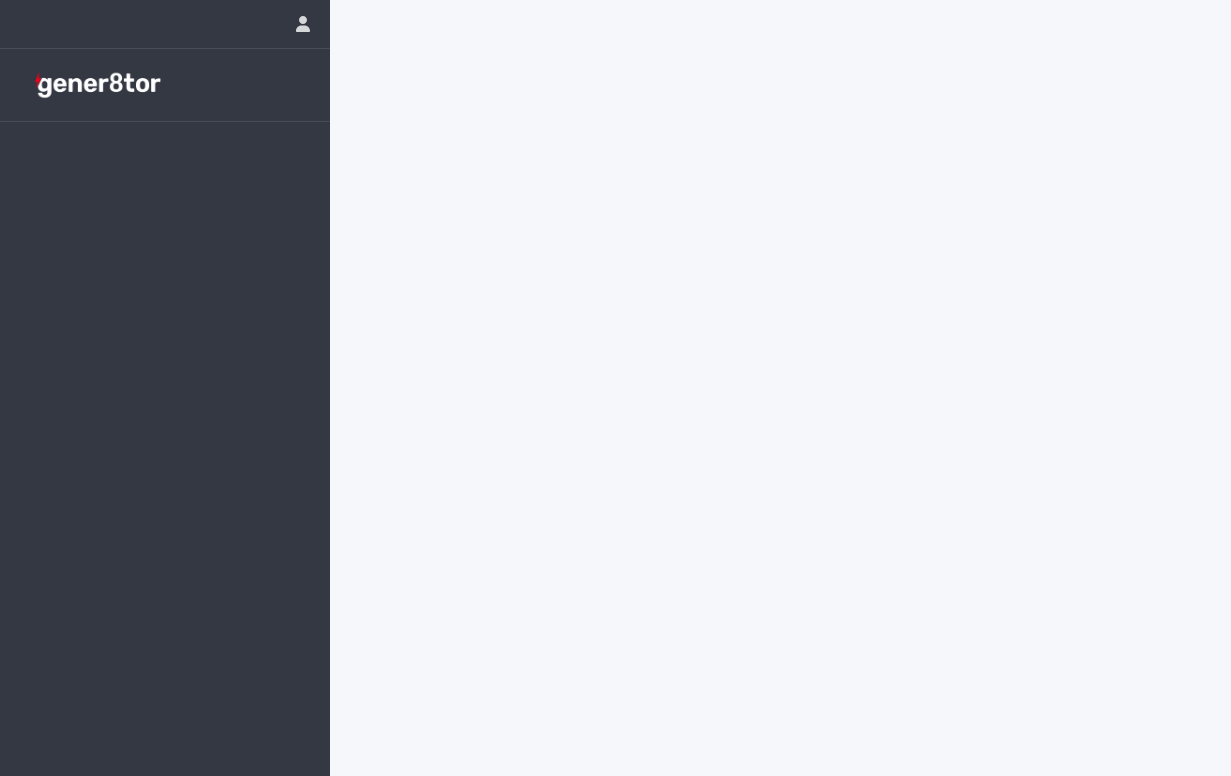 scroll, scrollTop: 0, scrollLeft: 0, axis: both 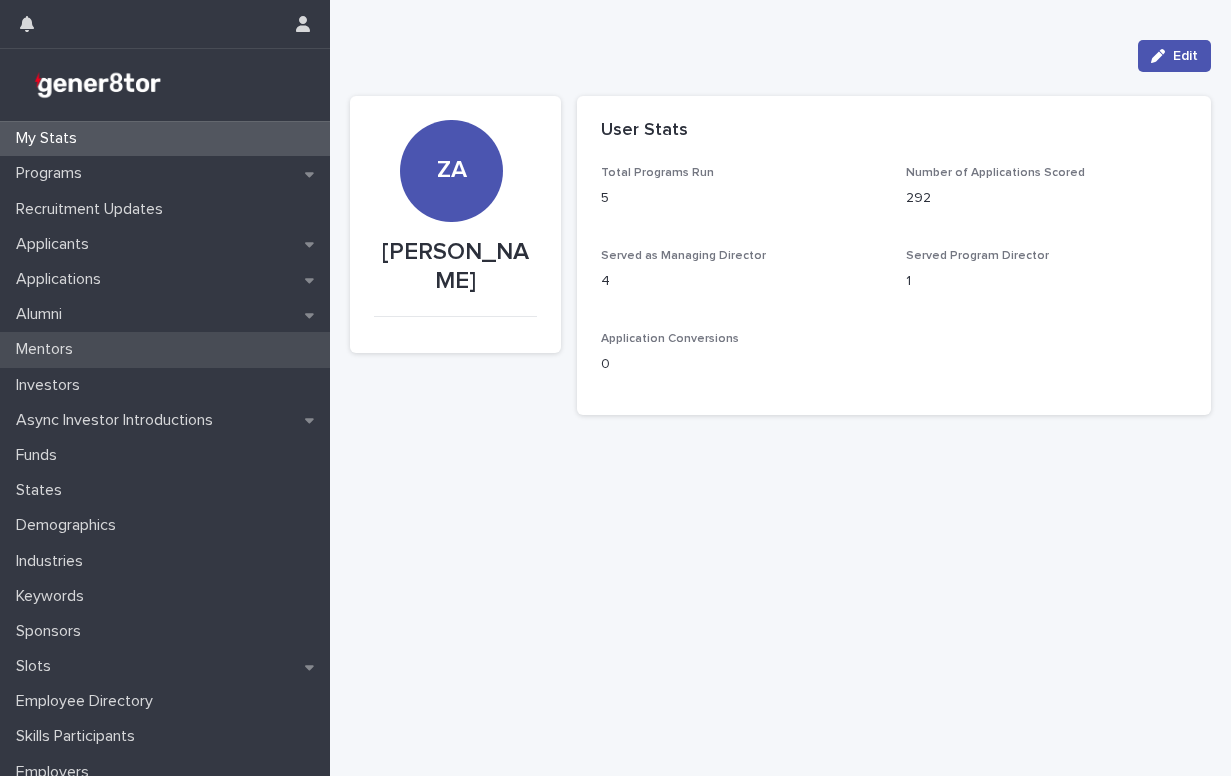 click on "Mentors" at bounding box center (48, 349) 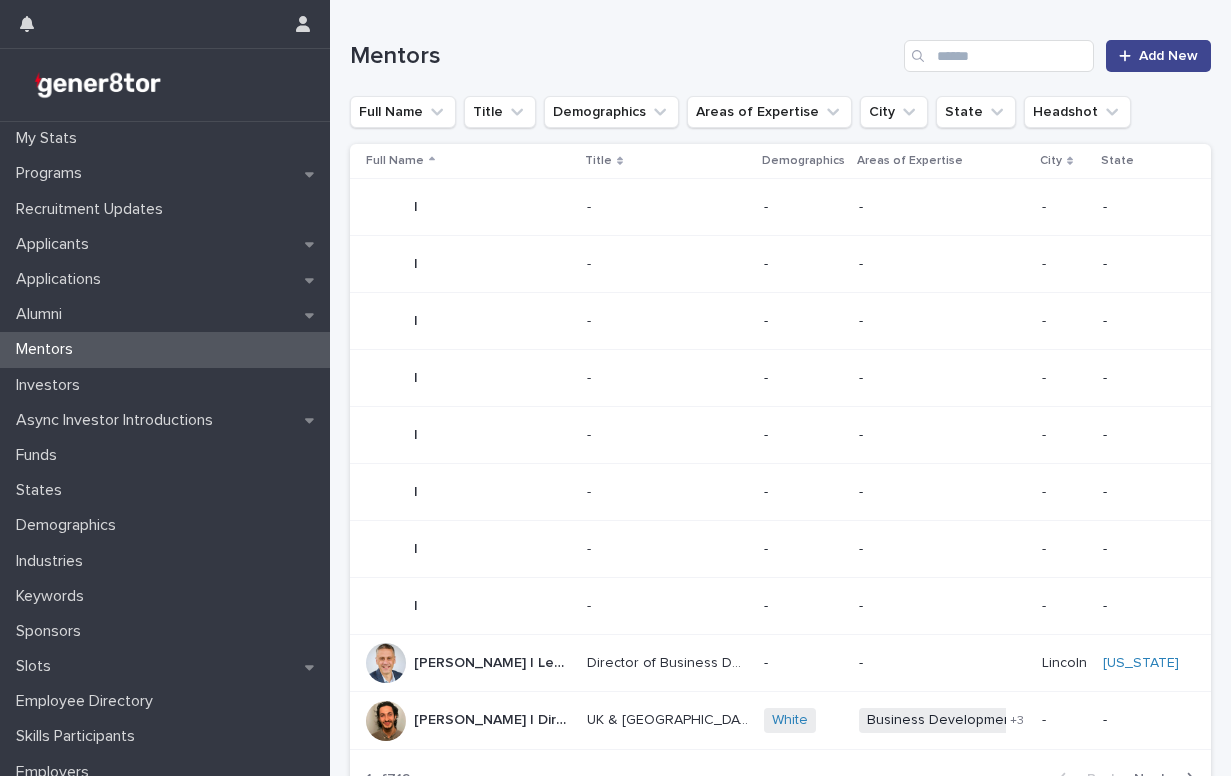 click on "Add New" at bounding box center [1168, 56] 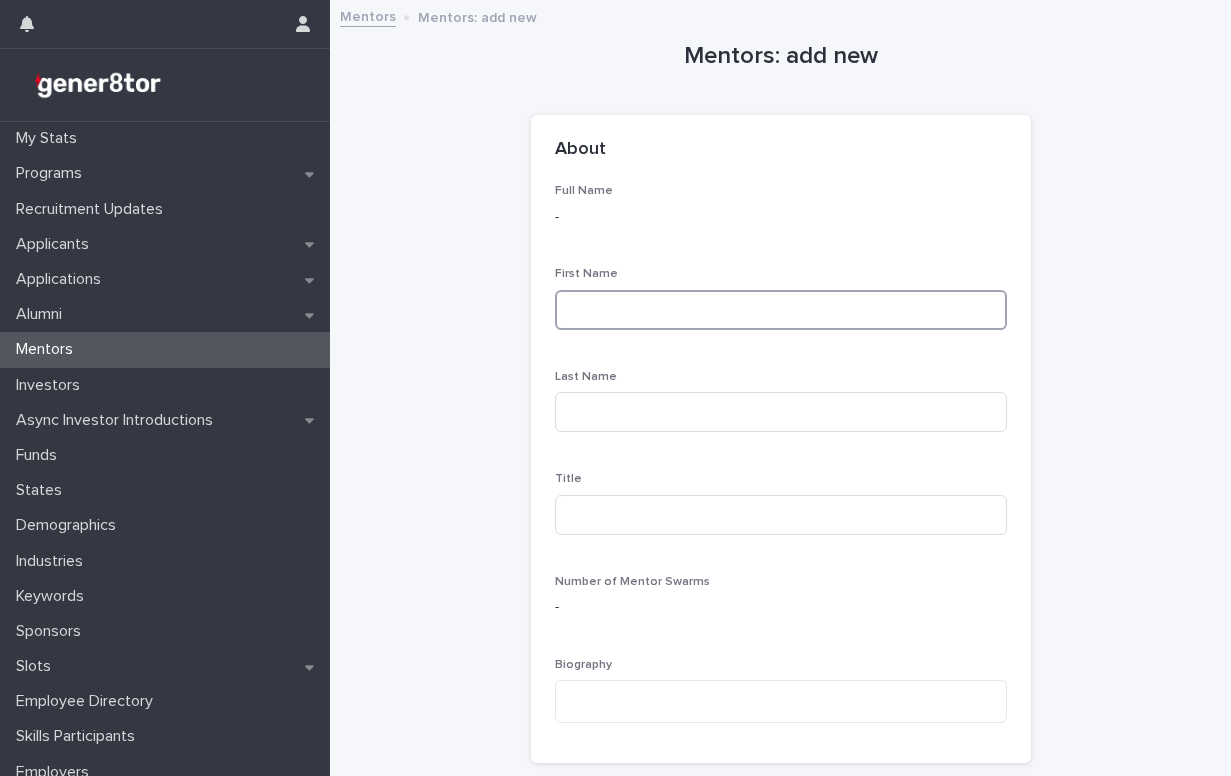click at bounding box center (781, 310) 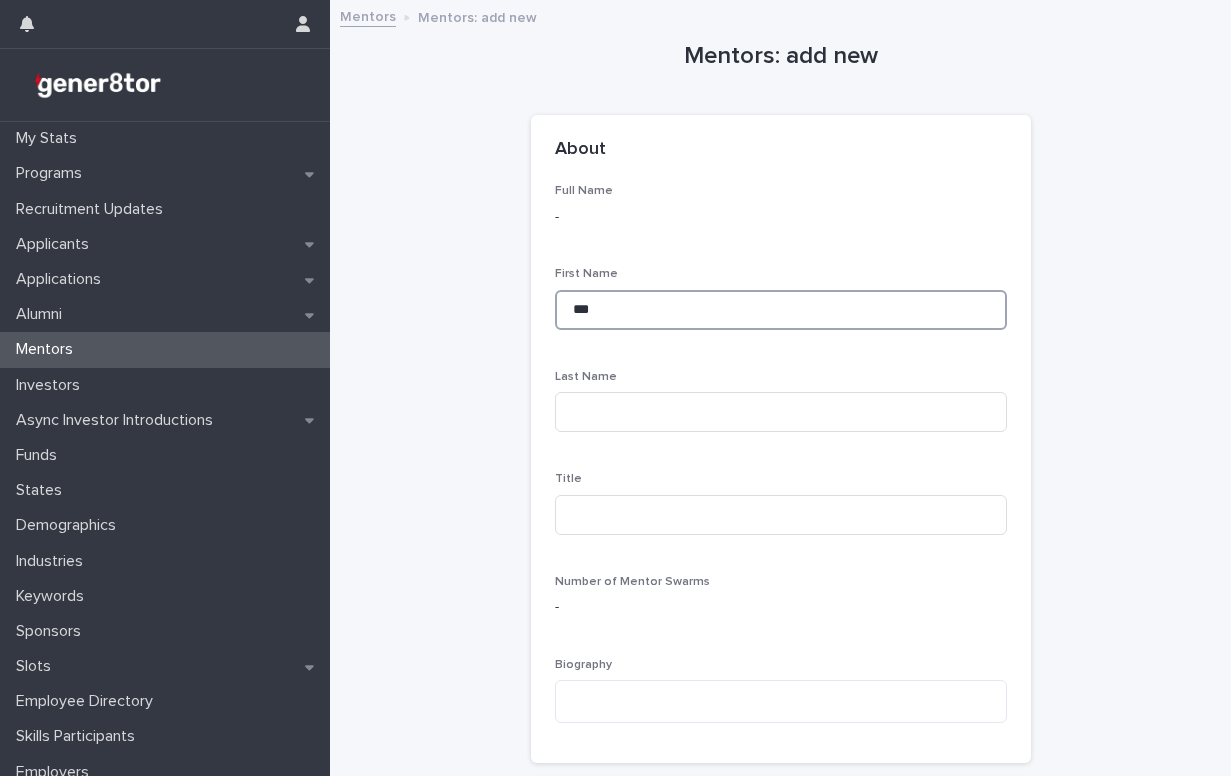type on "***" 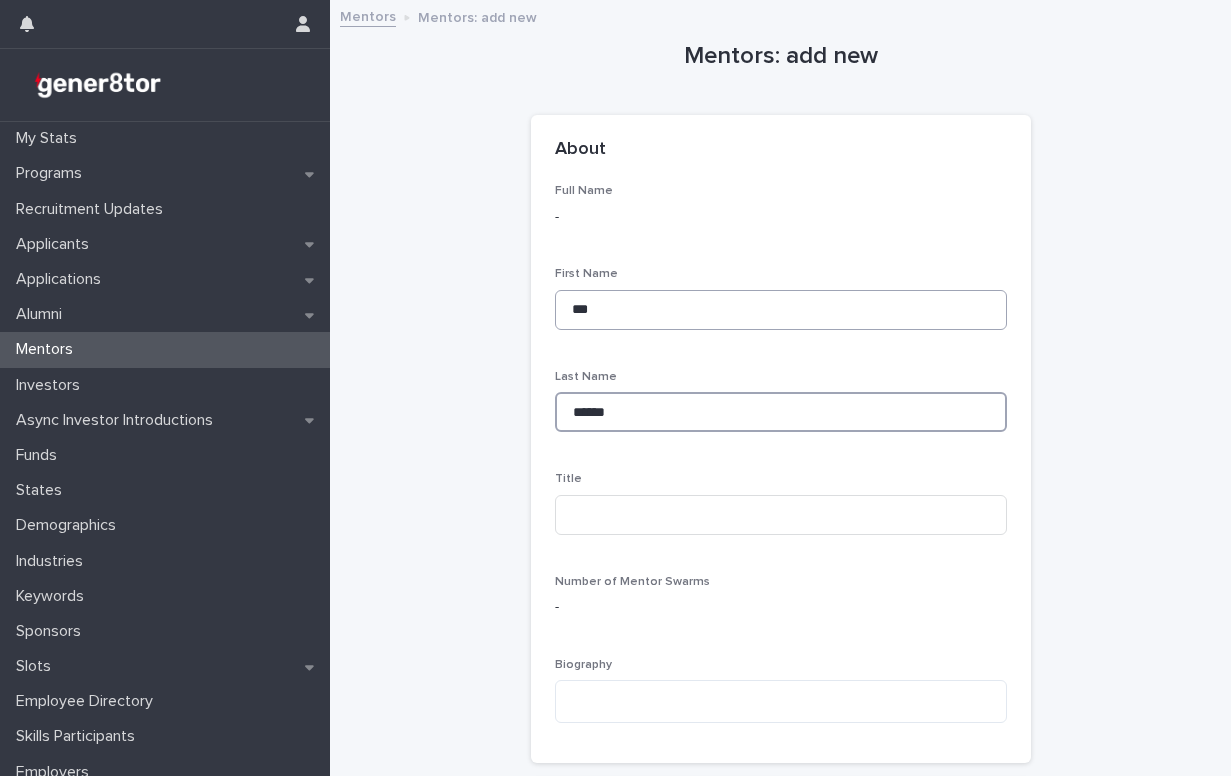 type on "******" 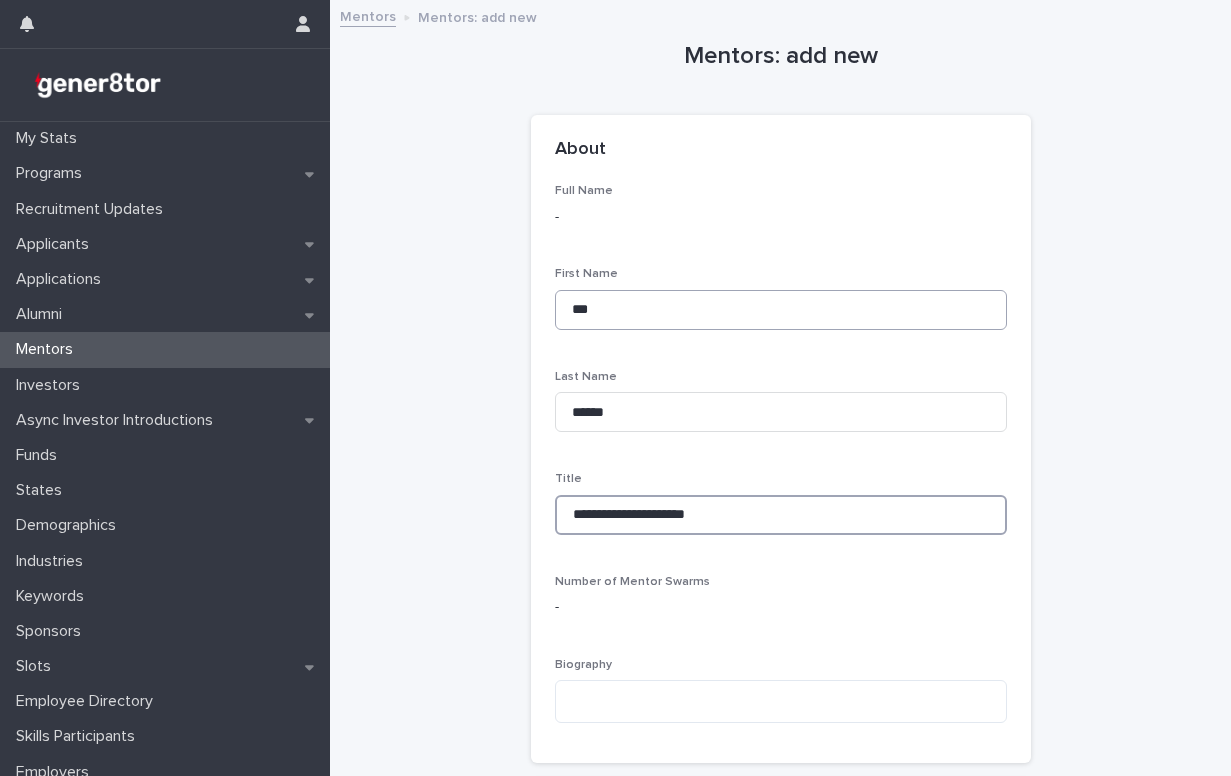 type on "**********" 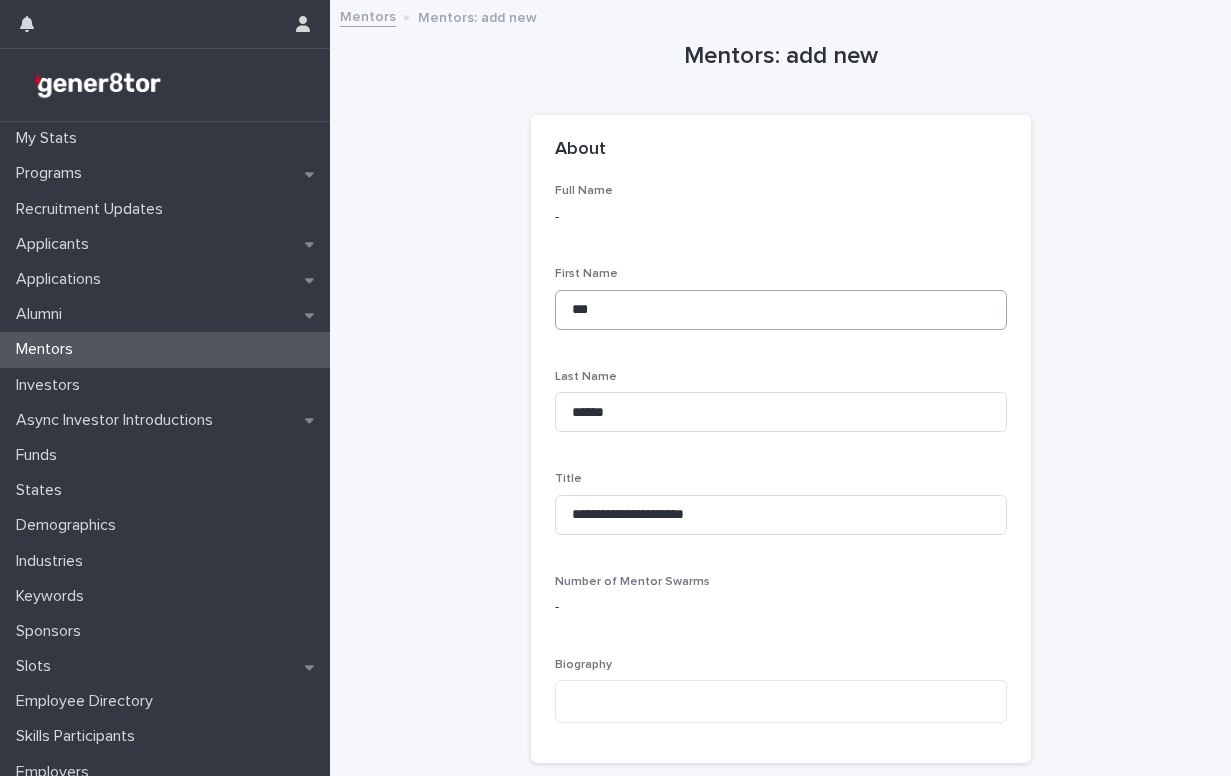 scroll, scrollTop: 503, scrollLeft: 0, axis: vertical 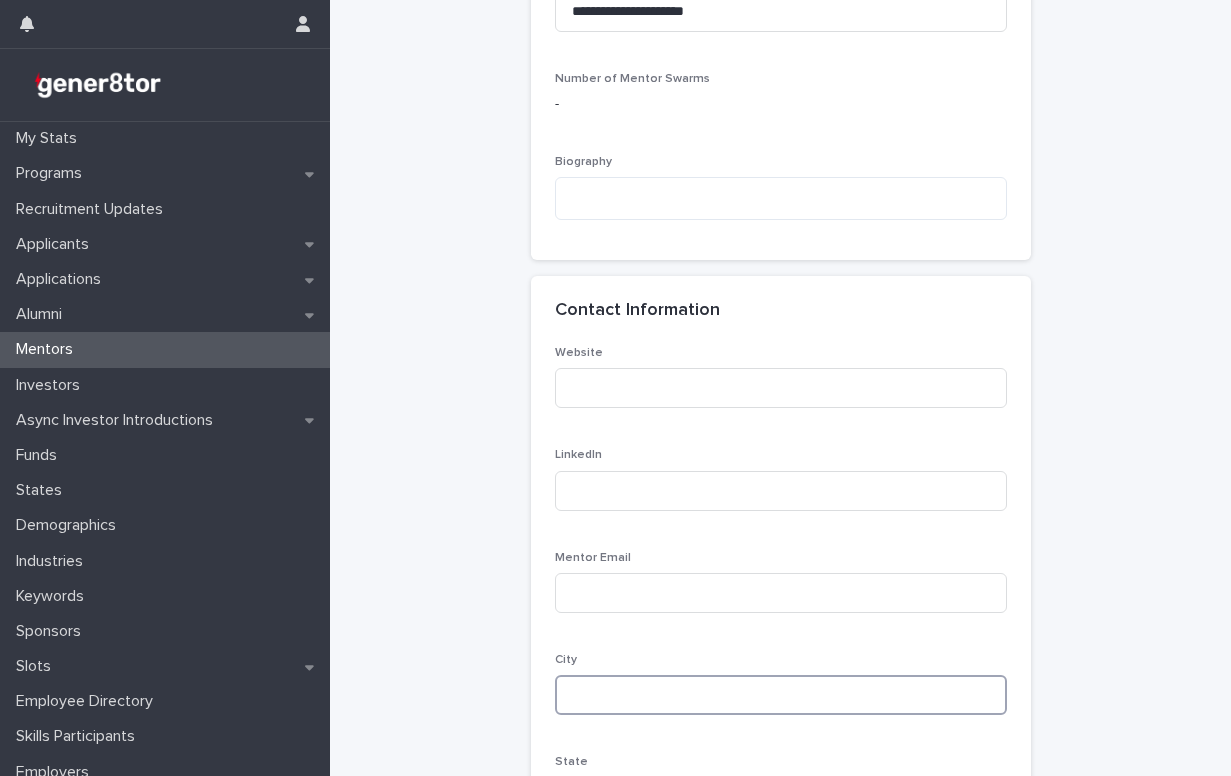 click at bounding box center [781, 695] 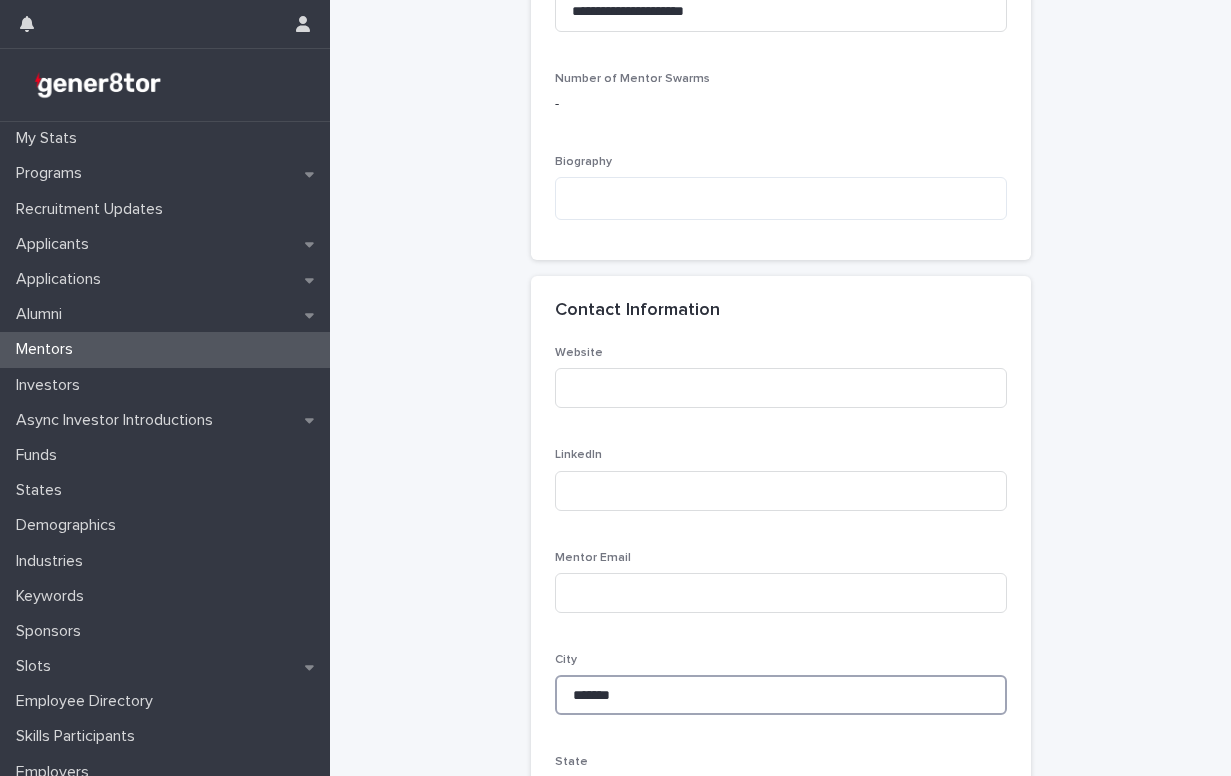 type on "********" 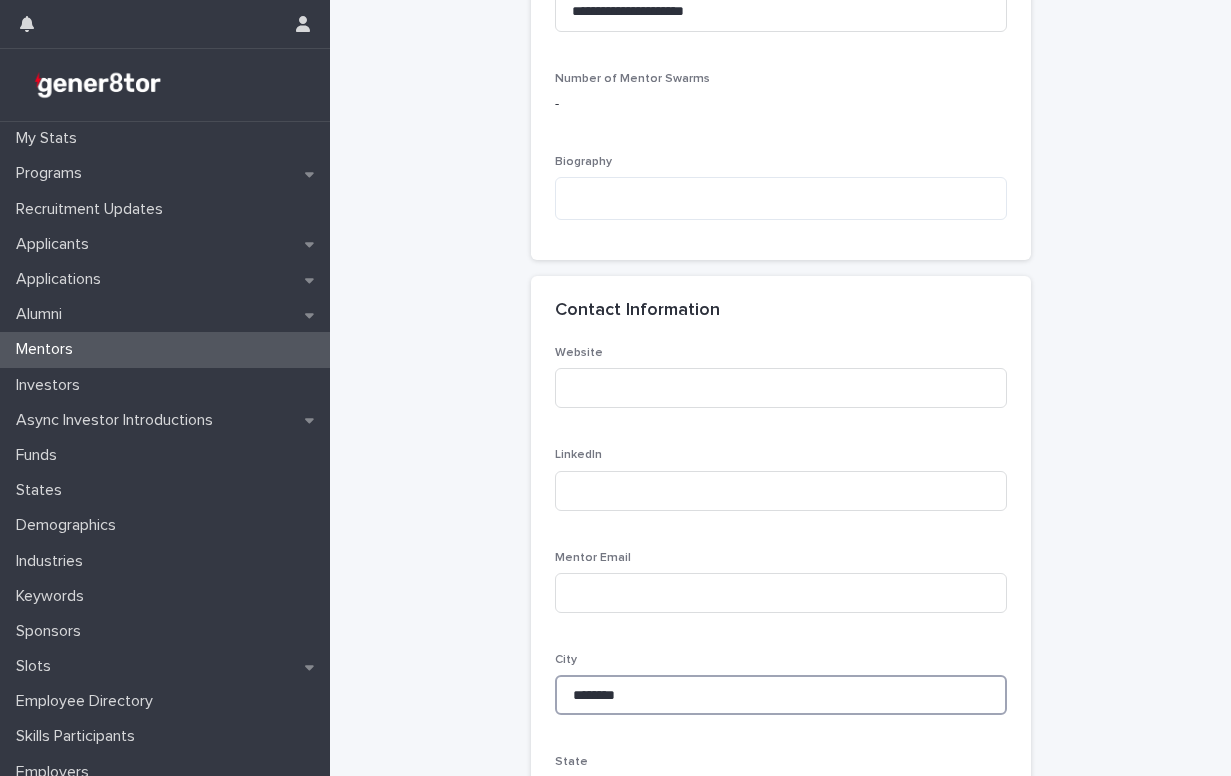 type on "********" 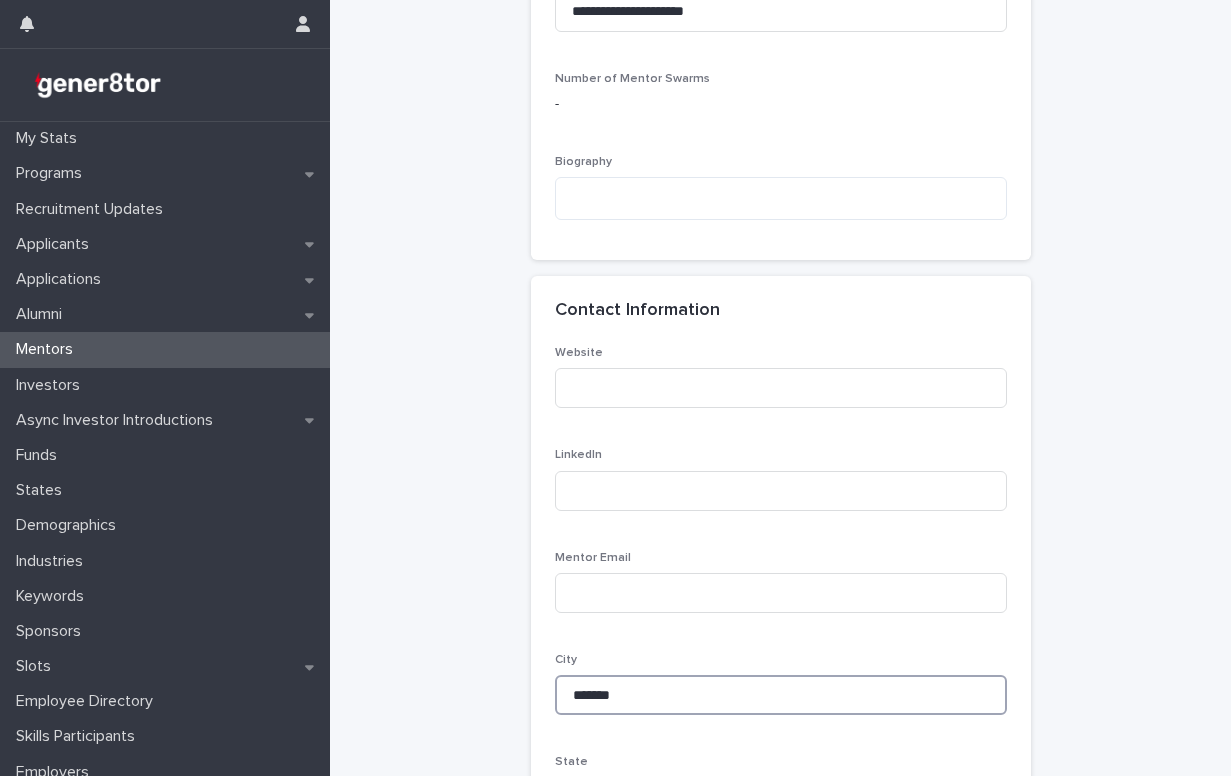 type on "*******" 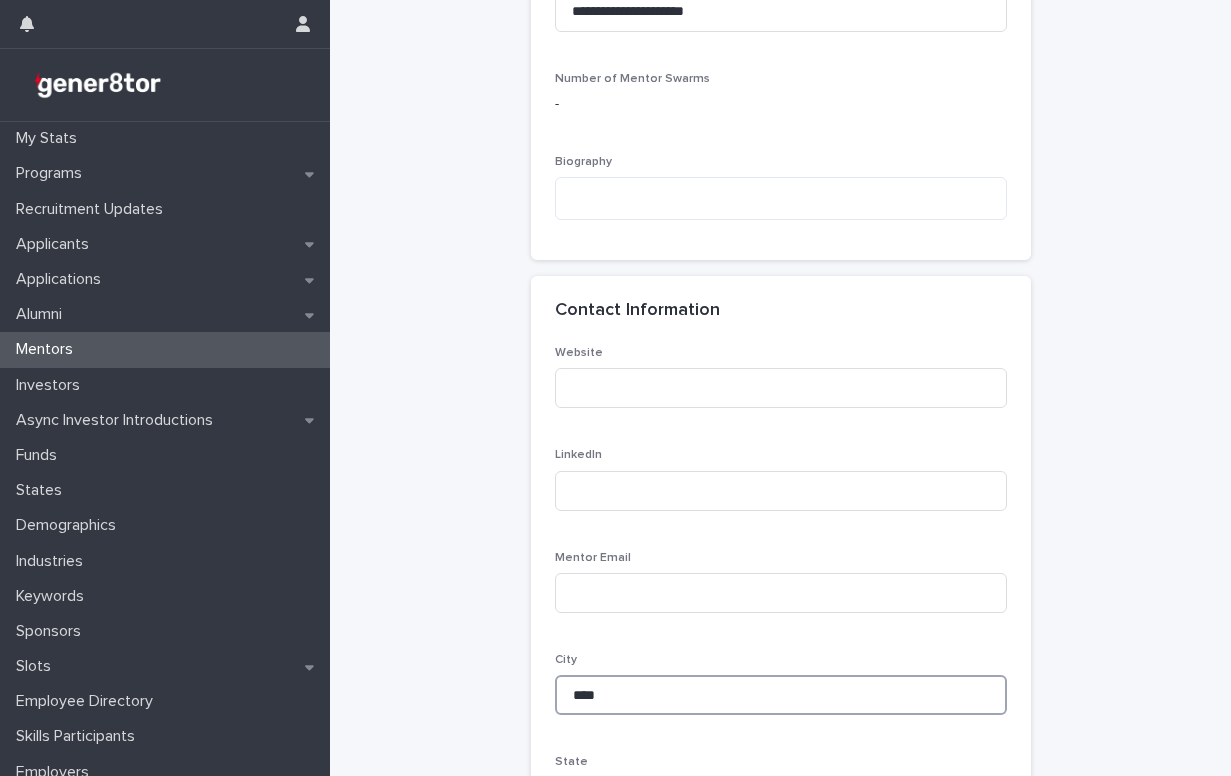type on "***" 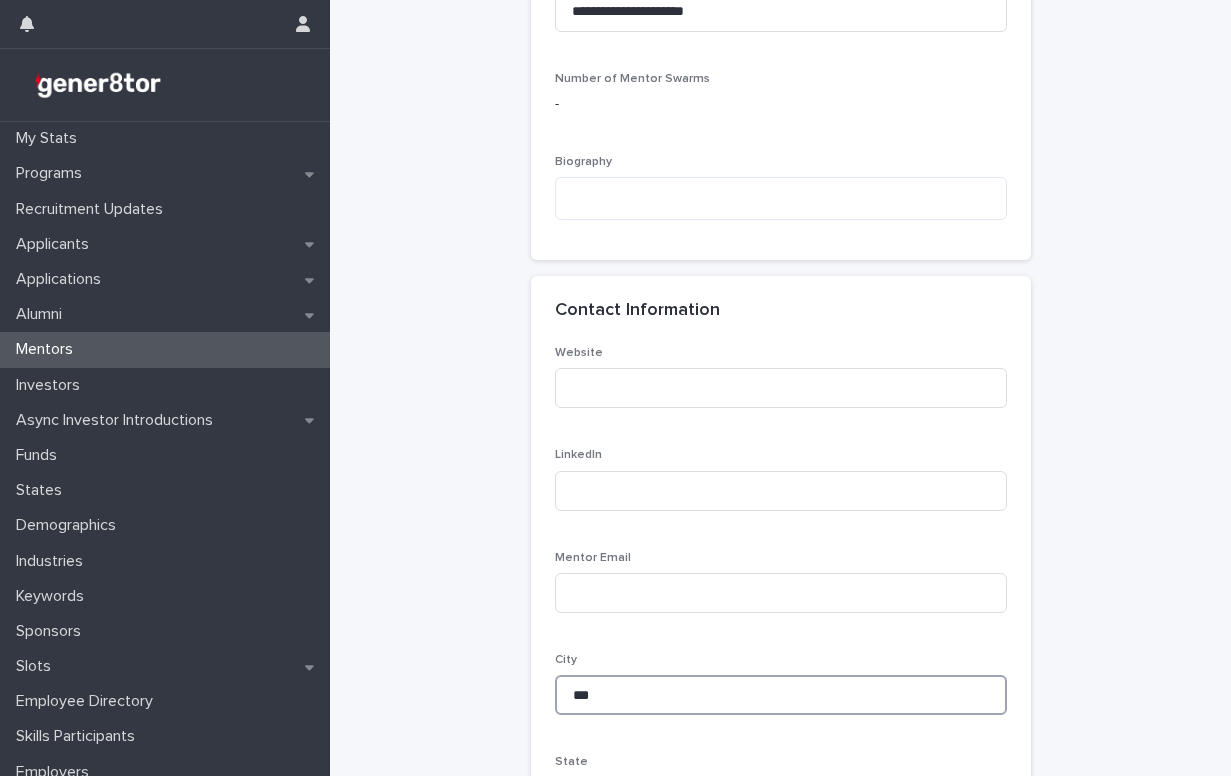 type on "***" 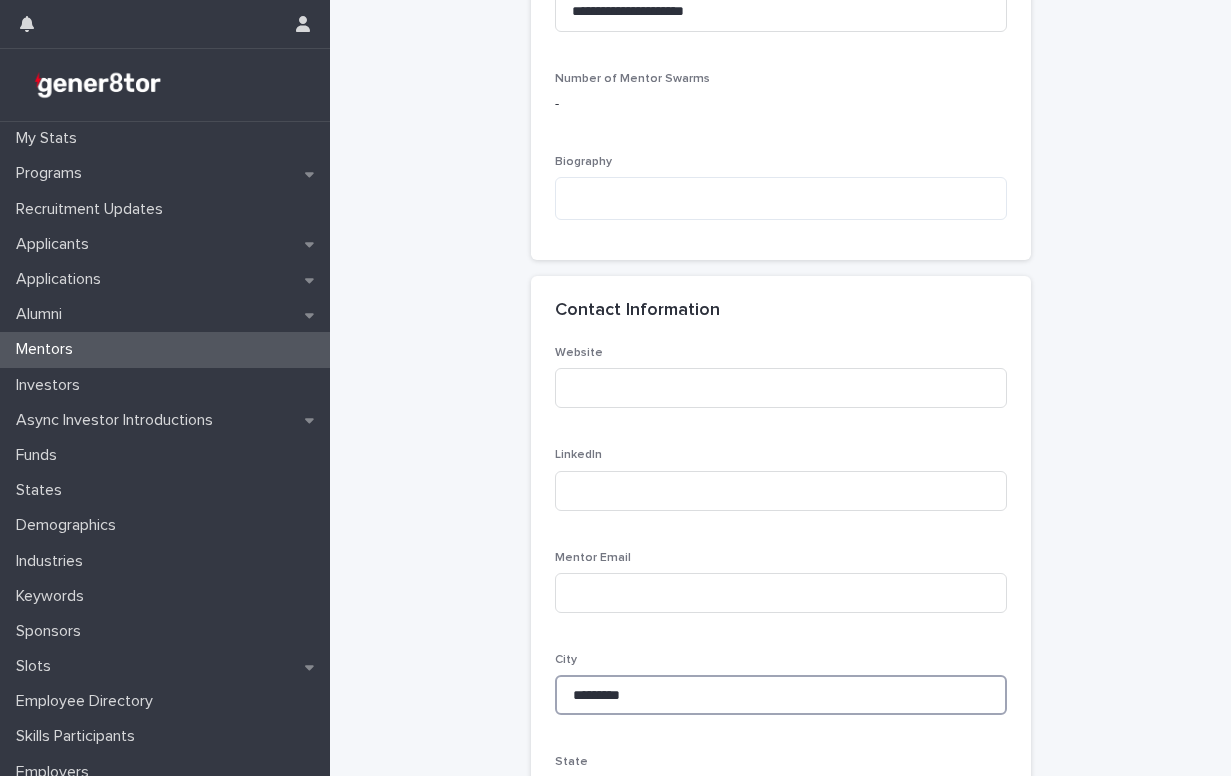 type on "**********" 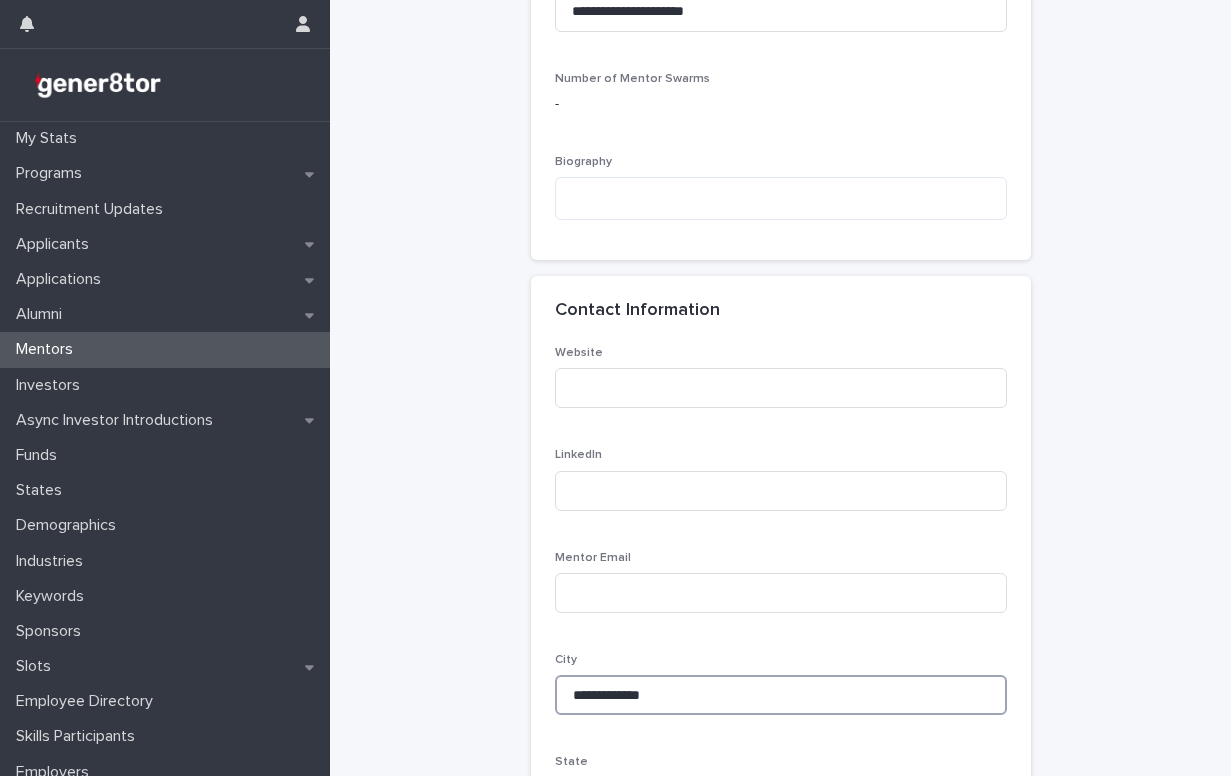 type on "**********" 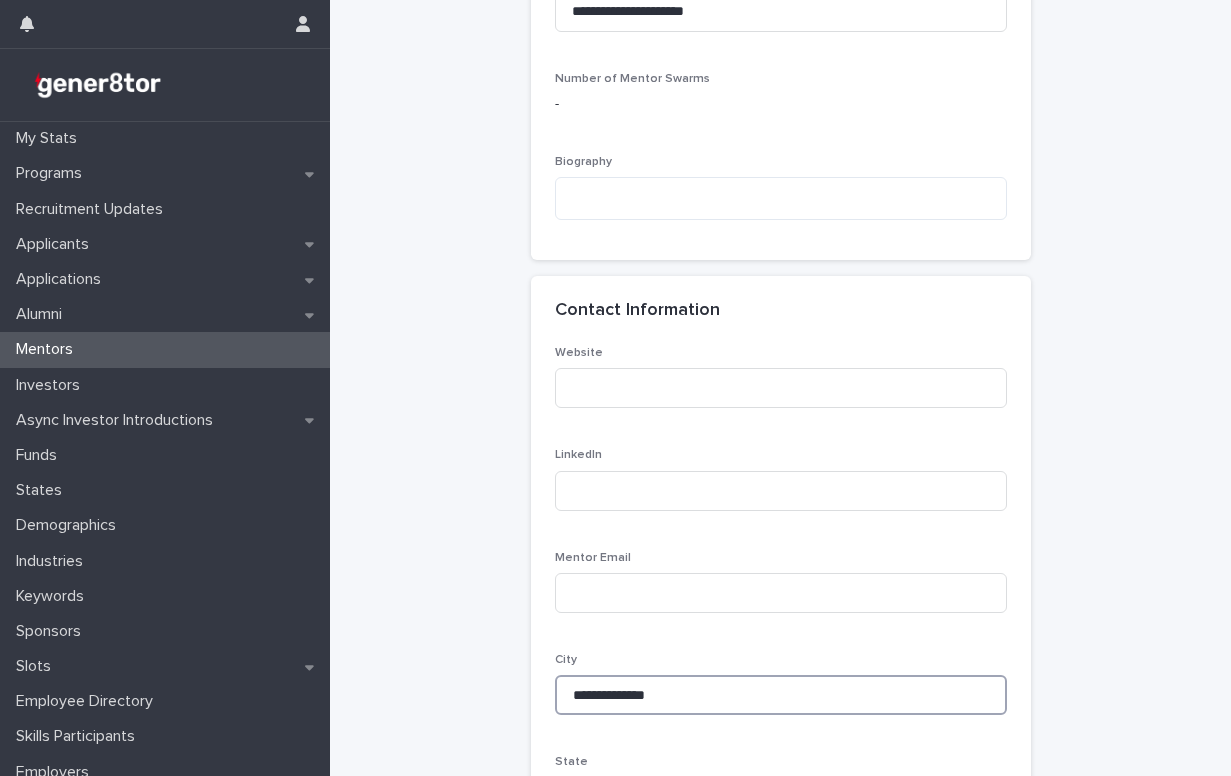 type on "**********" 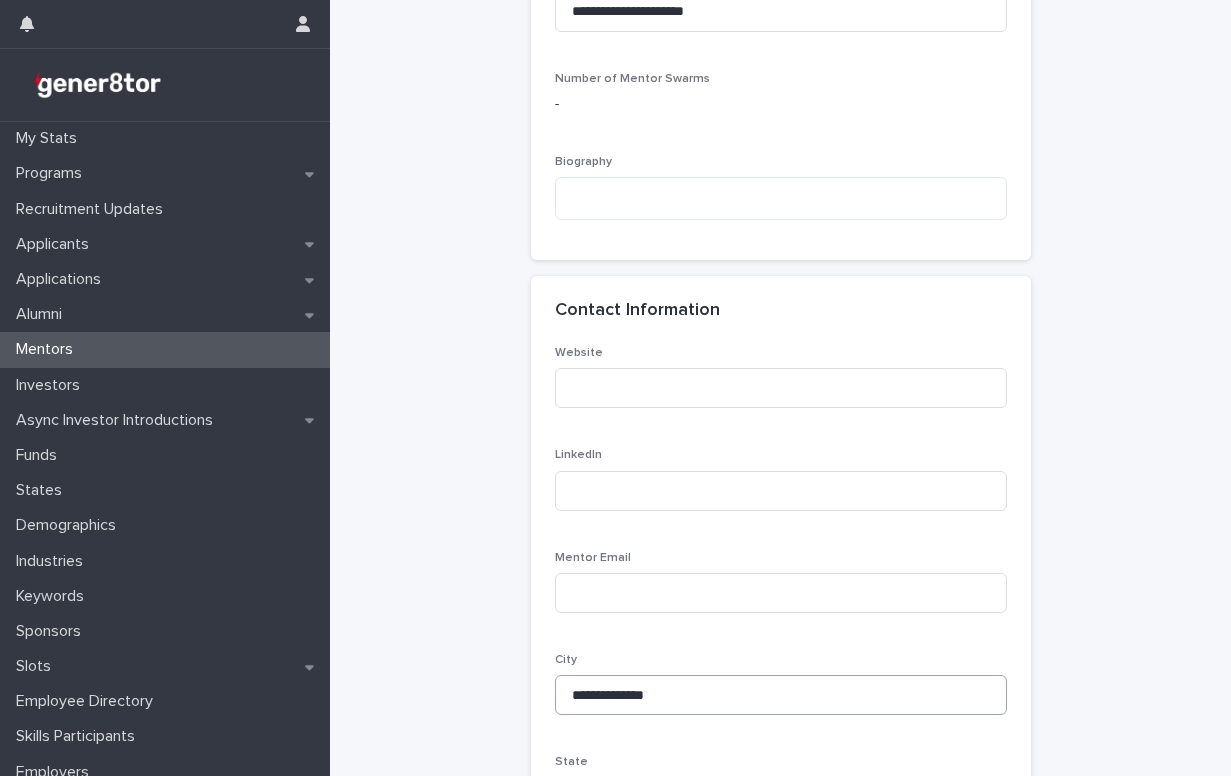 type on "**********" 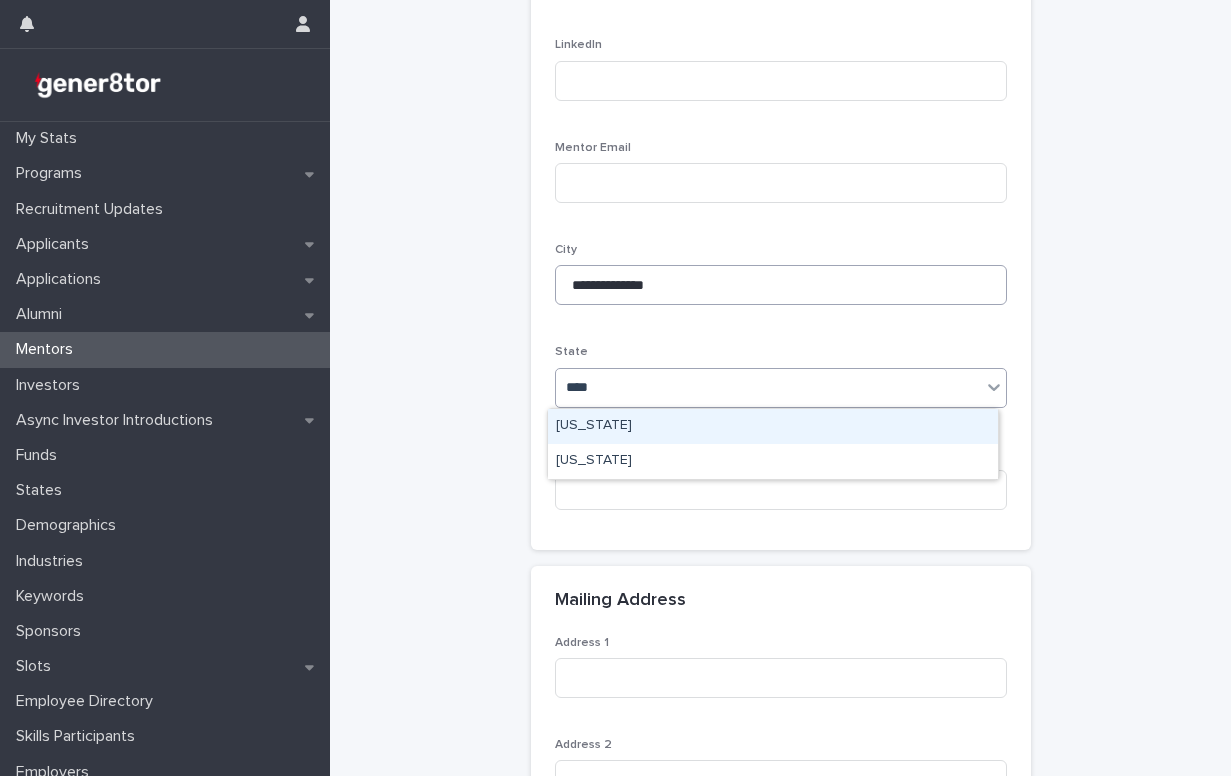 type on "***" 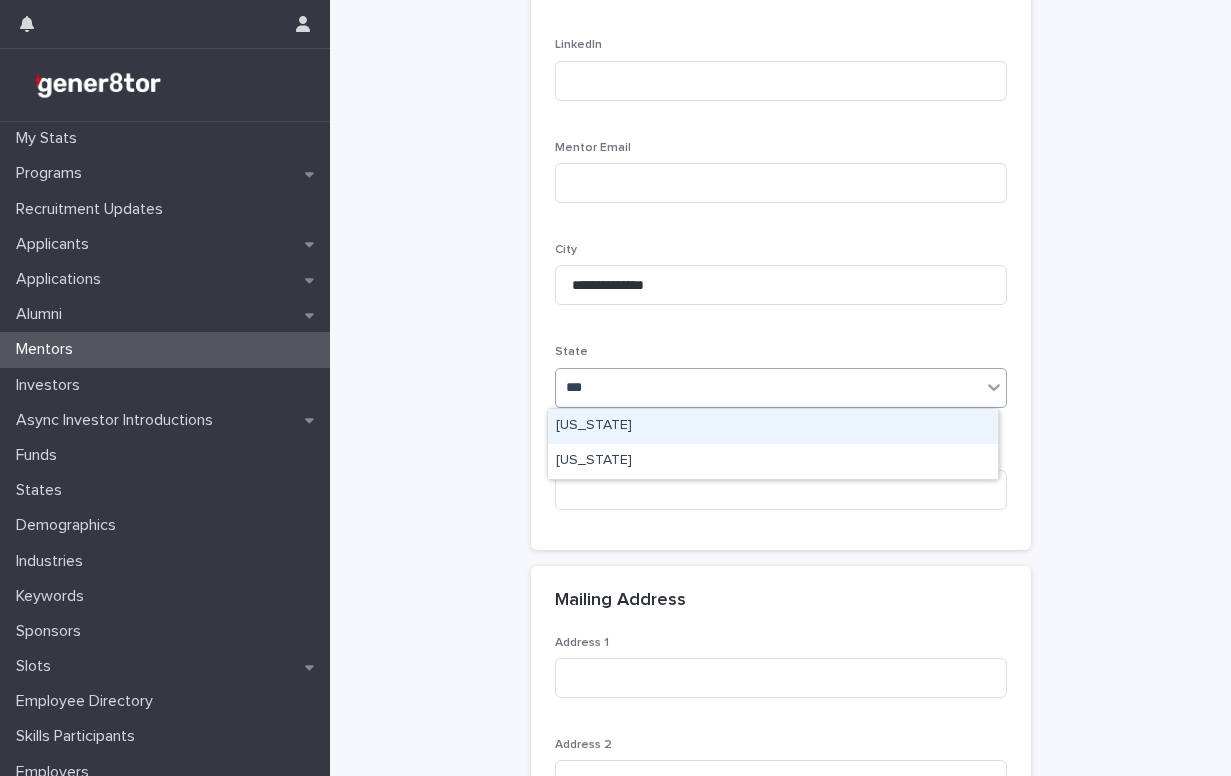 type on "****" 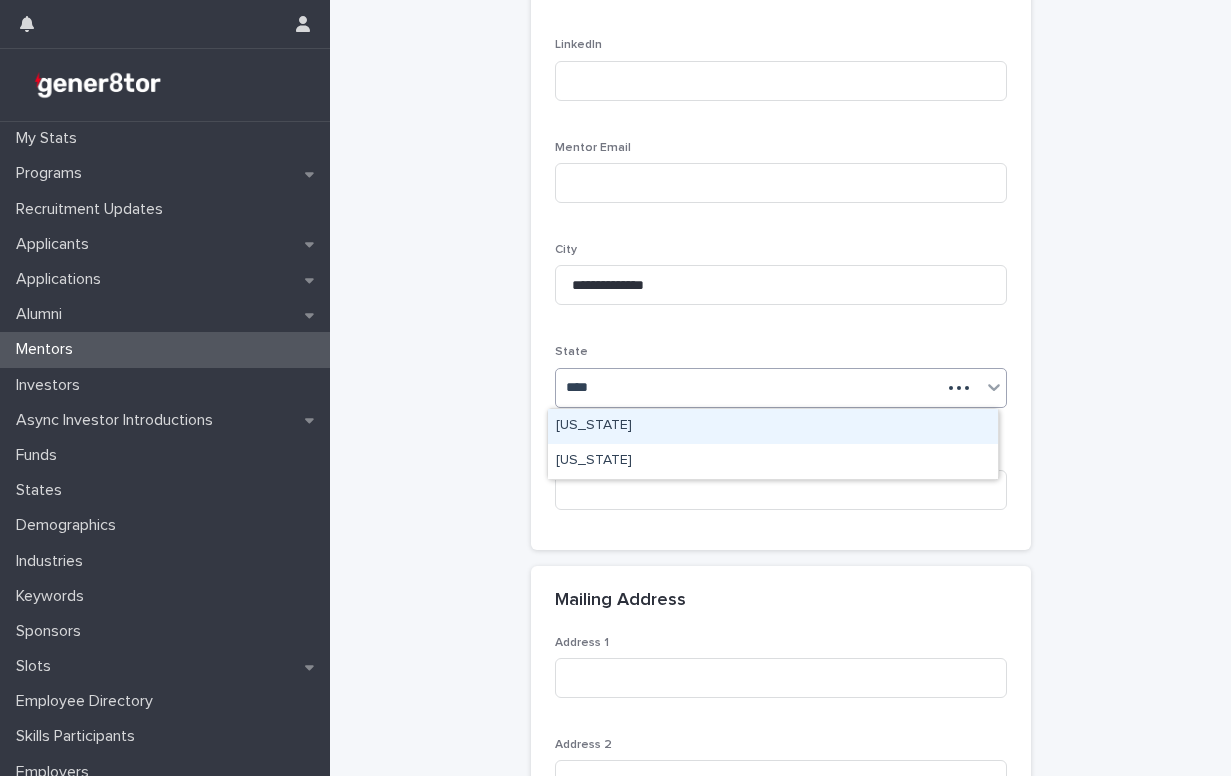 type 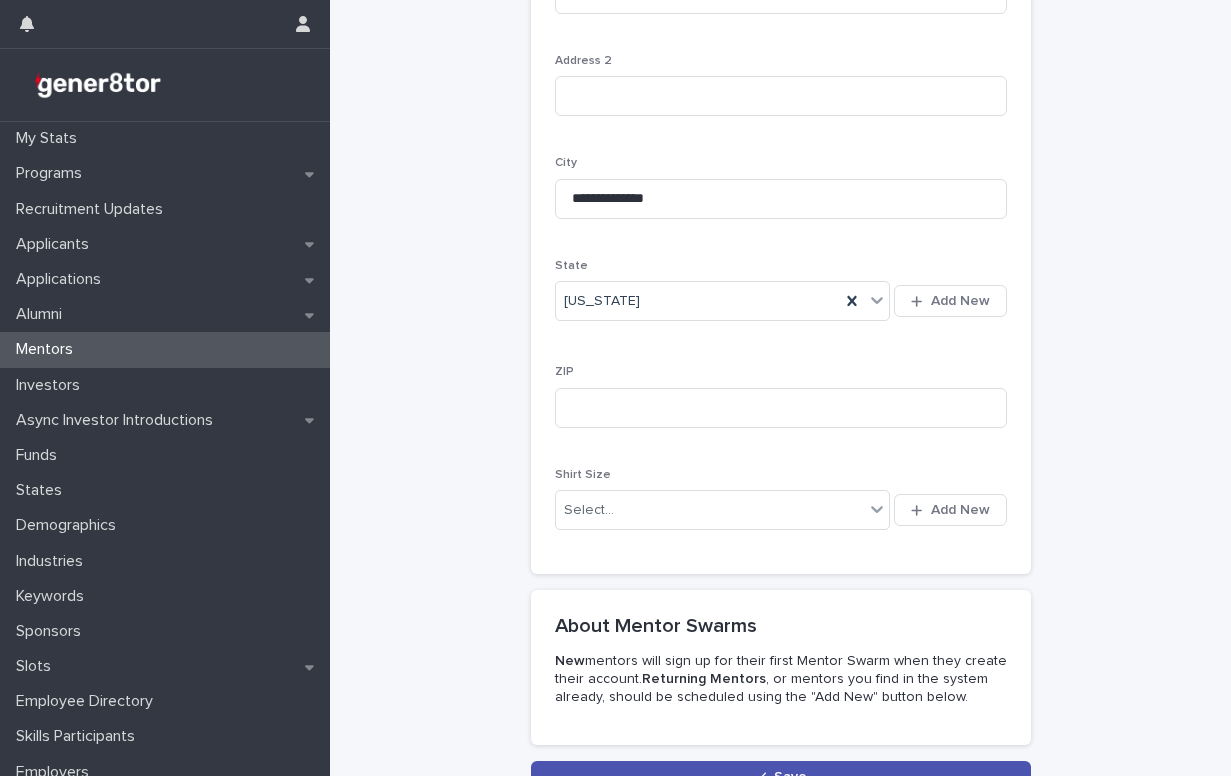 scroll, scrollTop: 1602, scrollLeft: 0, axis: vertical 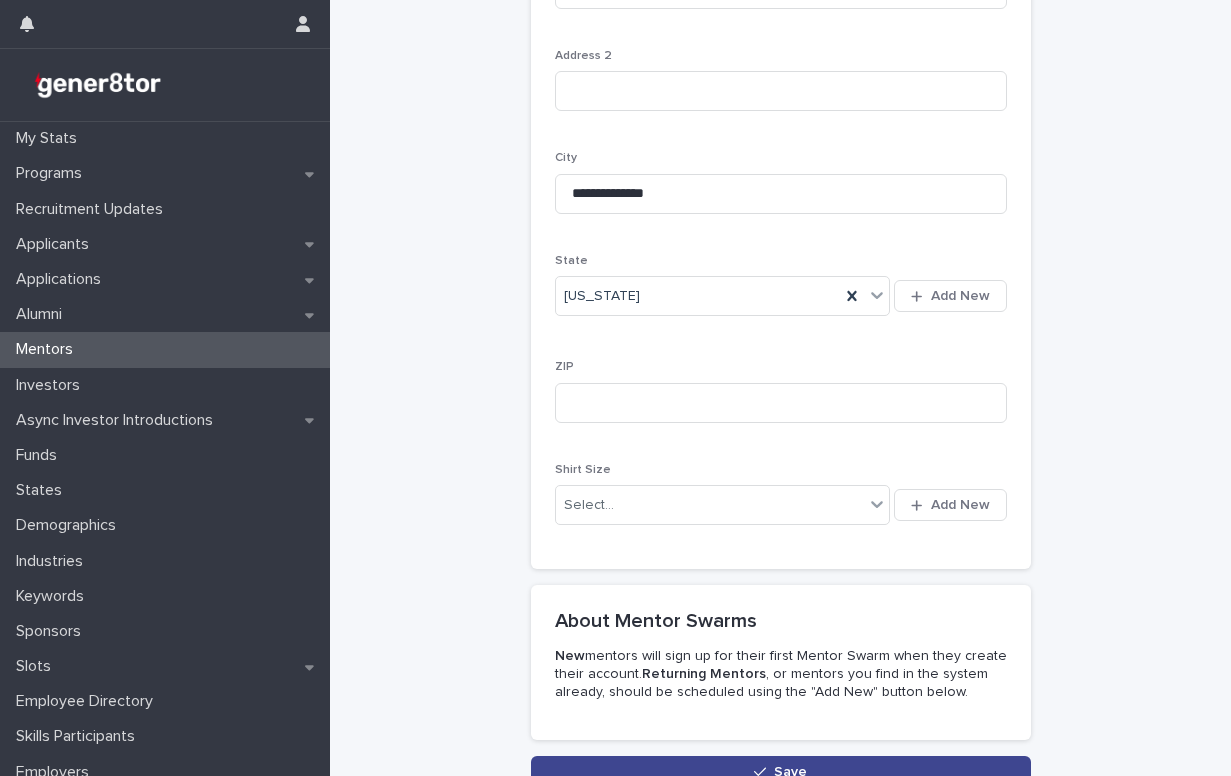 click on "Save" at bounding box center (781, 772) 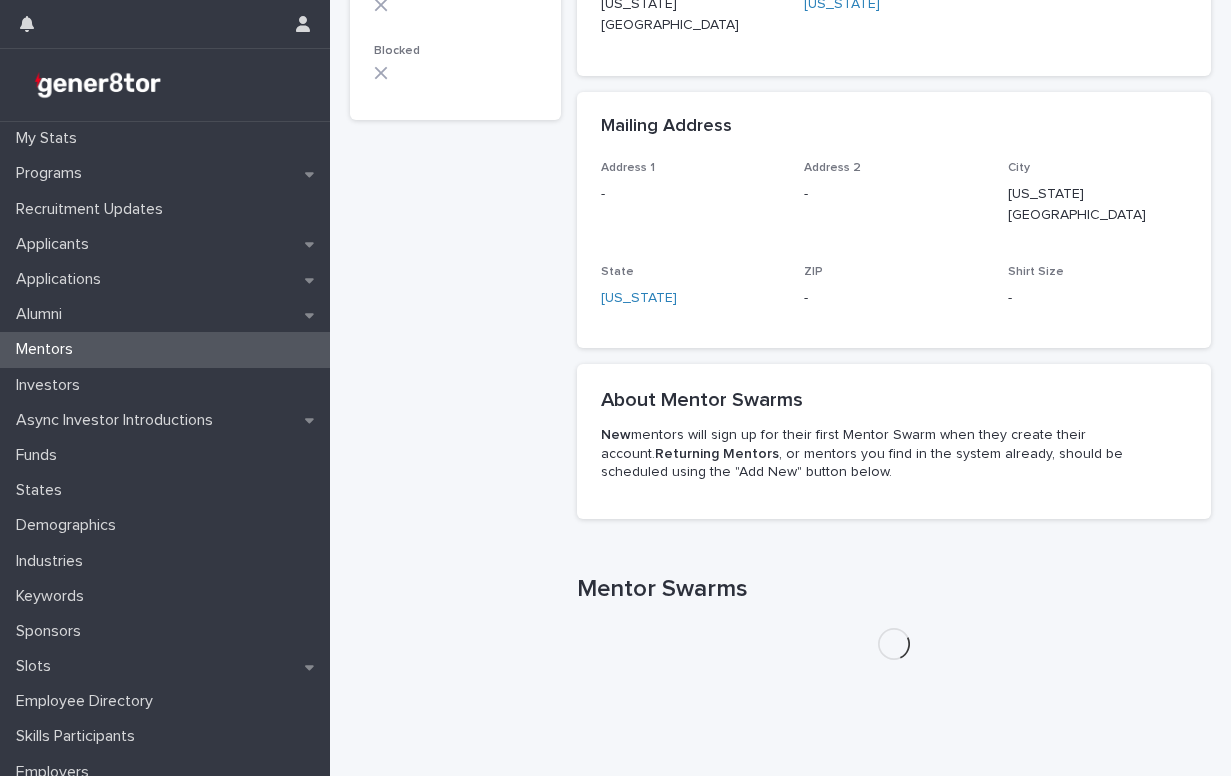 scroll, scrollTop: 0, scrollLeft: 0, axis: both 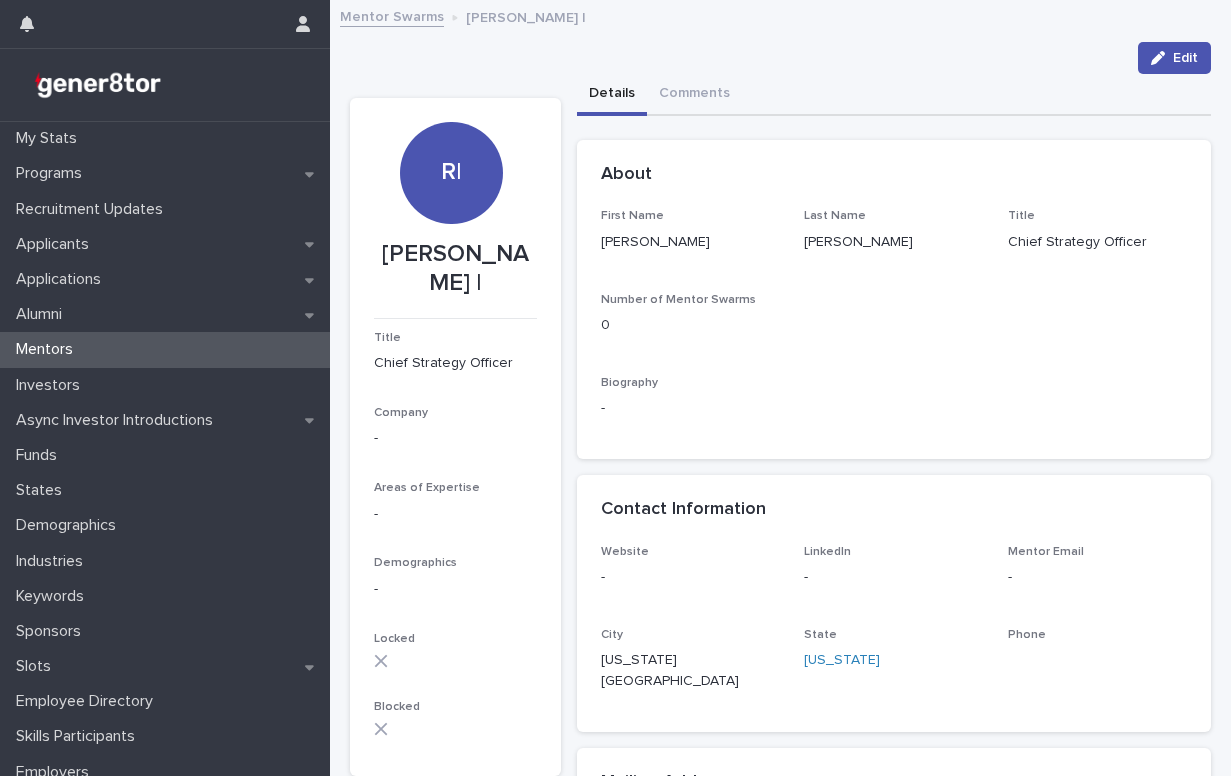 click on "Mentor Swarms" at bounding box center (392, 15) 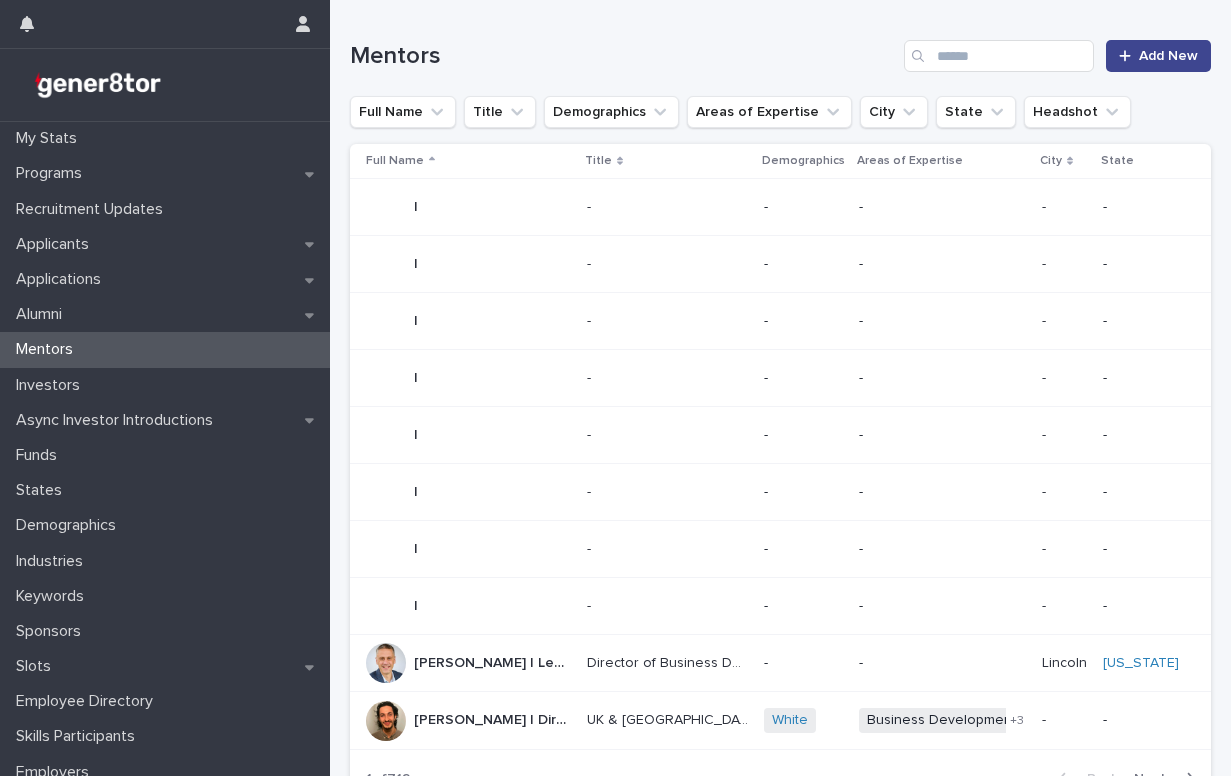 click on "Add New" at bounding box center [1158, 56] 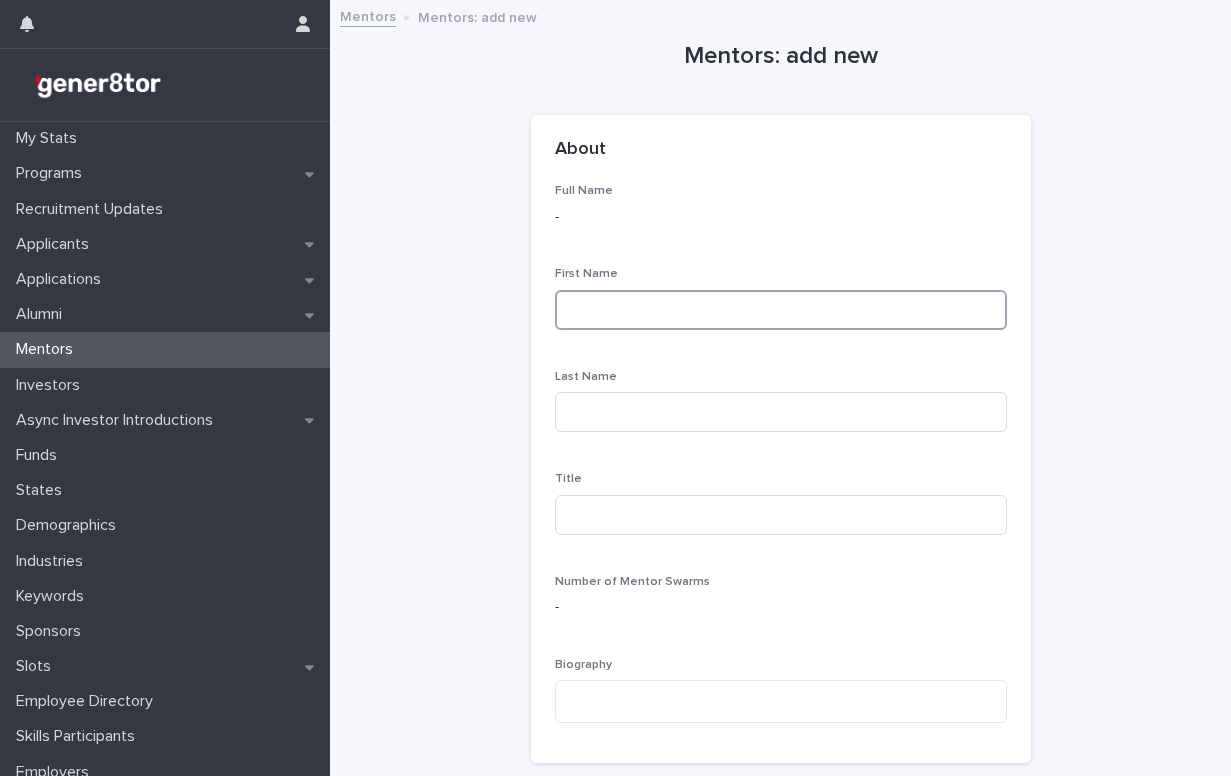 click at bounding box center (781, 310) 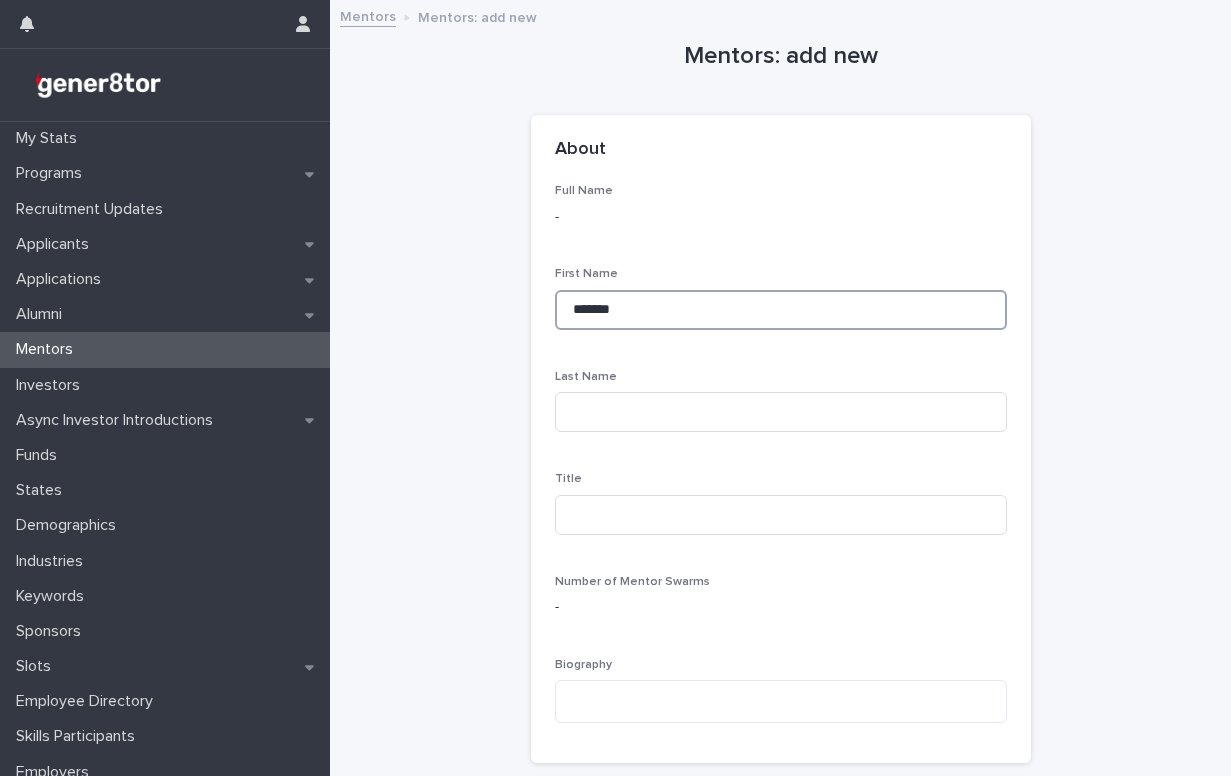 type on "*******" 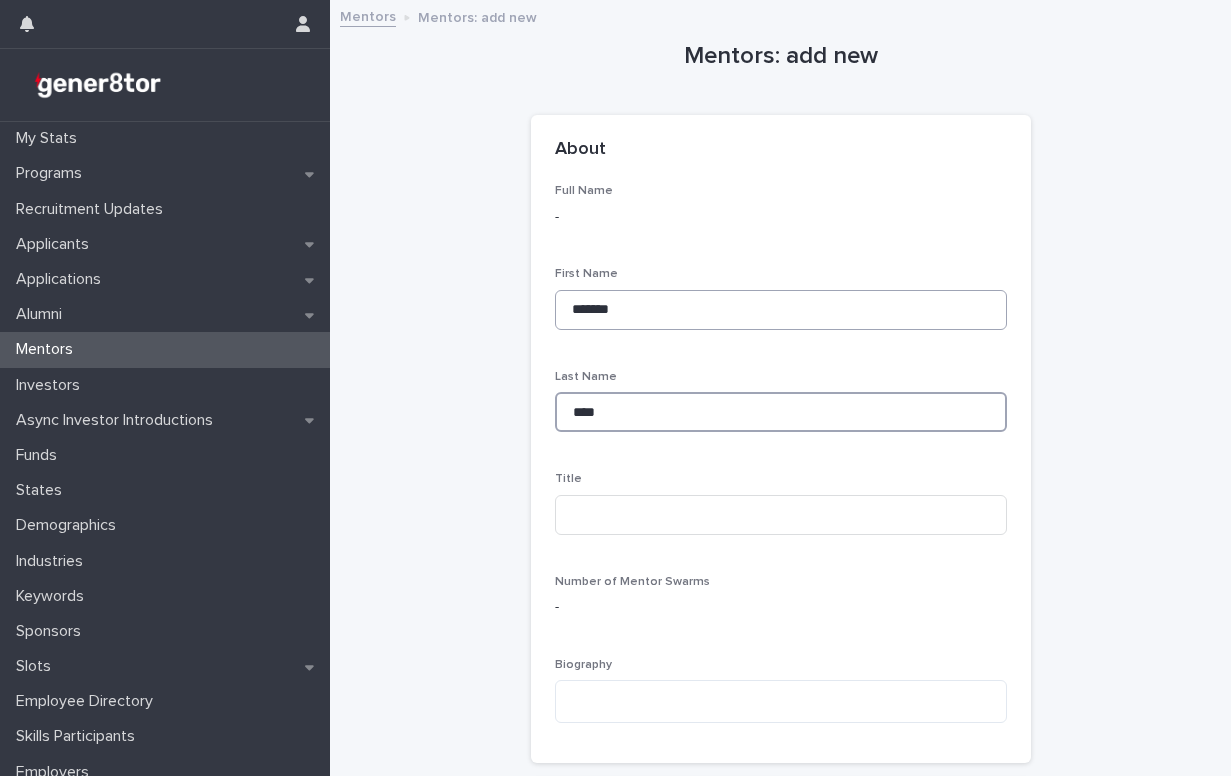 type on "****" 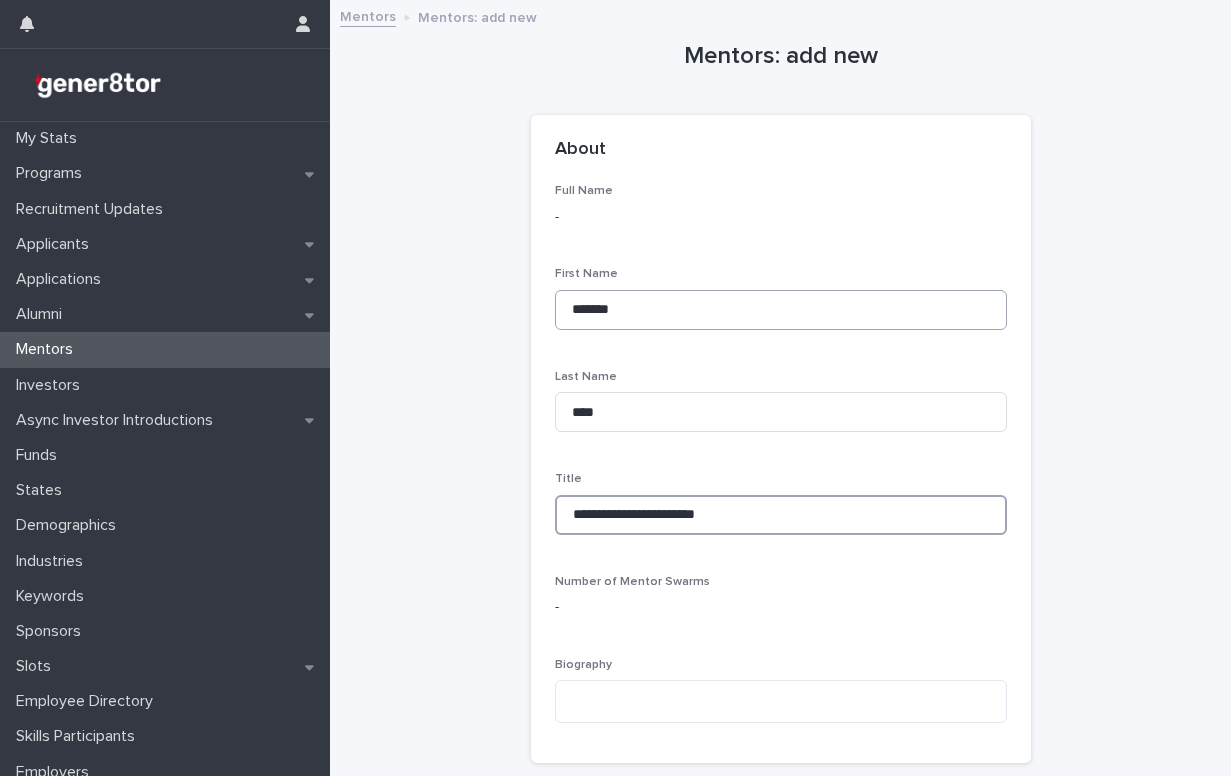 type on "**********" 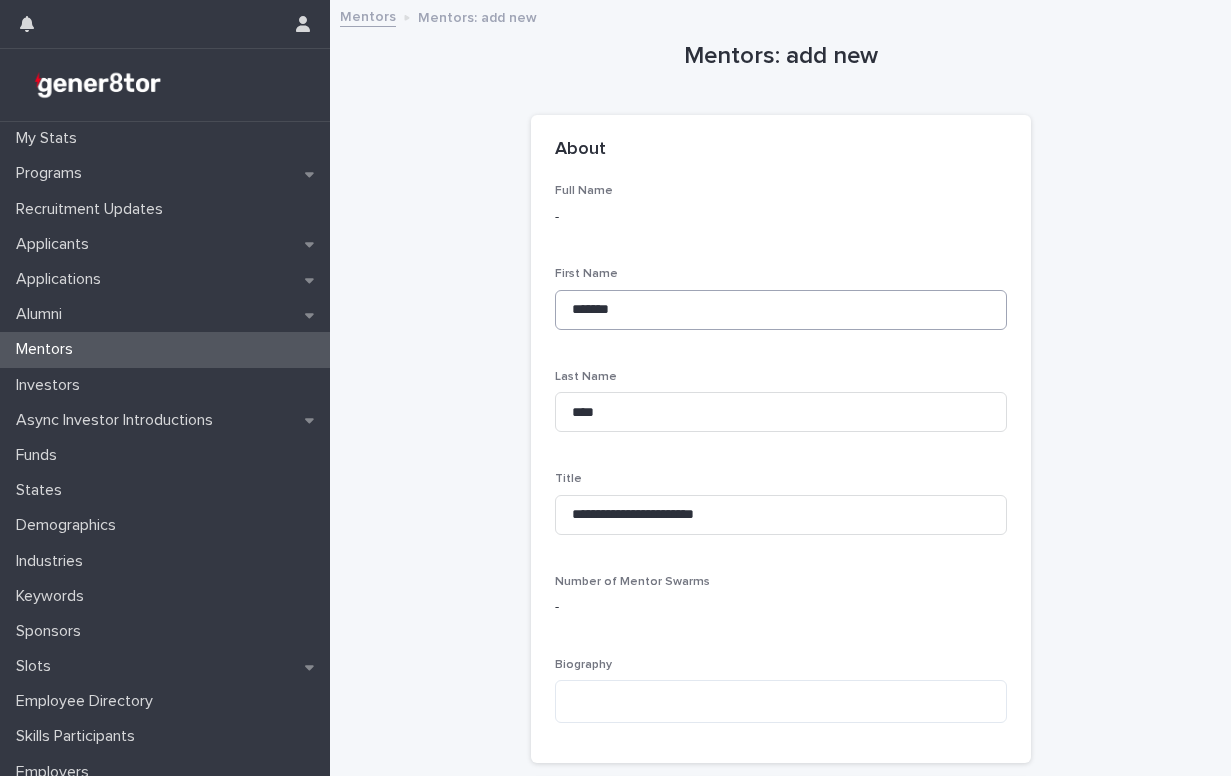 scroll, scrollTop: 503, scrollLeft: 0, axis: vertical 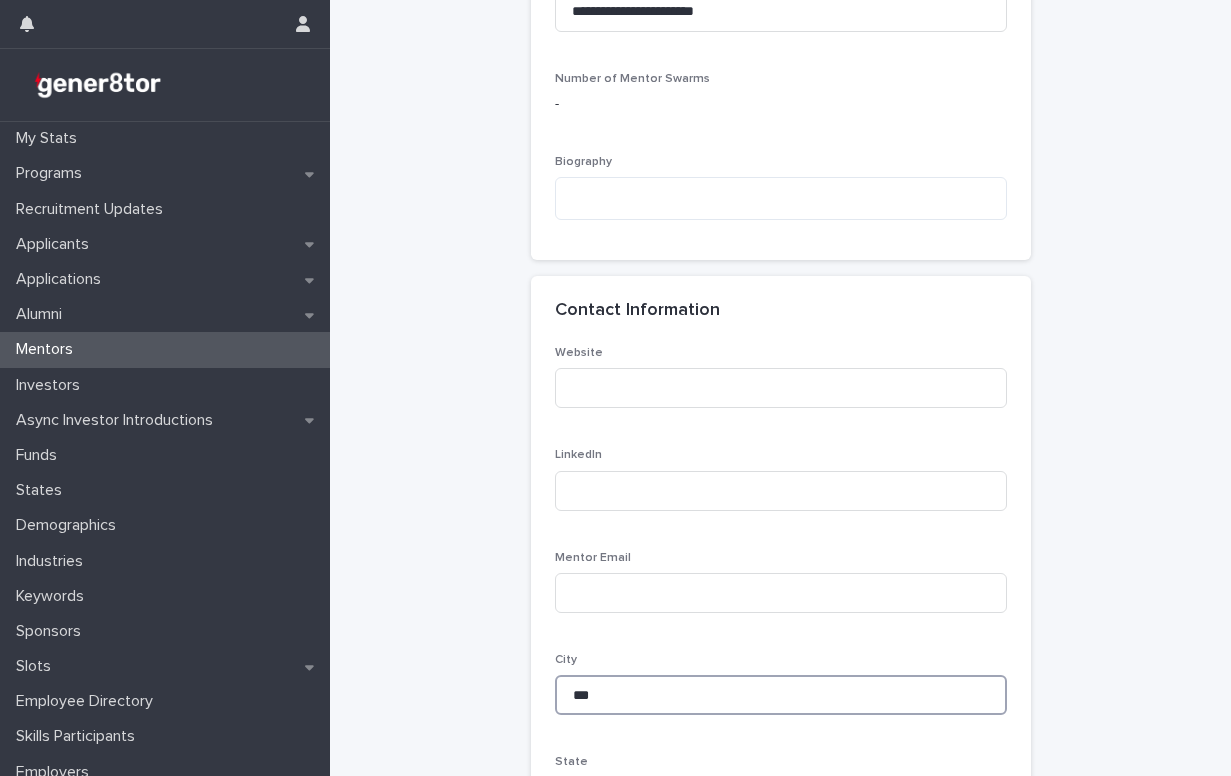 type on "****" 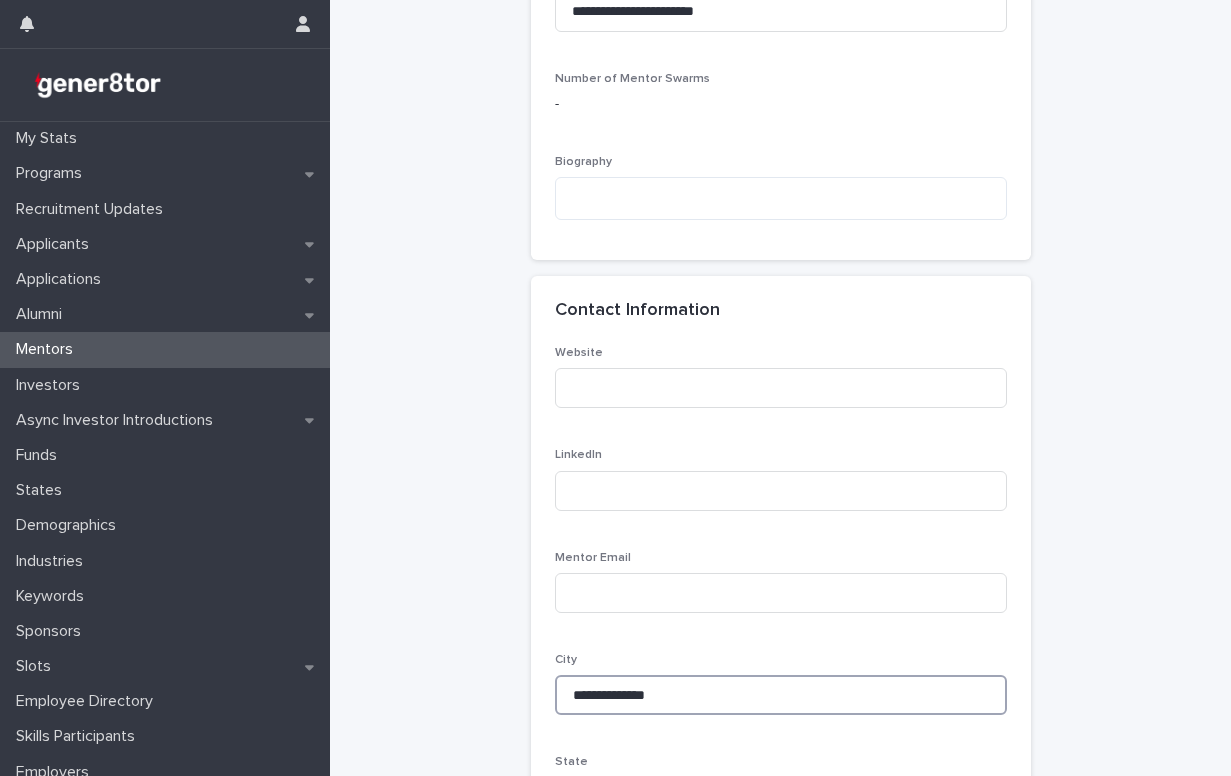 type on "**********" 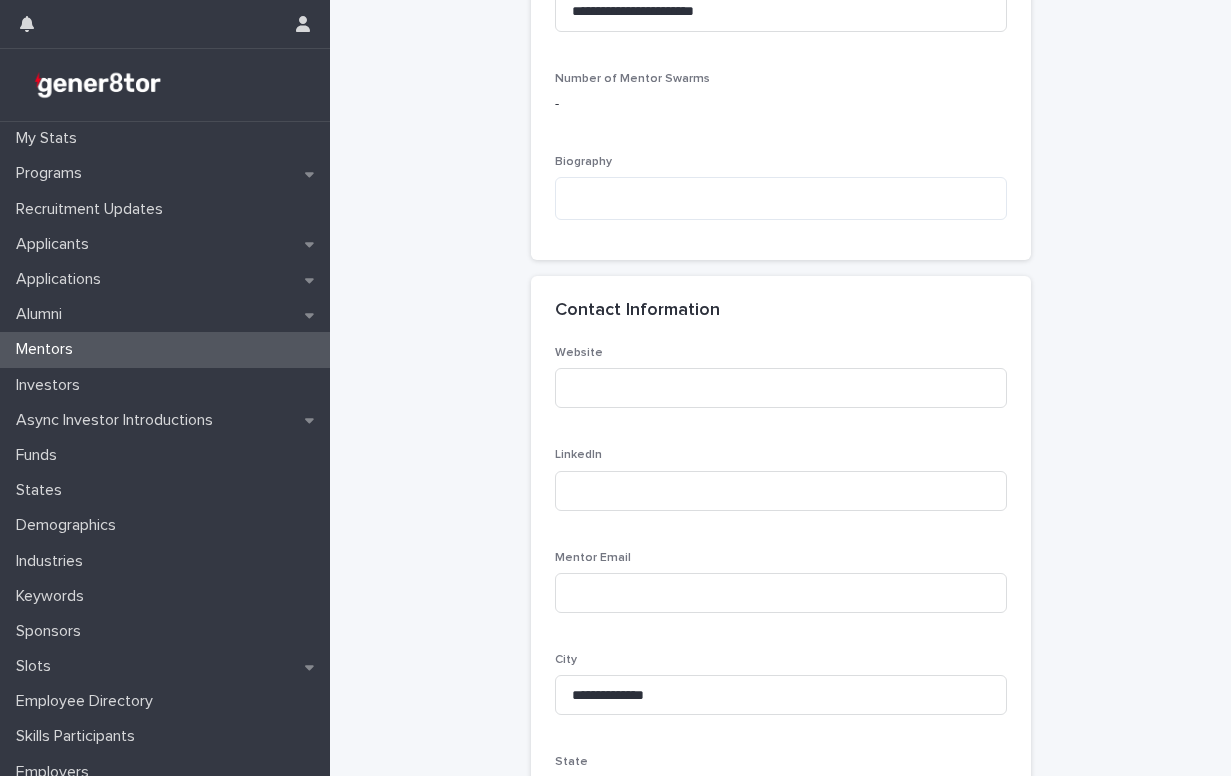 type on "**********" 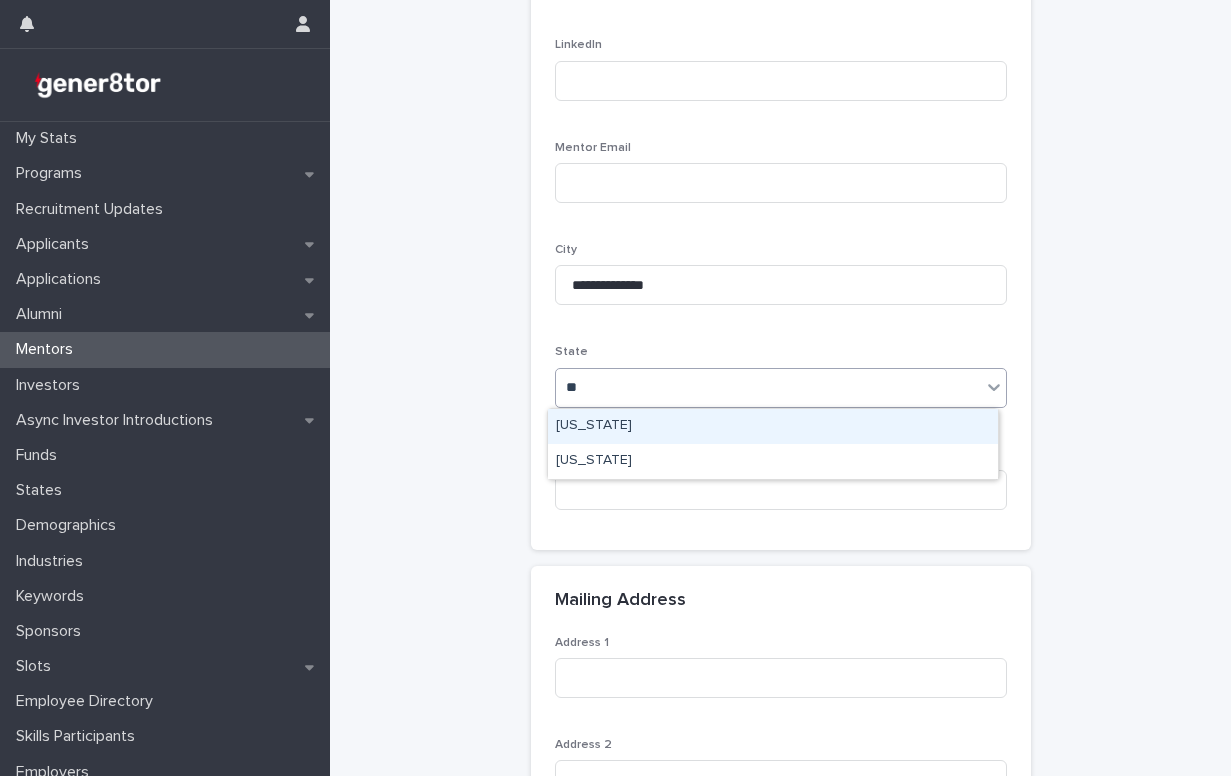 type on "***" 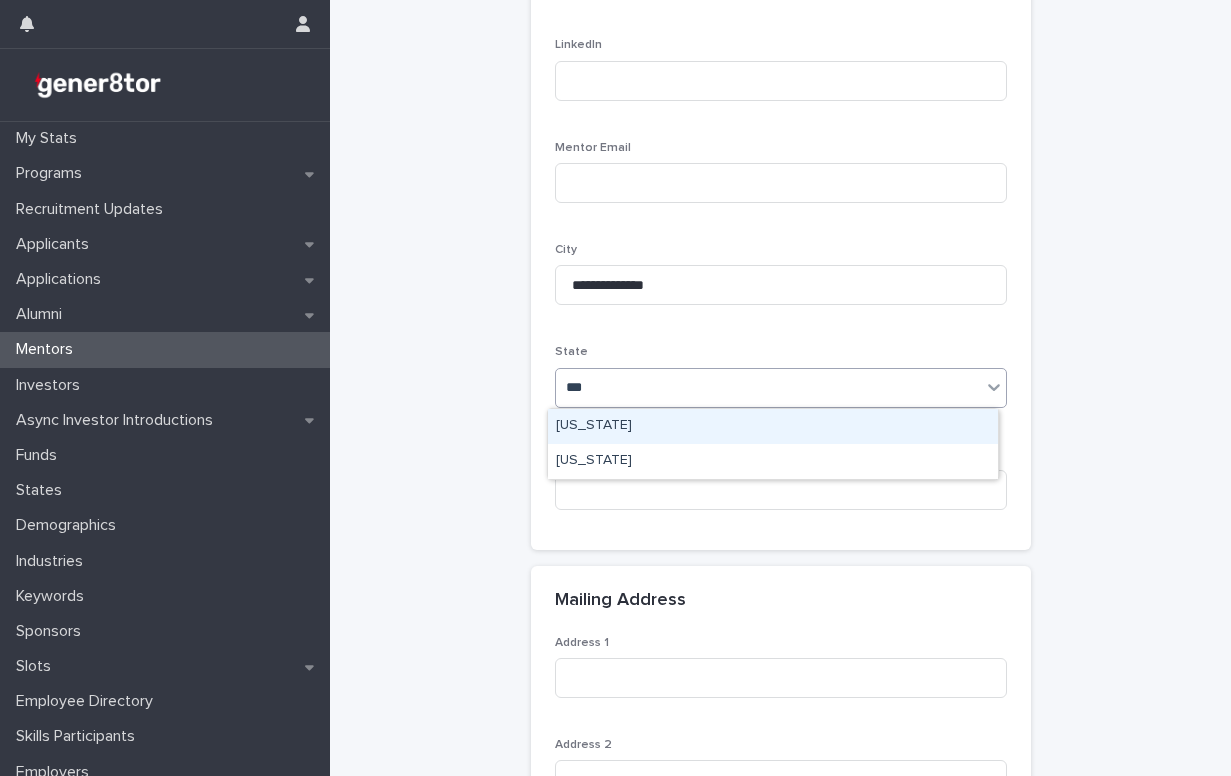 type 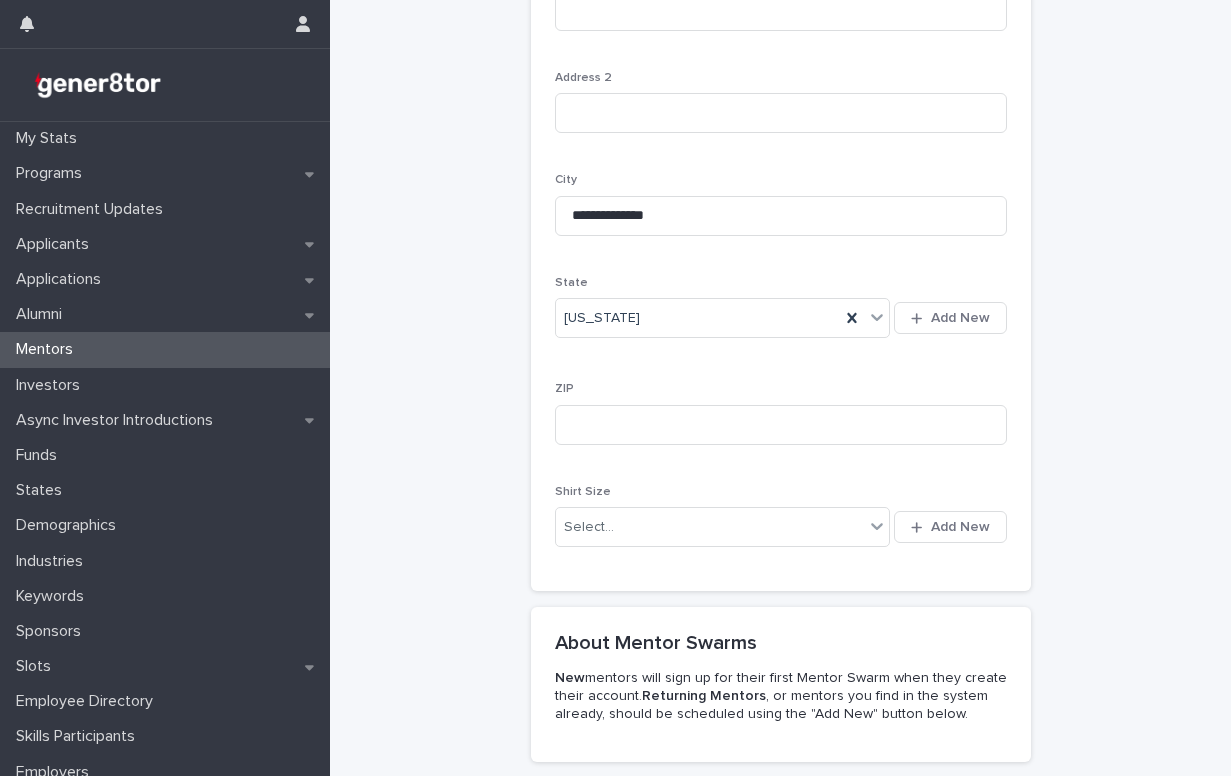 scroll, scrollTop: 1714, scrollLeft: 0, axis: vertical 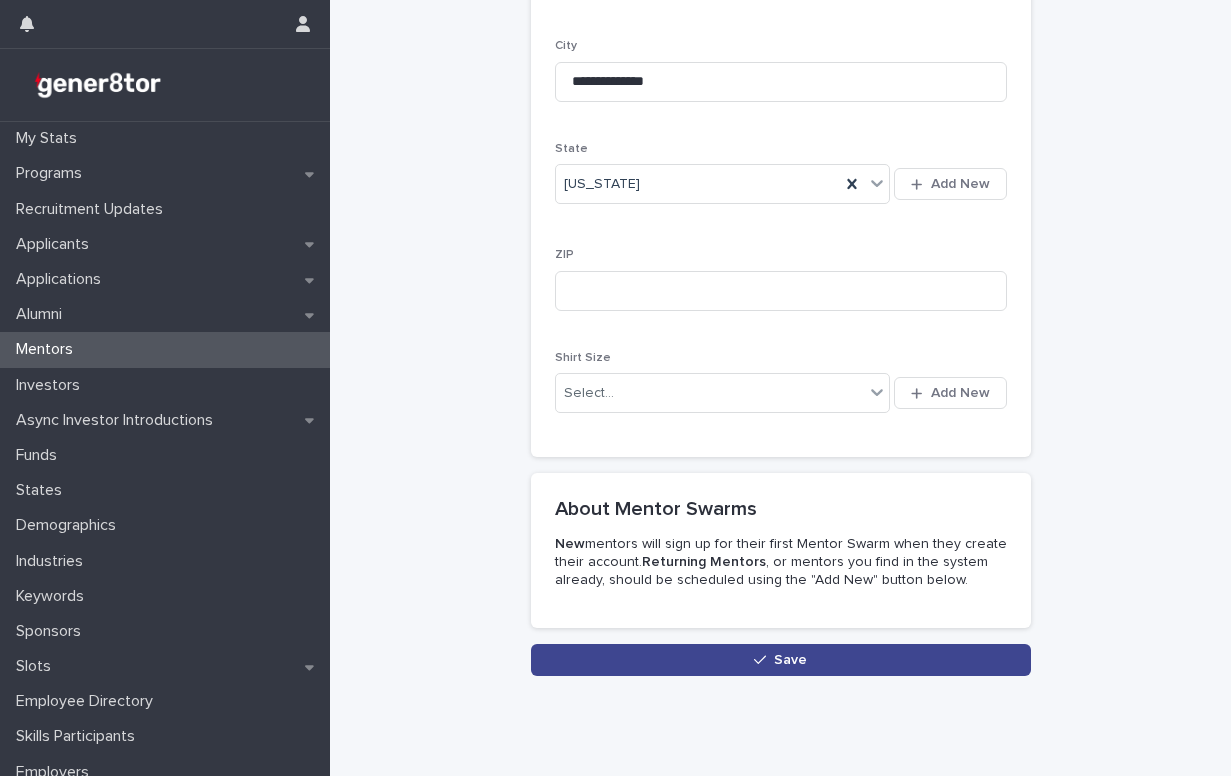 click on "Save" at bounding box center [781, 660] 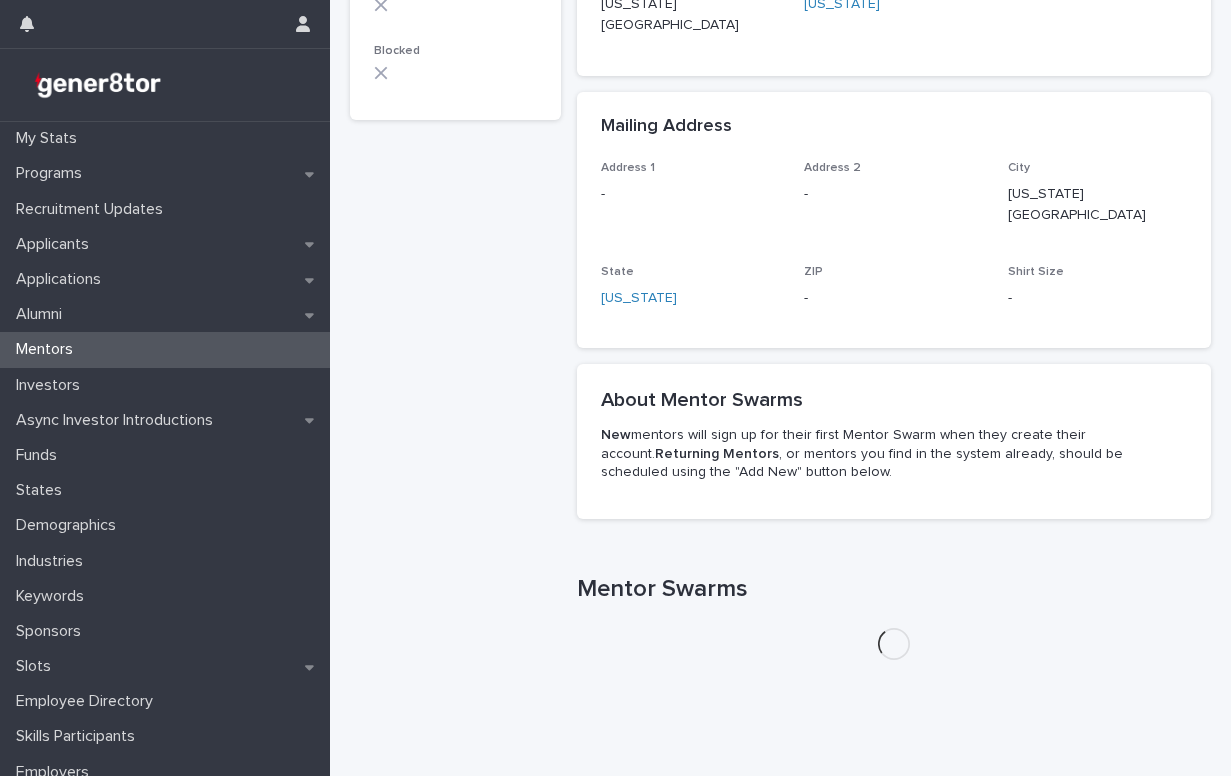 scroll, scrollTop: 0, scrollLeft: 0, axis: both 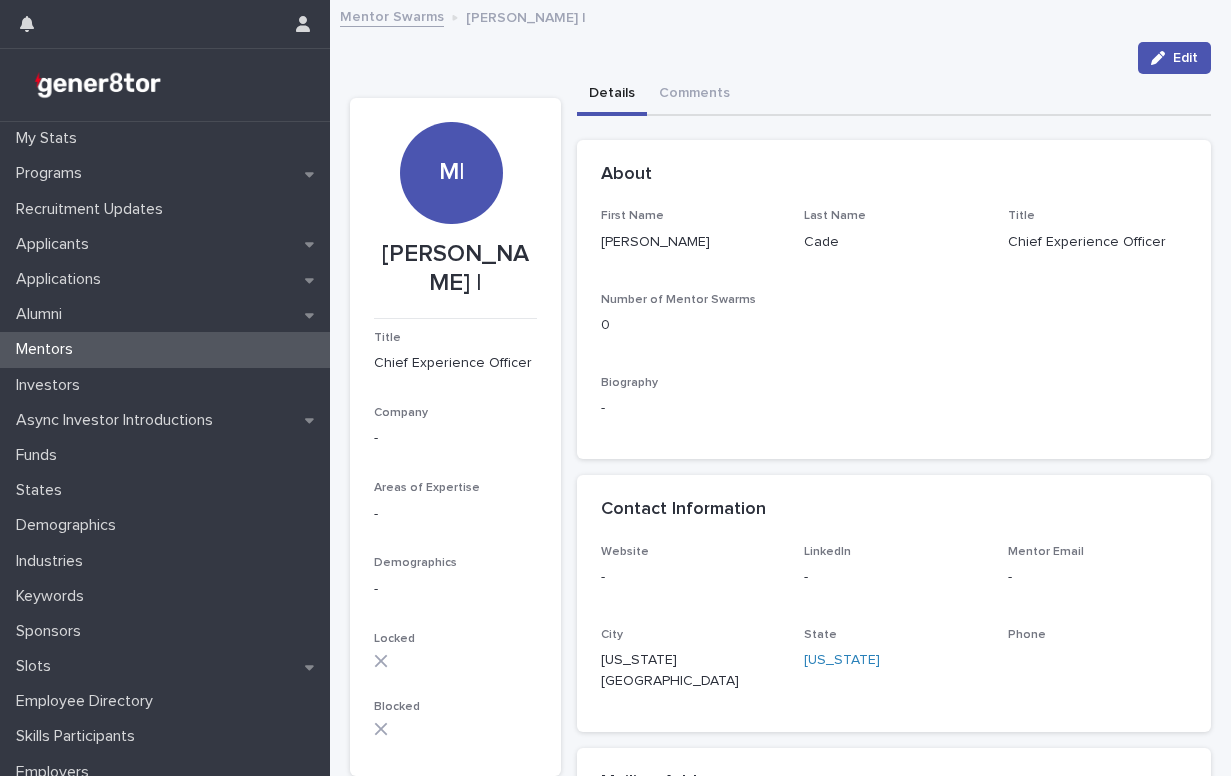 click on "Mentor Swarms" at bounding box center (392, 15) 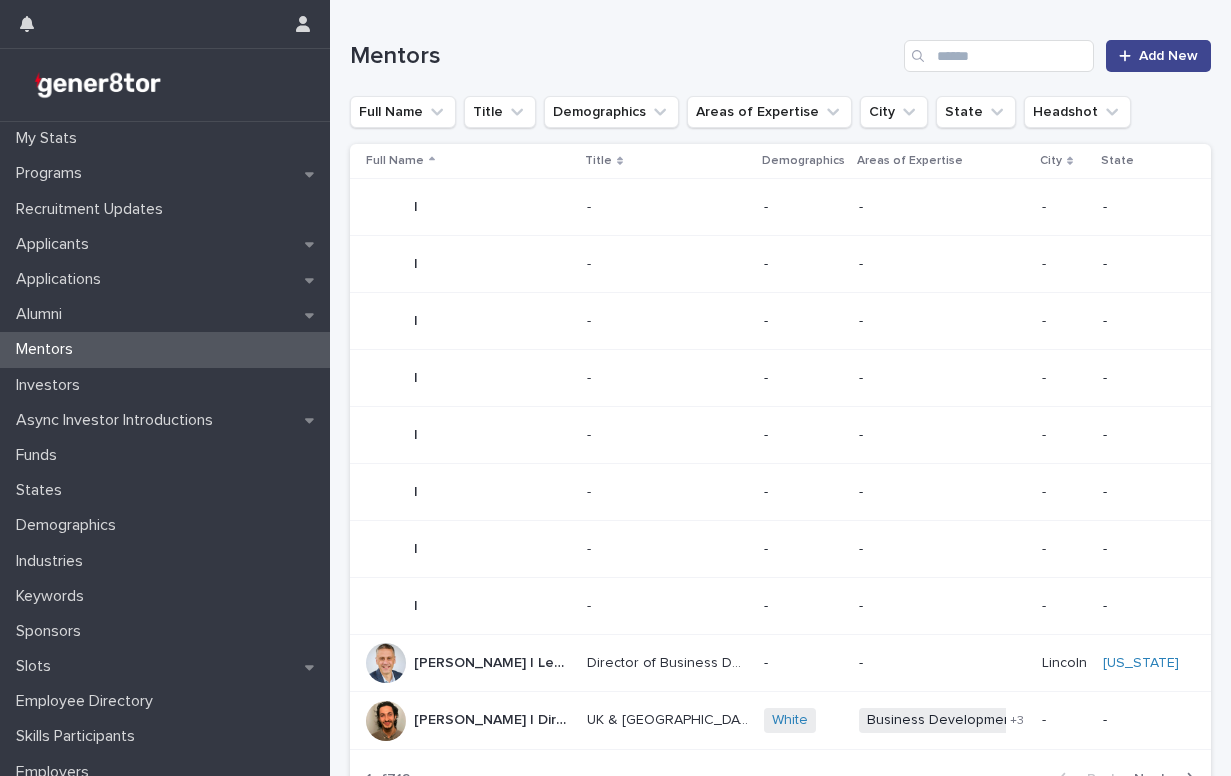 click on "Add New" at bounding box center (1168, 56) 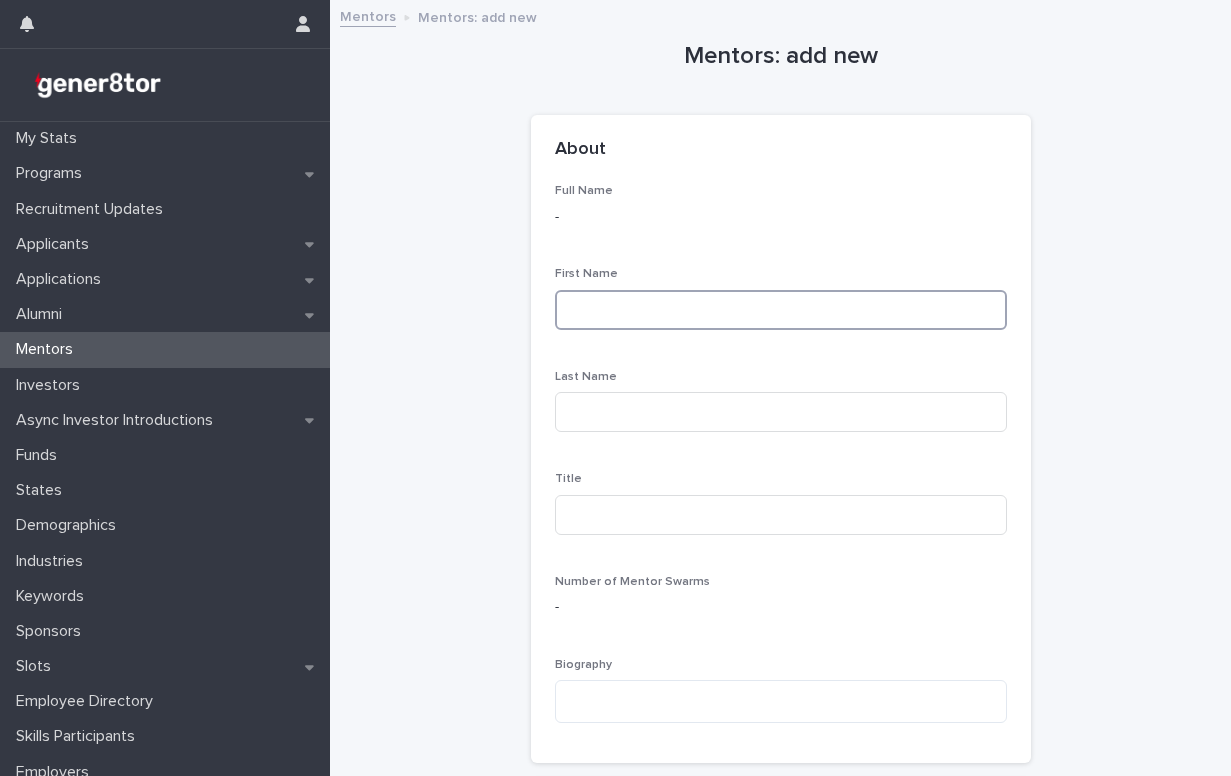click at bounding box center (781, 310) 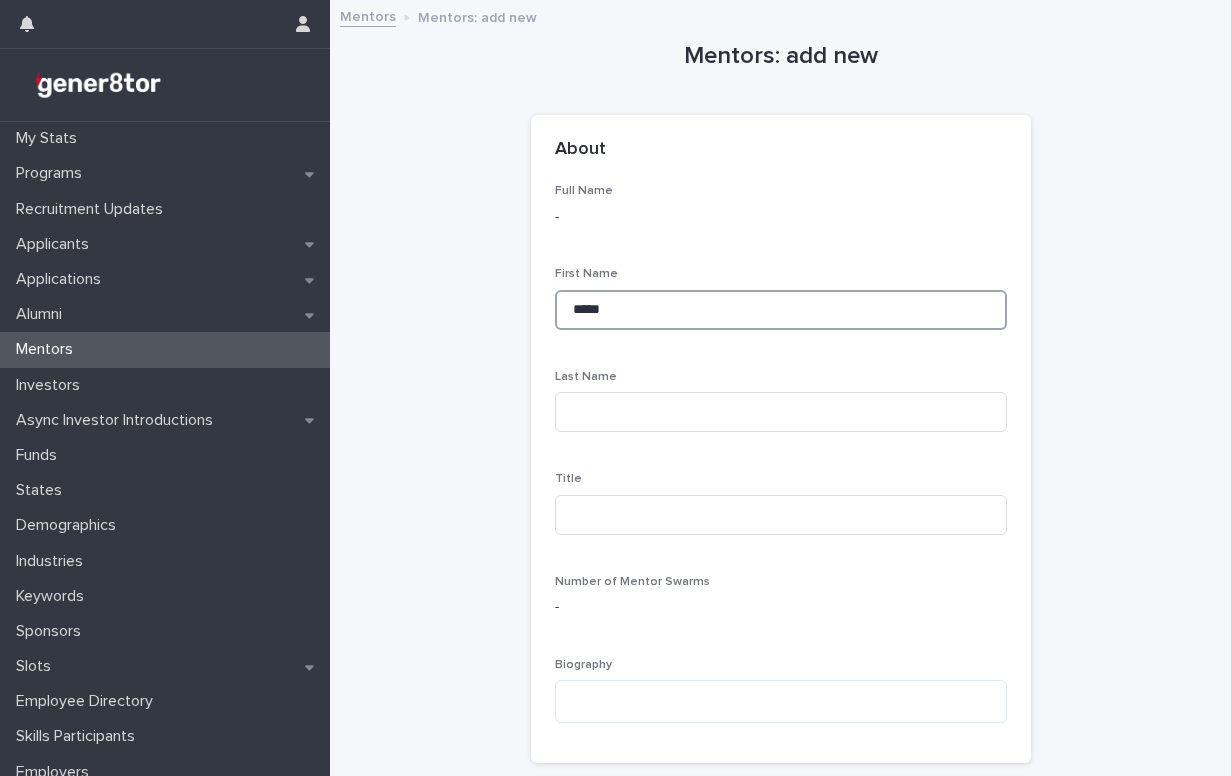 type on "*****" 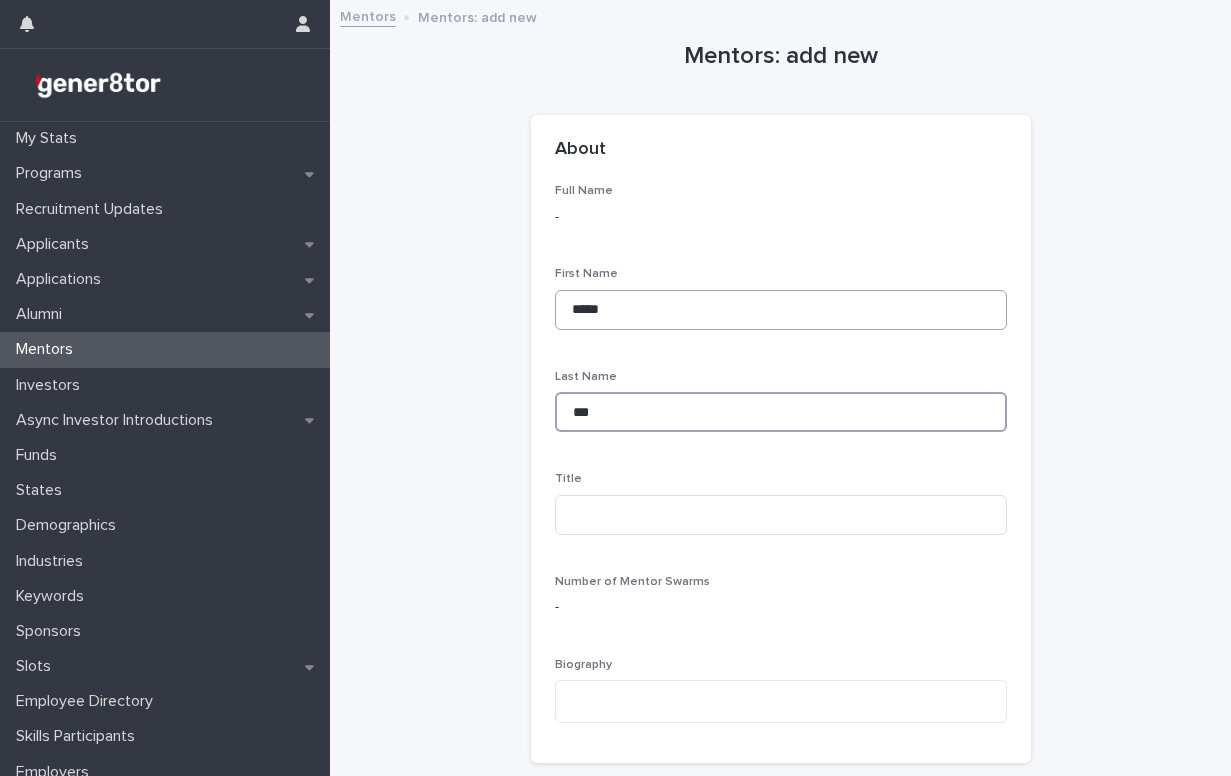 type on "***" 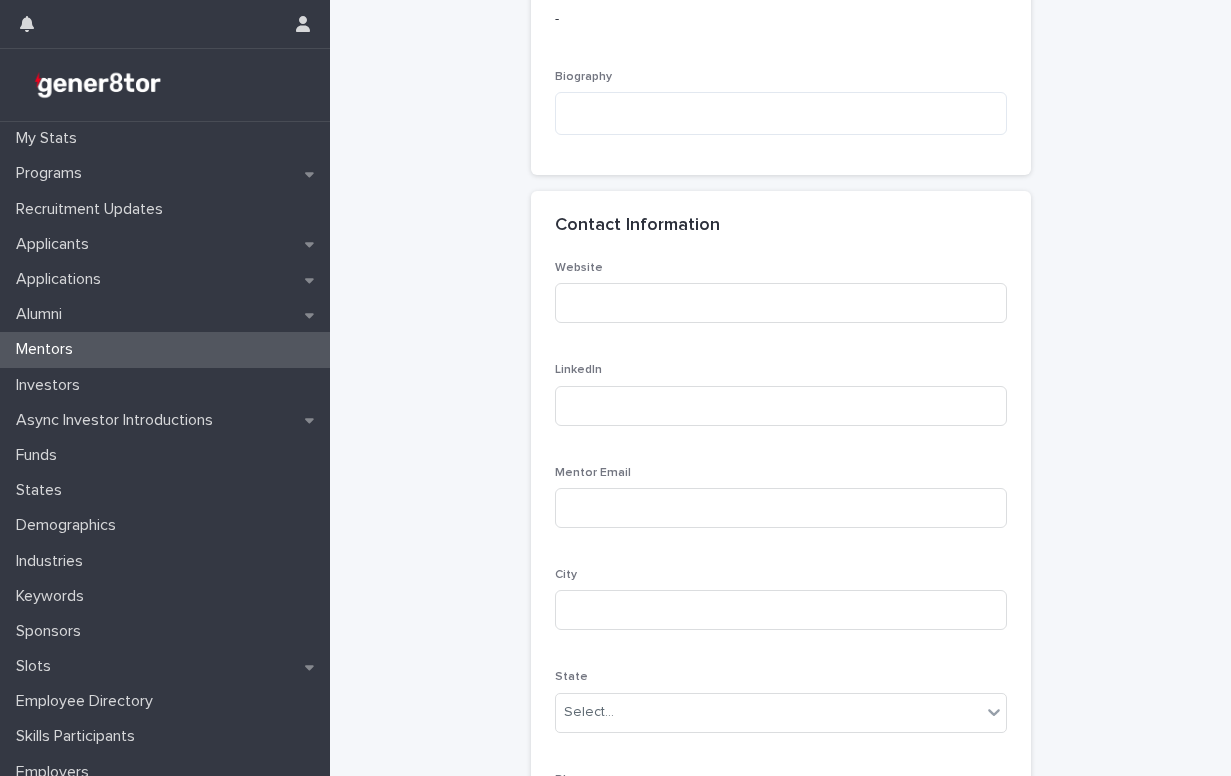 scroll, scrollTop: 658, scrollLeft: 0, axis: vertical 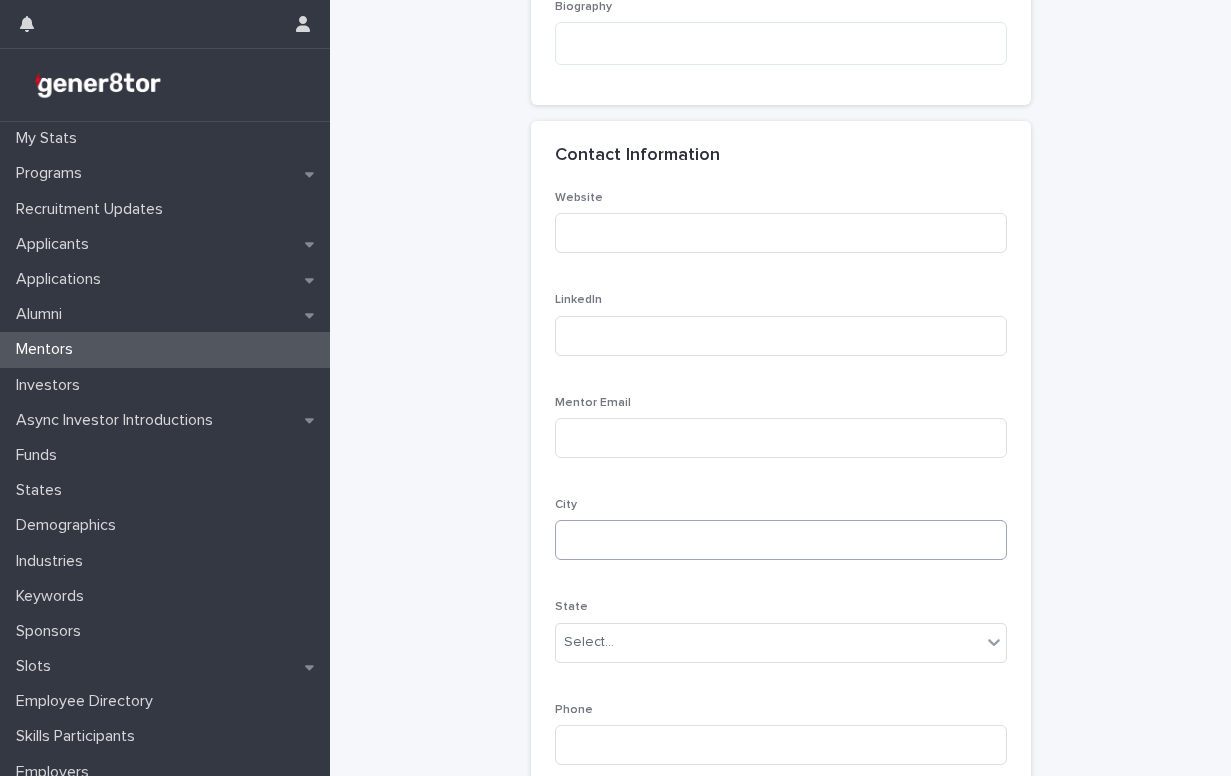 type on "**********" 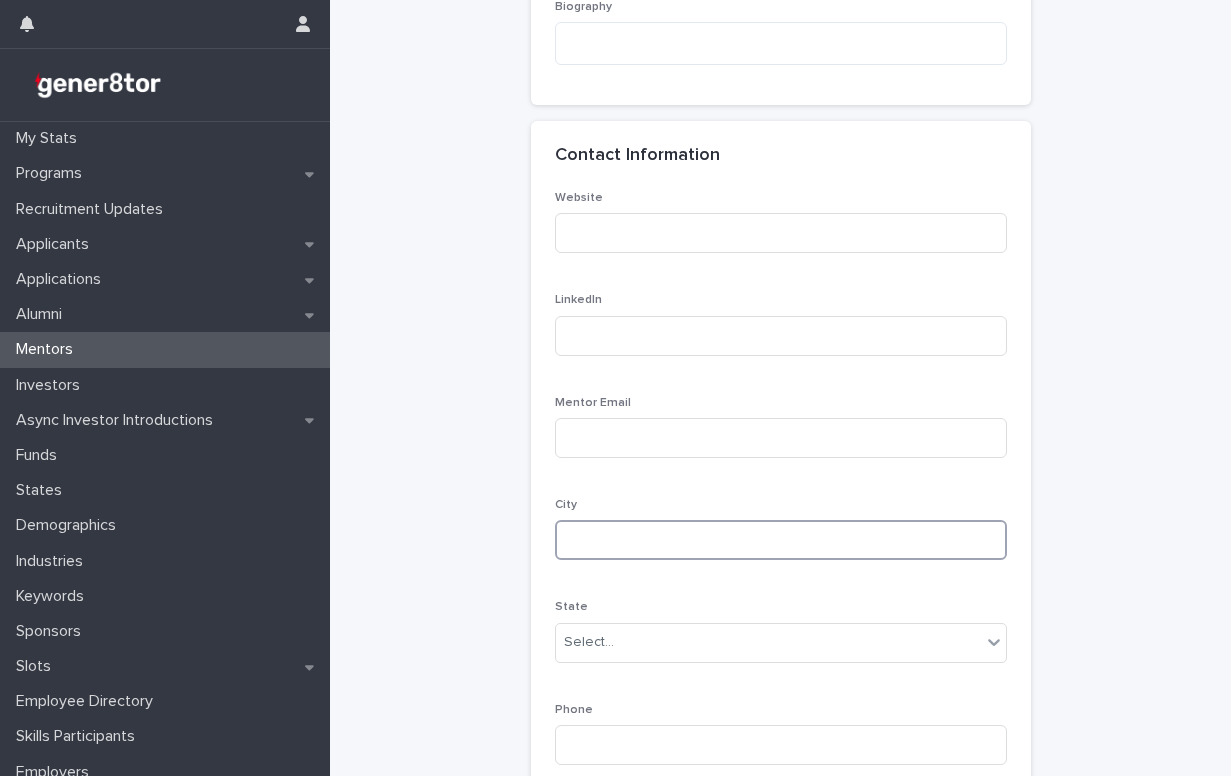 click at bounding box center [781, 540] 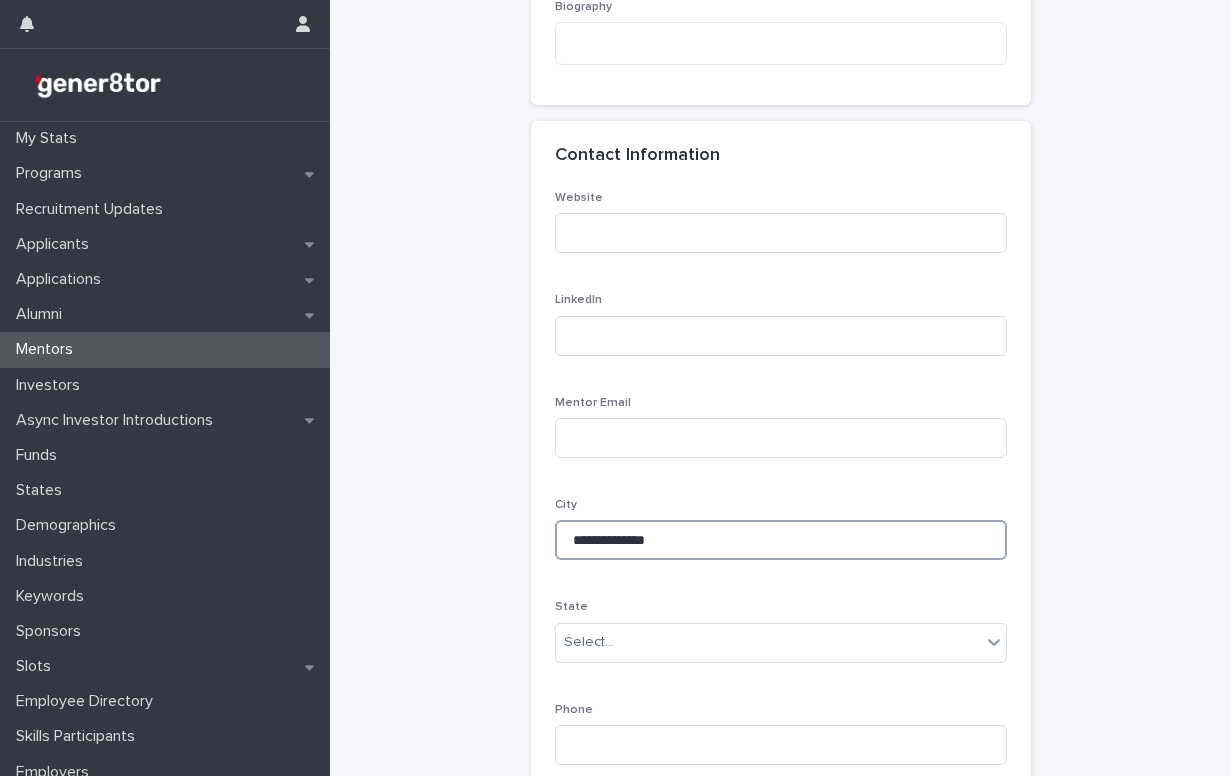 type on "**********" 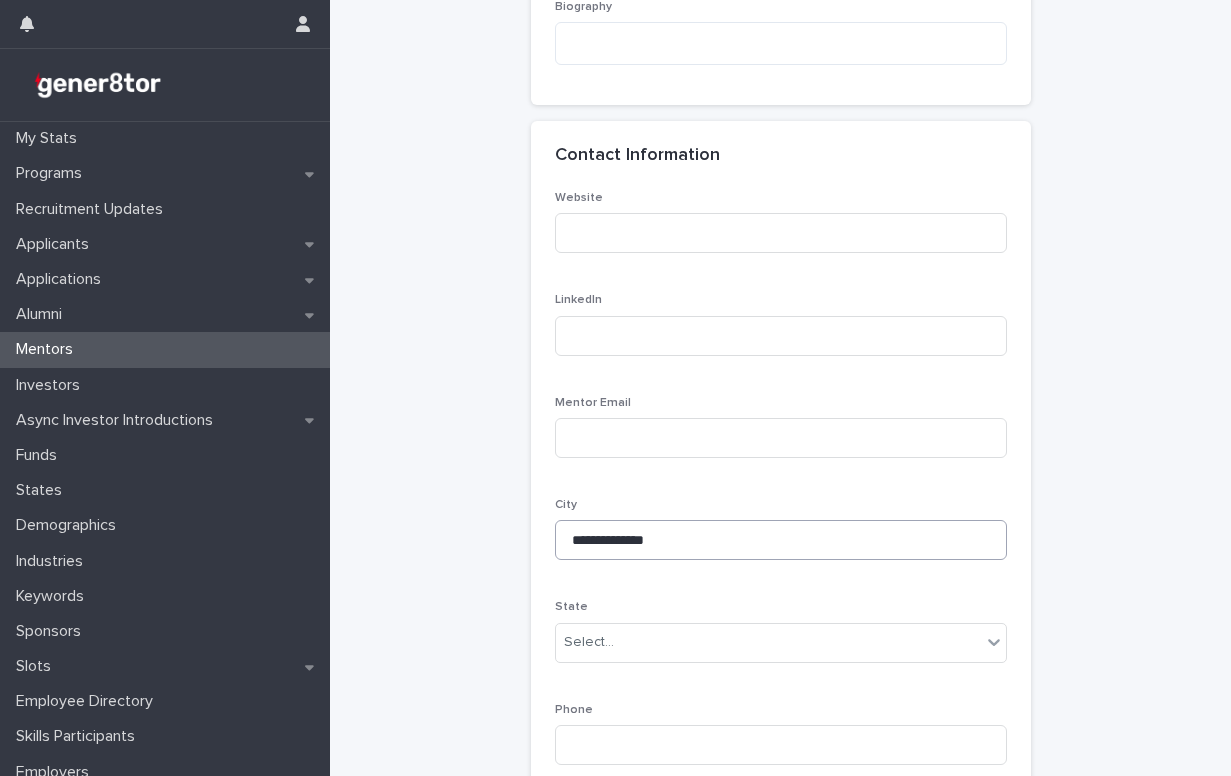 type on "**********" 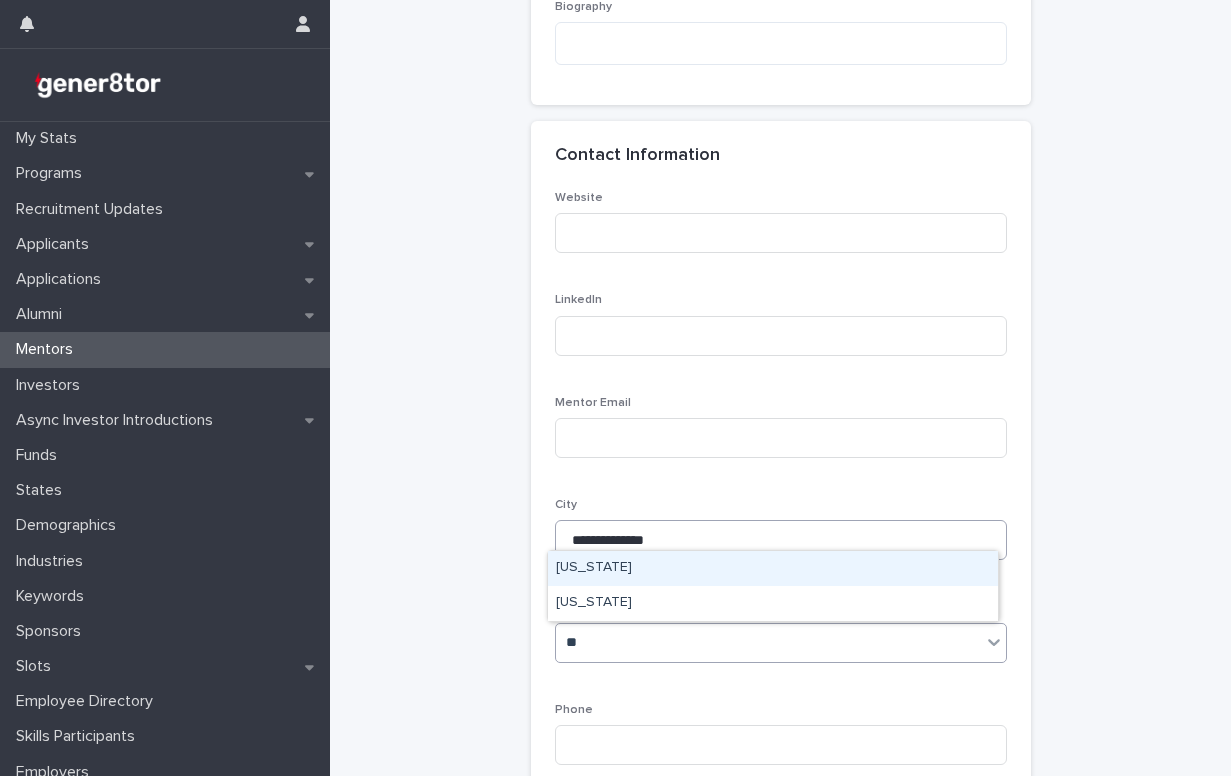 type on "***" 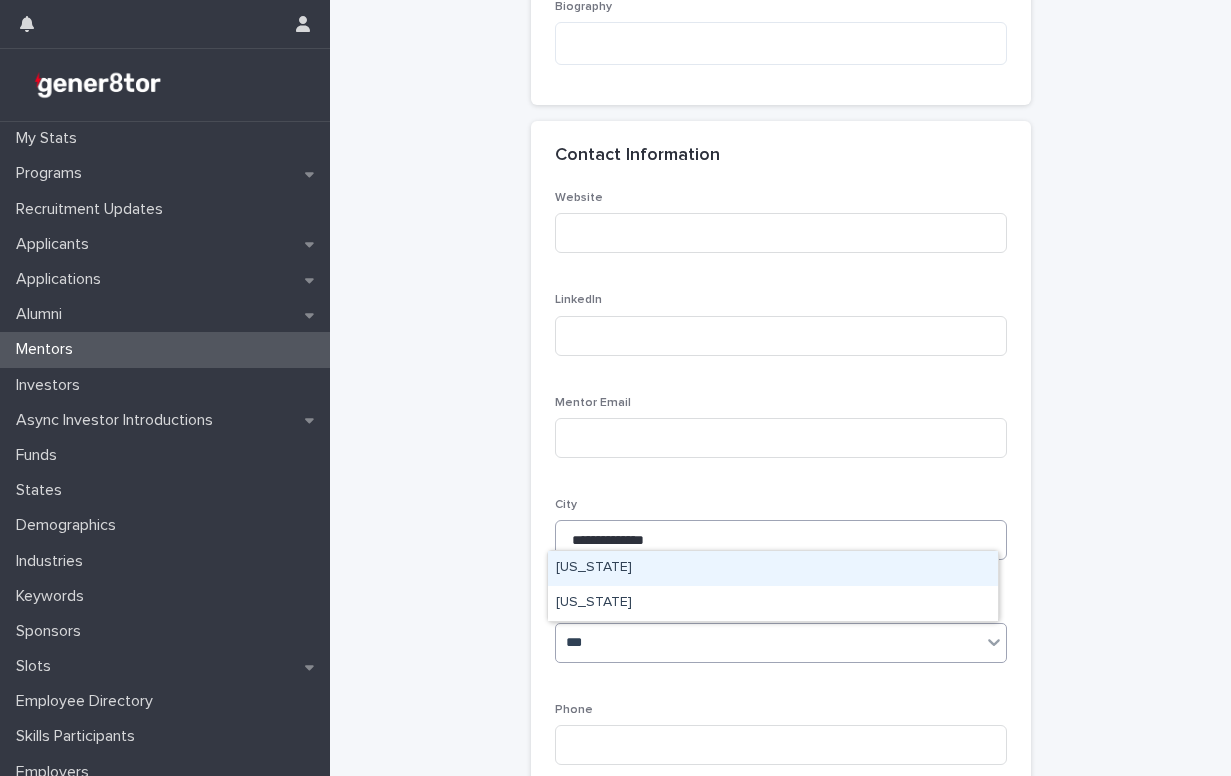 type 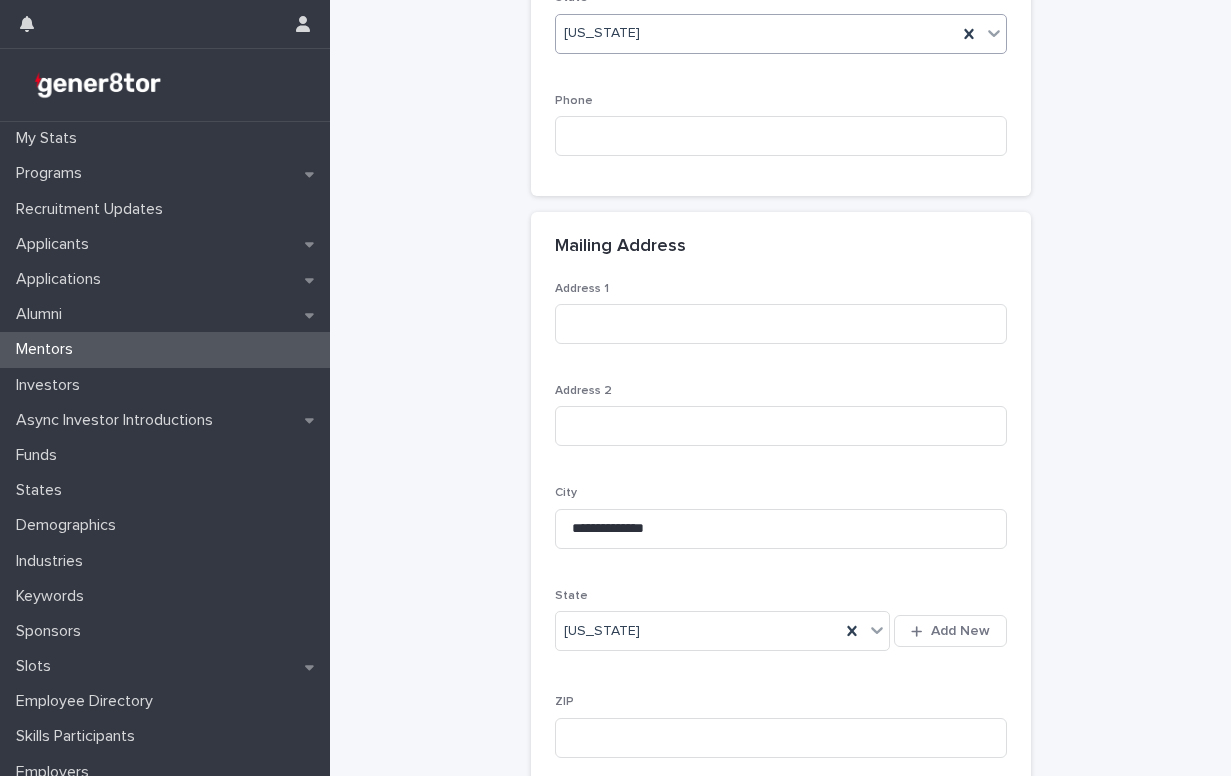 scroll, scrollTop: 1267, scrollLeft: 0, axis: vertical 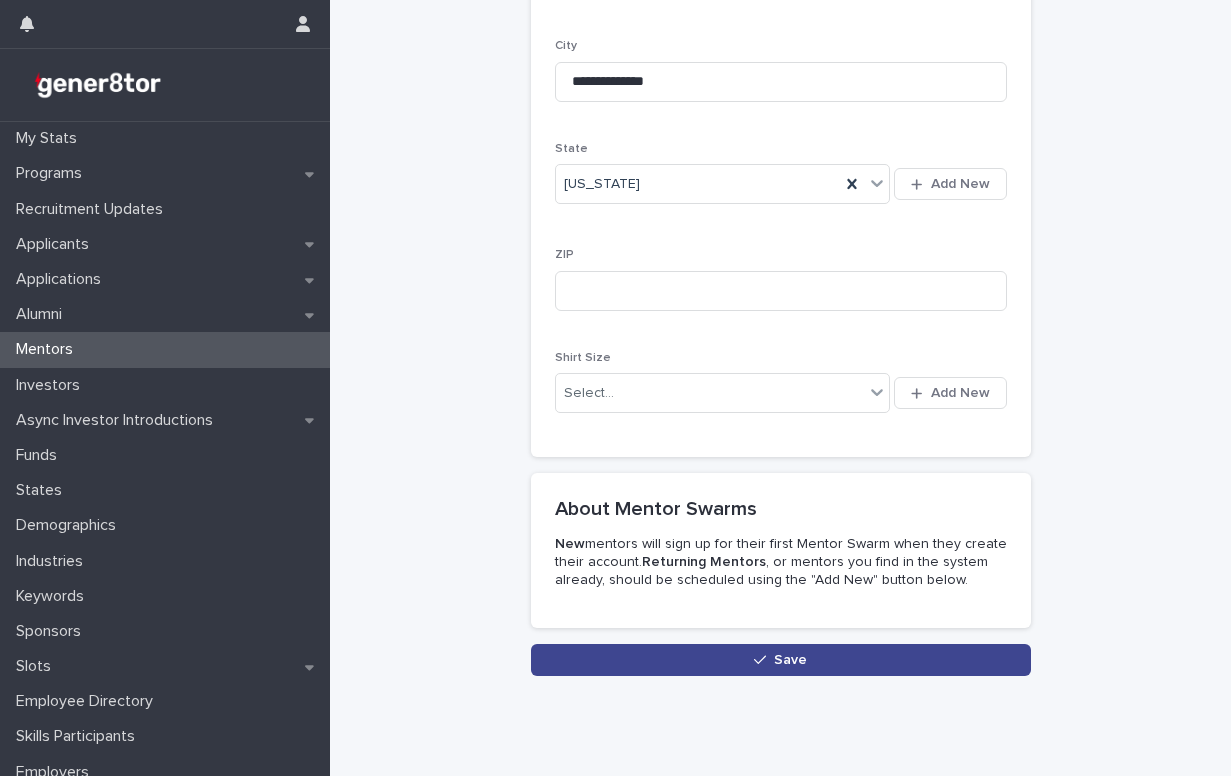 click on "Save" at bounding box center (790, 660) 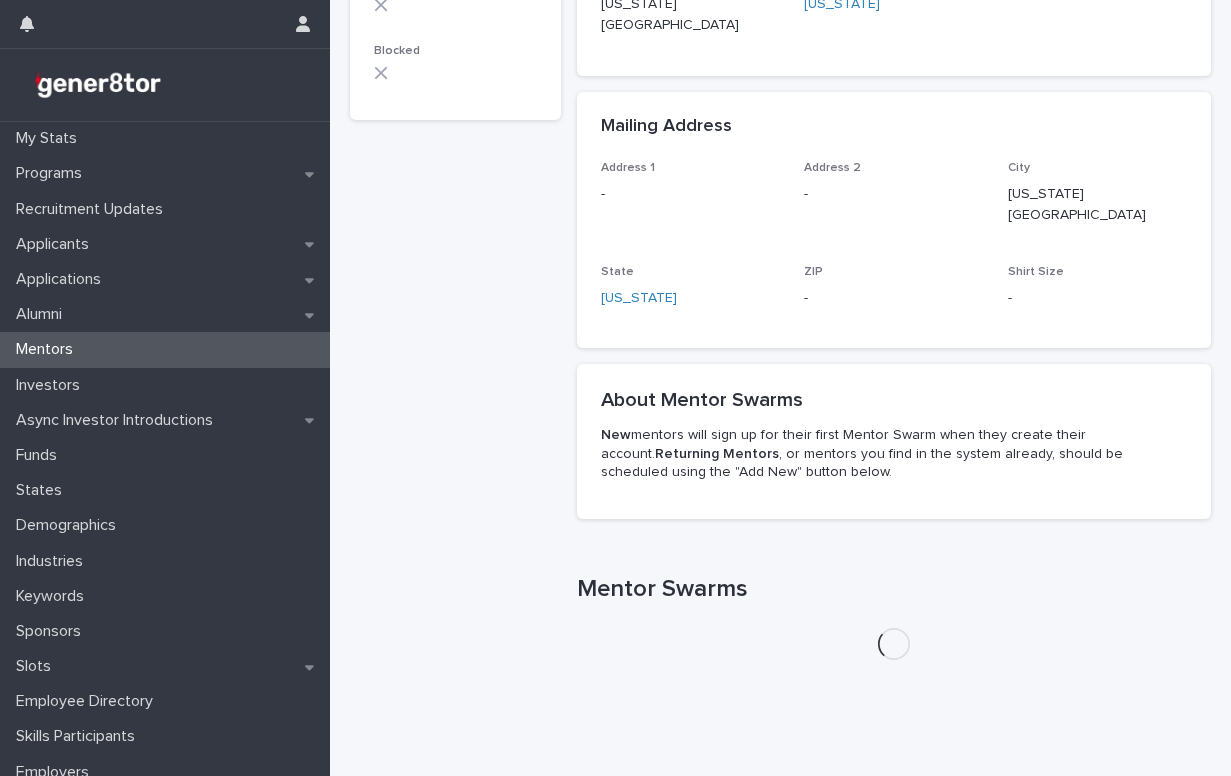 scroll, scrollTop: 0, scrollLeft: 0, axis: both 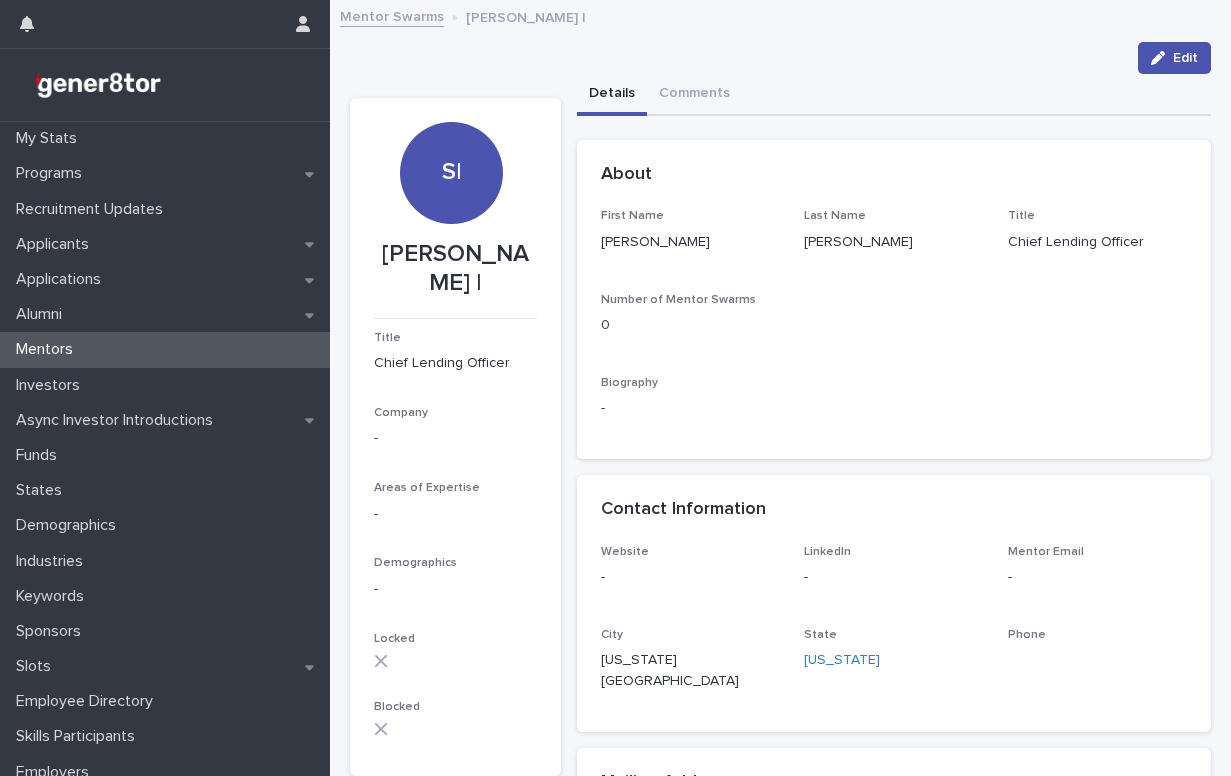 click on "Mentor Swarms" at bounding box center [392, 15] 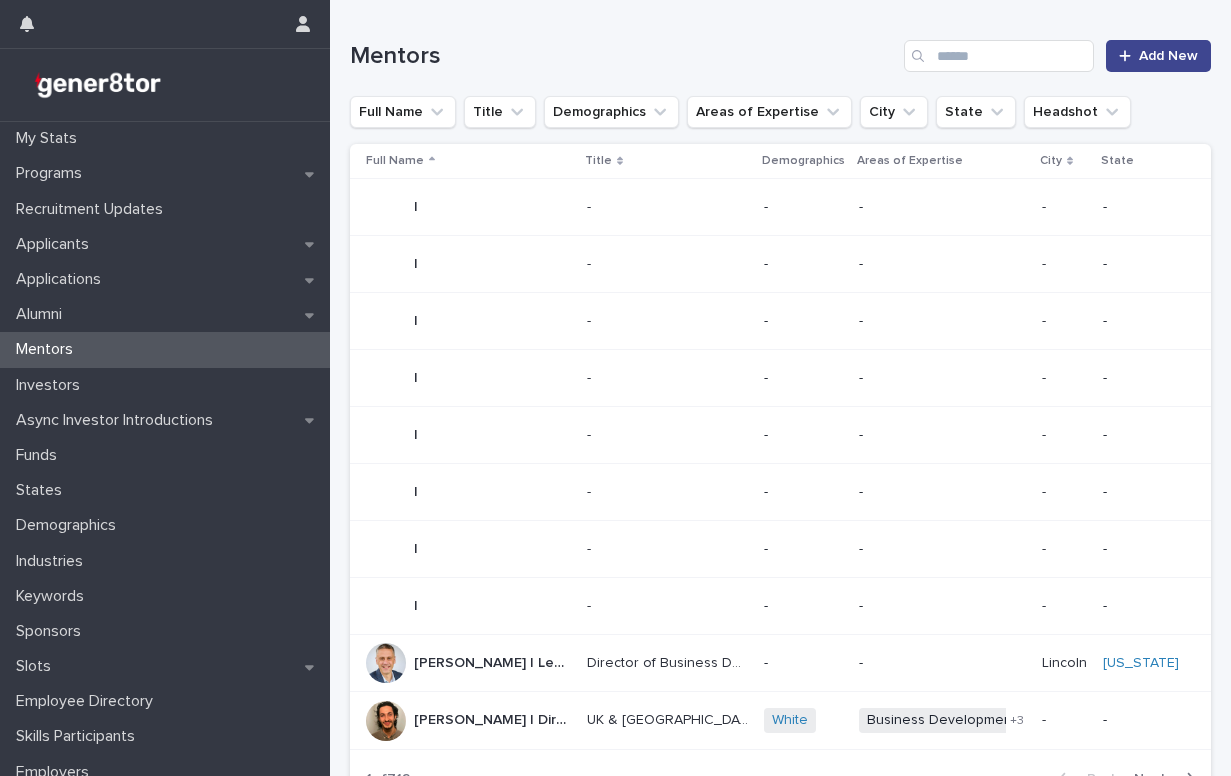 click on "Add New" at bounding box center [1168, 56] 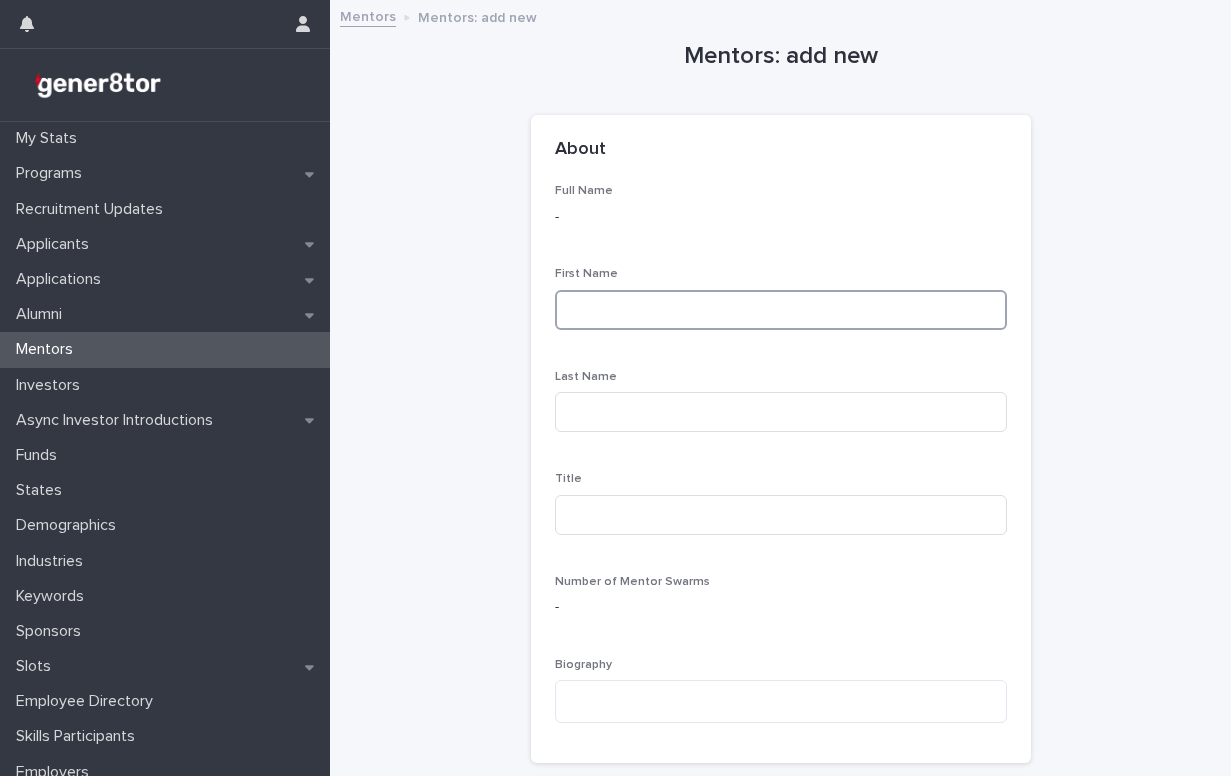 click at bounding box center [781, 310] 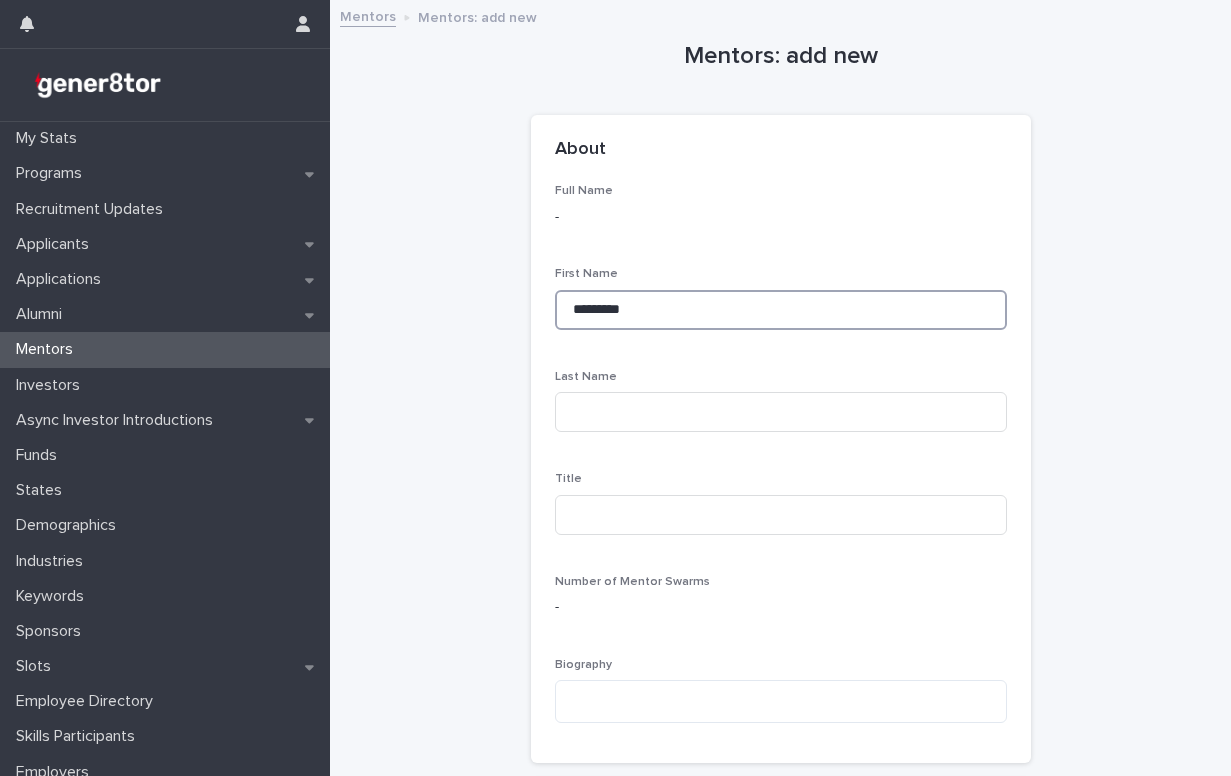type on "*********" 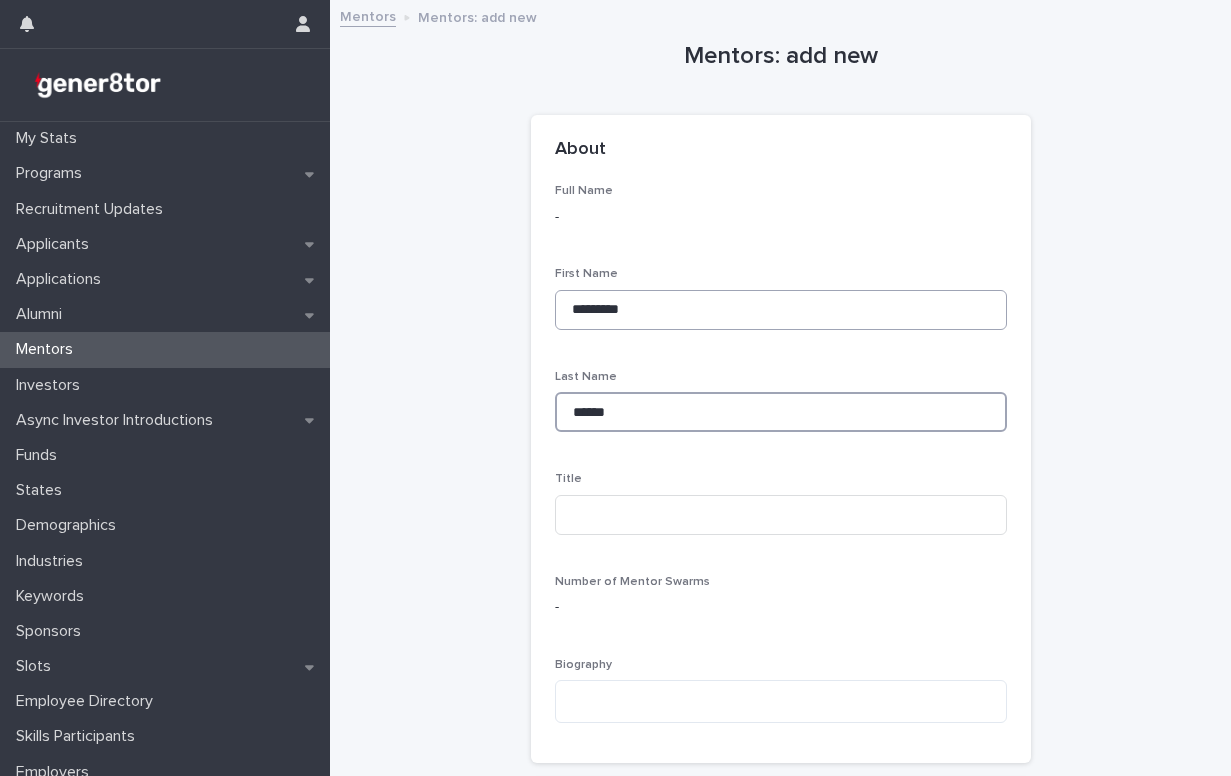 type on "******" 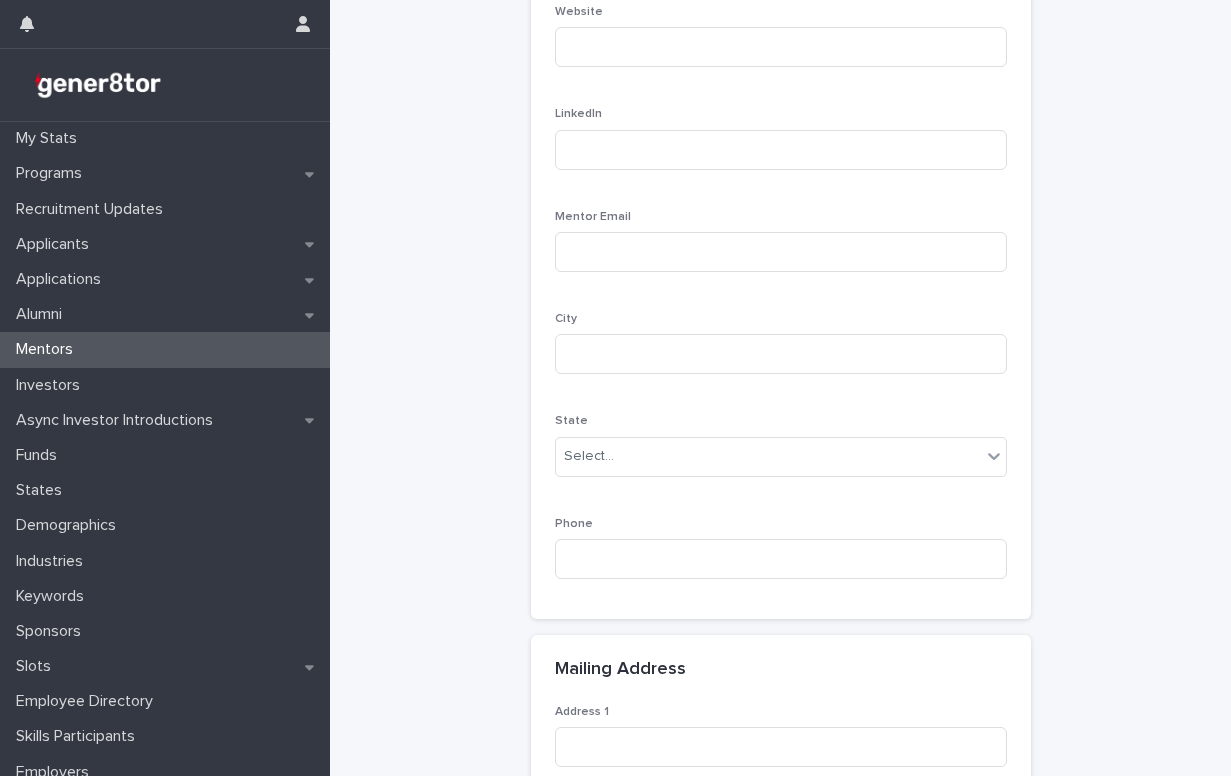 scroll, scrollTop: 866, scrollLeft: 0, axis: vertical 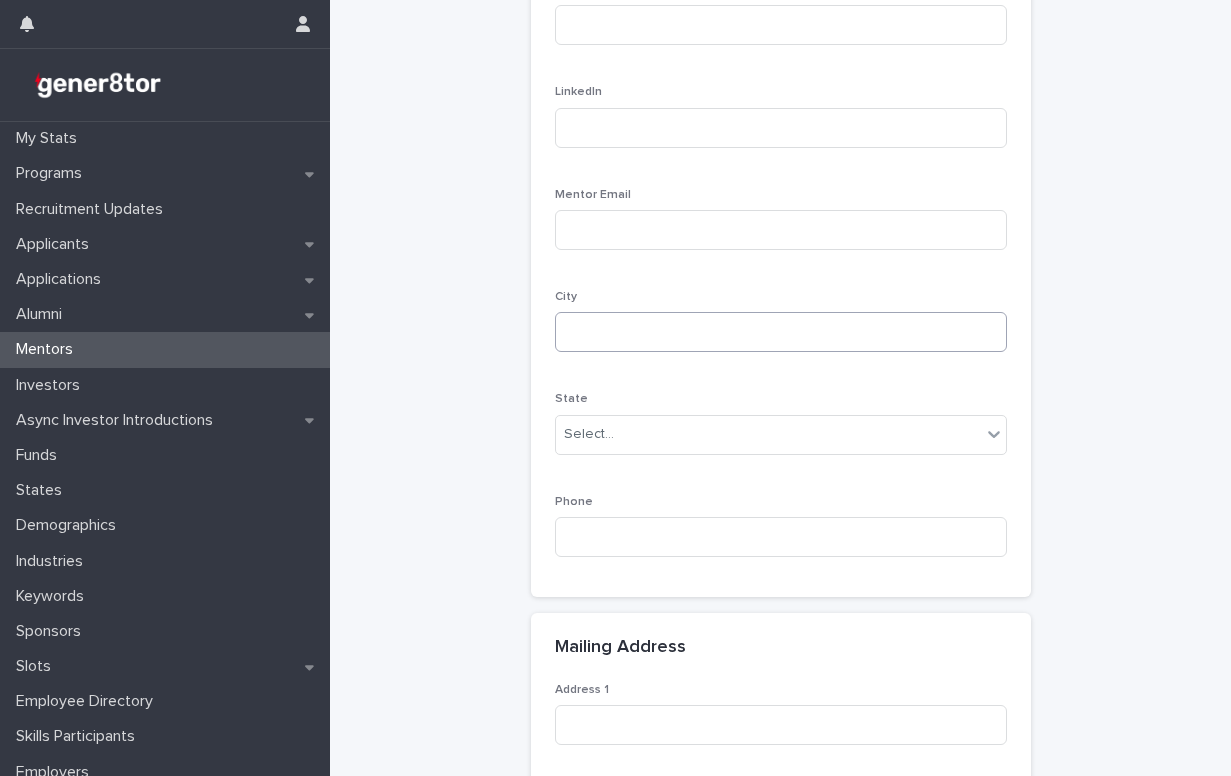 type on "**********" 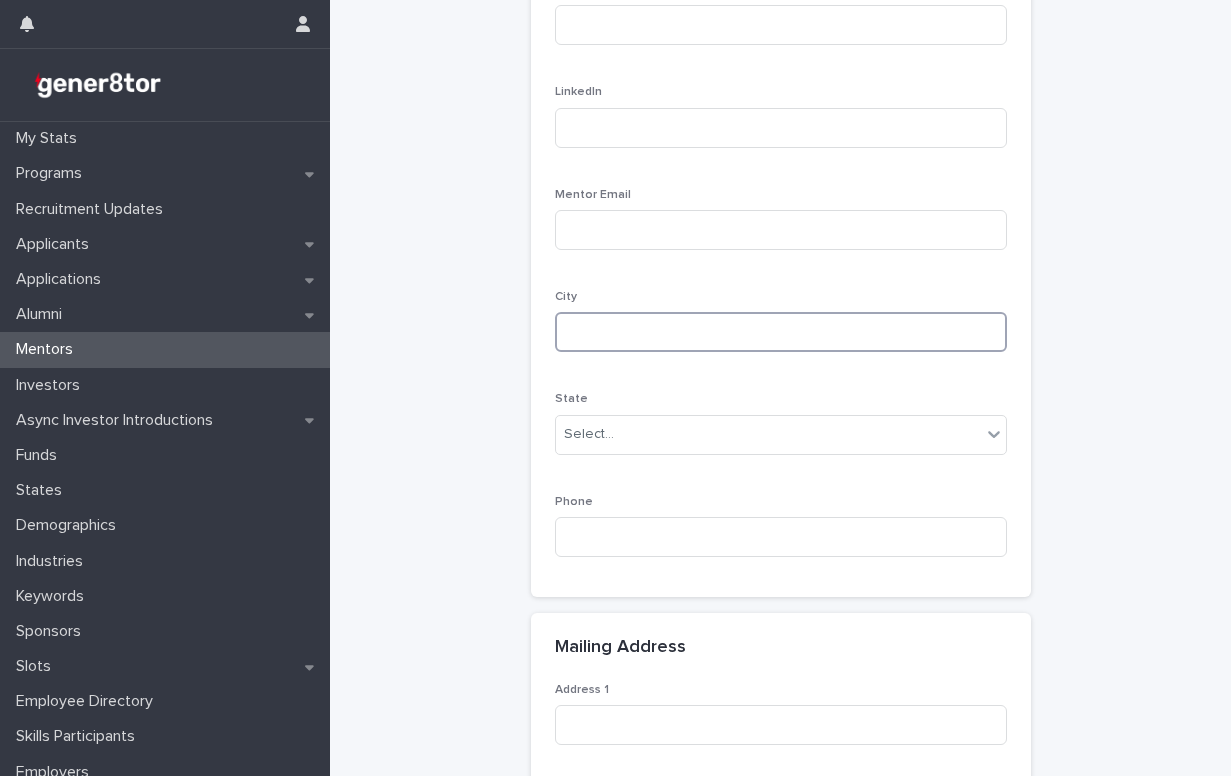 click at bounding box center [781, 332] 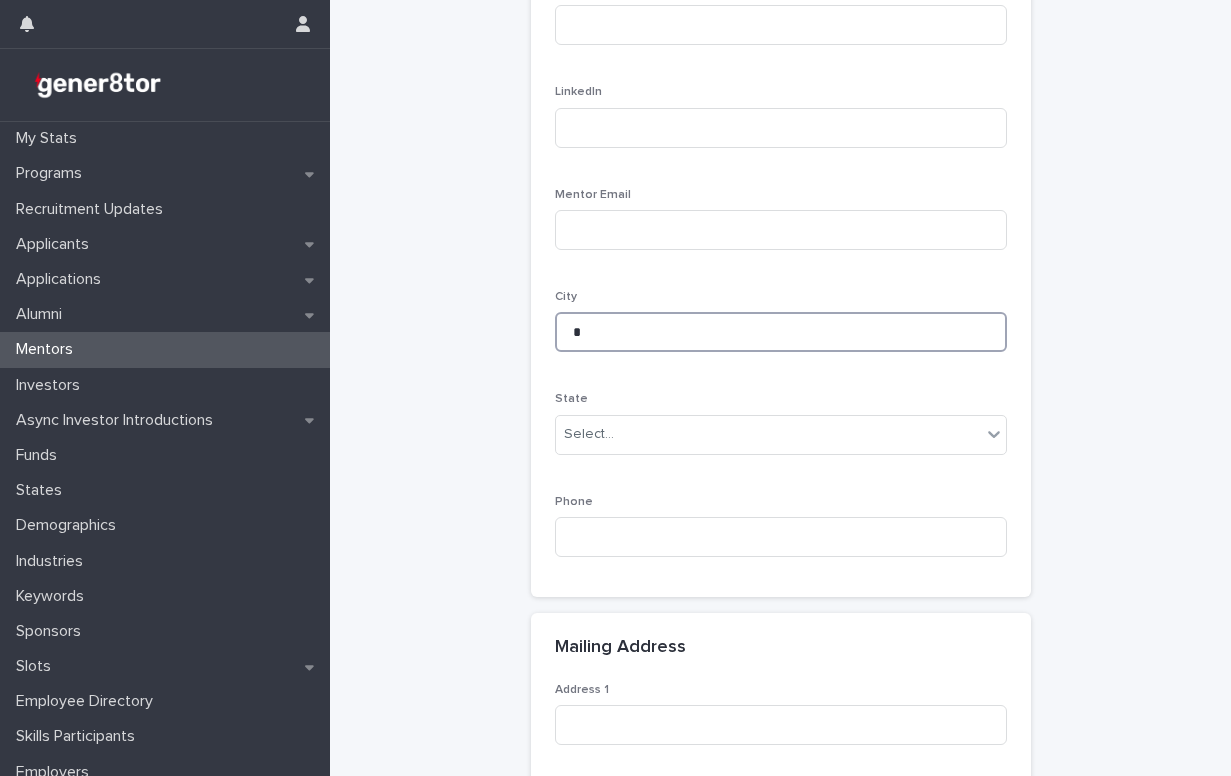 type on "**" 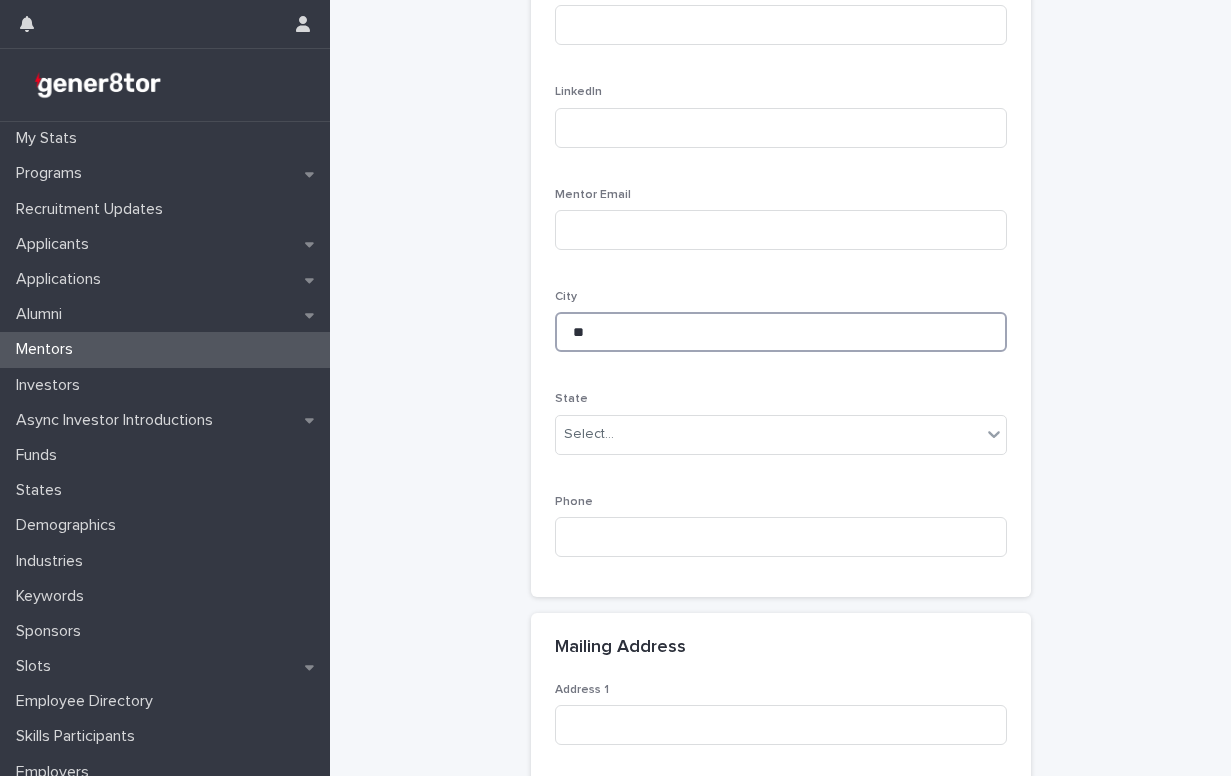 type on "*" 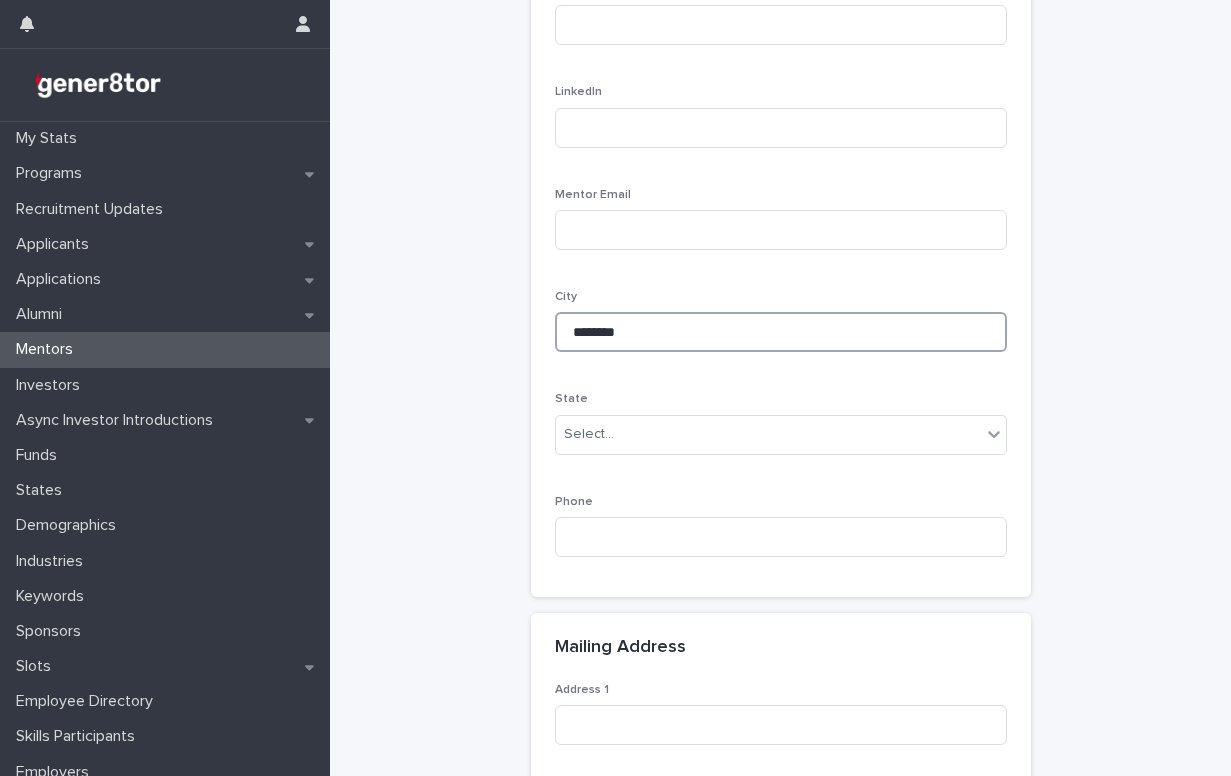 type on "********" 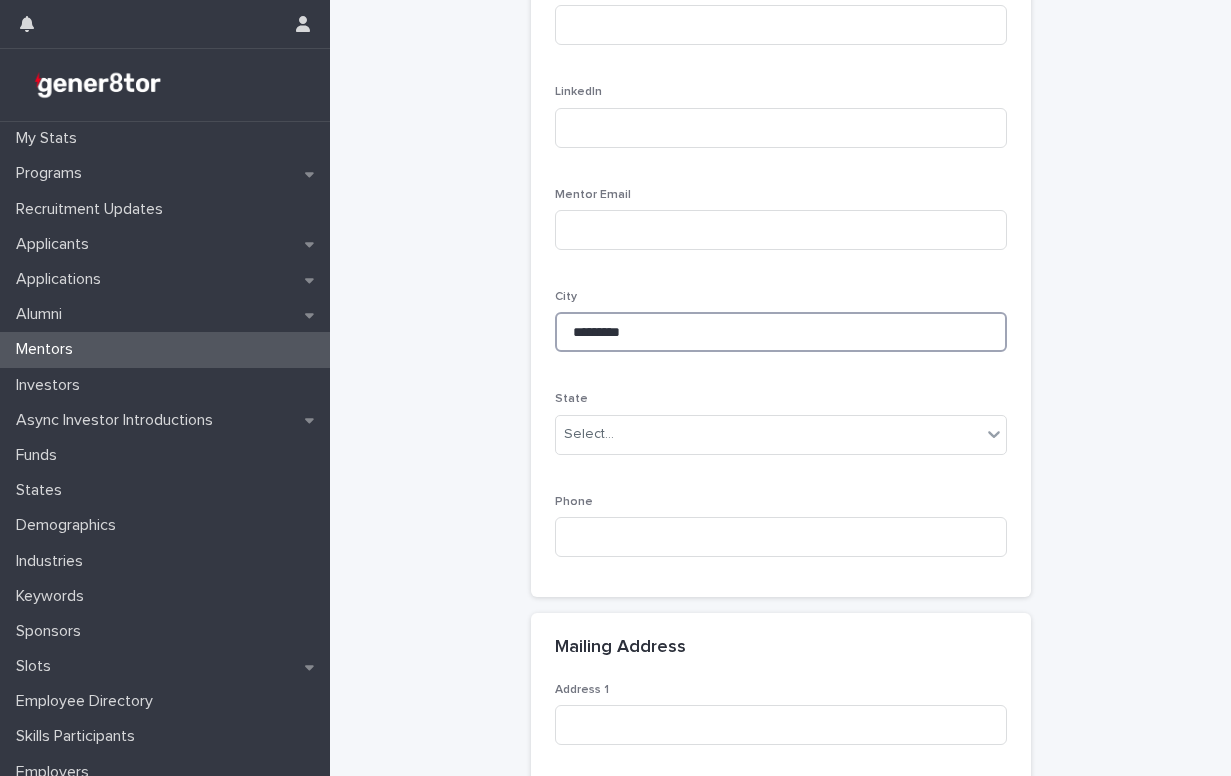 type on "********" 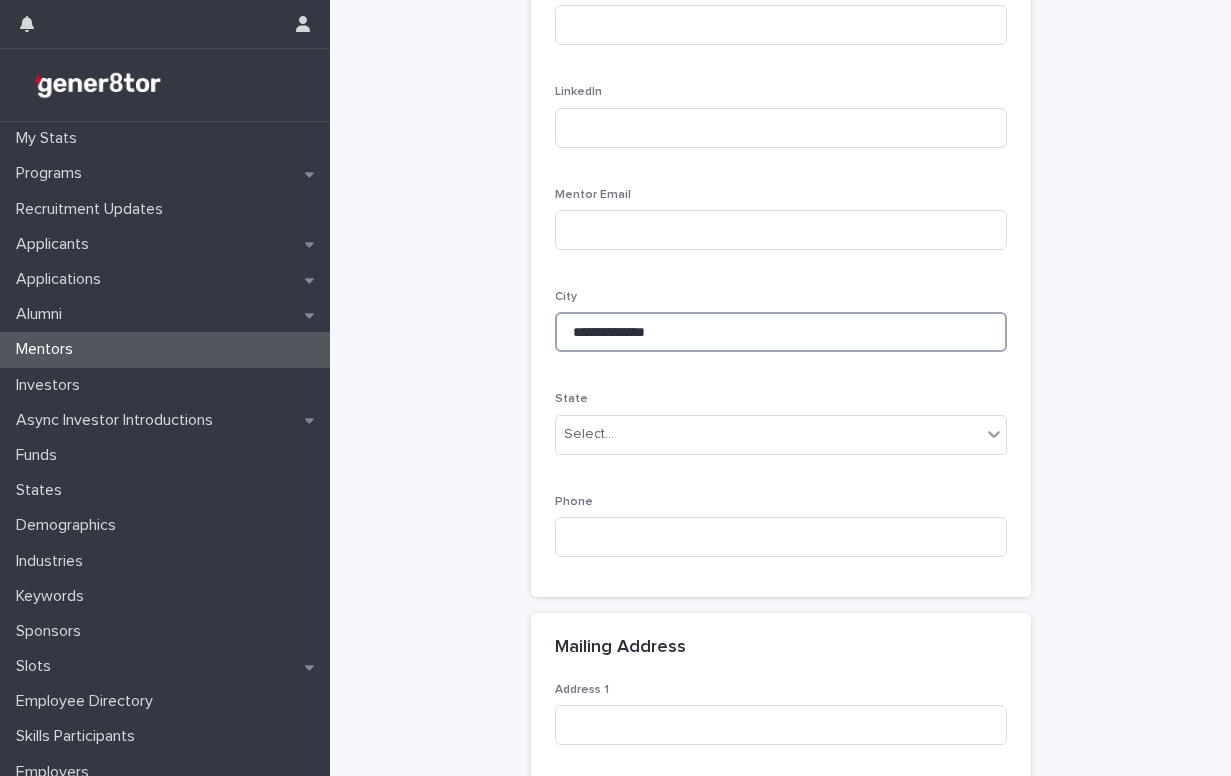 type on "**********" 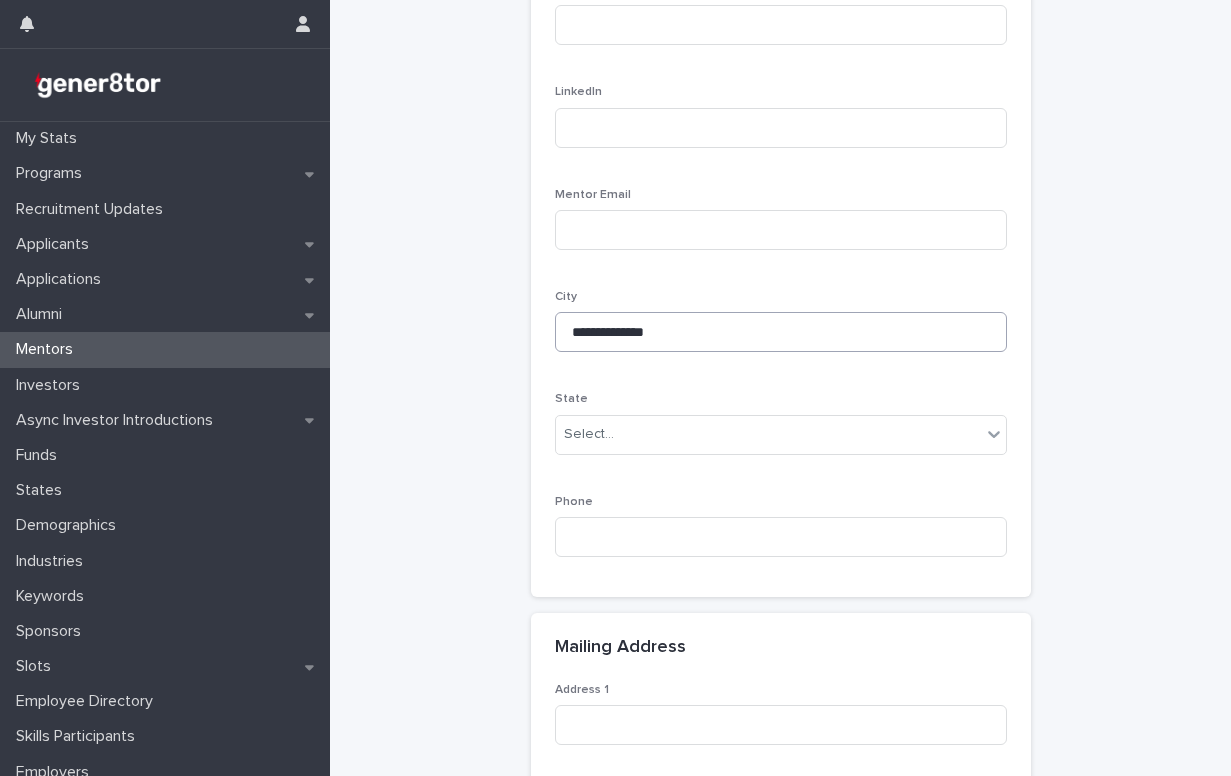 type on "**********" 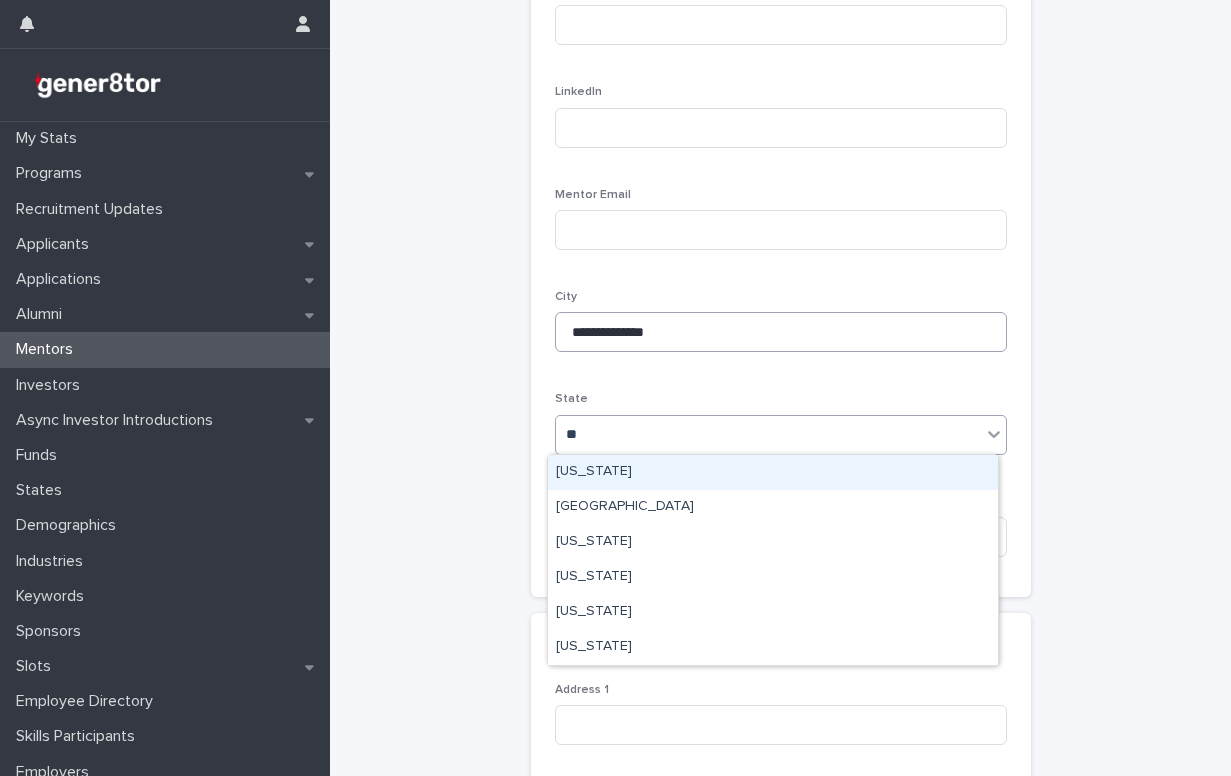 type on "***" 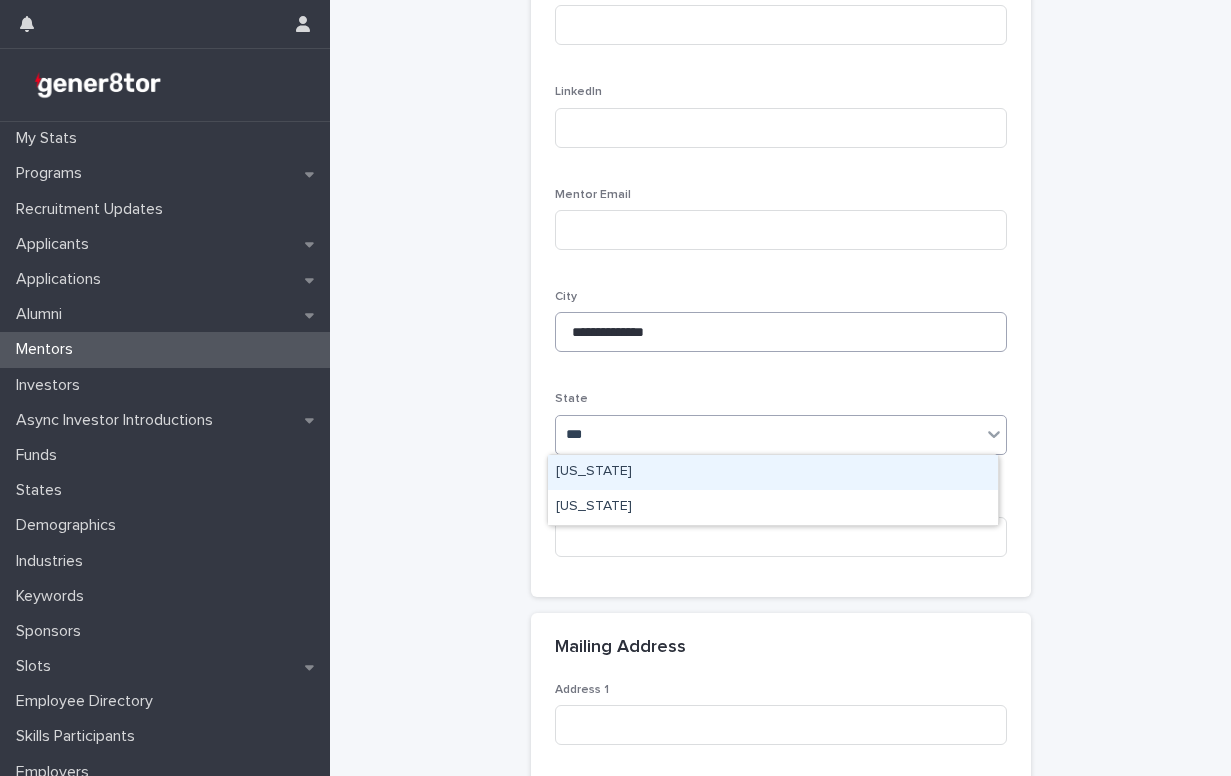 type 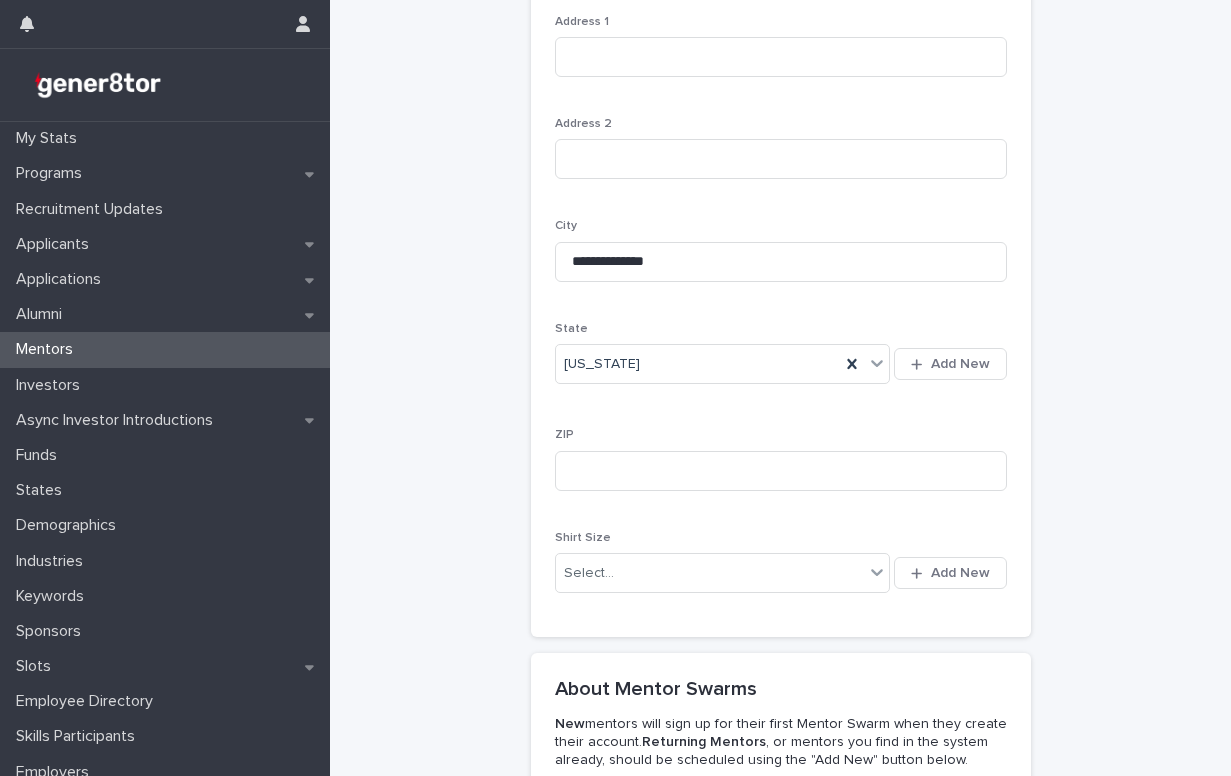 scroll, scrollTop: 1537, scrollLeft: 0, axis: vertical 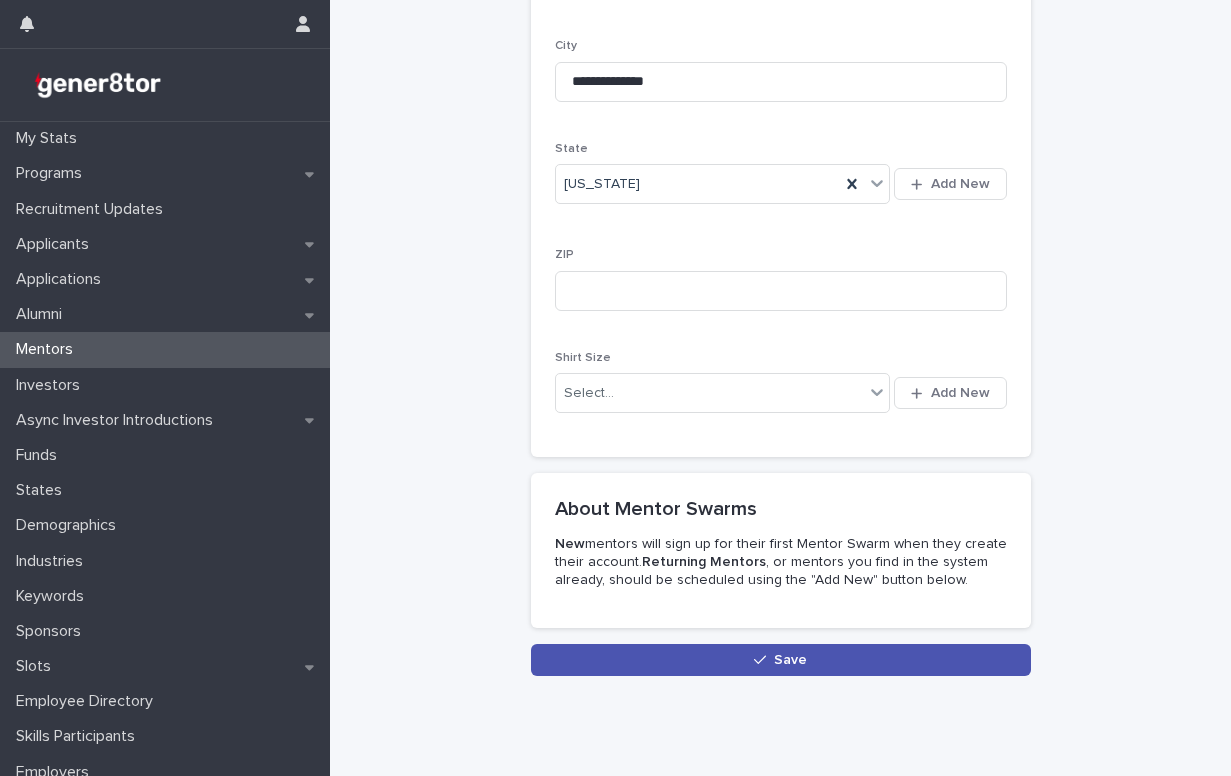 click on "Save" at bounding box center [781, 660] 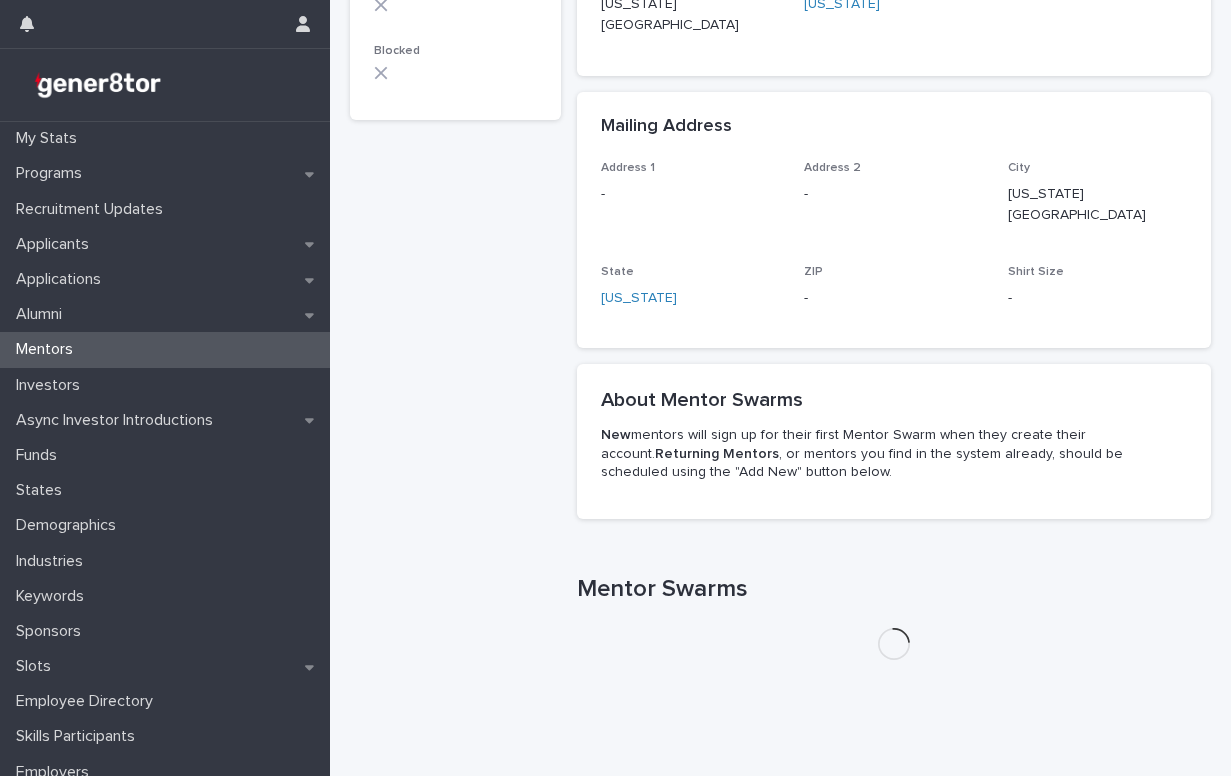 scroll, scrollTop: 0, scrollLeft: 0, axis: both 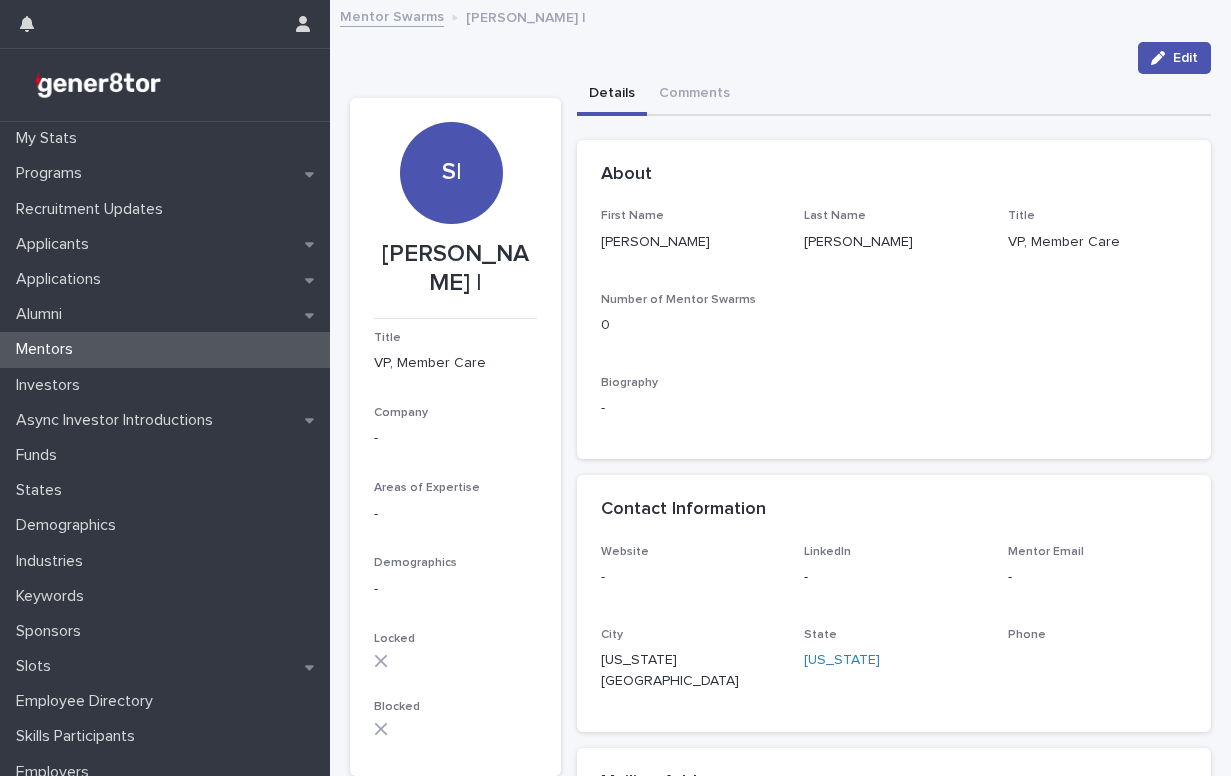 click on "Mentor Swarms" at bounding box center (392, 15) 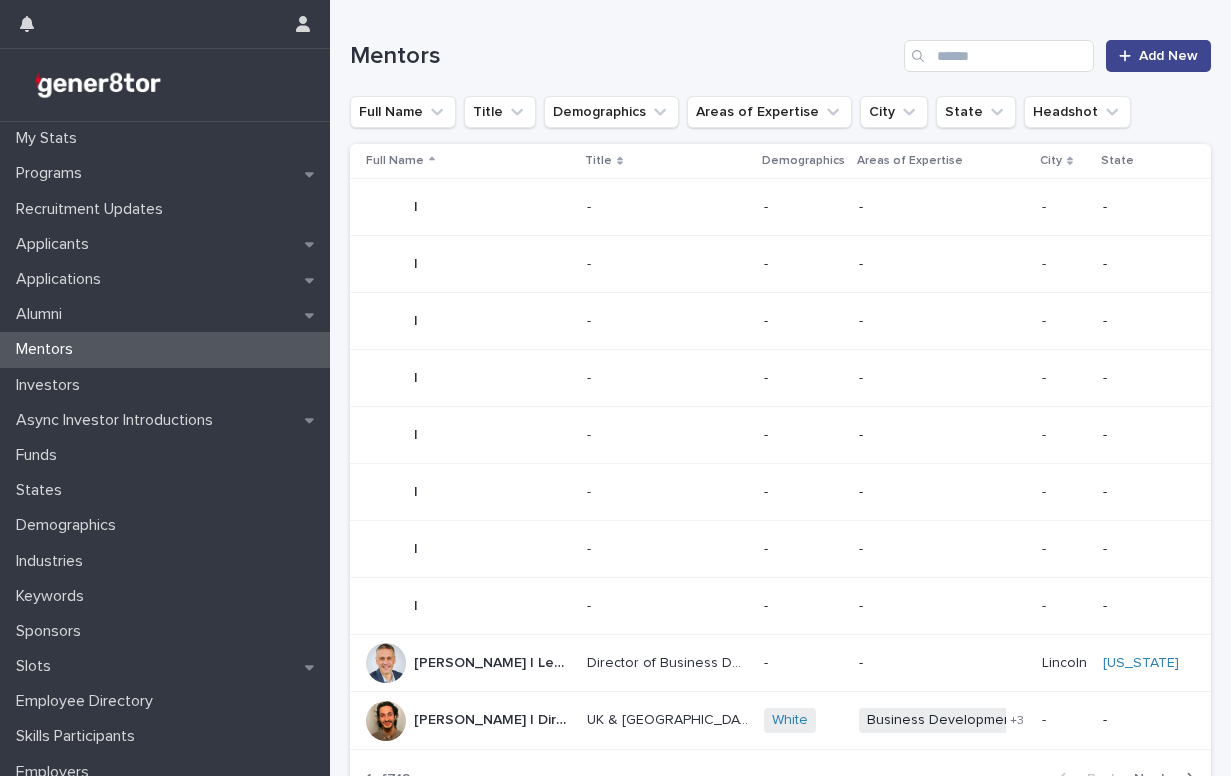 click on "Add New" at bounding box center [1168, 56] 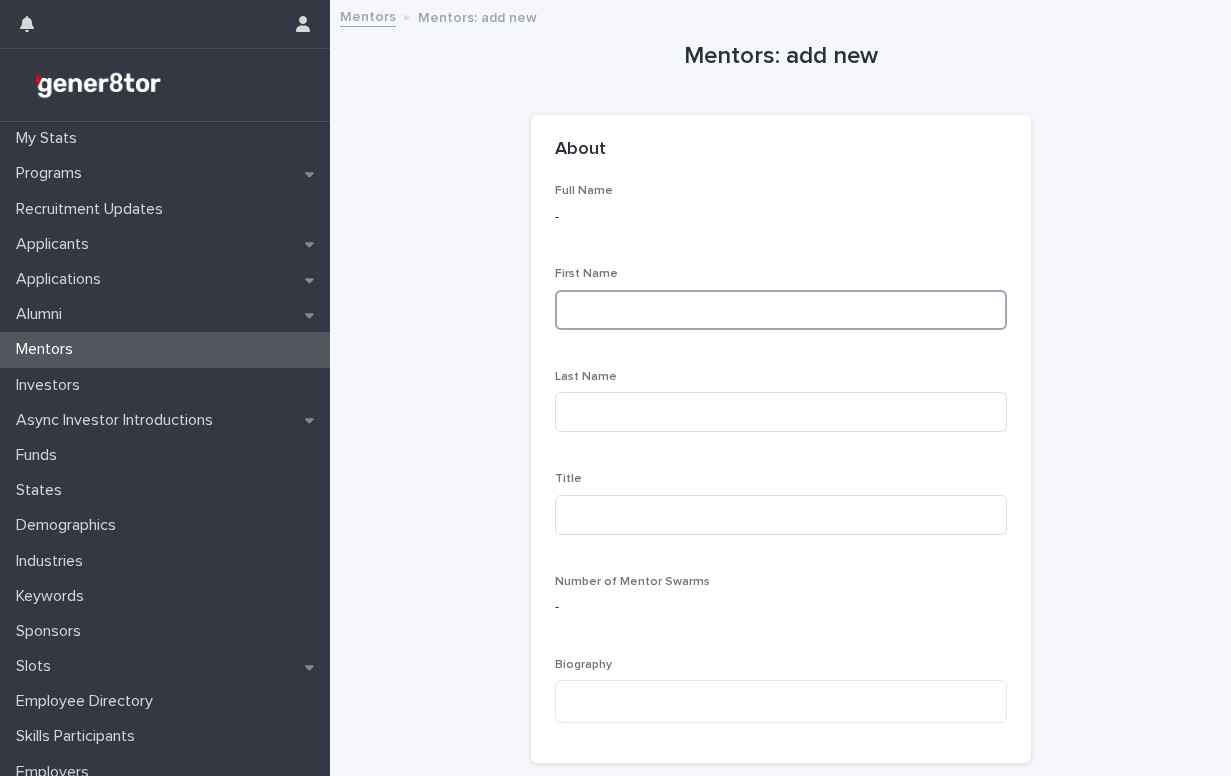 click at bounding box center (781, 310) 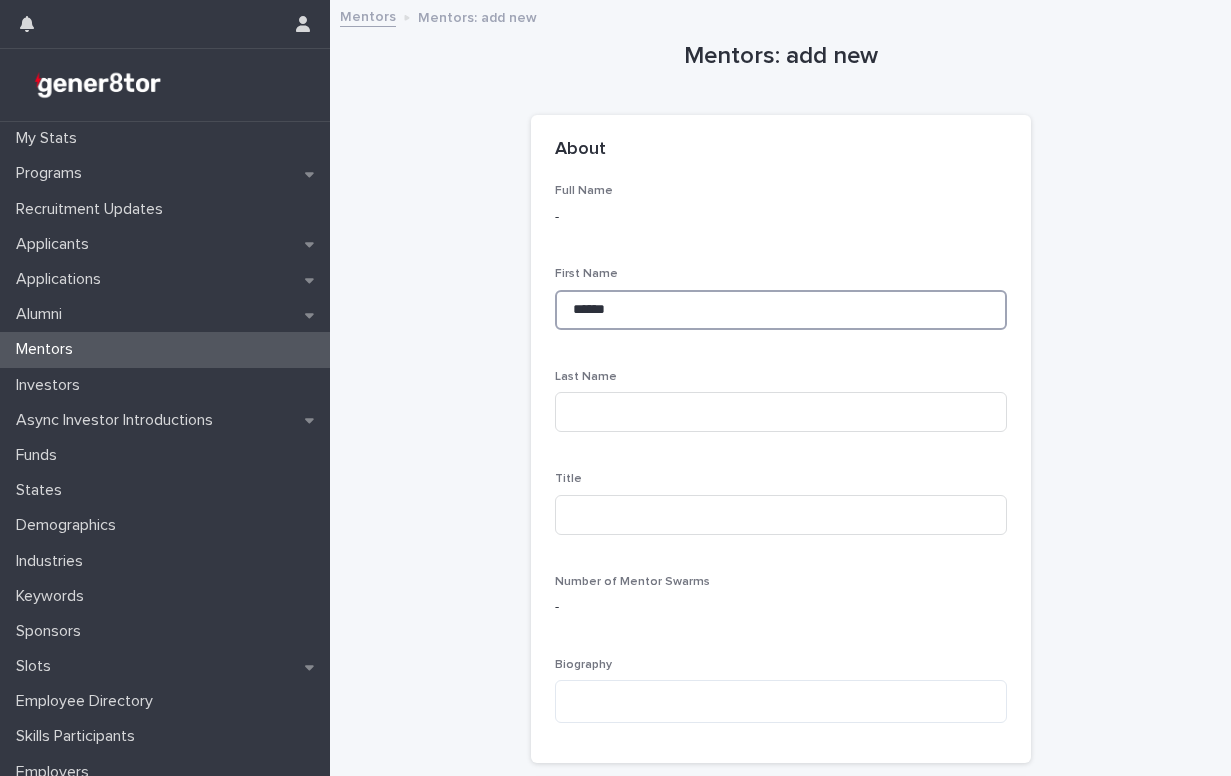 type on "******" 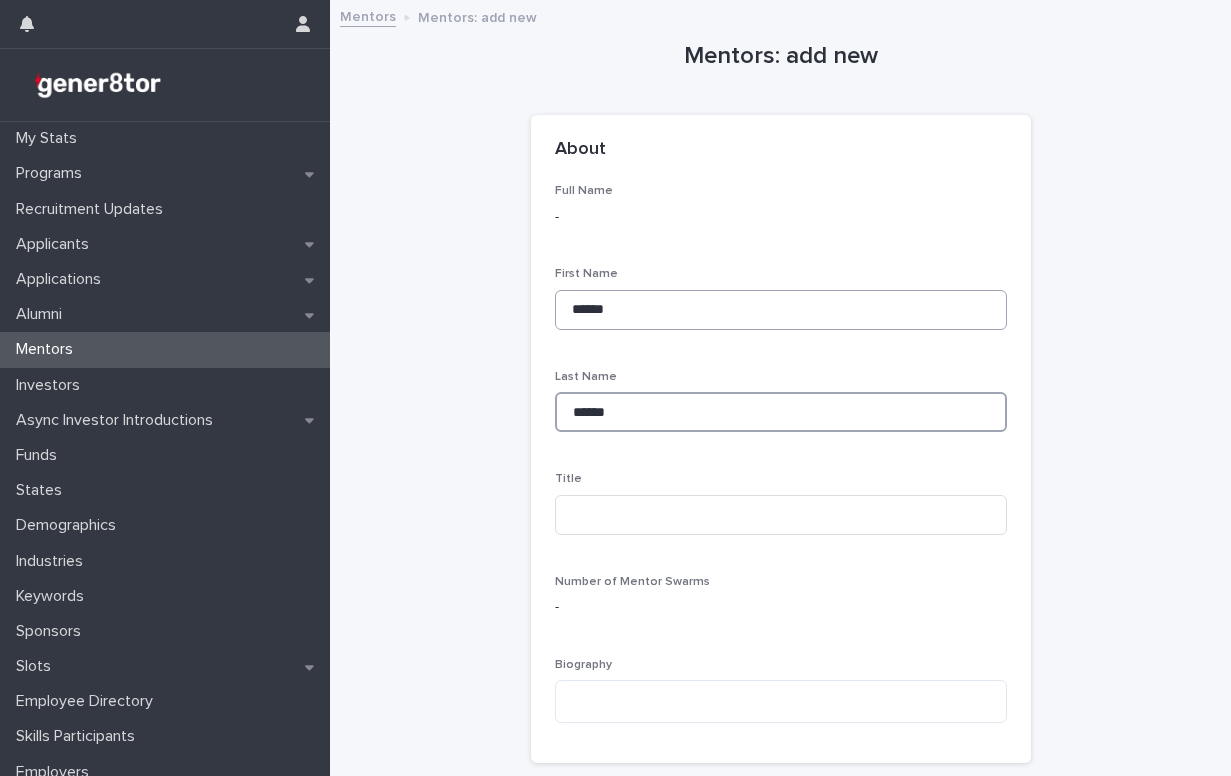 type on "******" 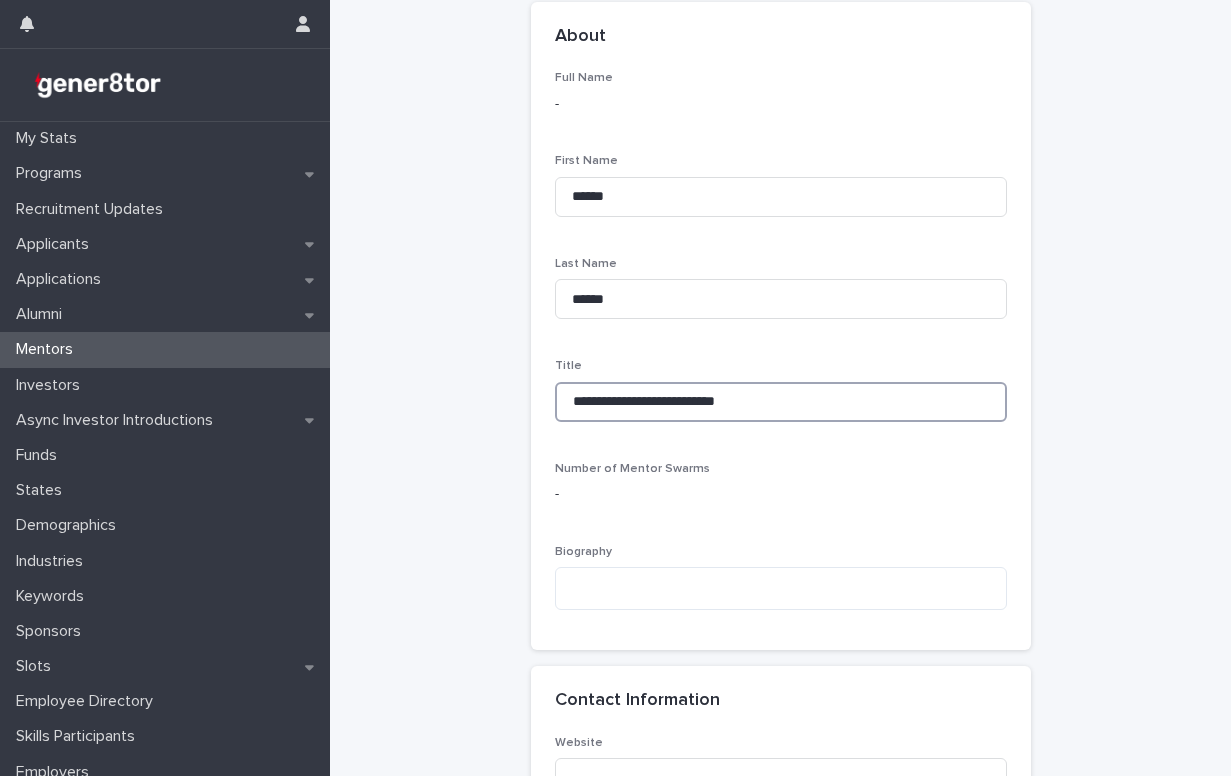 scroll, scrollTop: 604, scrollLeft: 0, axis: vertical 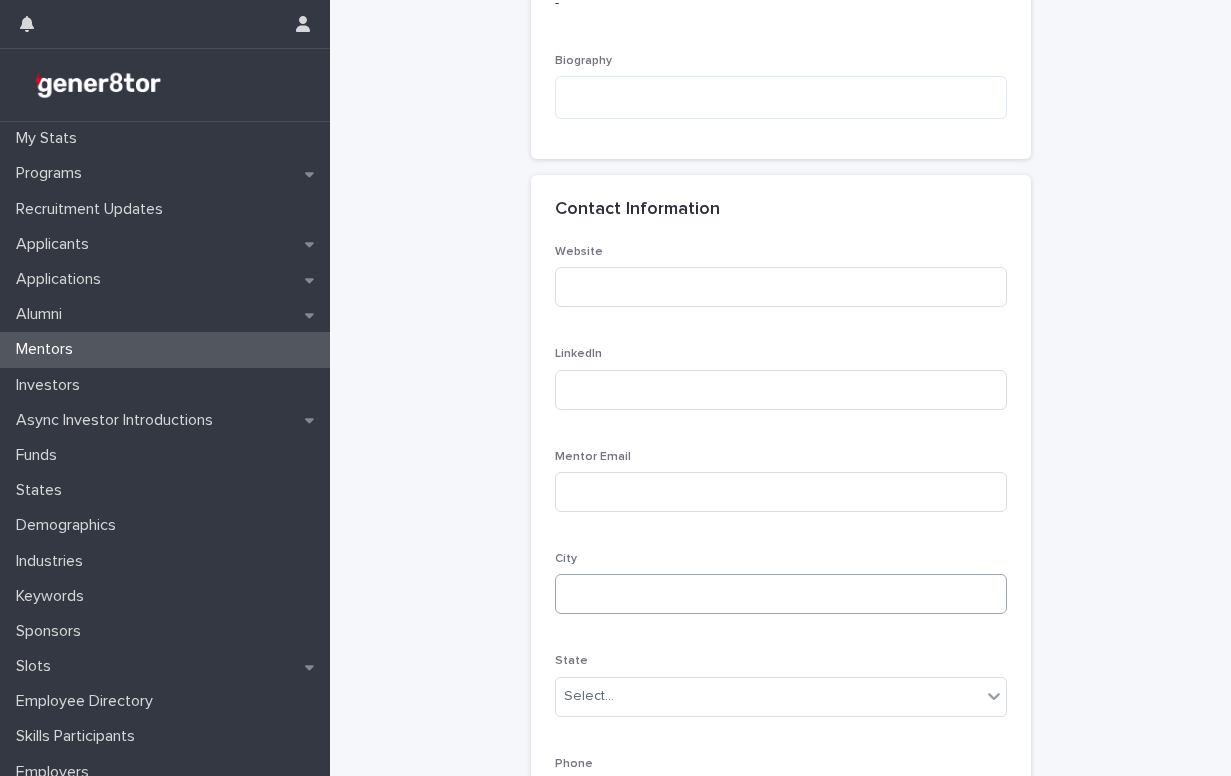 type on "**********" 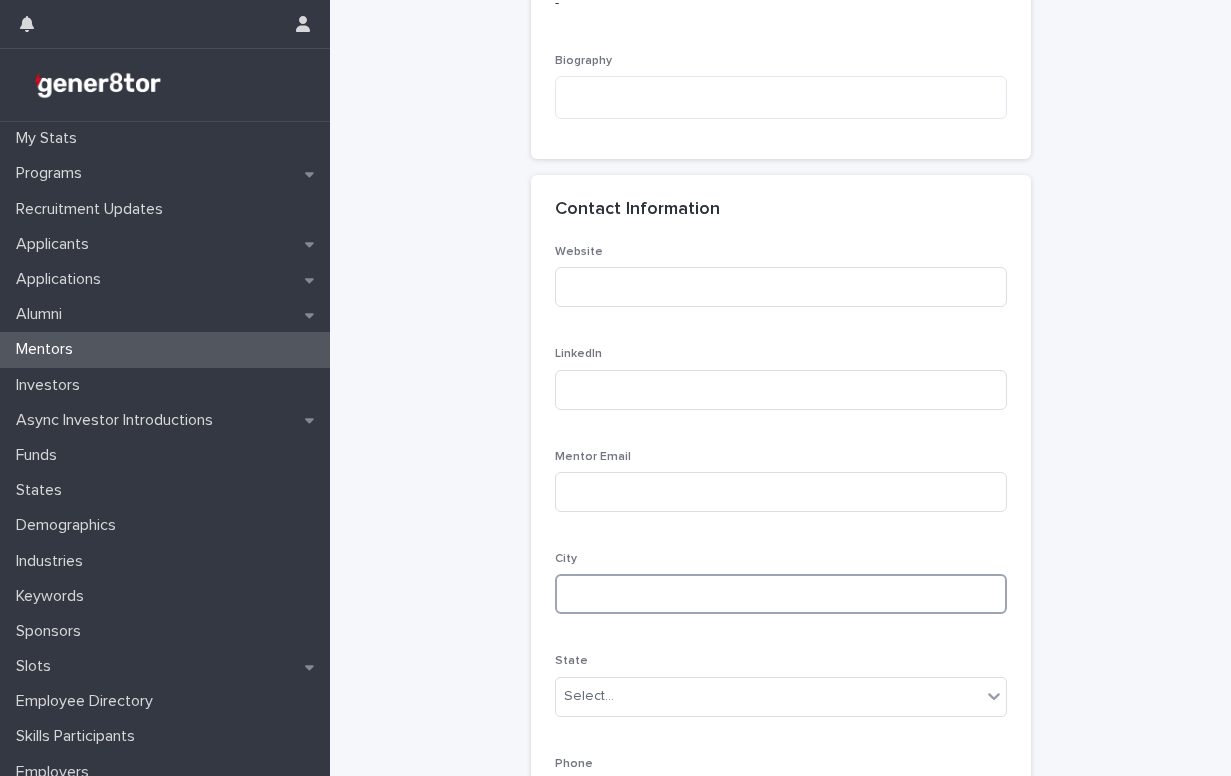 click at bounding box center (781, 594) 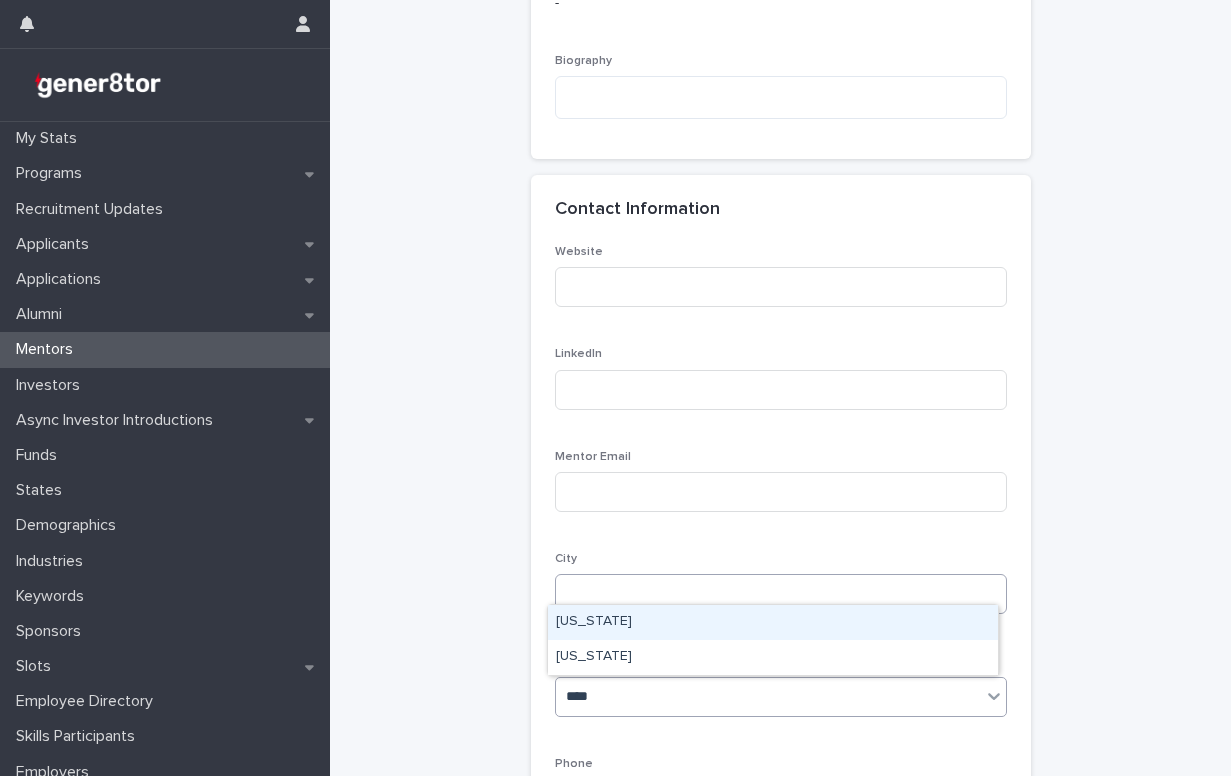 type on "*****" 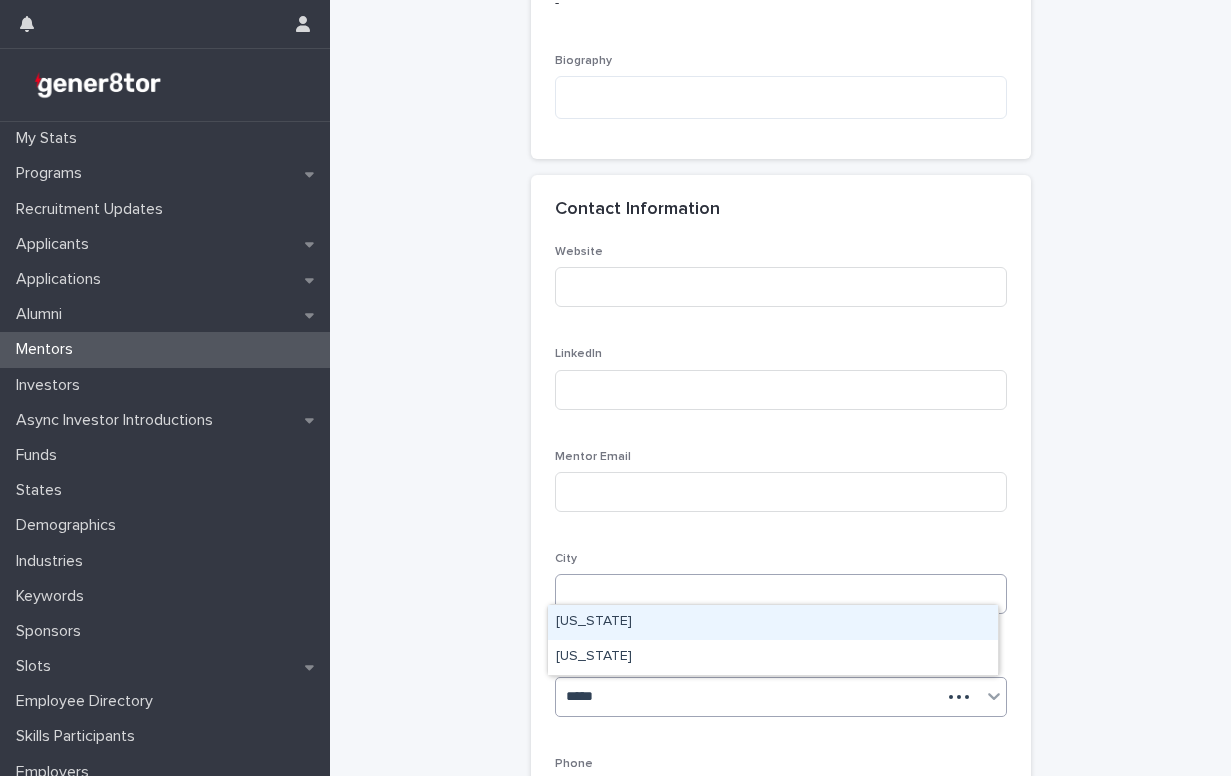 type 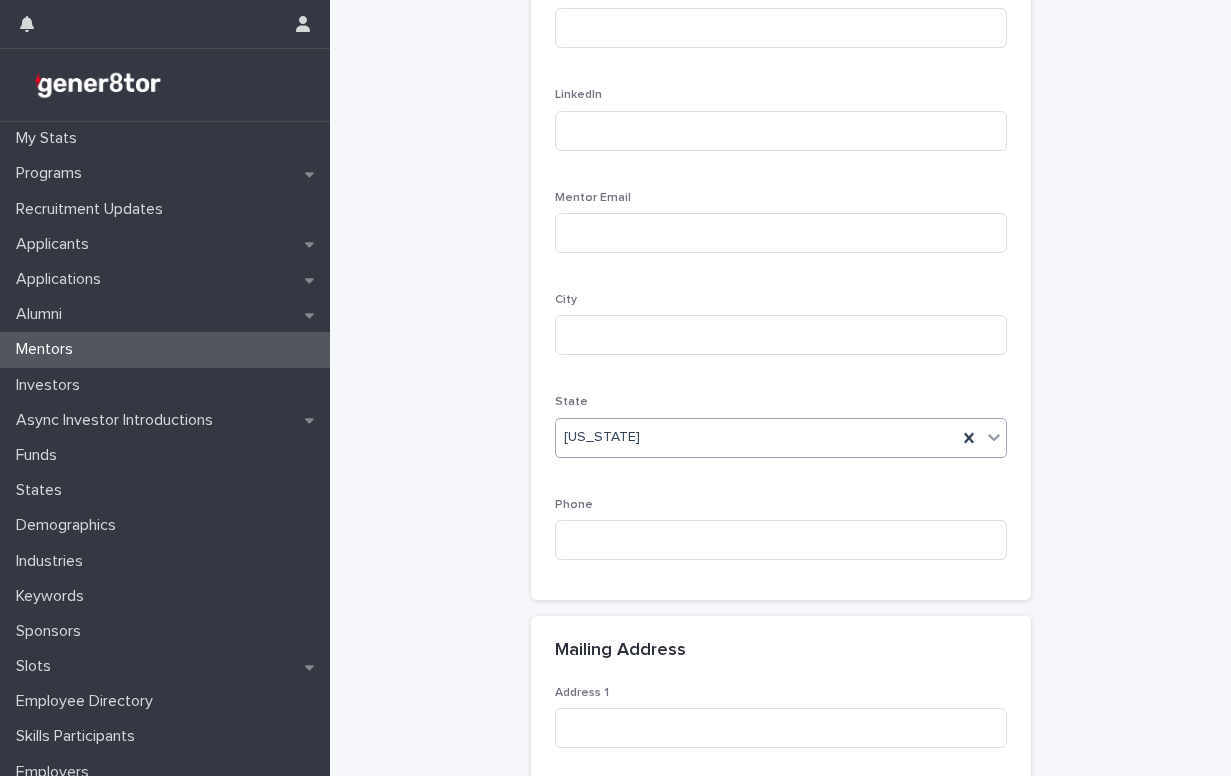 scroll, scrollTop: 866, scrollLeft: 0, axis: vertical 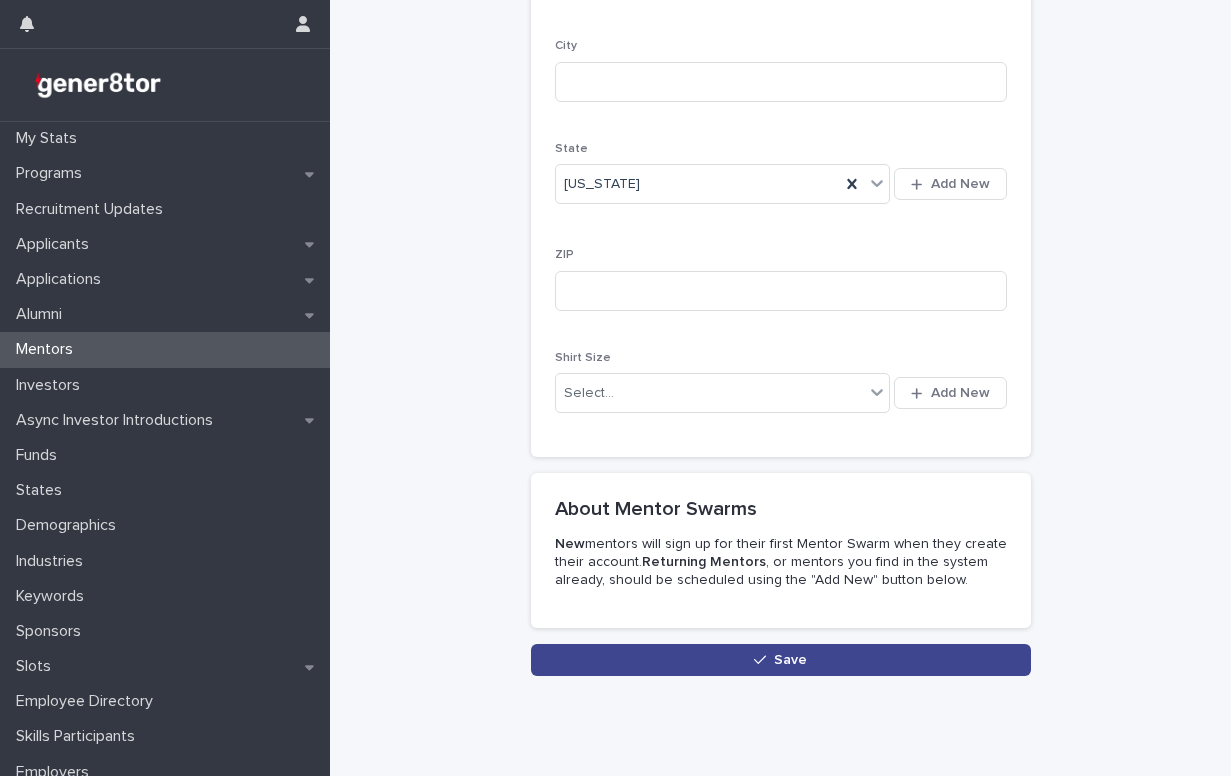 click on "Save" at bounding box center (781, 660) 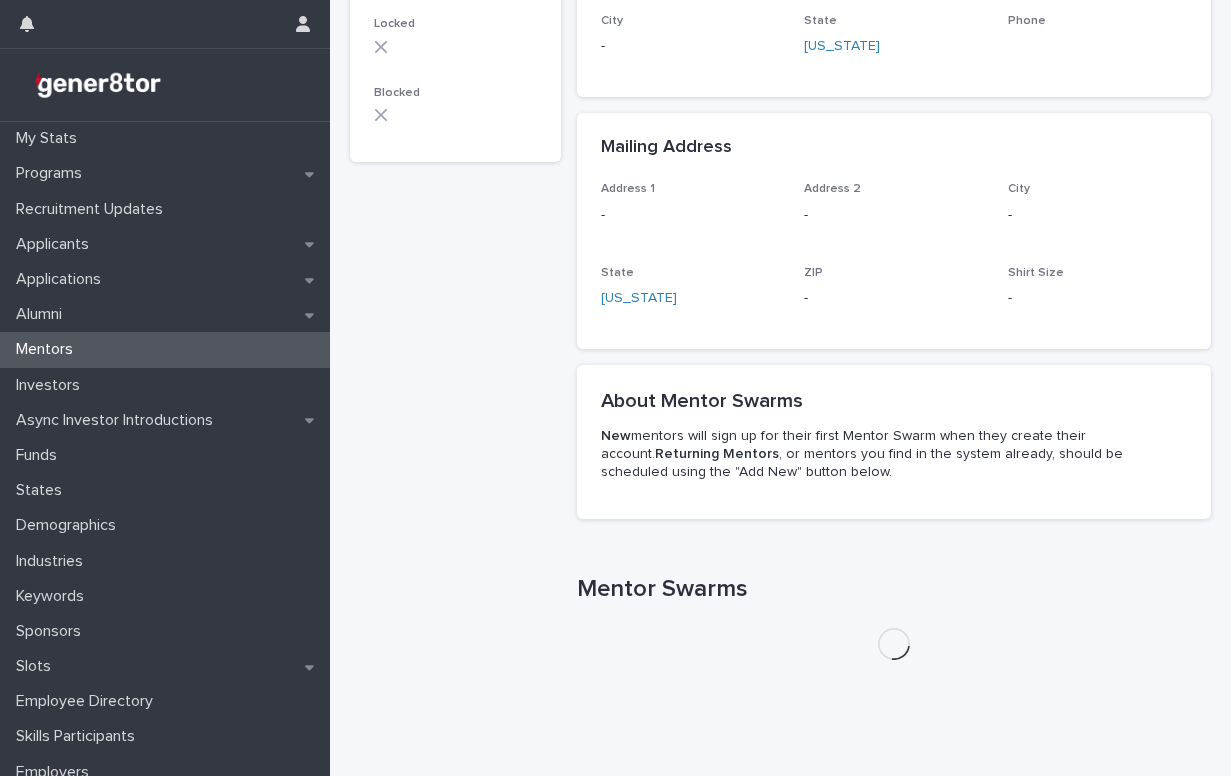 scroll, scrollTop: 0, scrollLeft: 0, axis: both 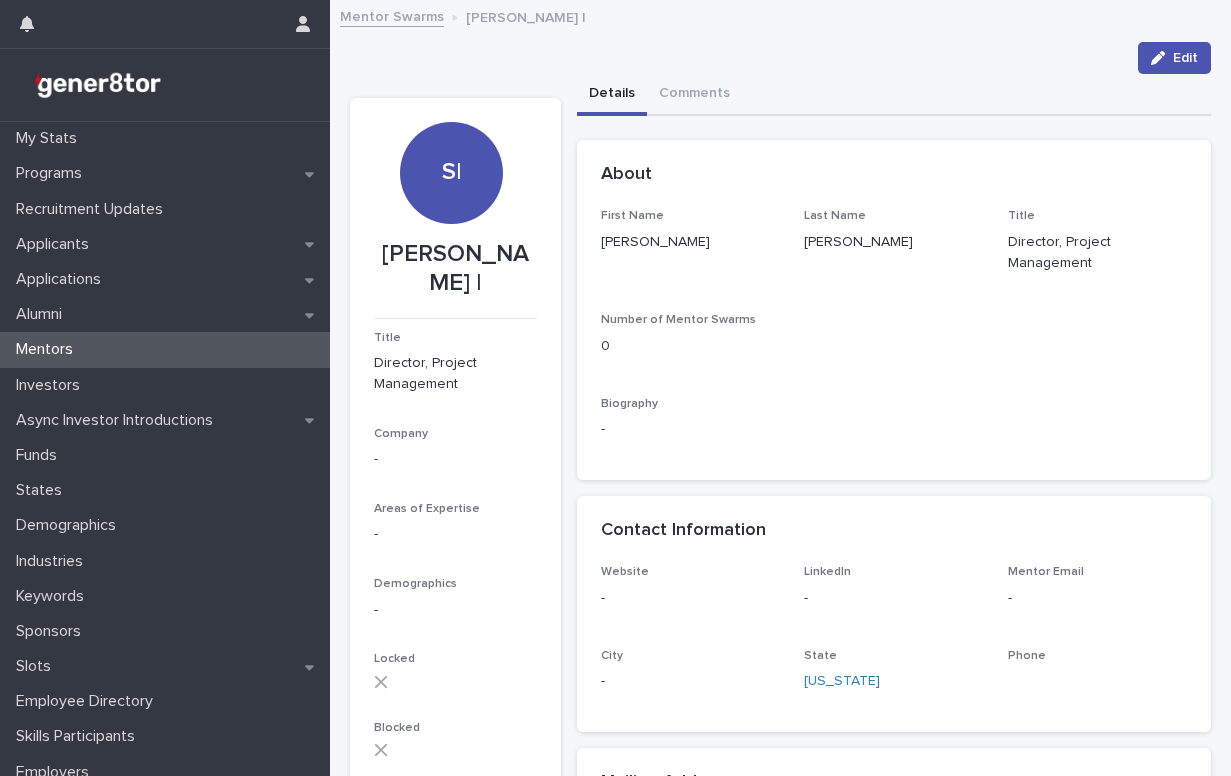 click on "Mentor Swarms" at bounding box center [392, 15] 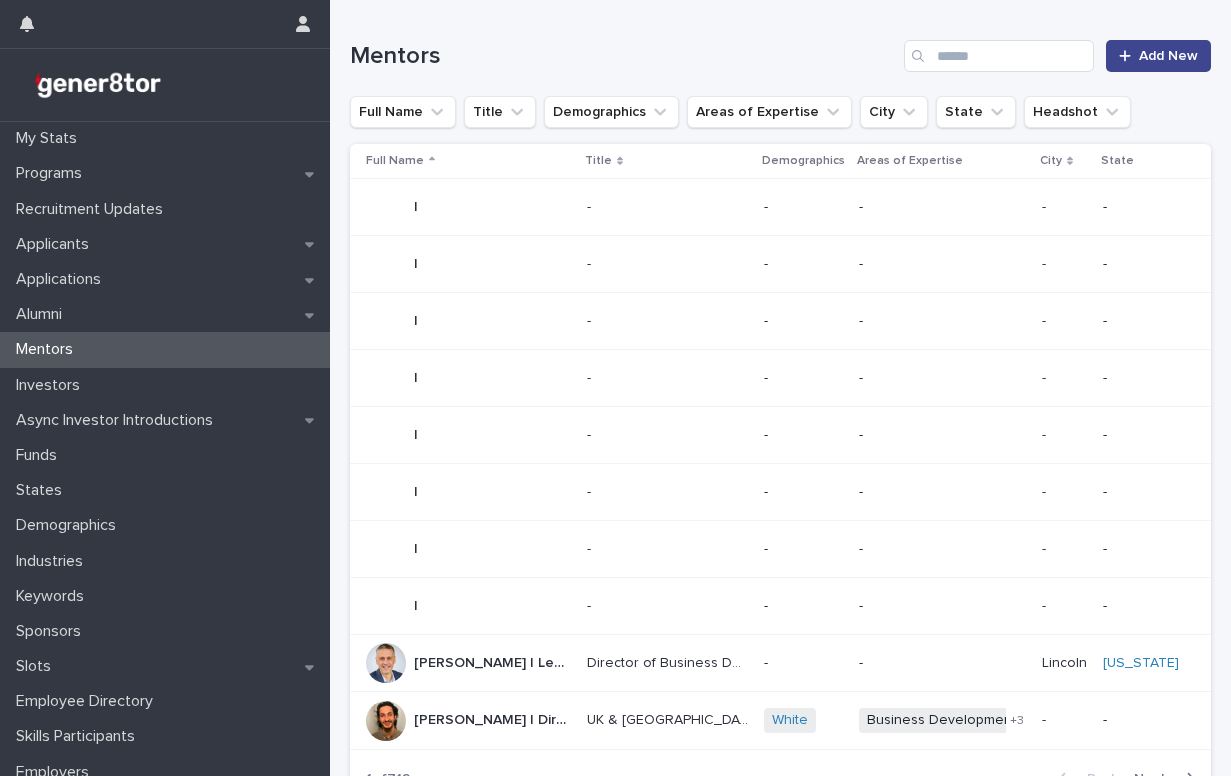click 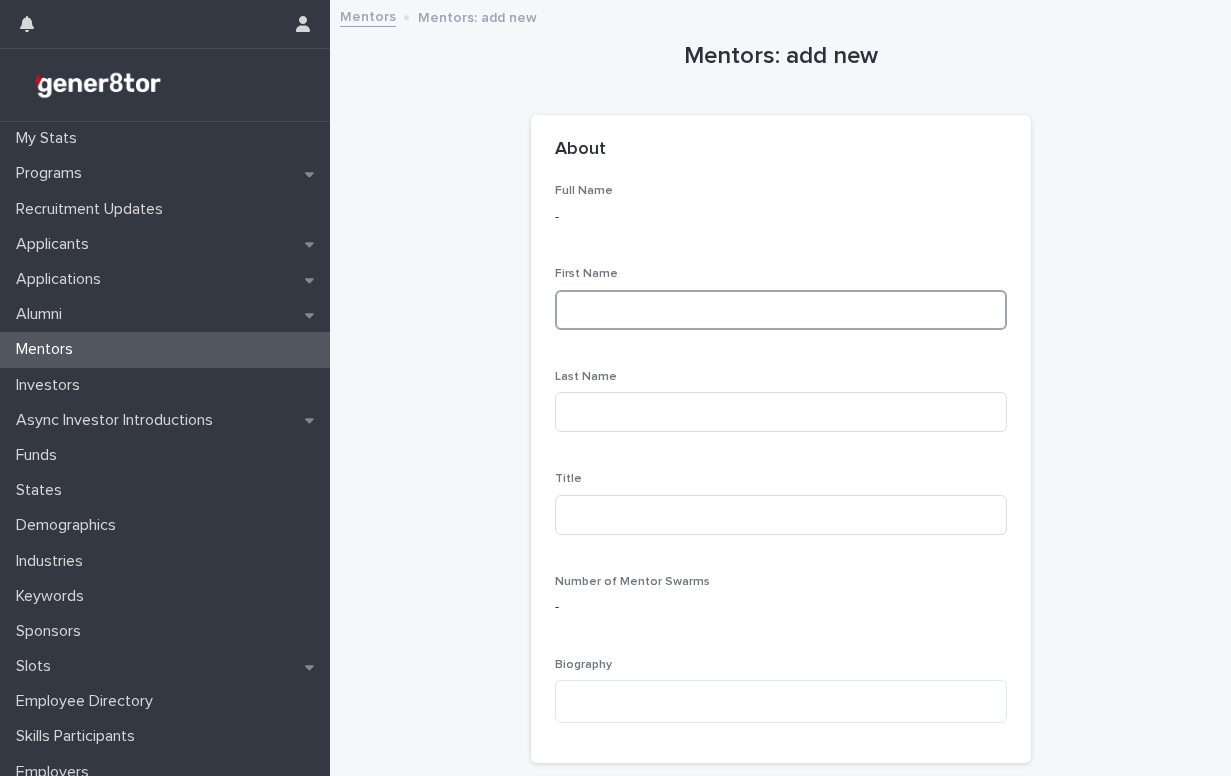 click at bounding box center [781, 310] 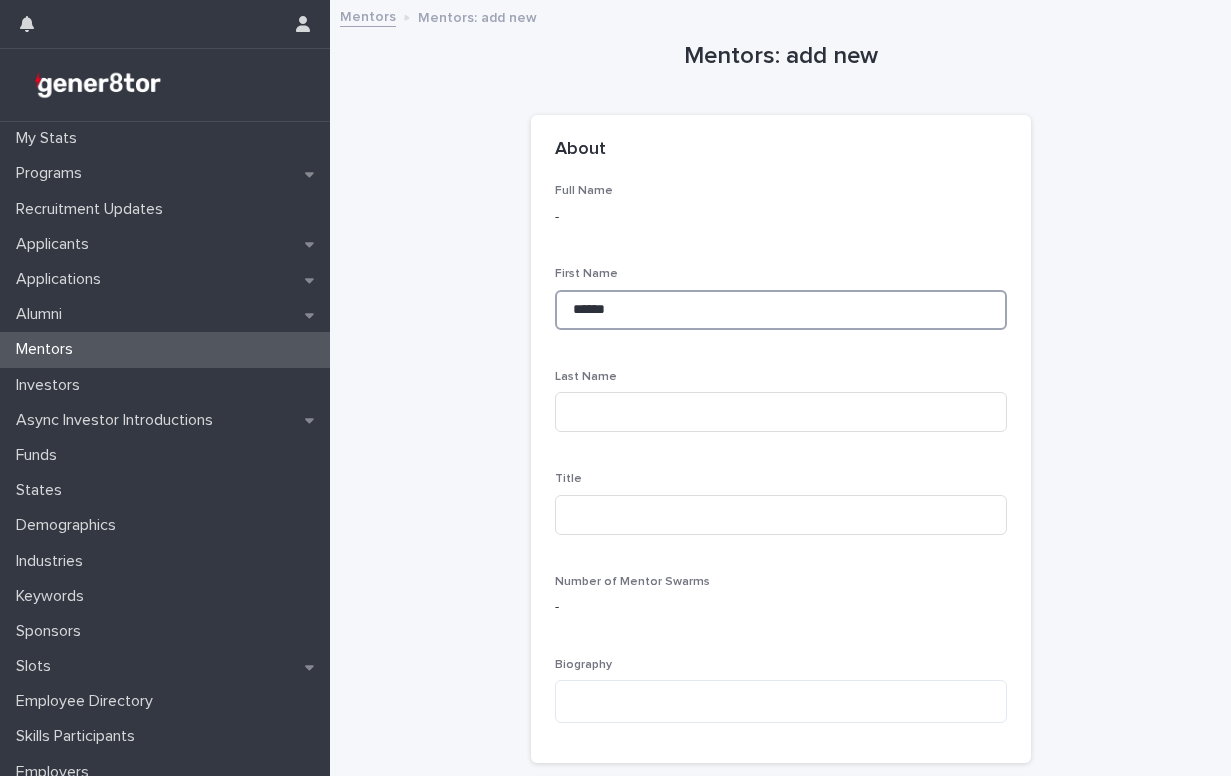 type on "******" 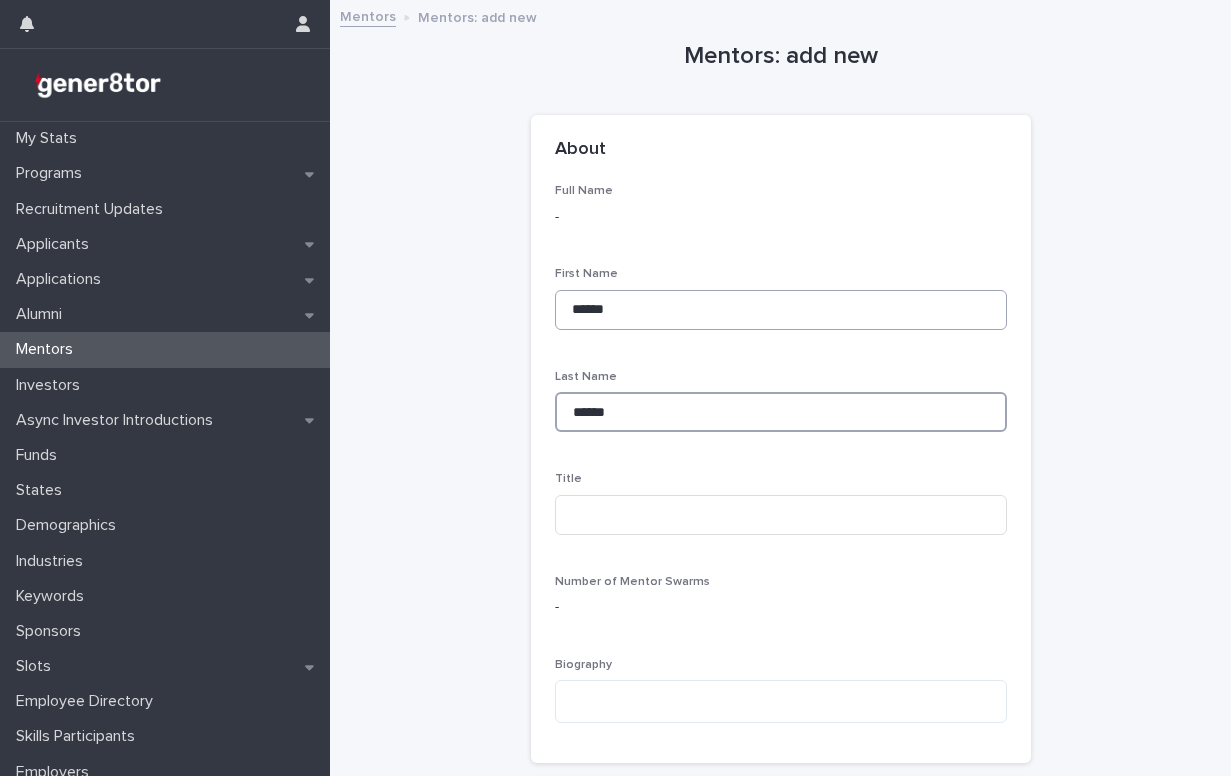type on "******" 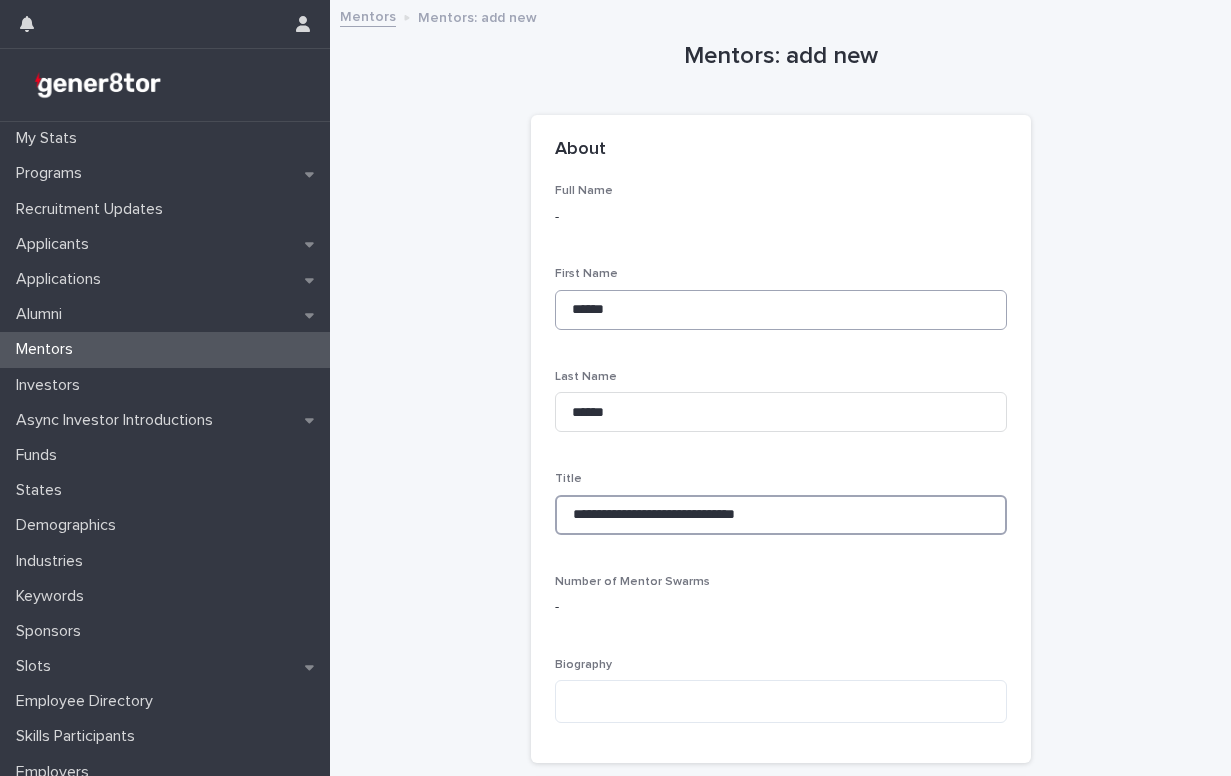 type on "**********" 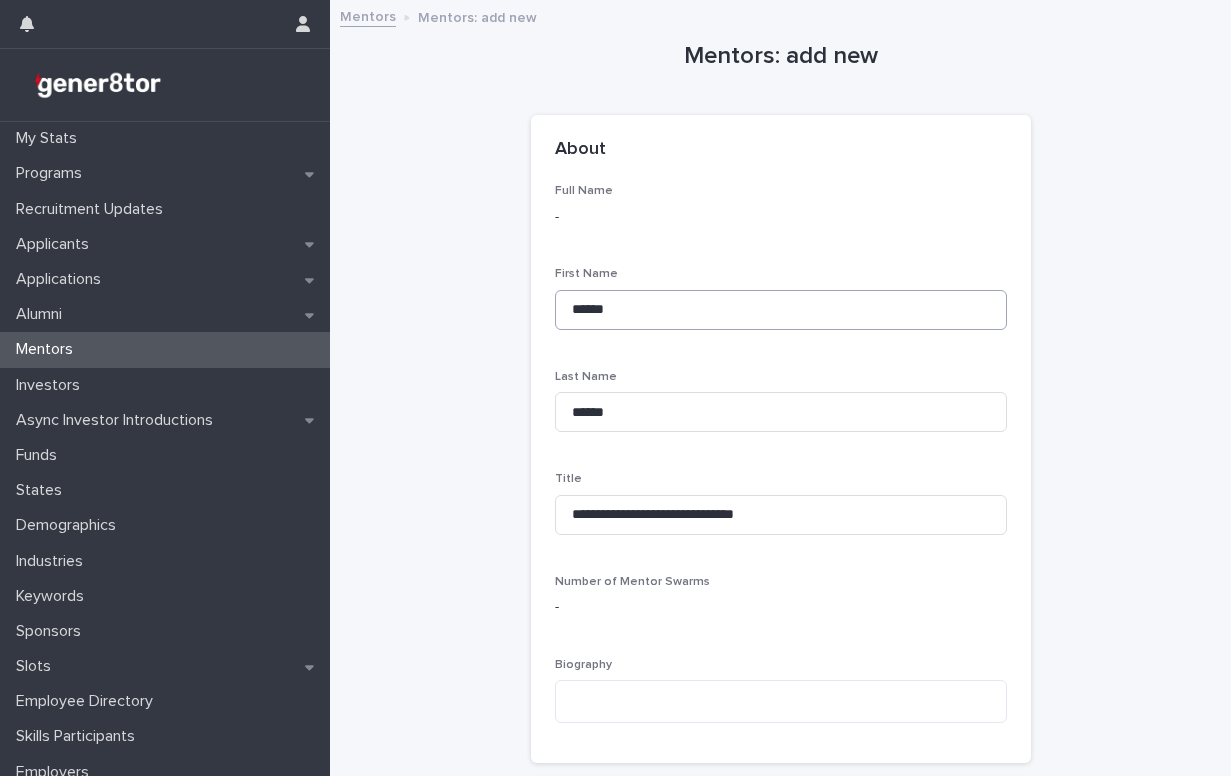 scroll, scrollTop: 503, scrollLeft: 0, axis: vertical 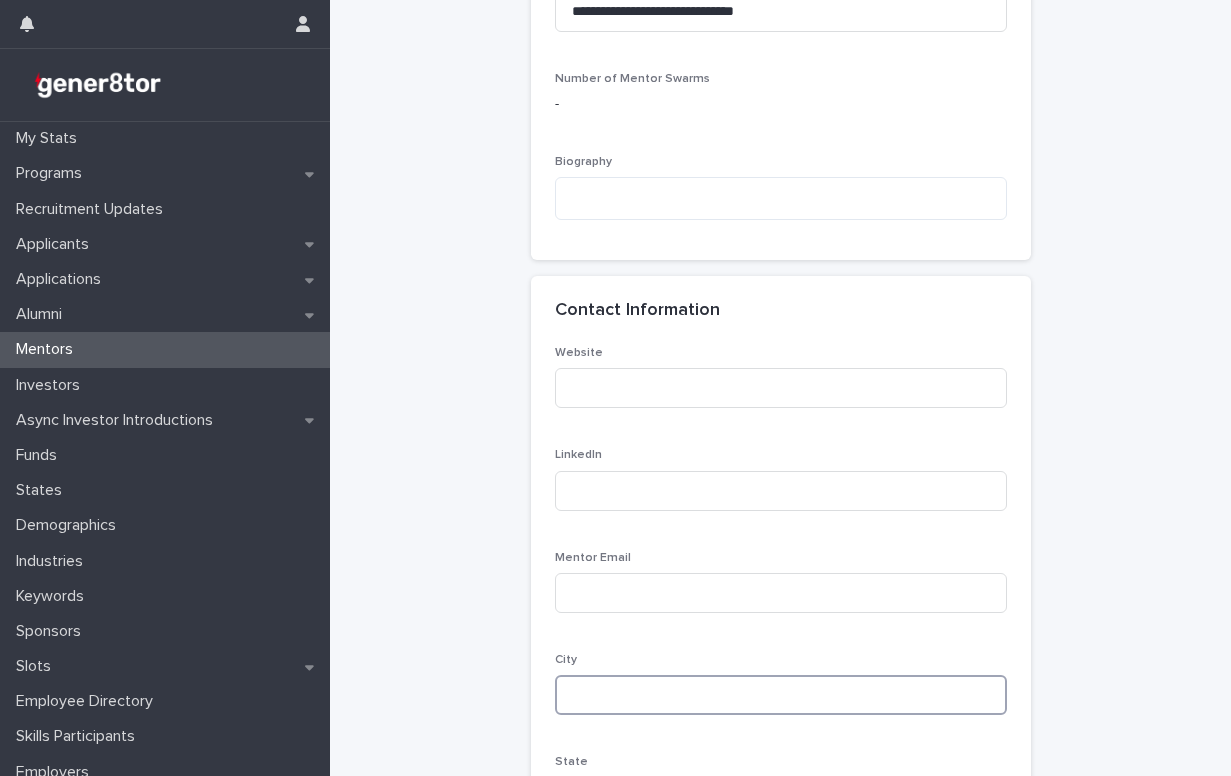click at bounding box center (781, 695) 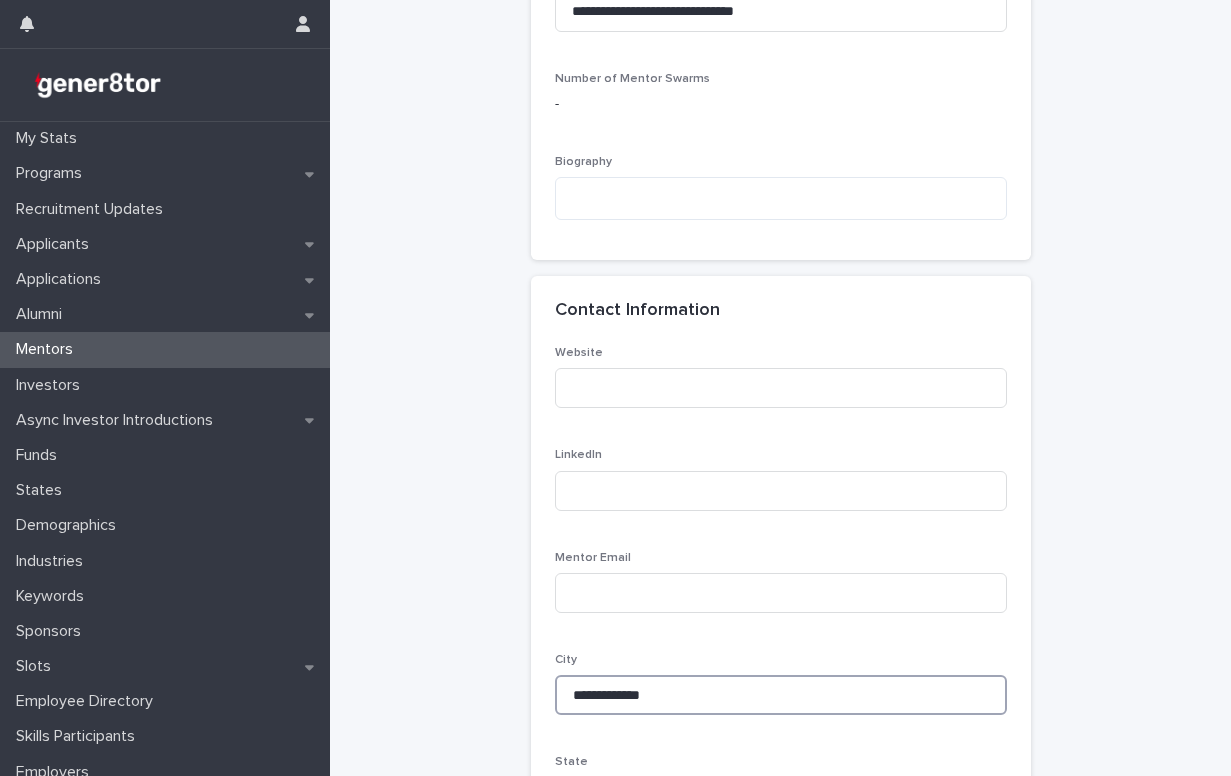 type on "**********" 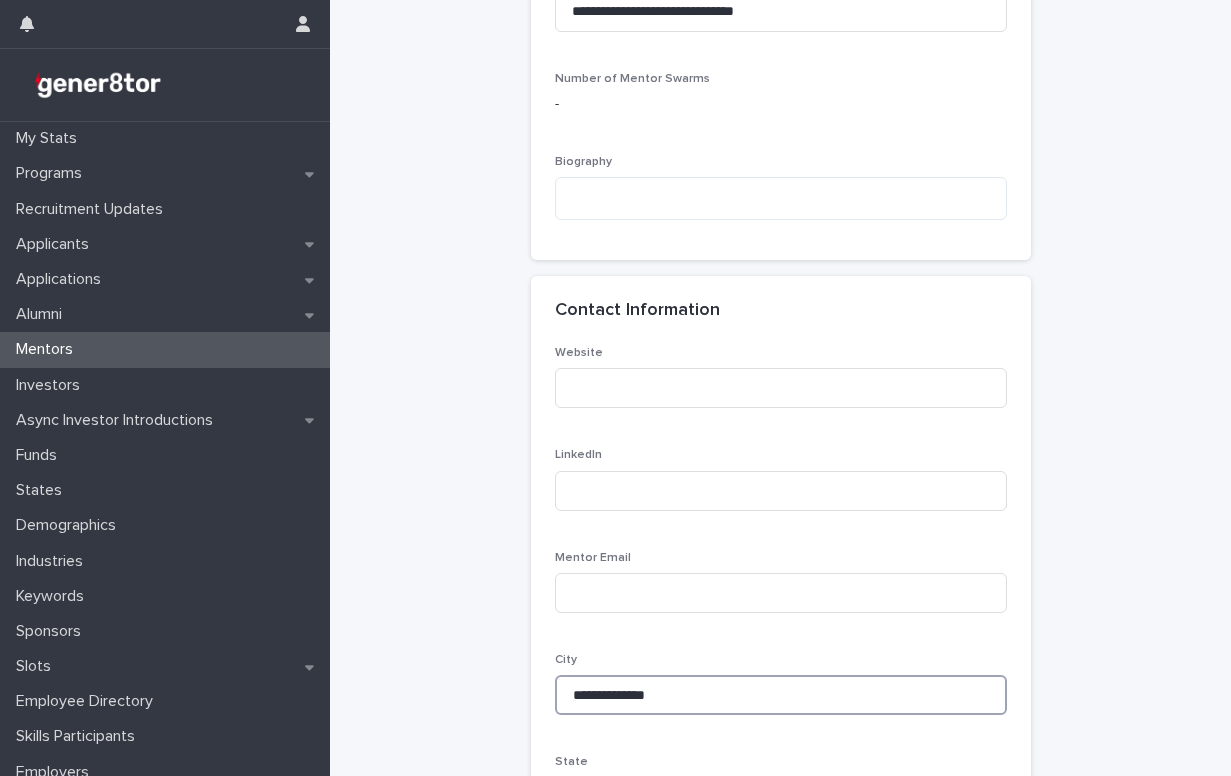 type on "**********" 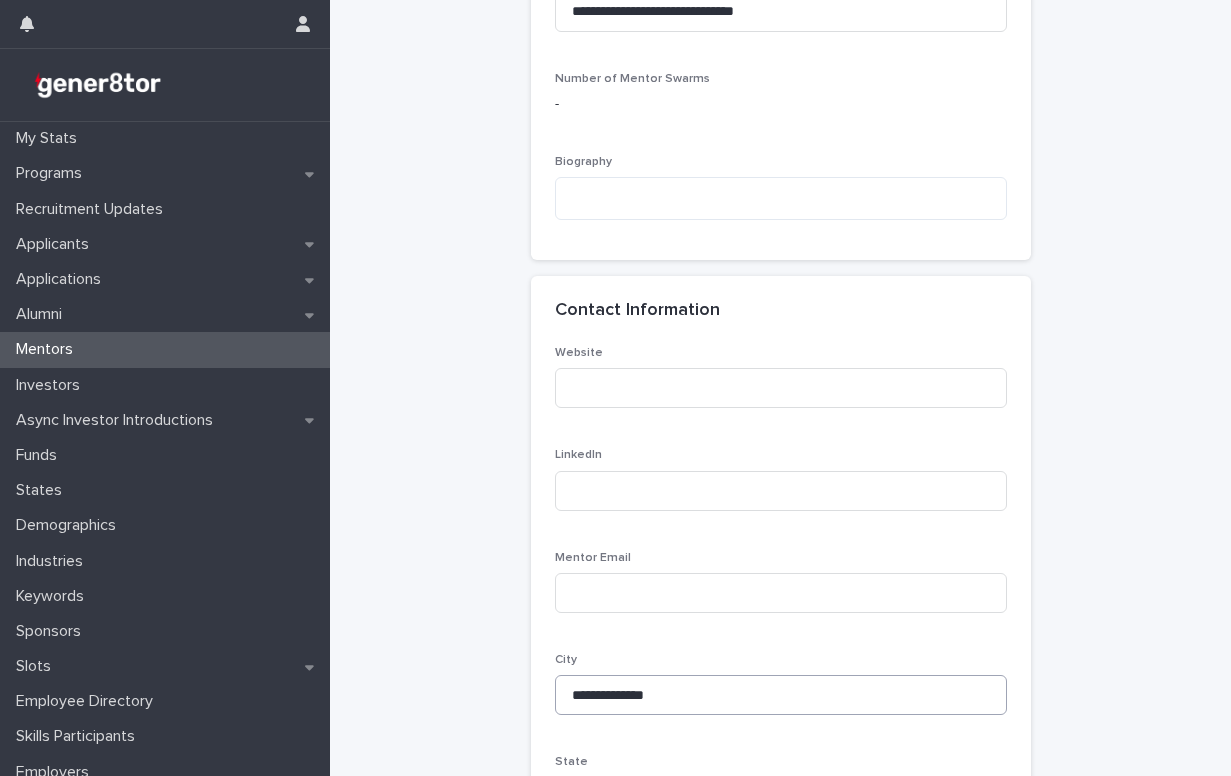 scroll, scrollTop: 913, scrollLeft: 0, axis: vertical 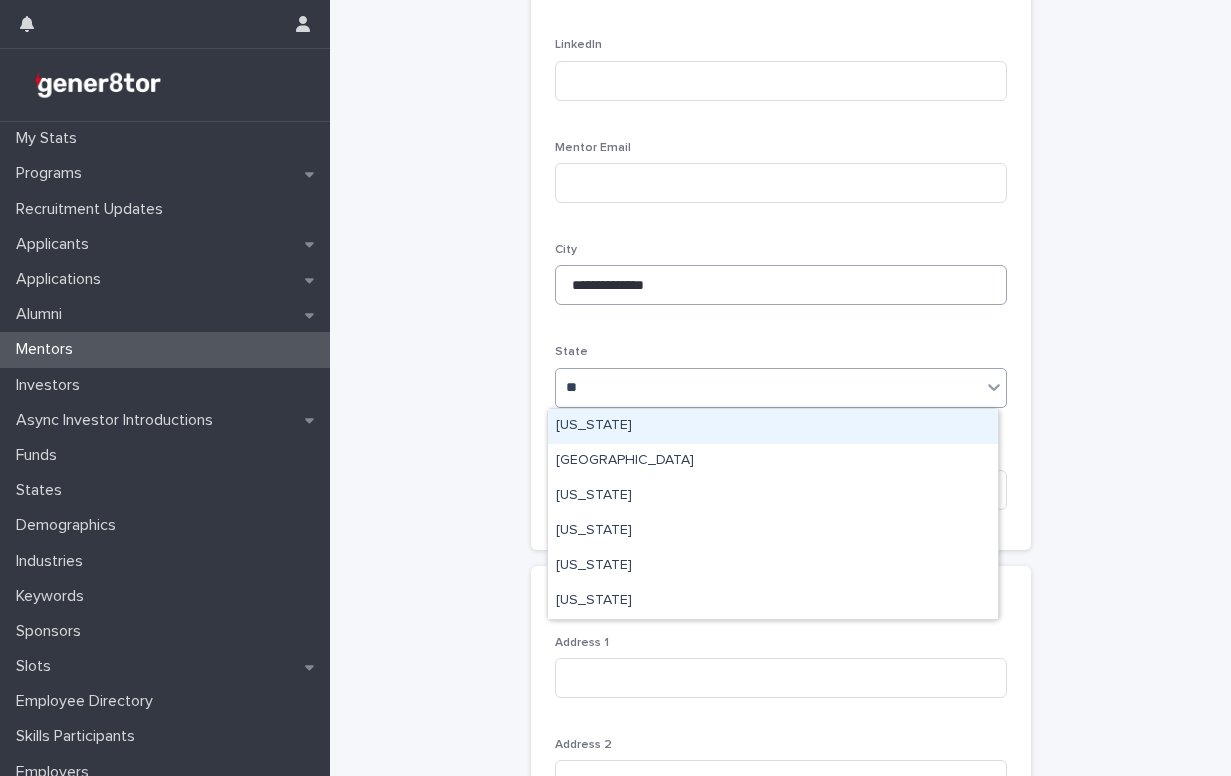 type on "***" 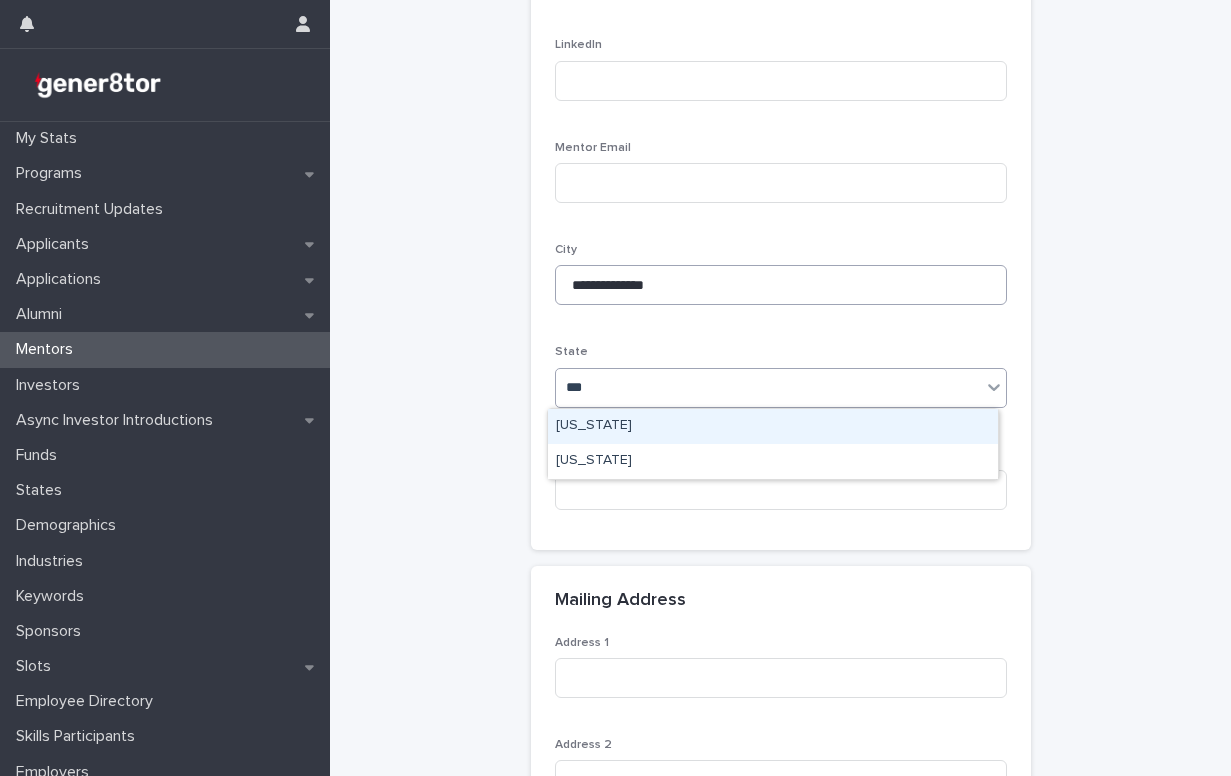 type 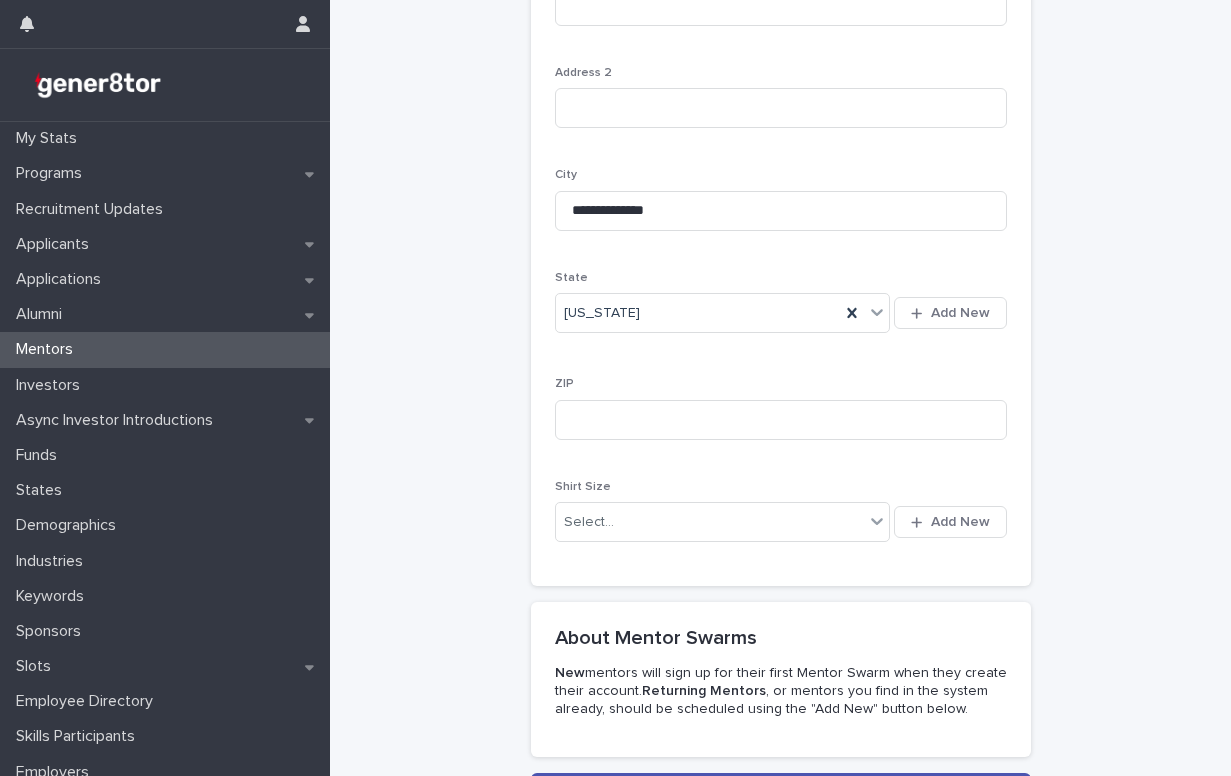 scroll, scrollTop: 1624, scrollLeft: 0, axis: vertical 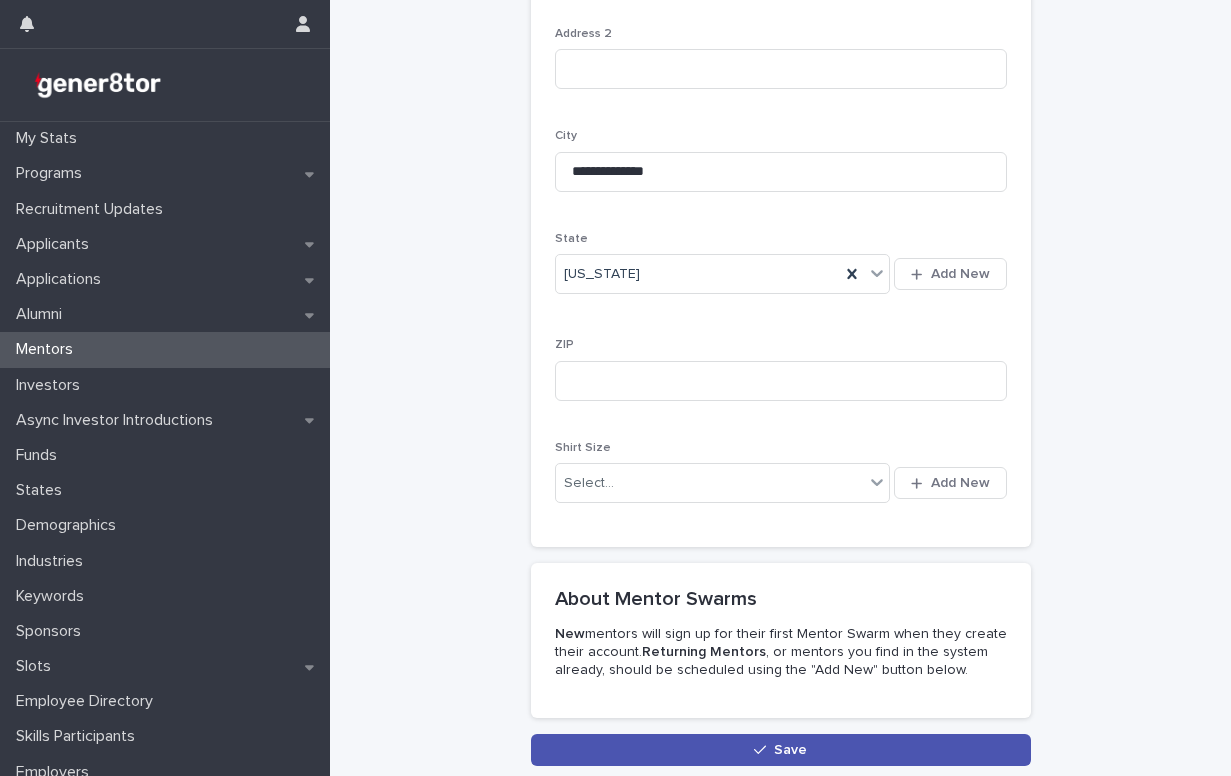click on "Save" at bounding box center [781, 750] 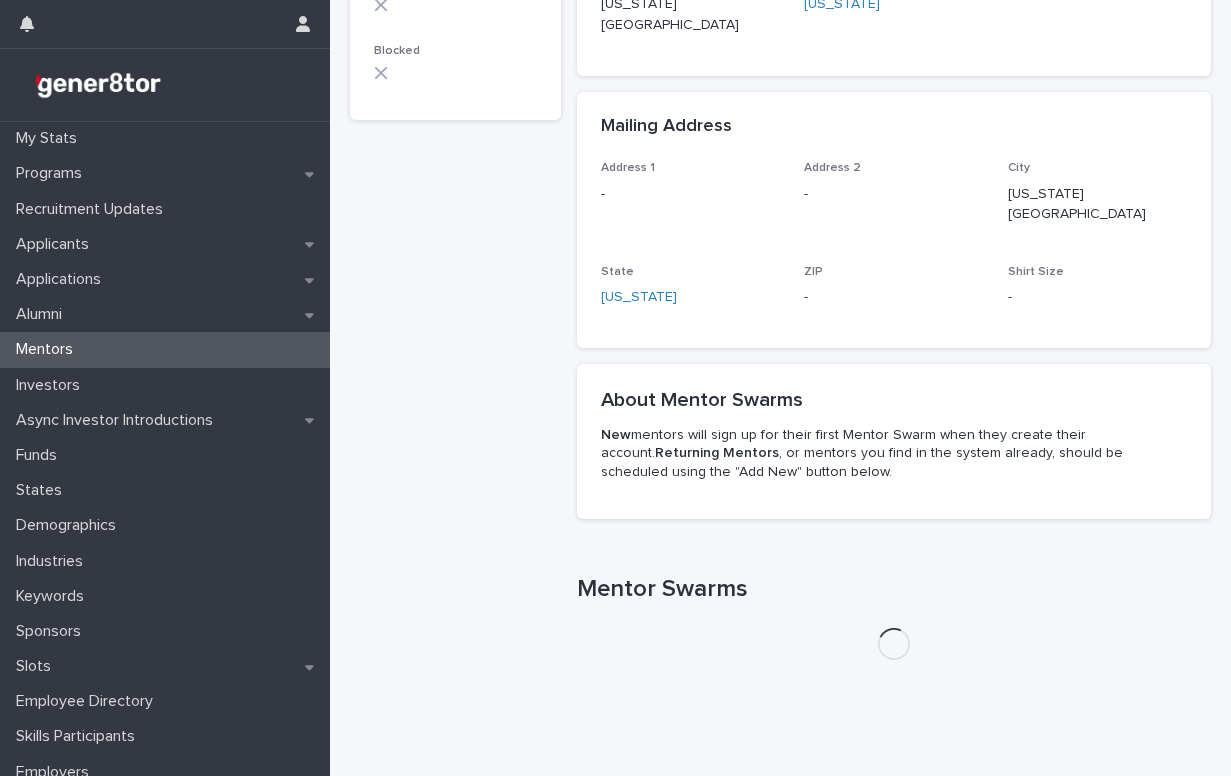 scroll, scrollTop: 0, scrollLeft: 0, axis: both 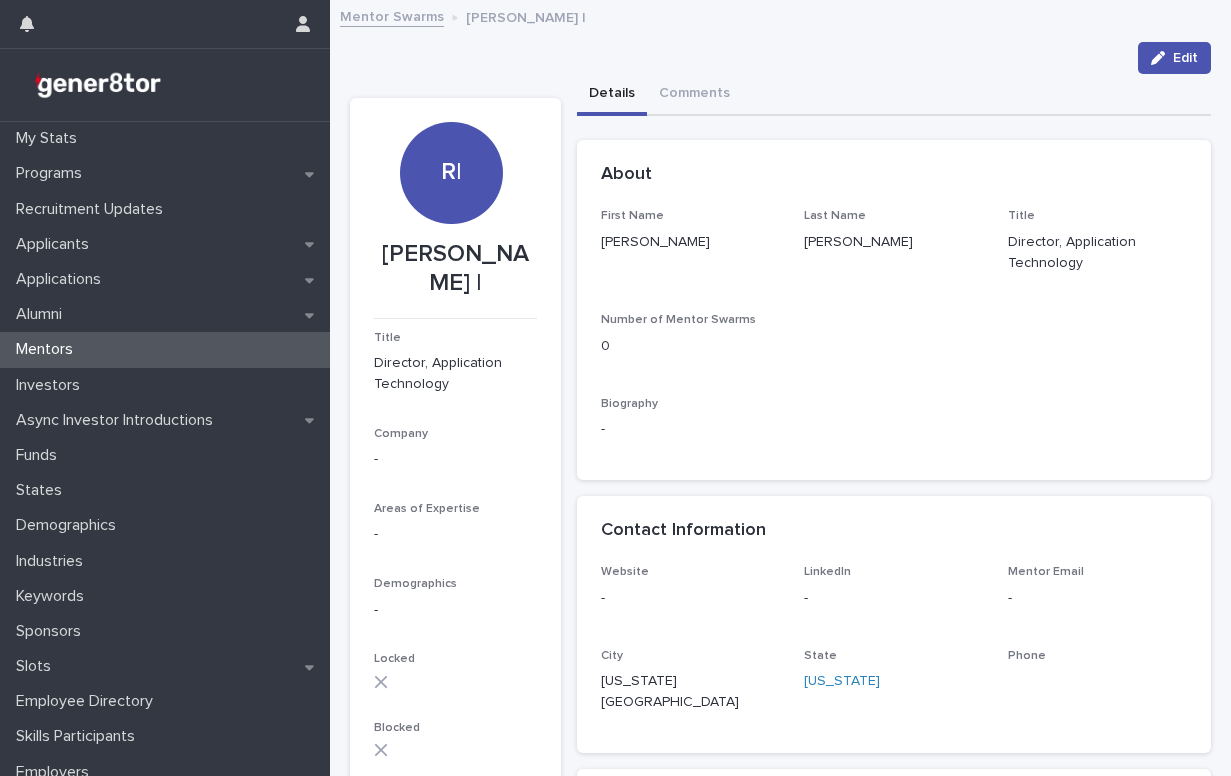 click on "Mentor Swarms" at bounding box center [392, 15] 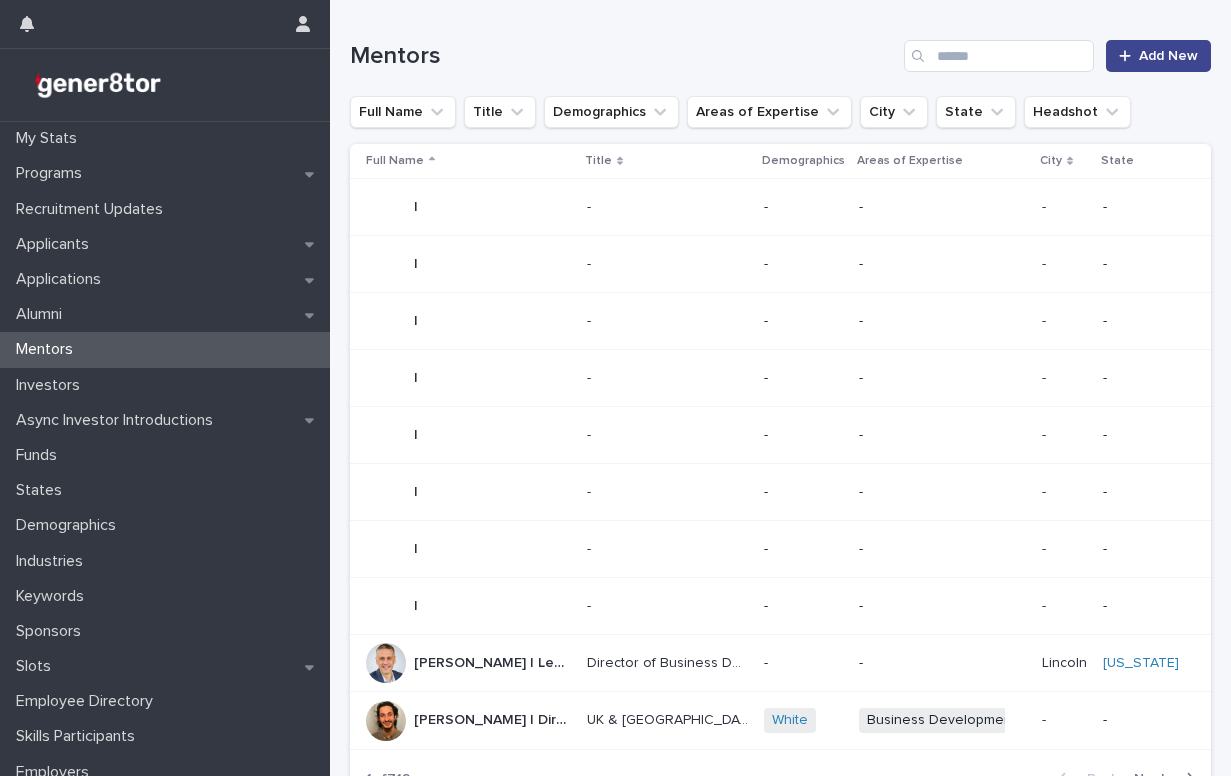 click on "Add New" at bounding box center (1158, 56) 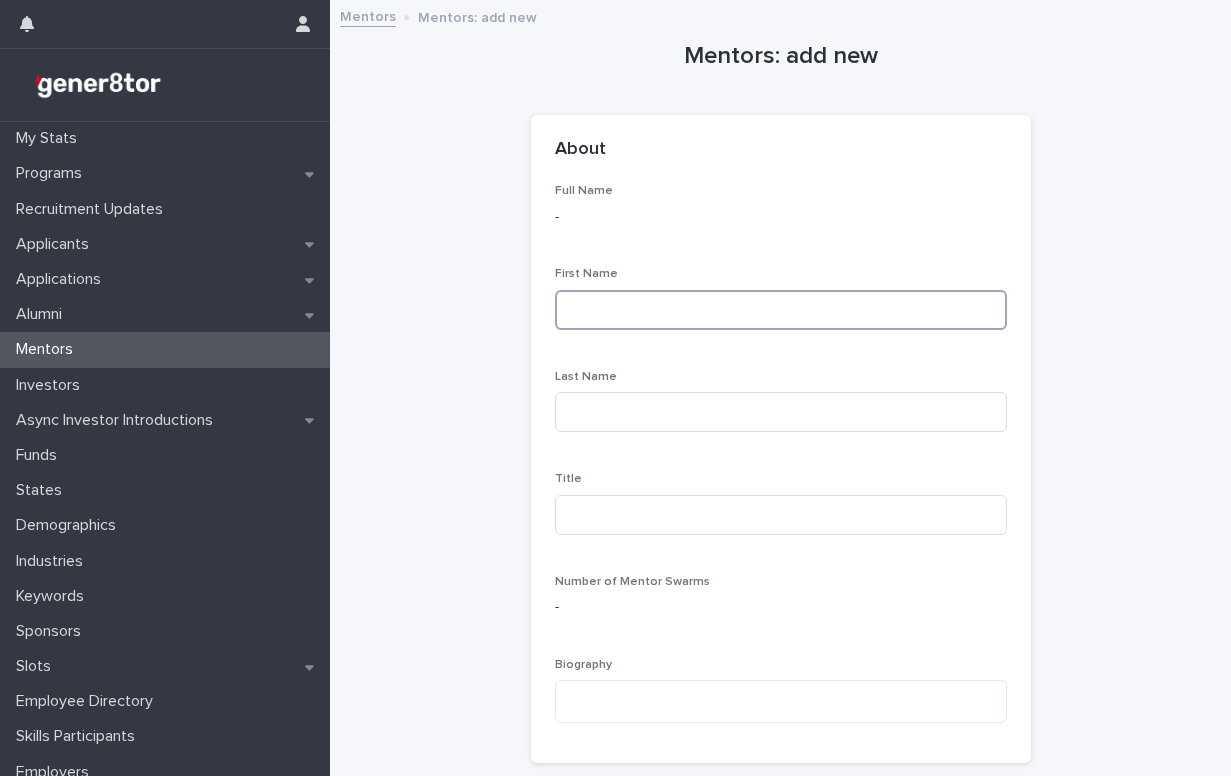 click at bounding box center (781, 310) 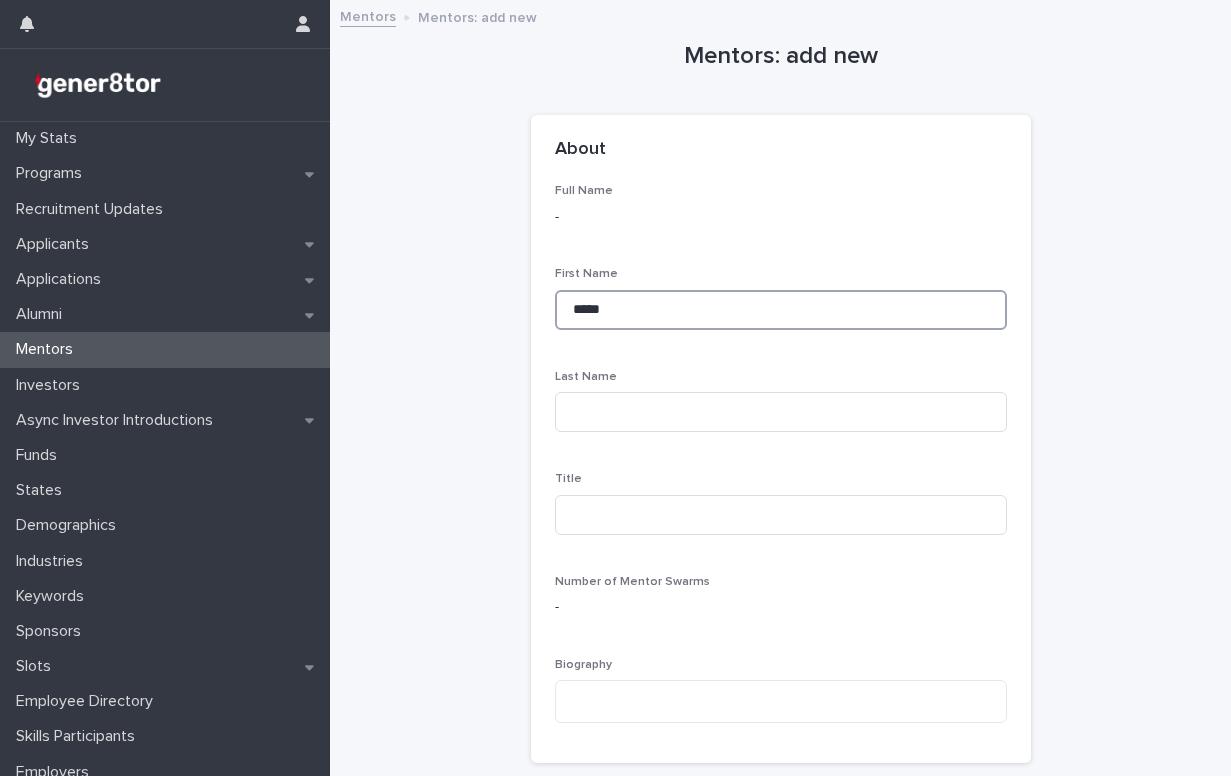 type on "*****" 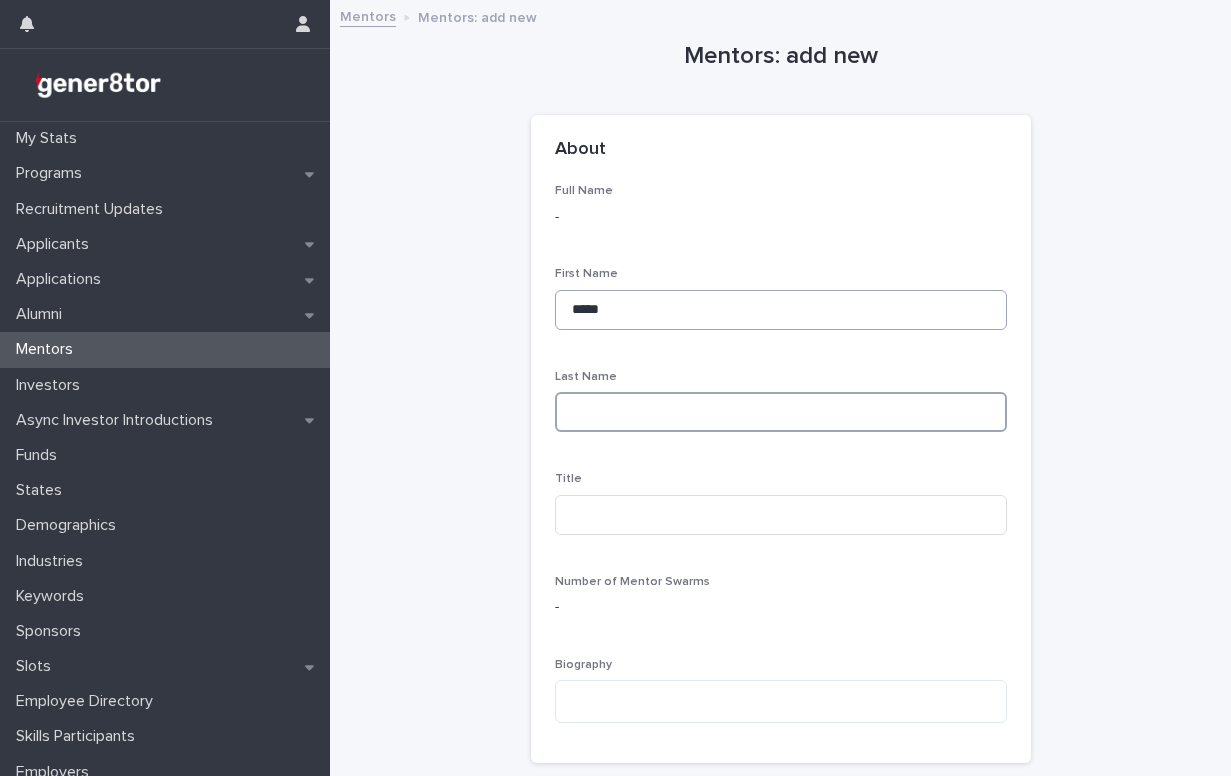 type on "*" 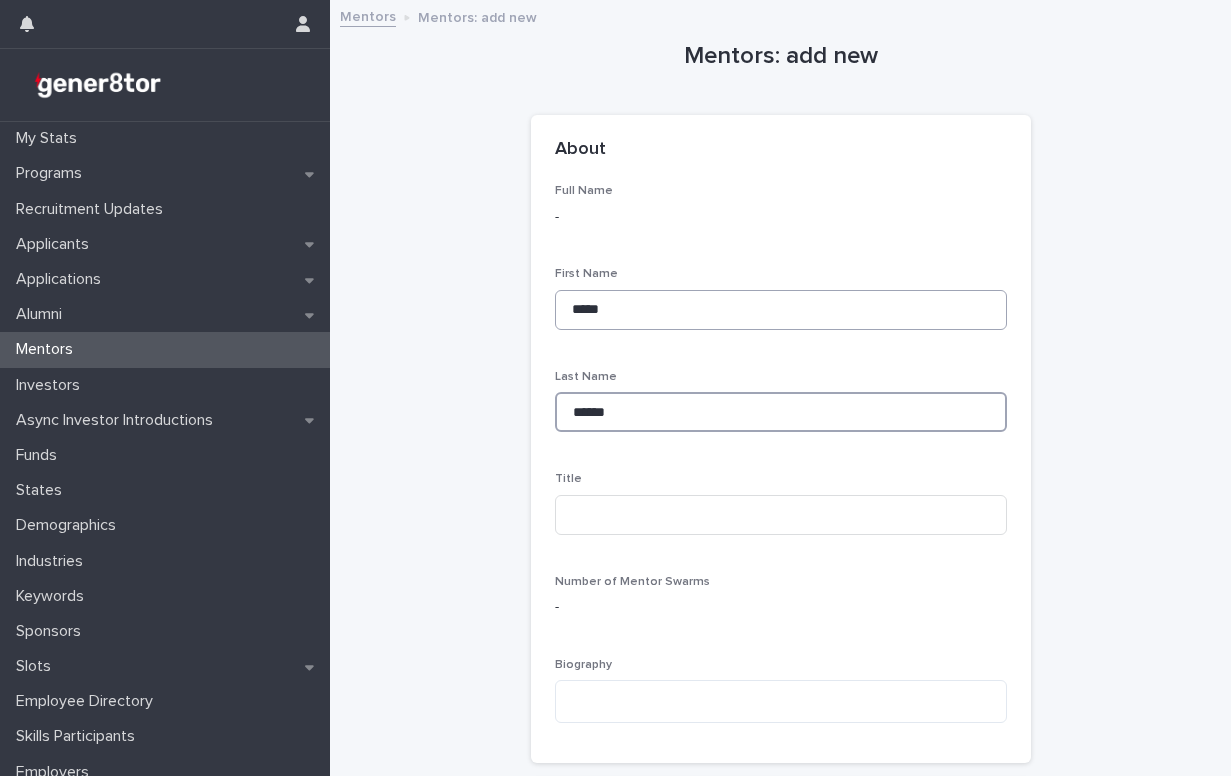 type on "******" 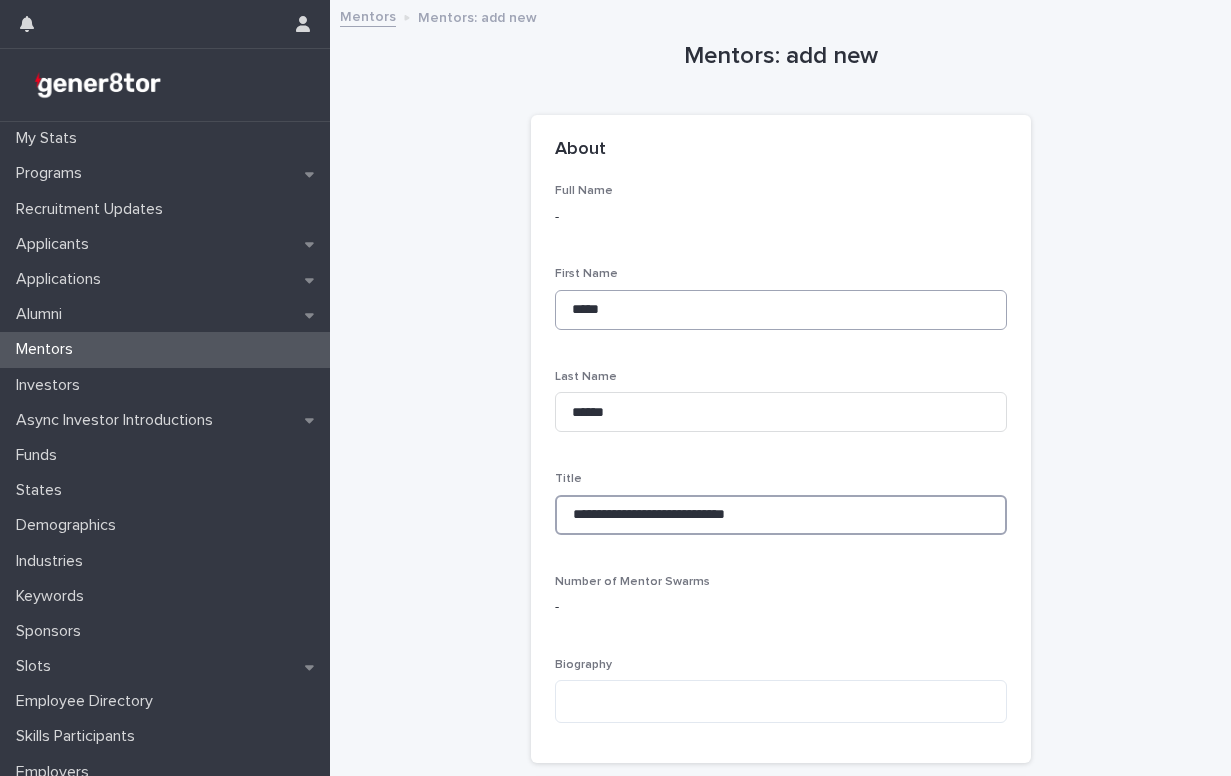 type on "**********" 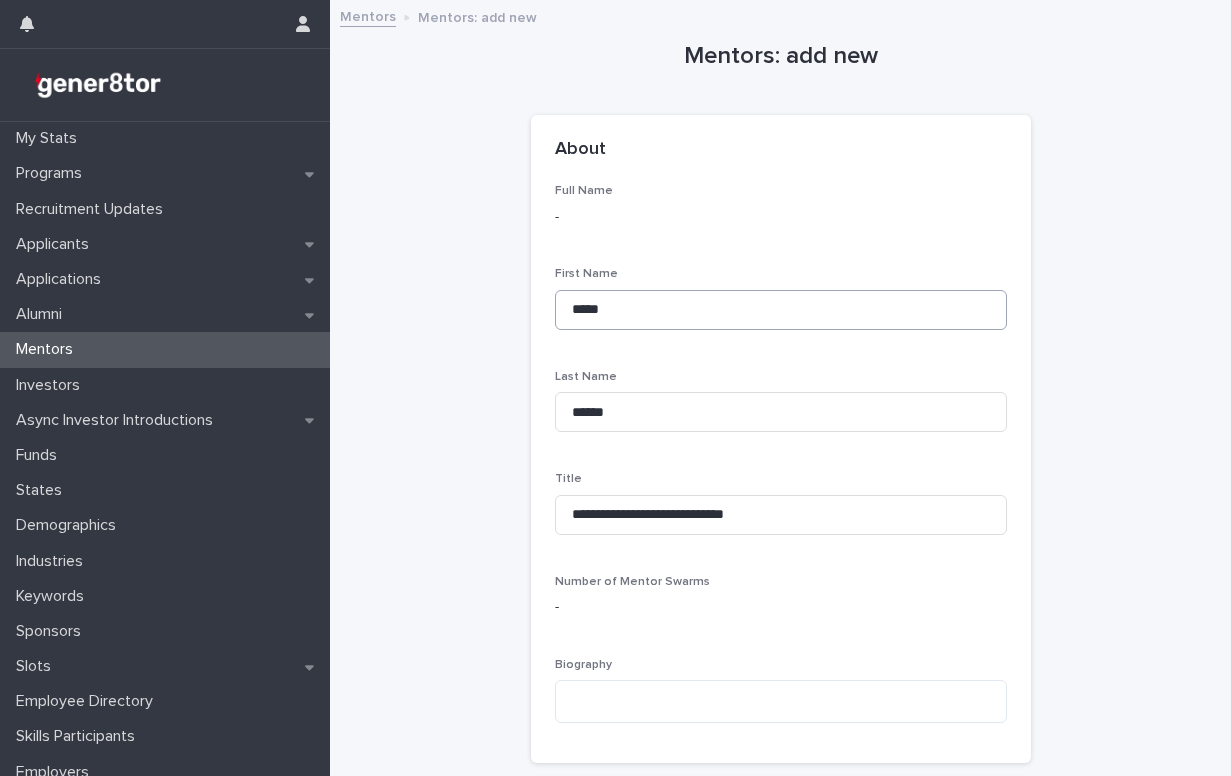 scroll, scrollTop: 503, scrollLeft: 0, axis: vertical 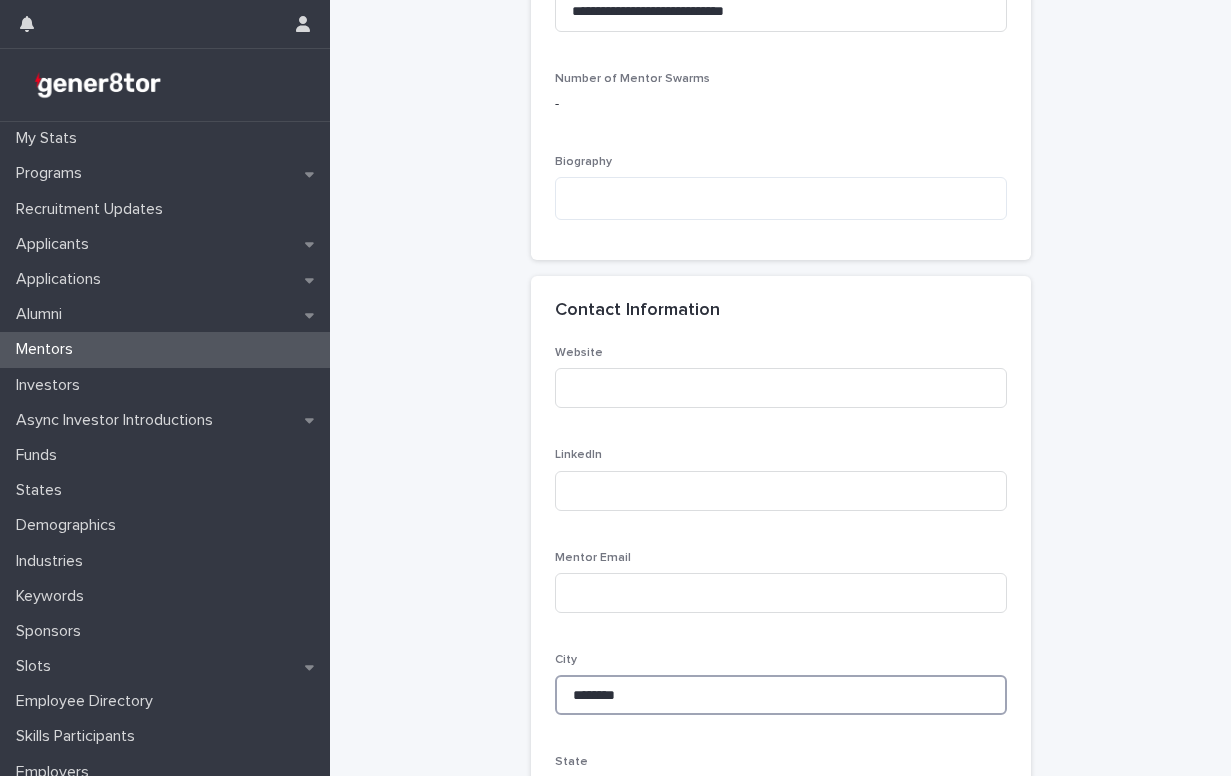 type on "********" 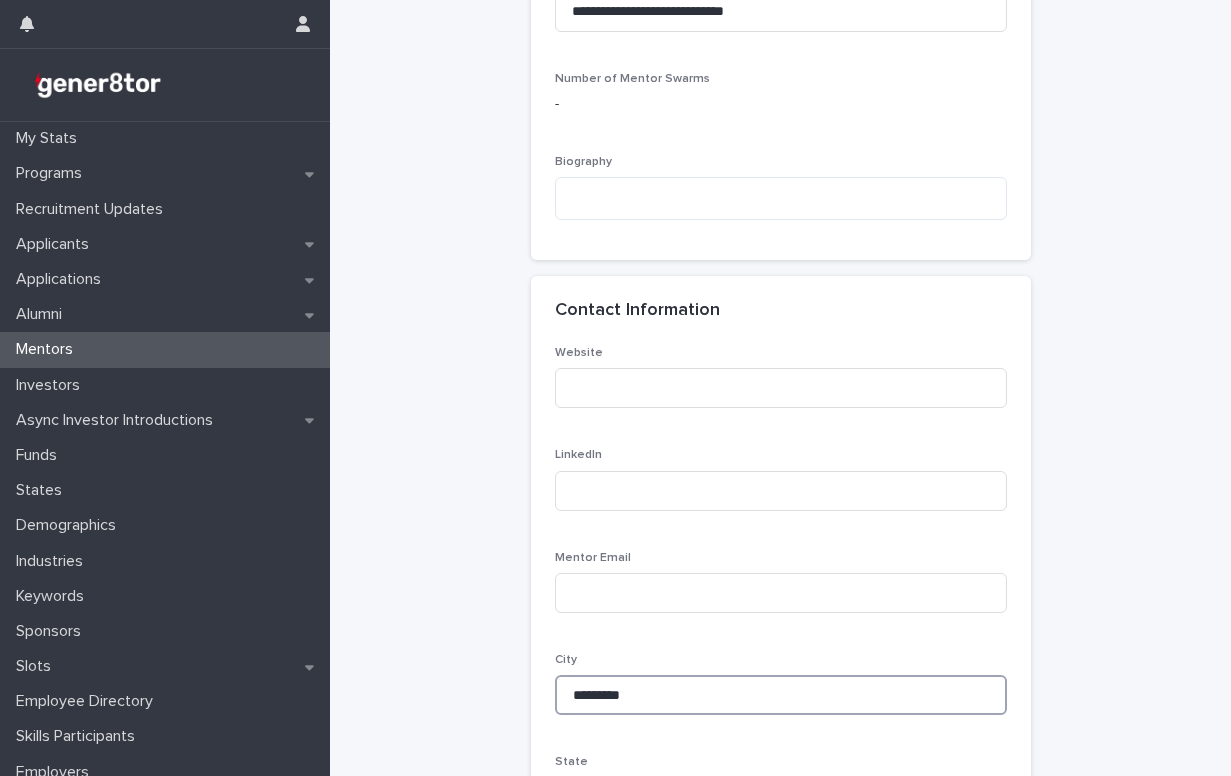 type on "********" 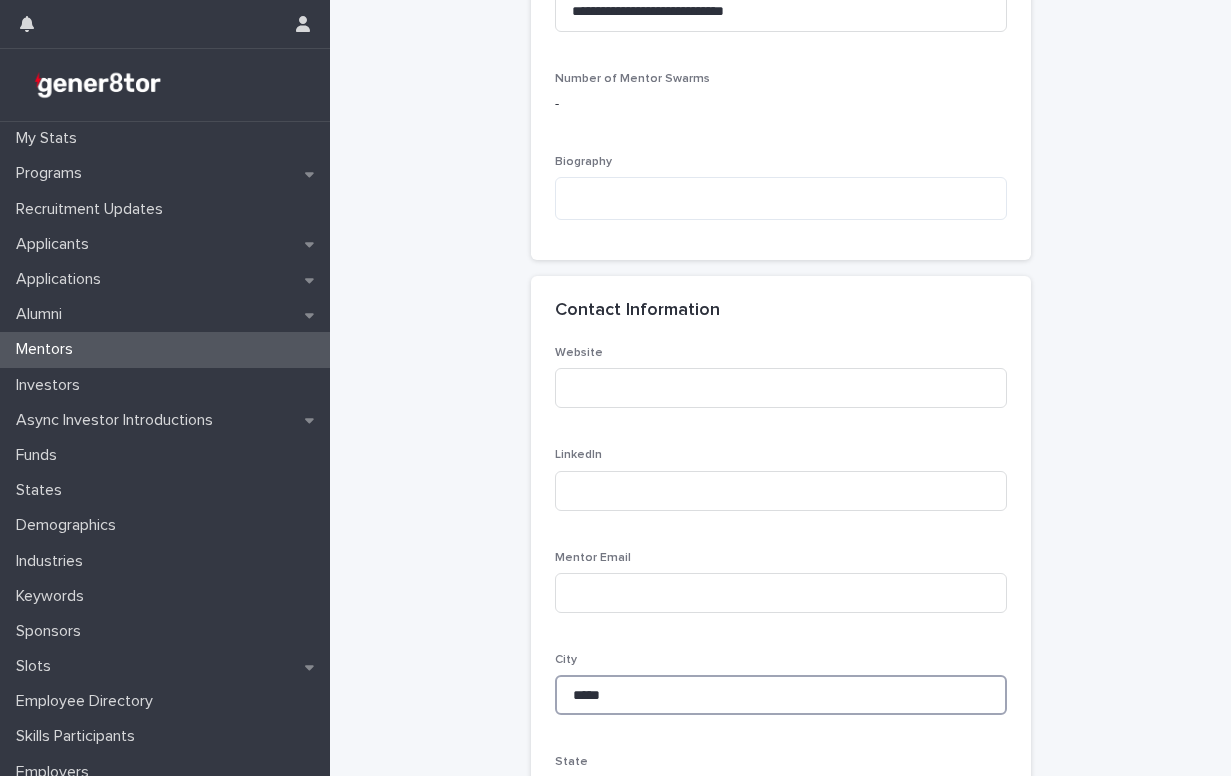type on "******" 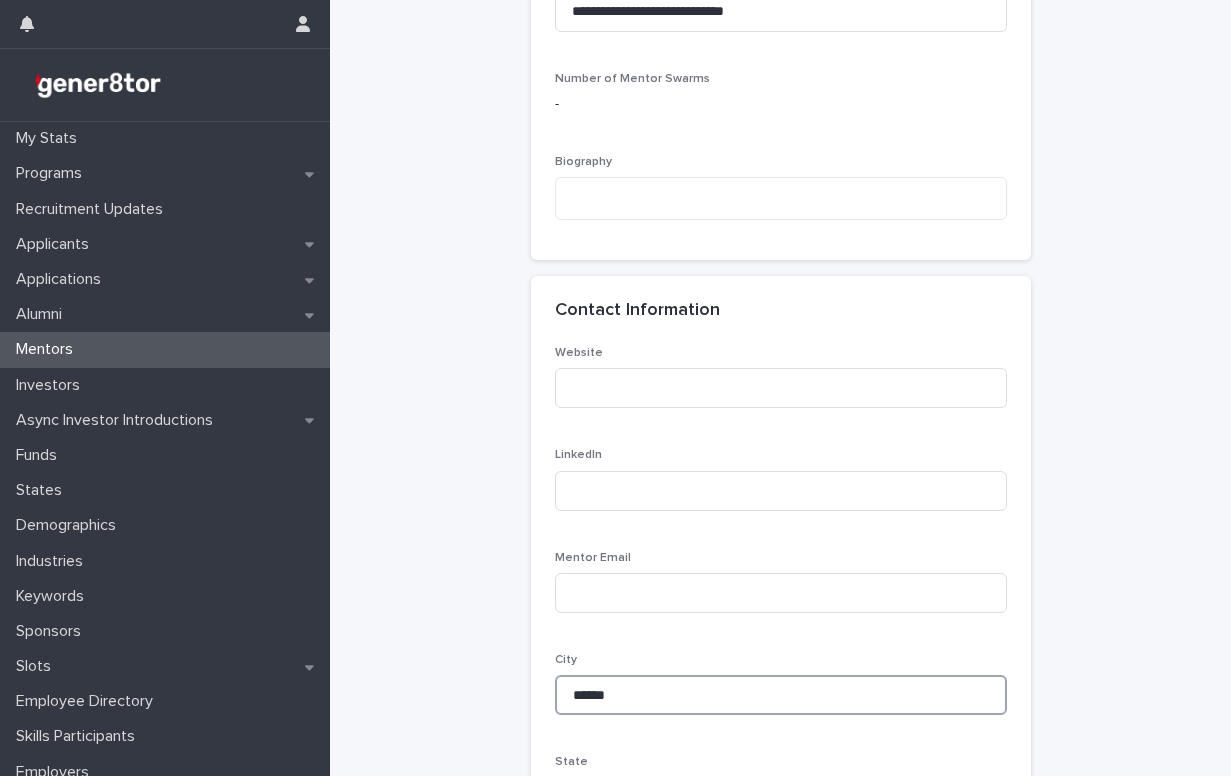 type on "******" 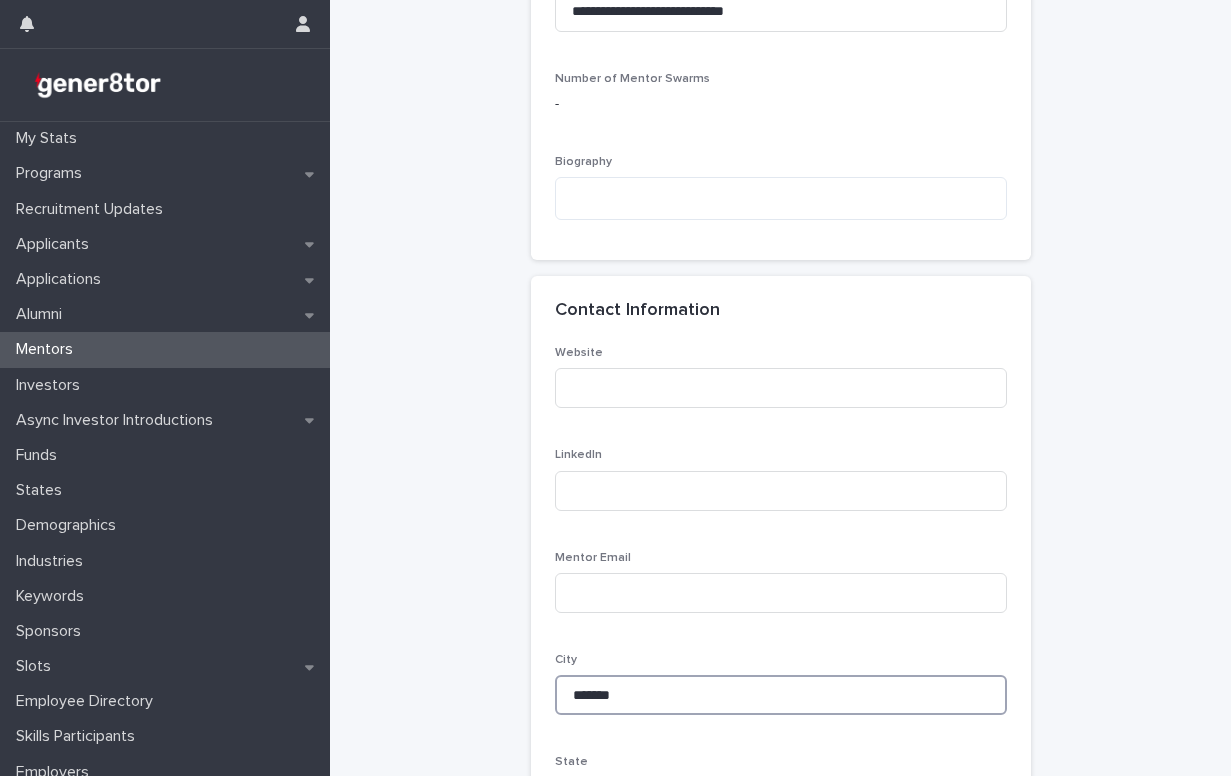 type on "******" 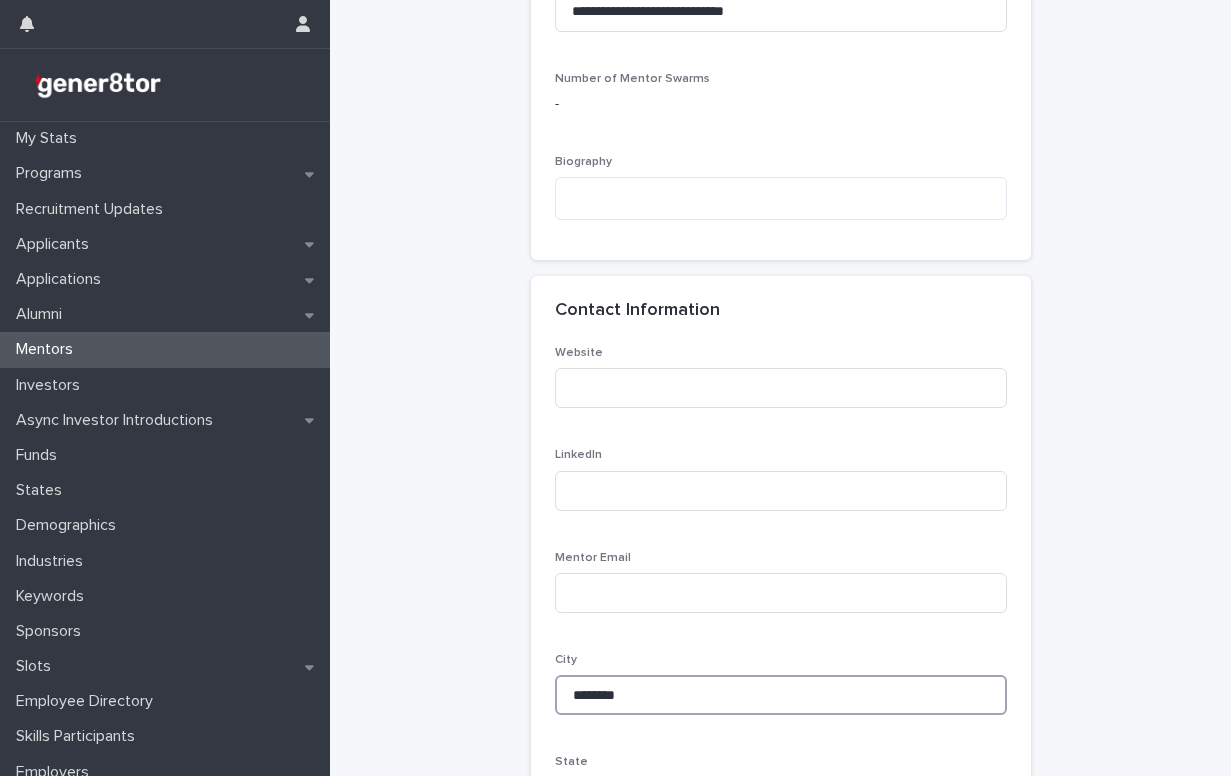 type on "*******" 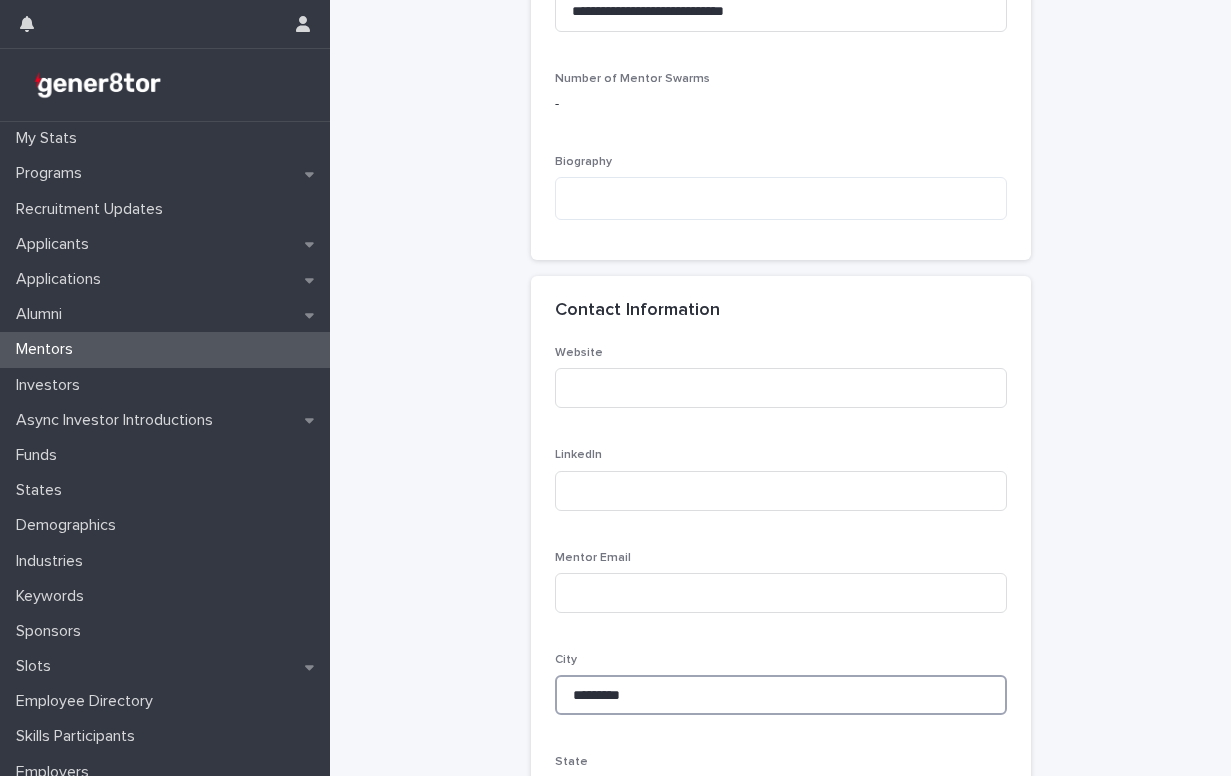 type on "**********" 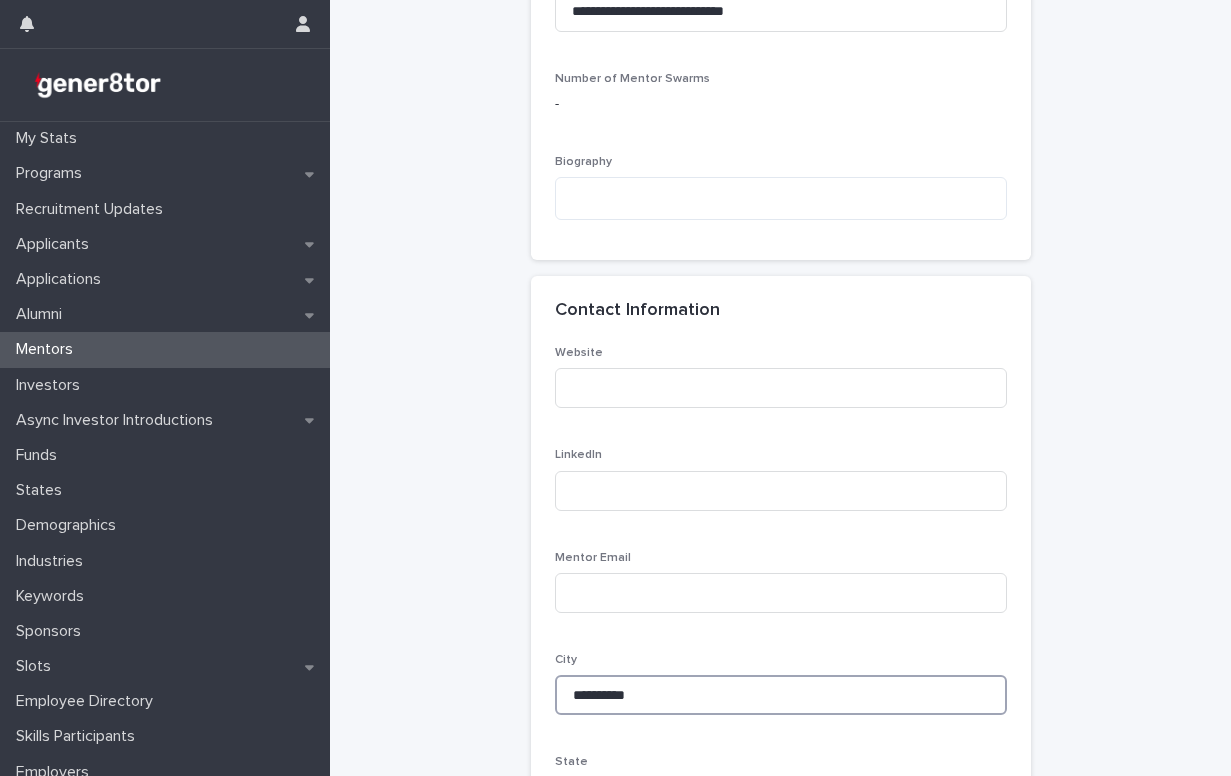 type on "**********" 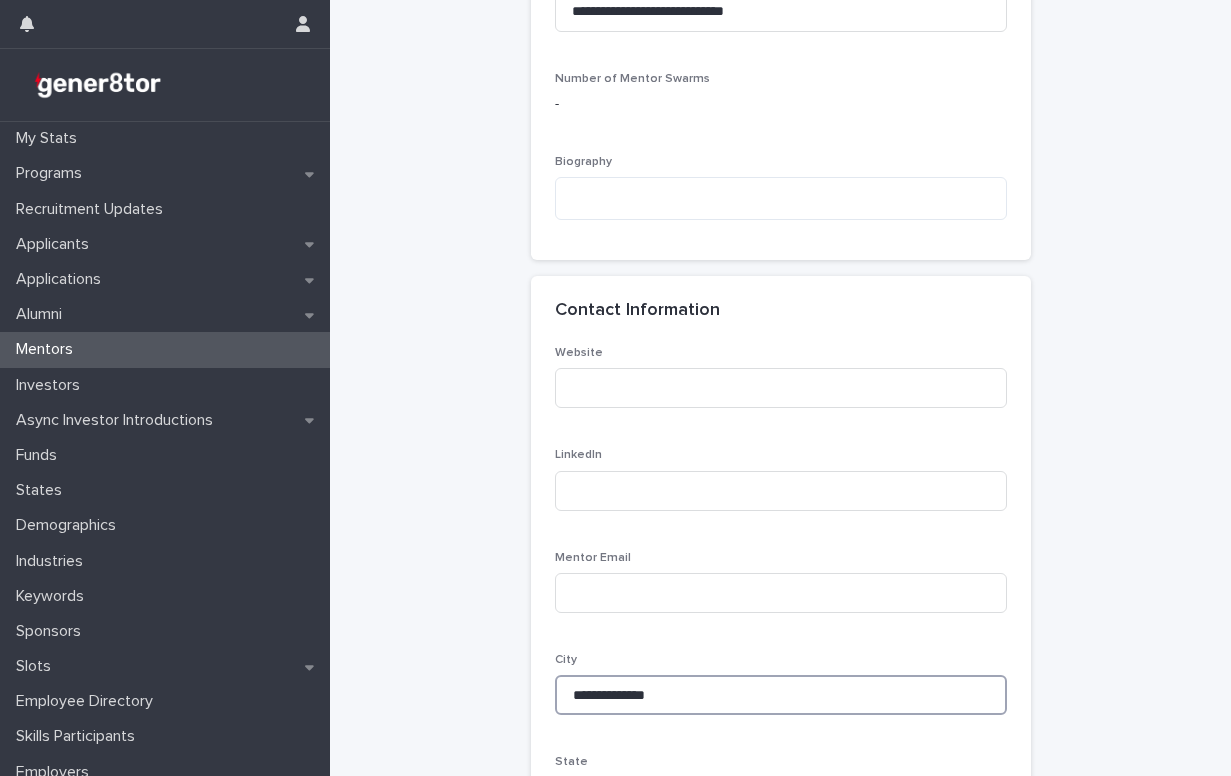 type on "**********" 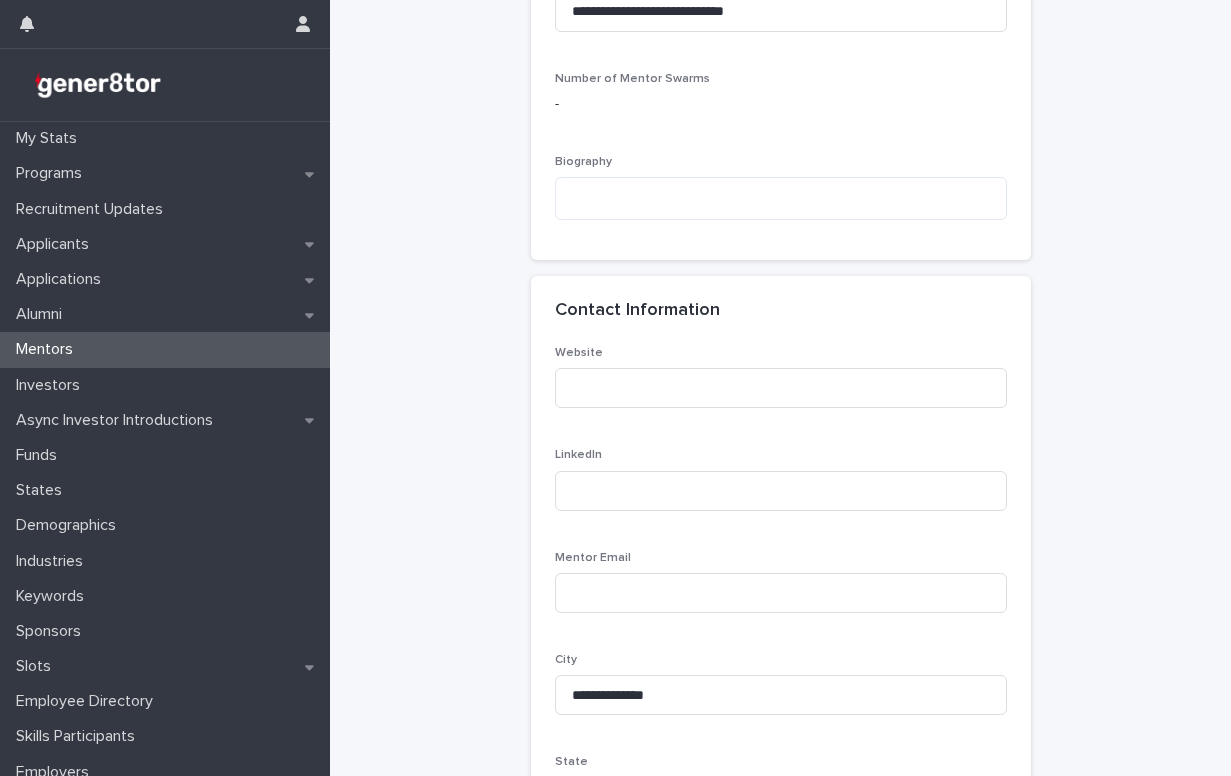 type on "**********" 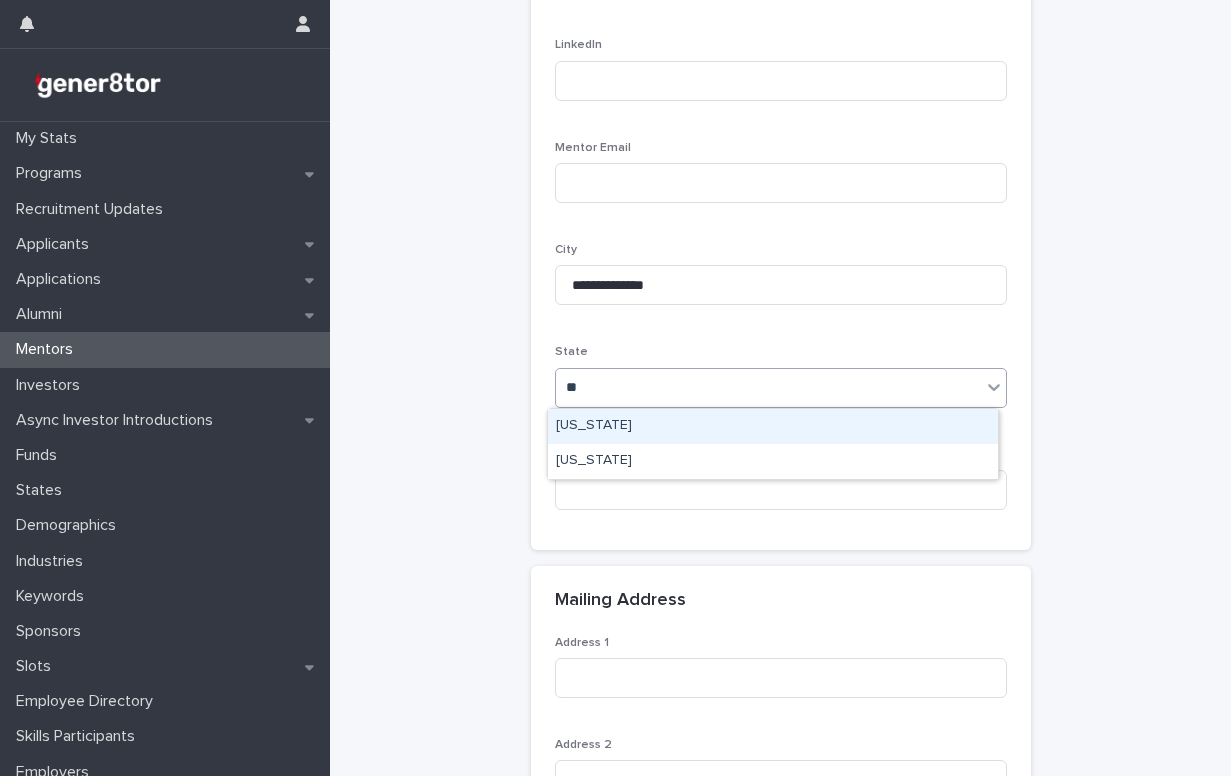 type on "***" 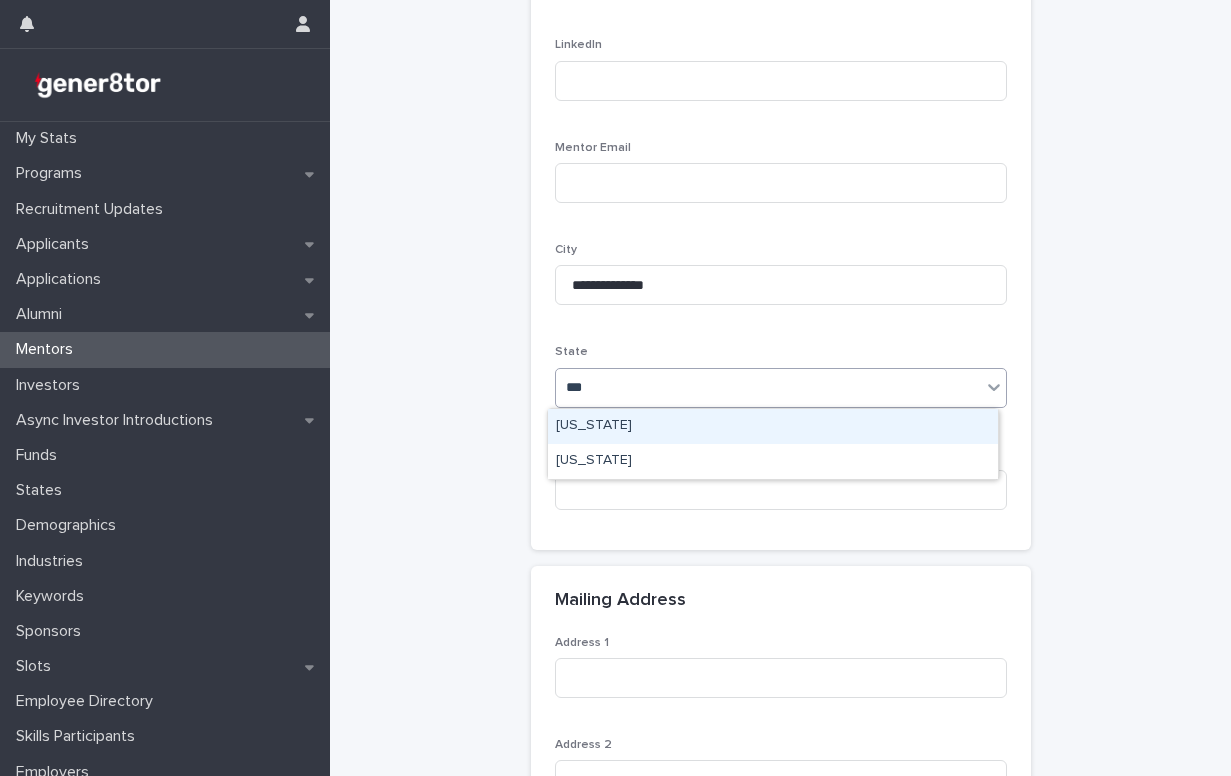 type 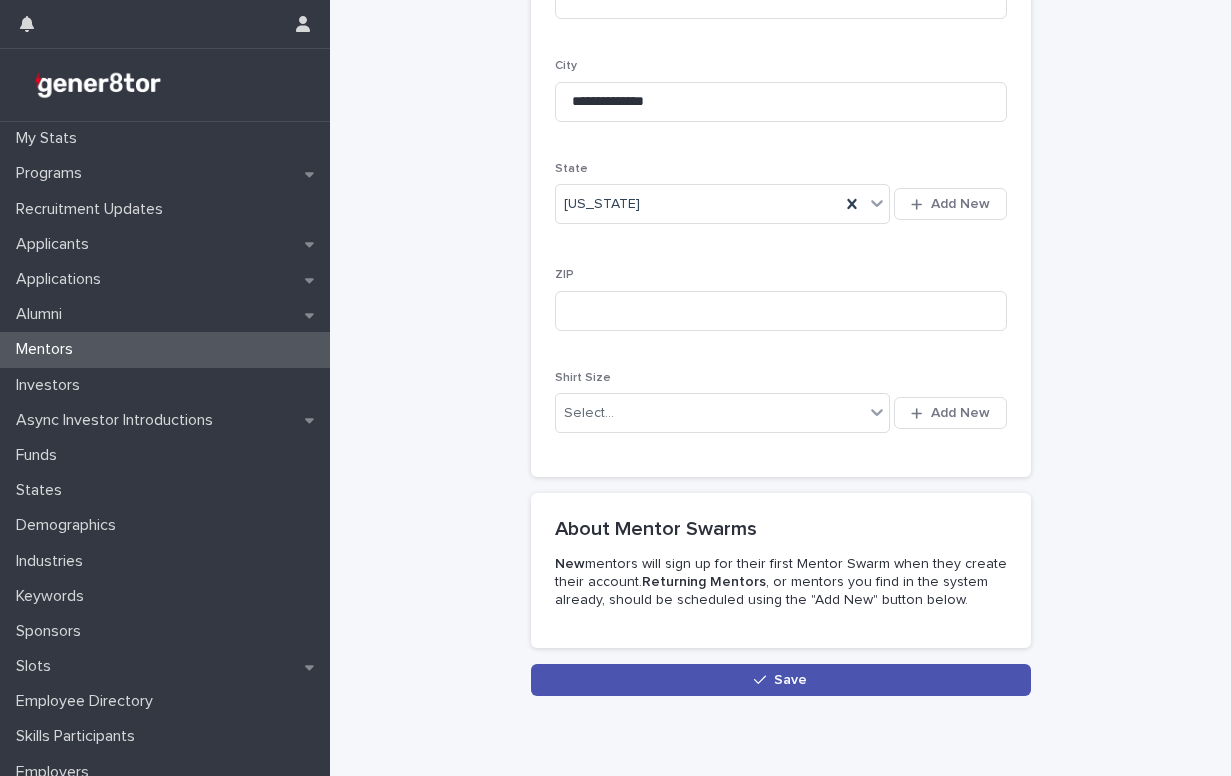 scroll, scrollTop: 1714, scrollLeft: 0, axis: vertical 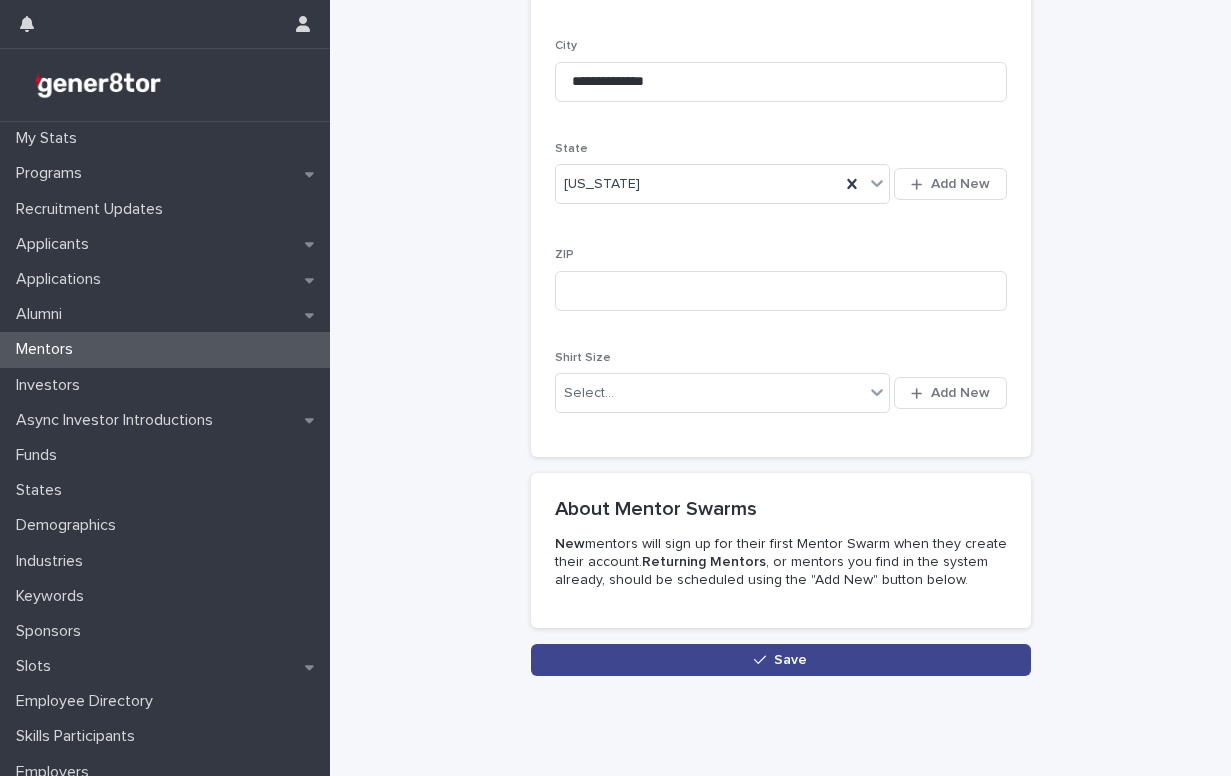 click on "Save" at bounding box center [781, 660] 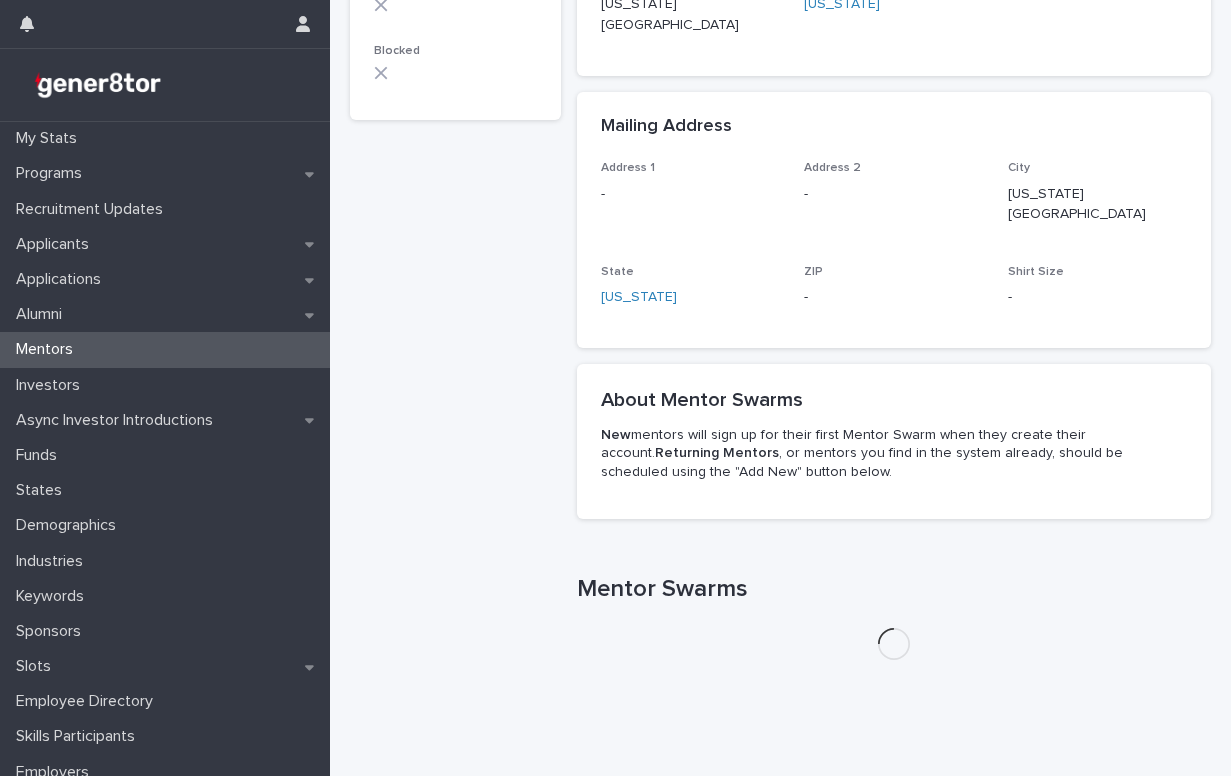 scroll, scrollTop: 0, scrollLeft: 0, axis: both 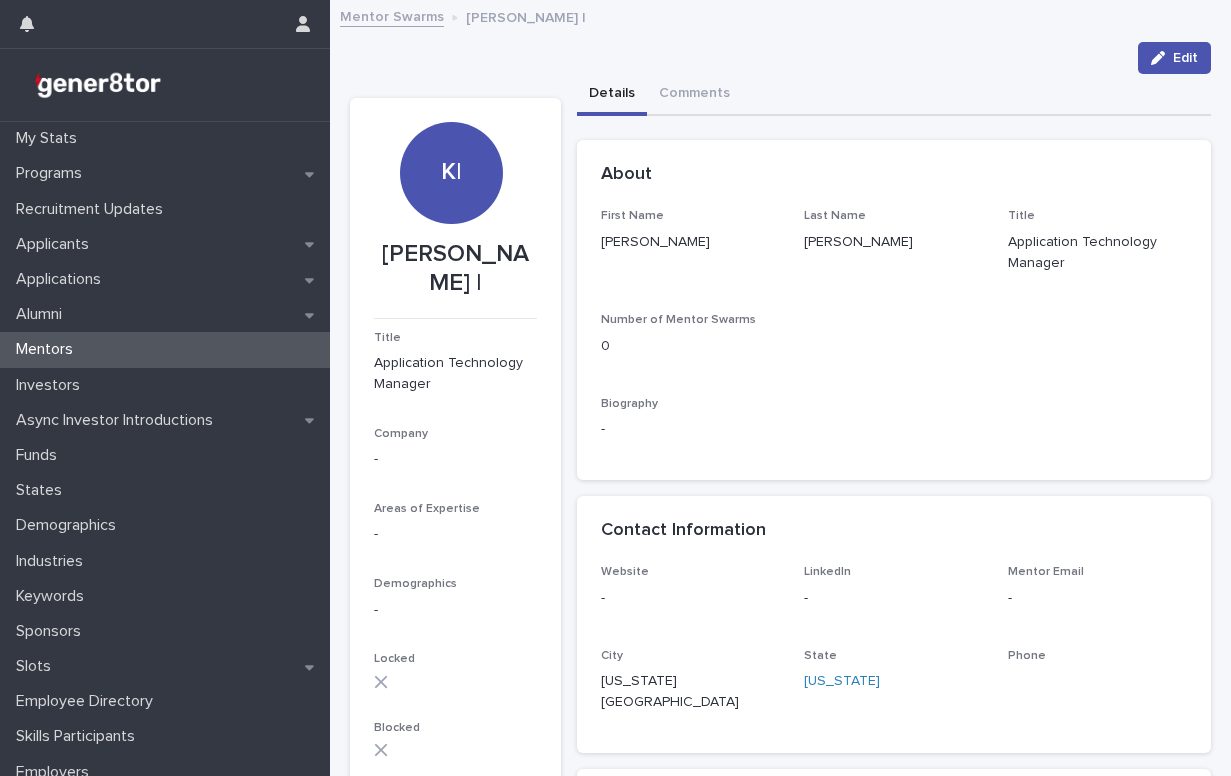 click on "Mentor Swarms" at bounding box center (392, 15) 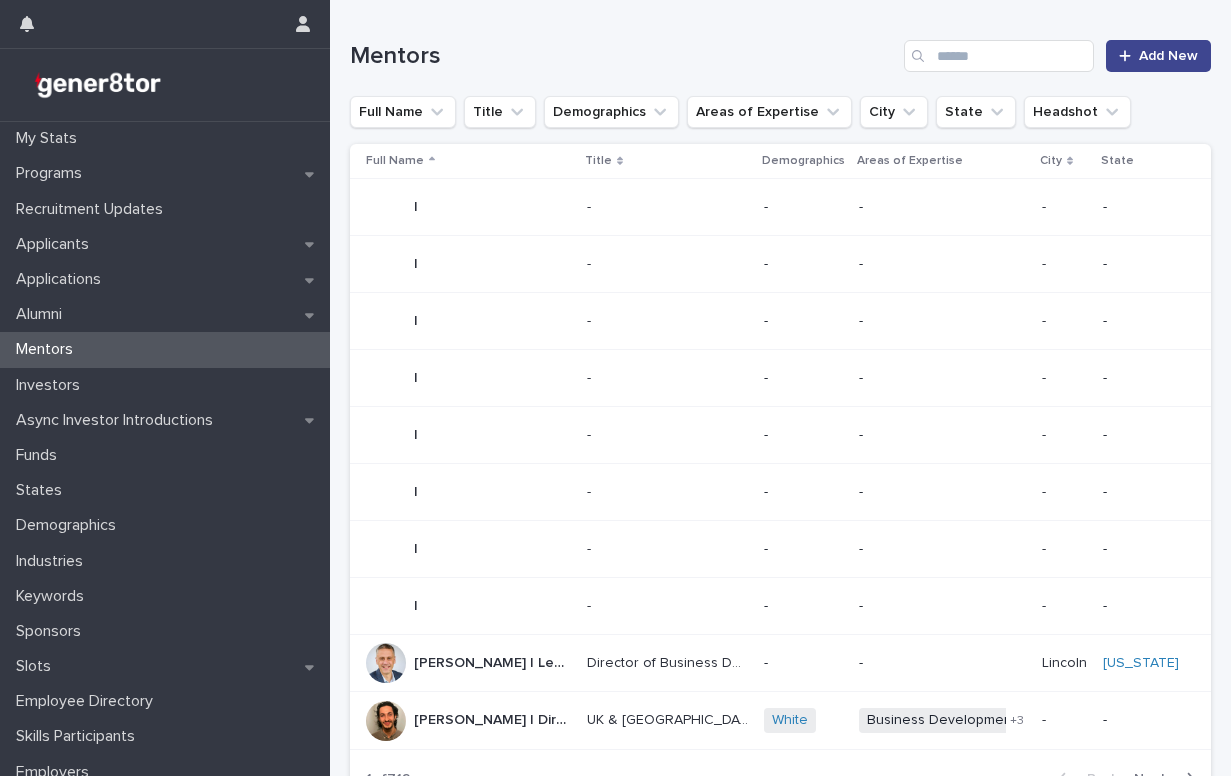 click on "Add New" at bounding box center (1168, 56) 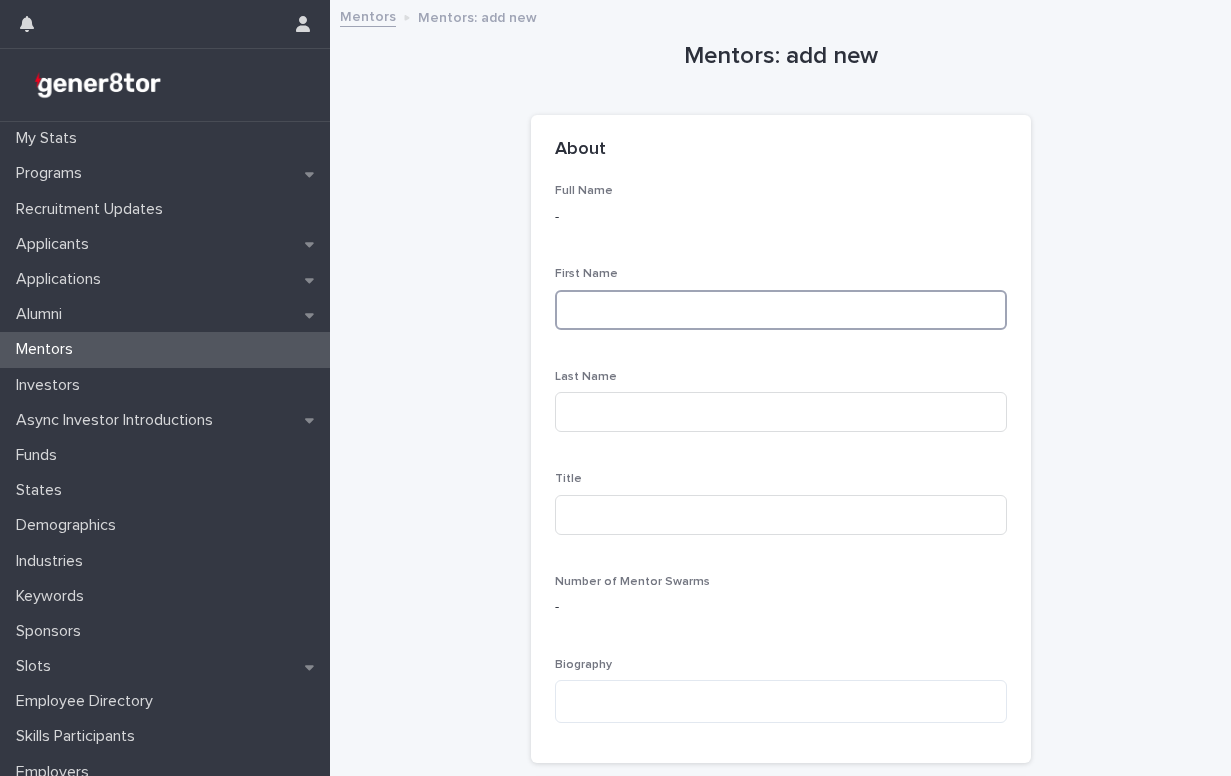 click at bounding box center (781, 310) 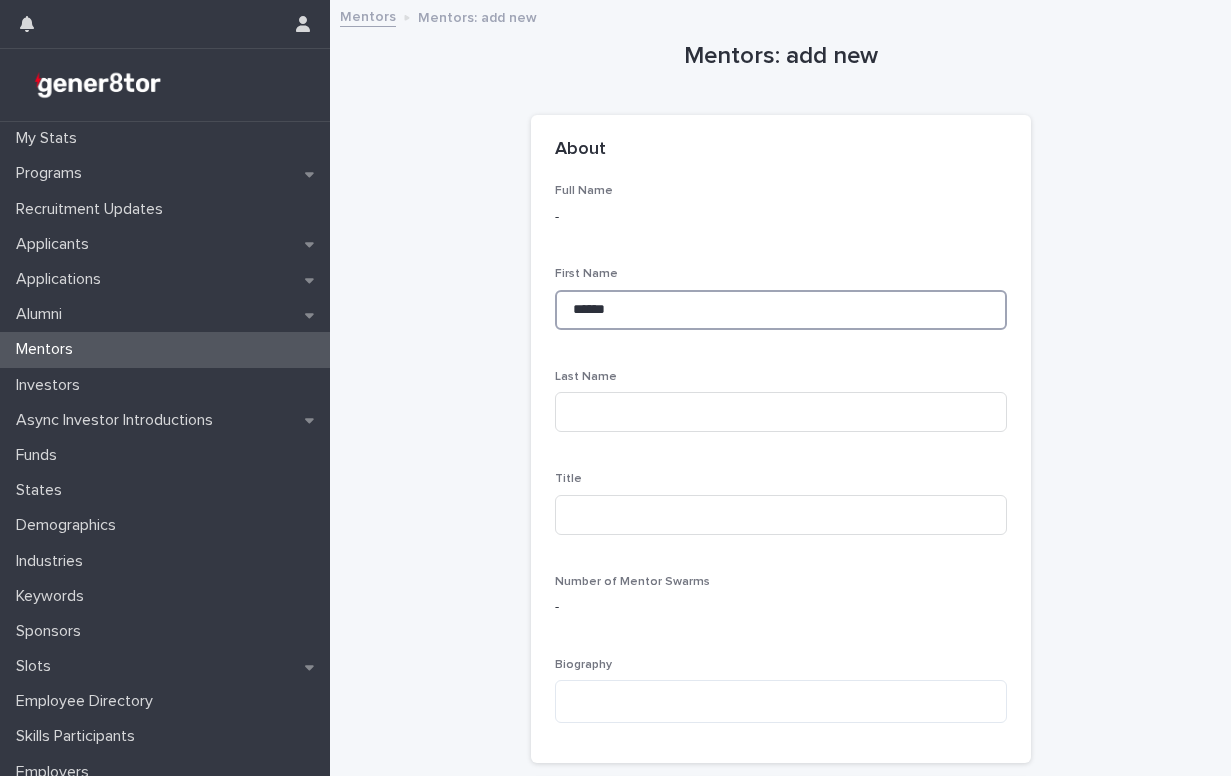 type on "******" 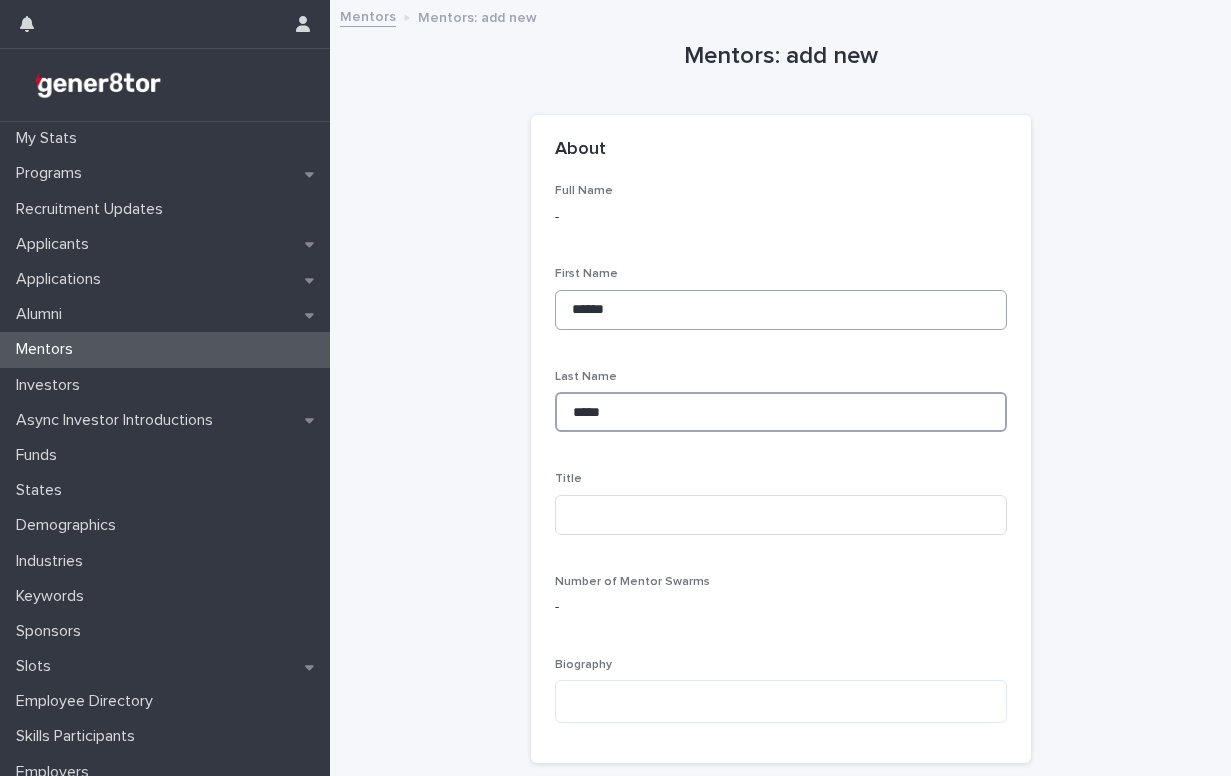 type on "*****" 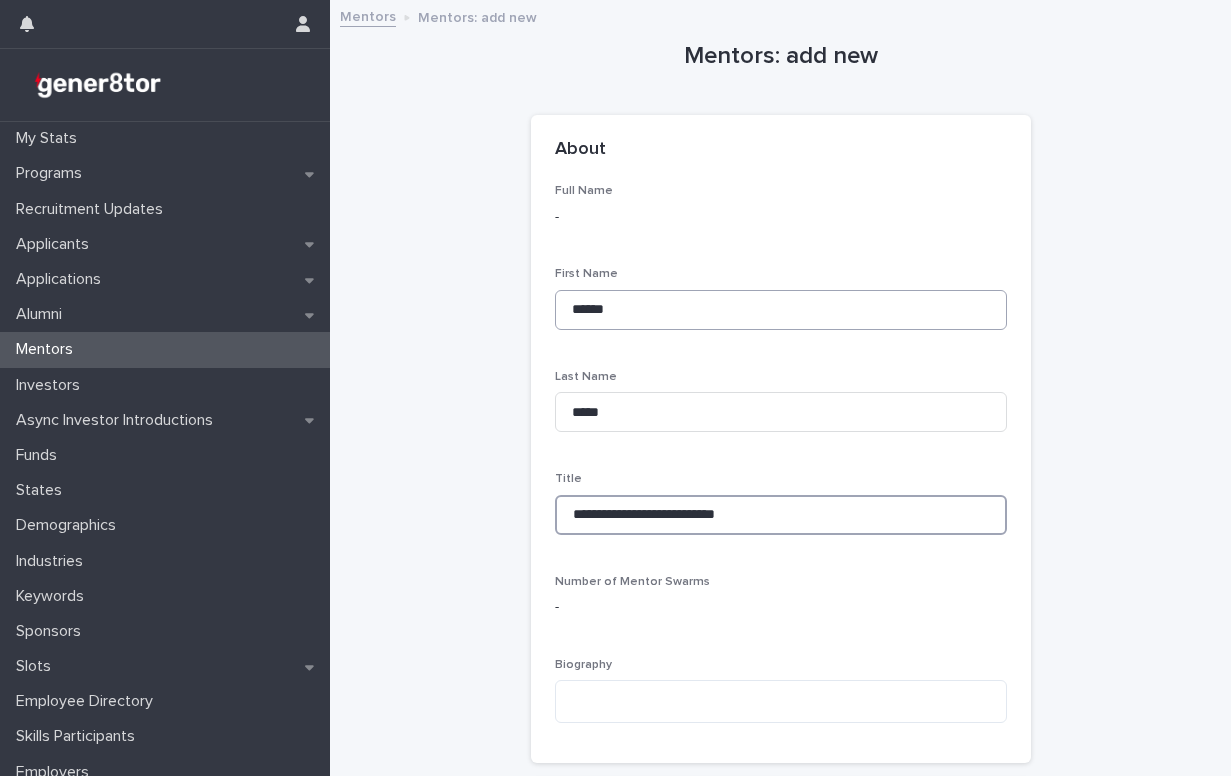 type on "**********" 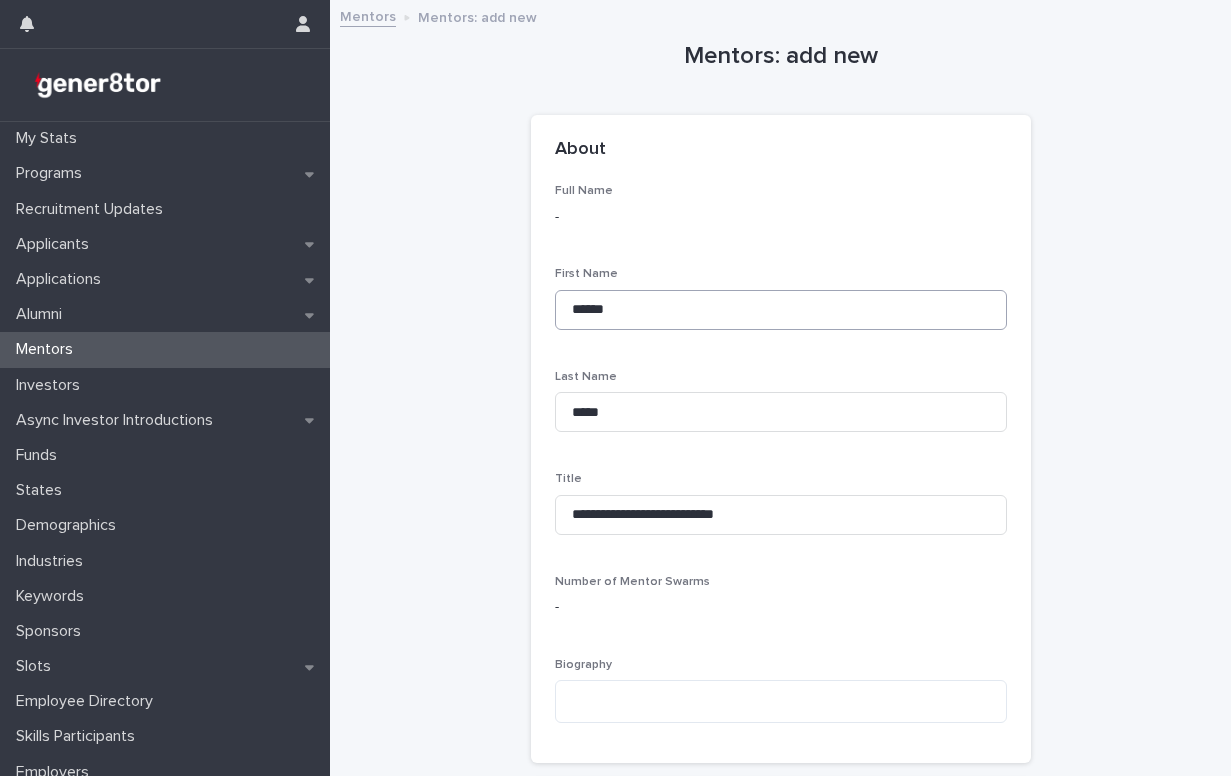 scroll, scrollTop: 503, scrollLeft: 0, axis: vertical 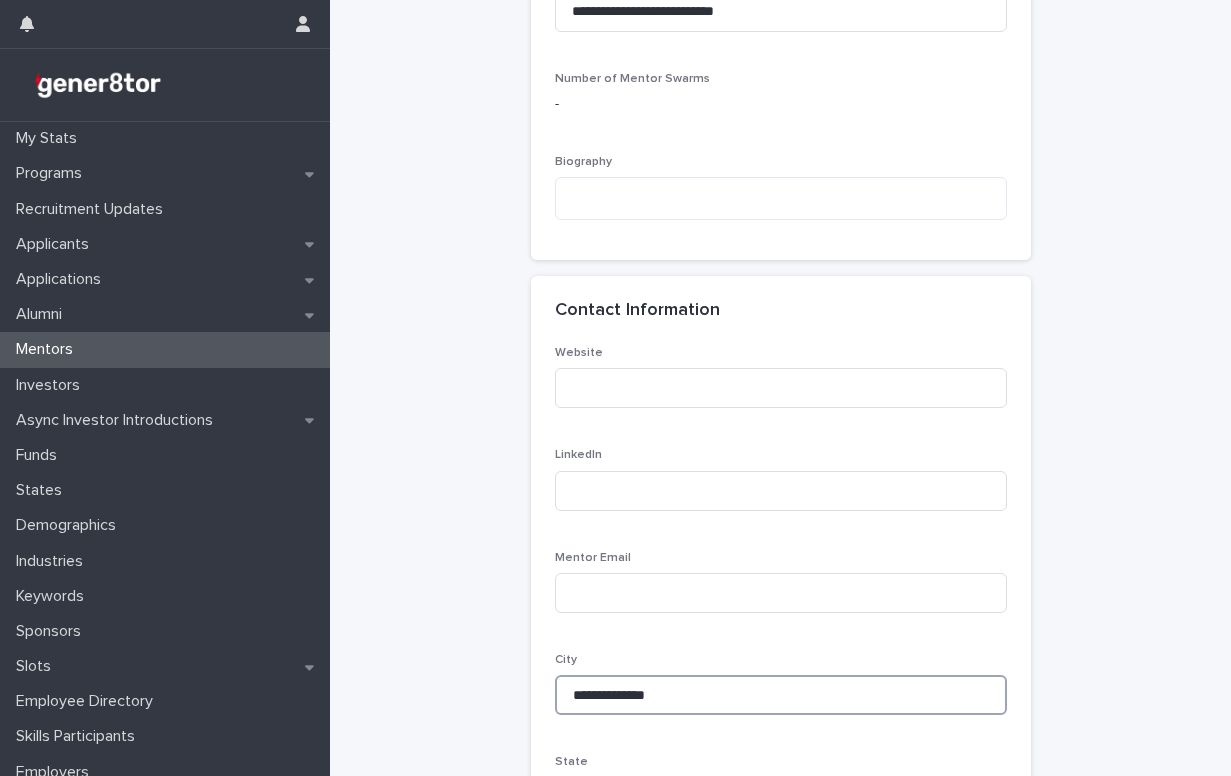 type on "**********" 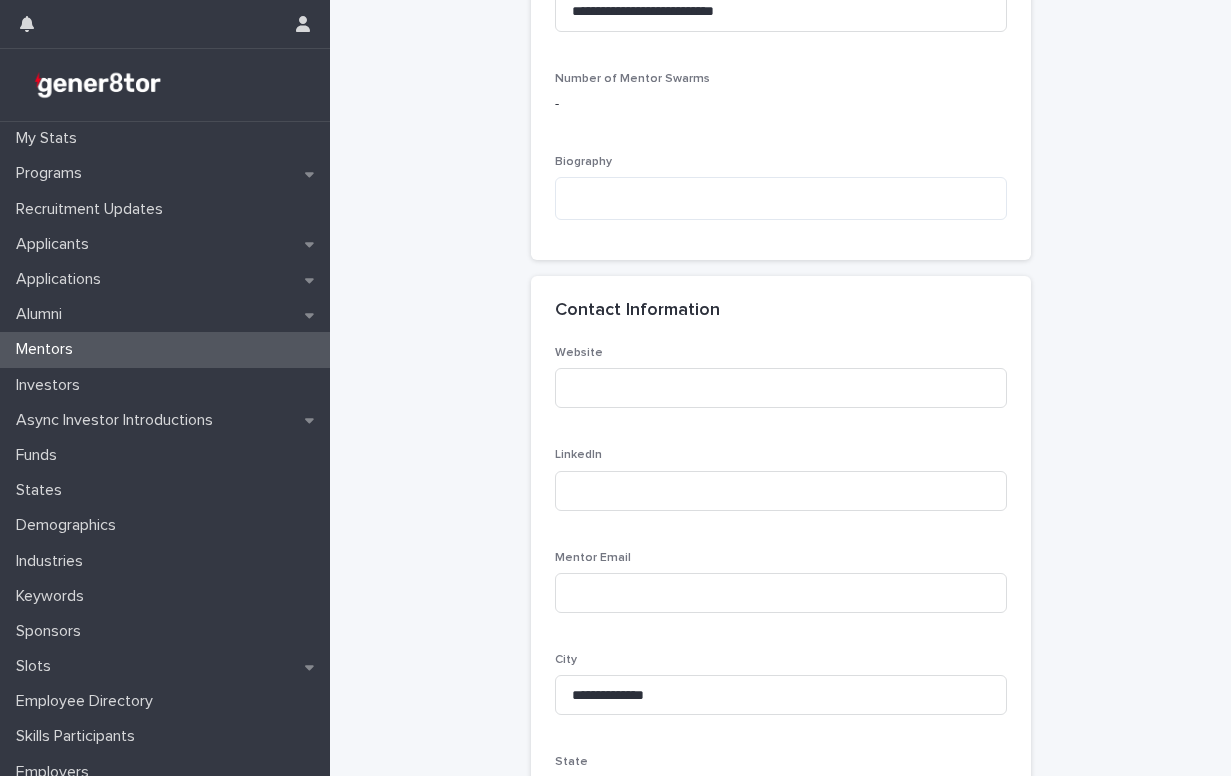 type on "**********" 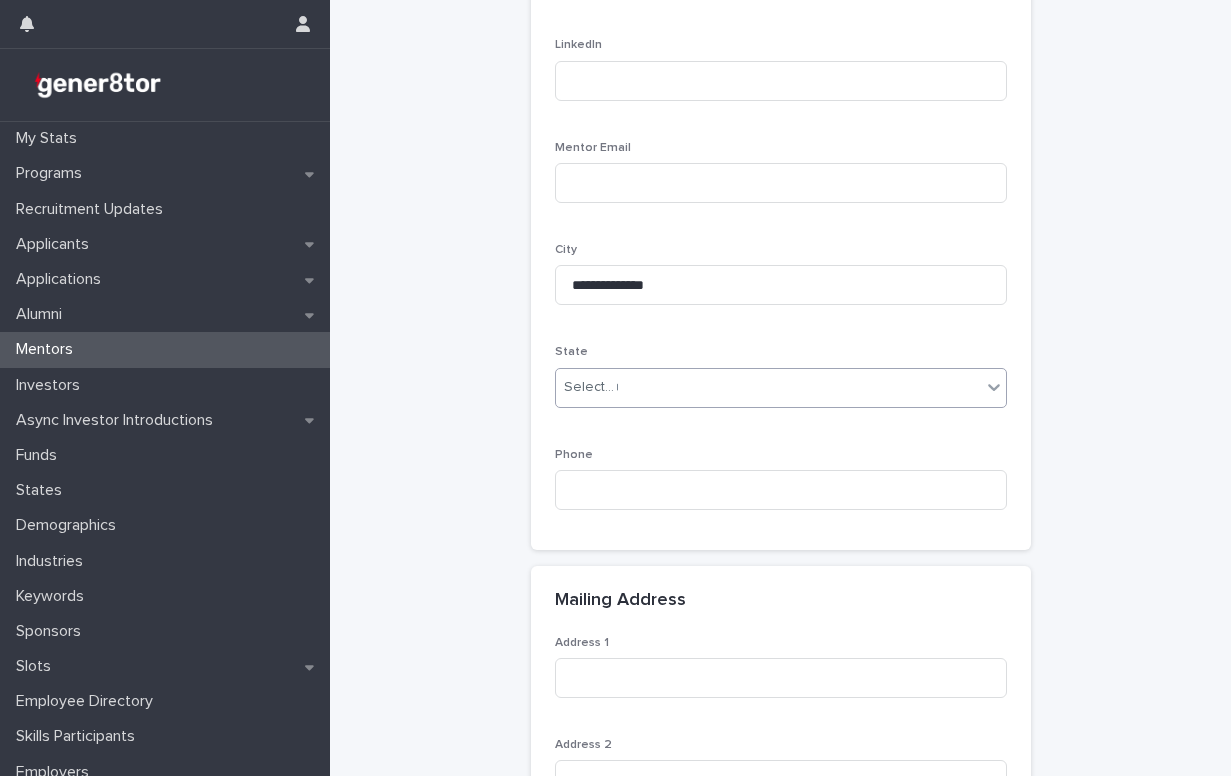 type on "***" 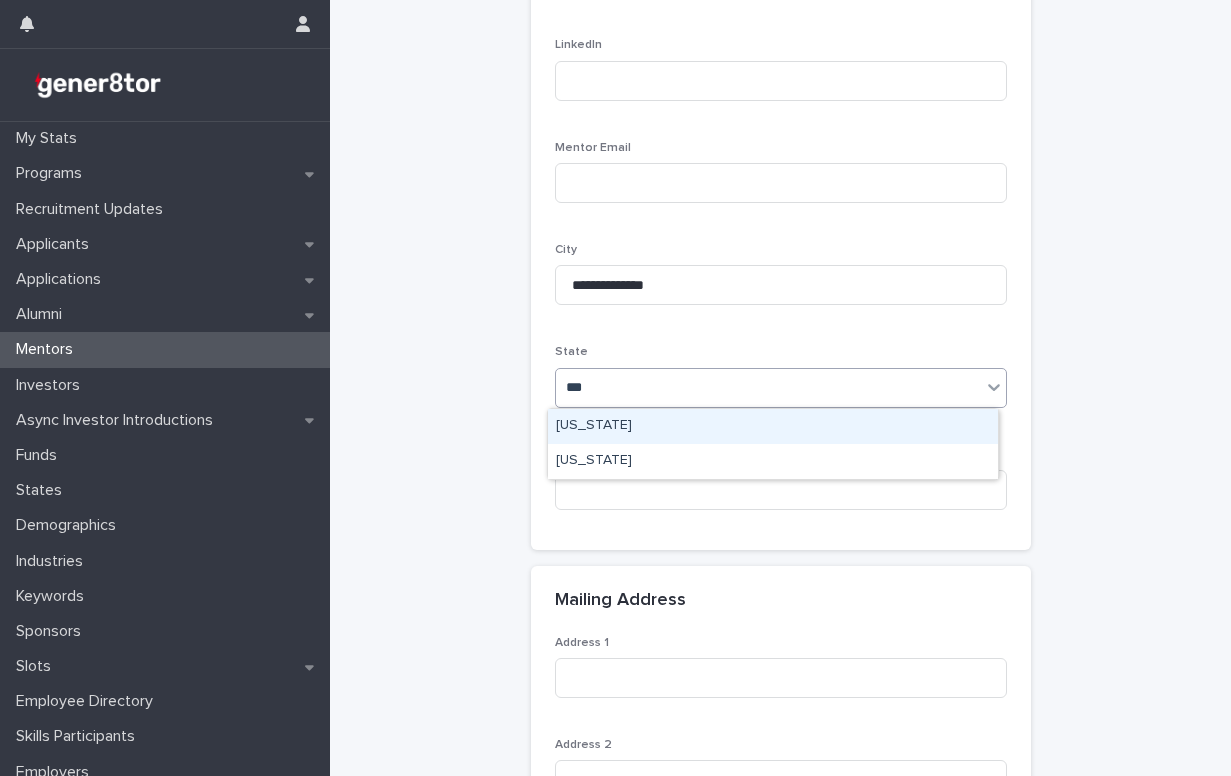 type 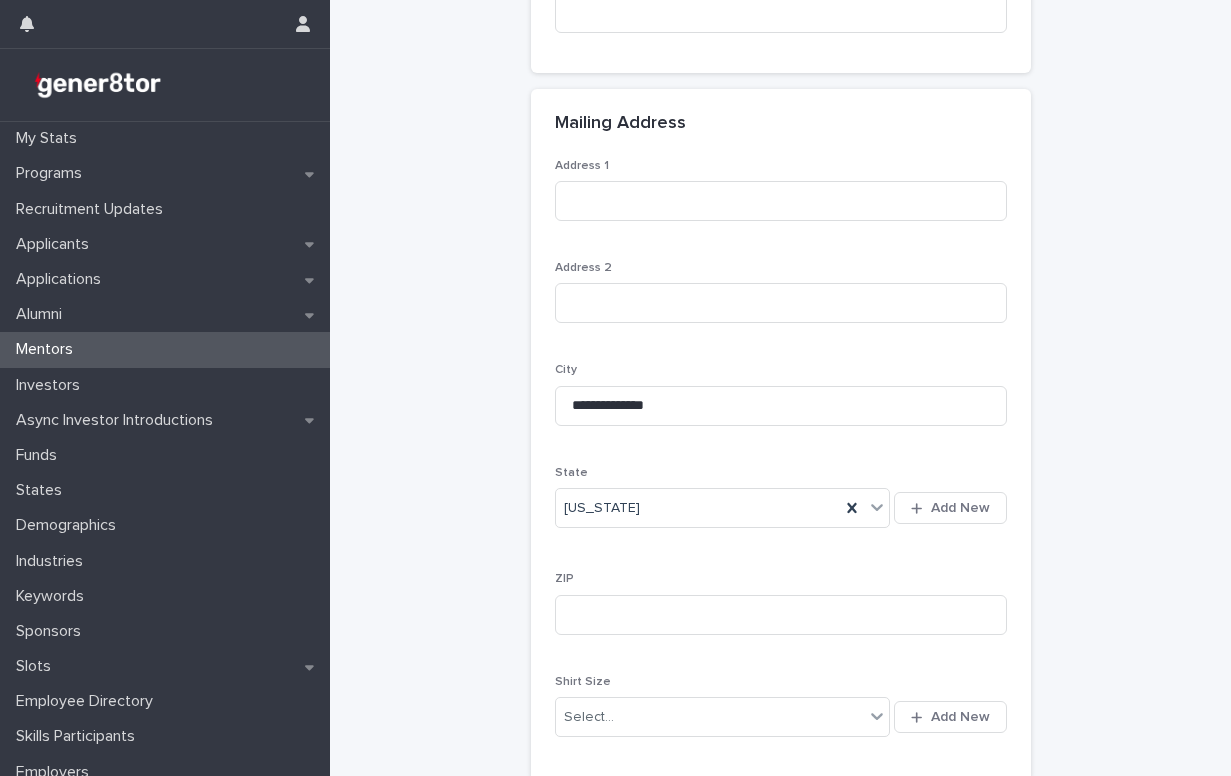 scroll, scrollTop: 1714, scrollLeft: 0, axis: vertical 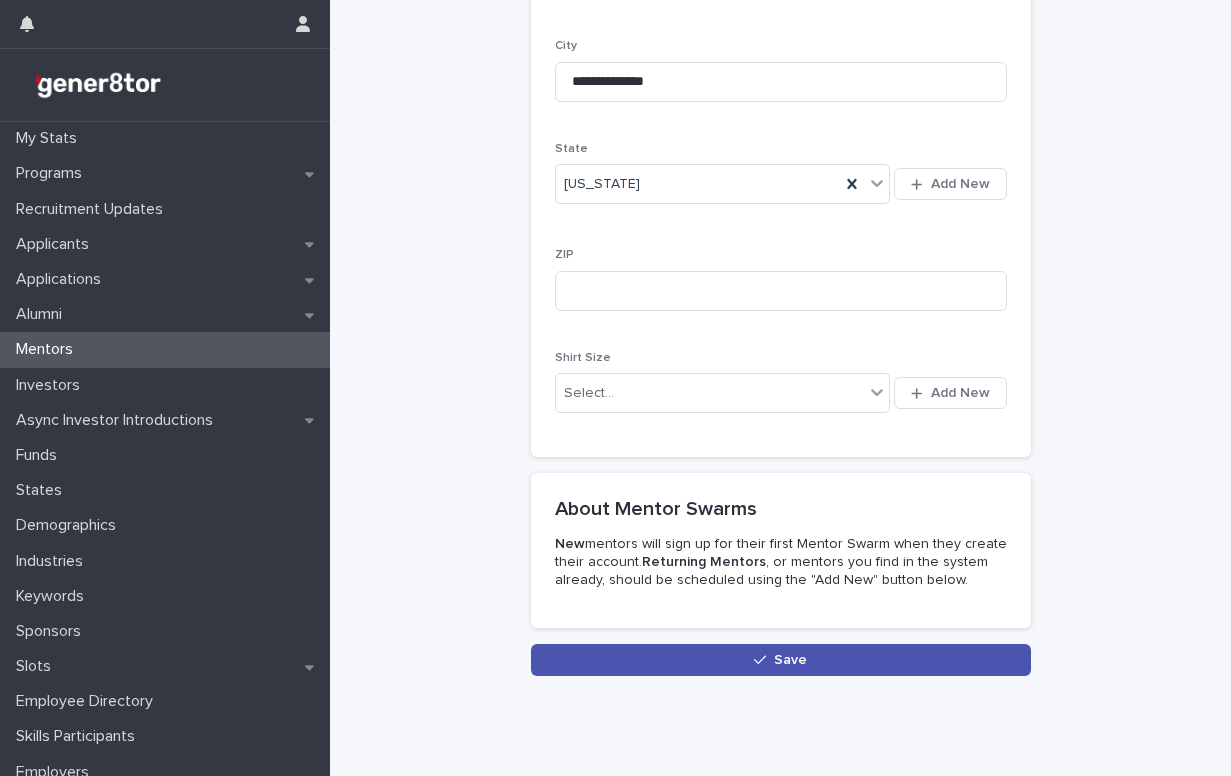 click on "Save" at bounding box center [790, 660] 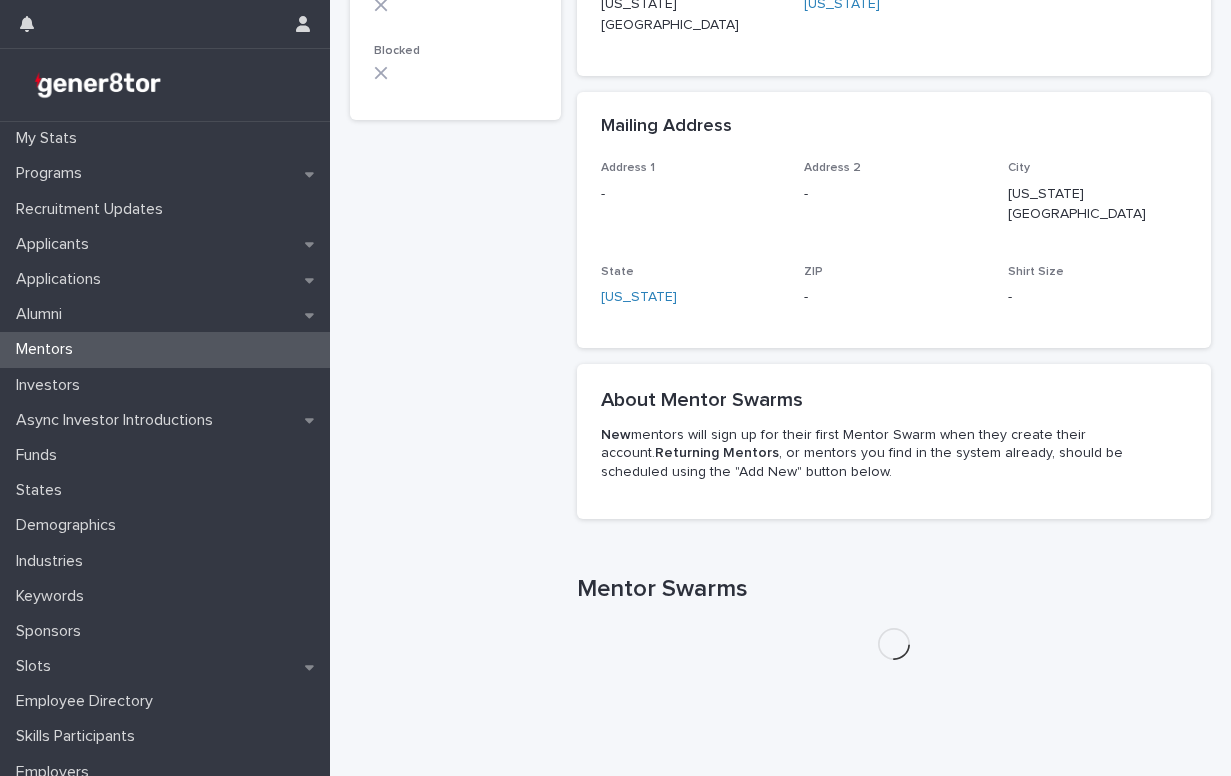 scroll, scrollTop: 0, scrollLeft: 0, axis: both 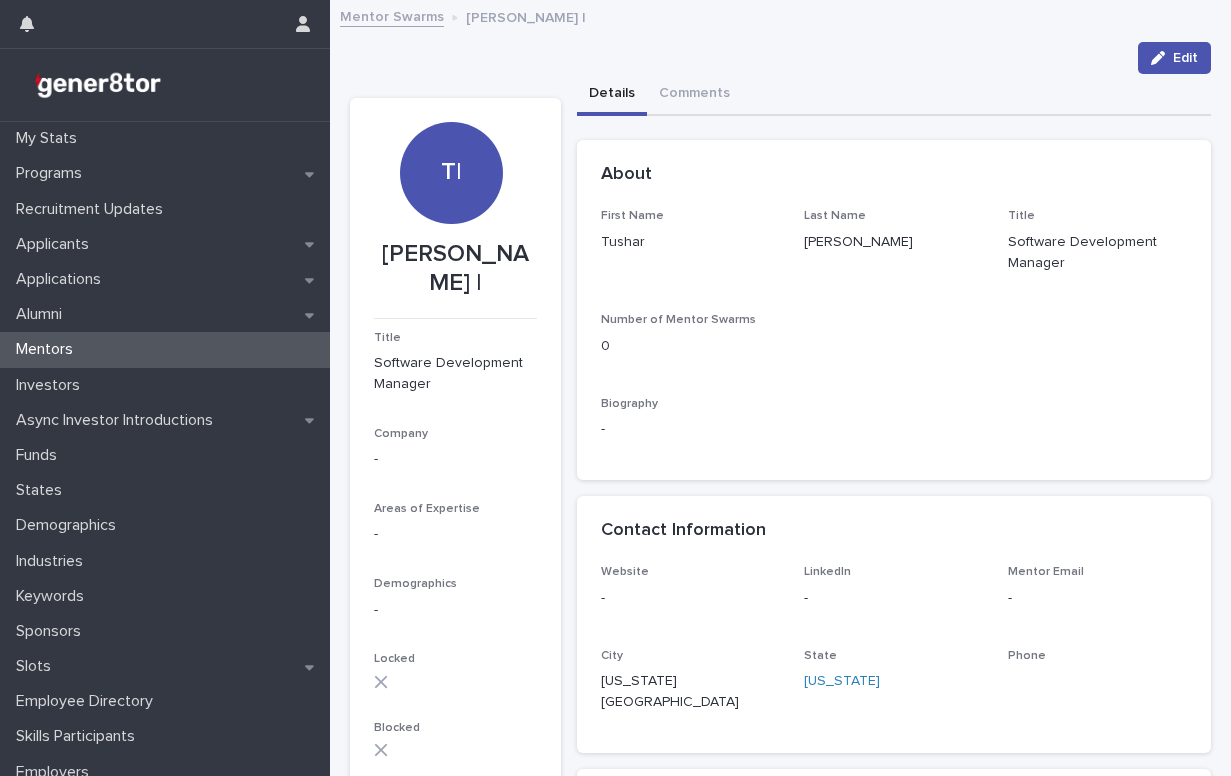 click on "Mentor Swarms" at bounding box center [392, 15] 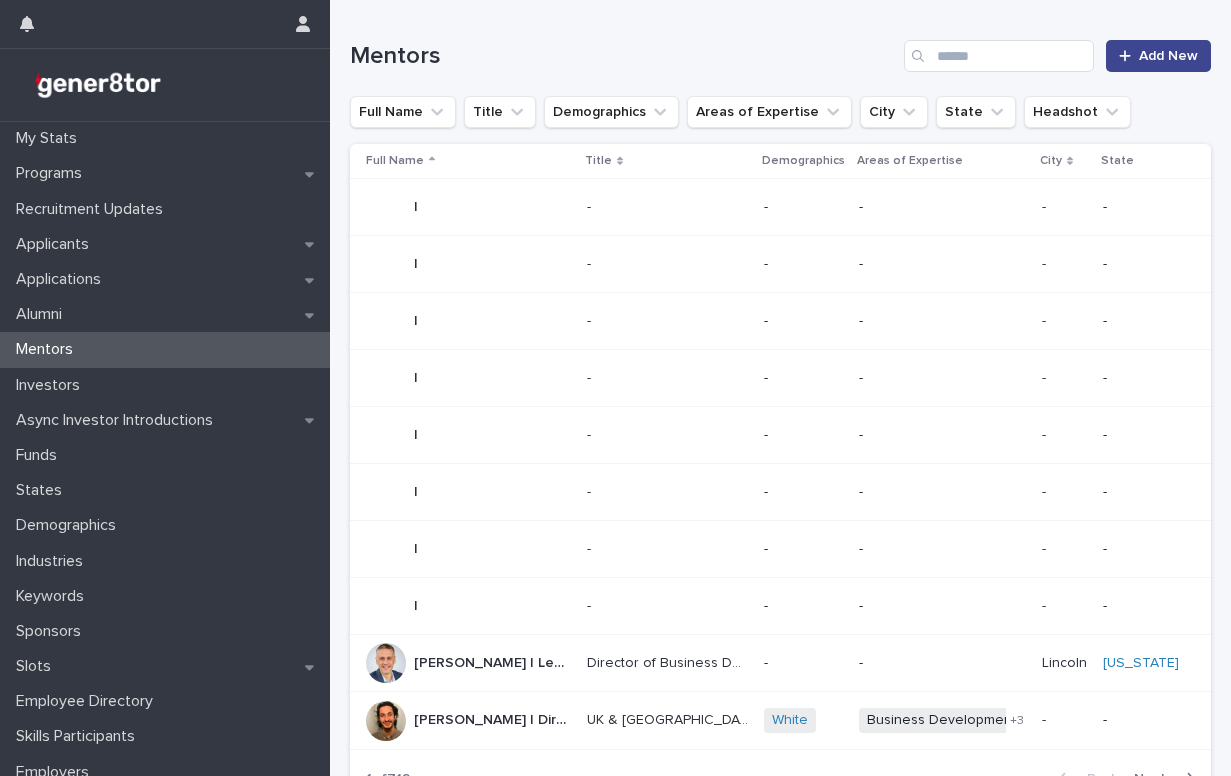 click on "Add New" at bounding box center [1158, 56] 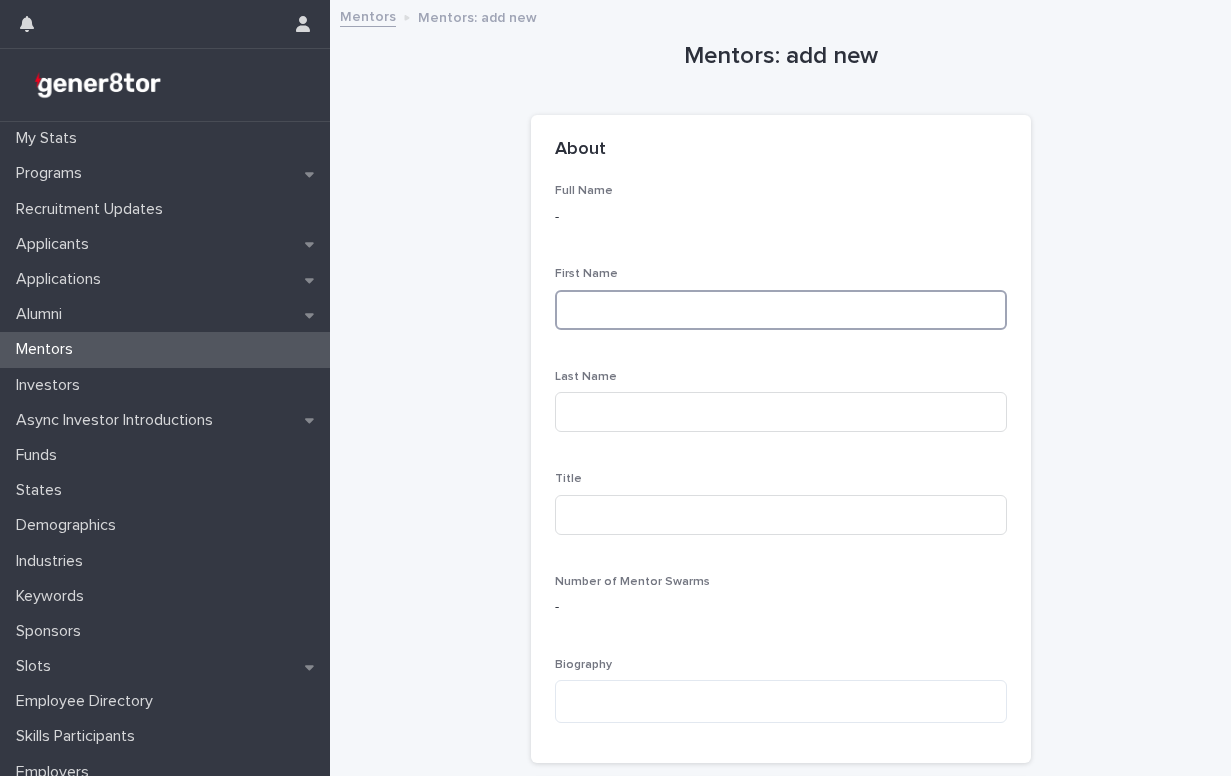 click at bounding box center (781, 310) 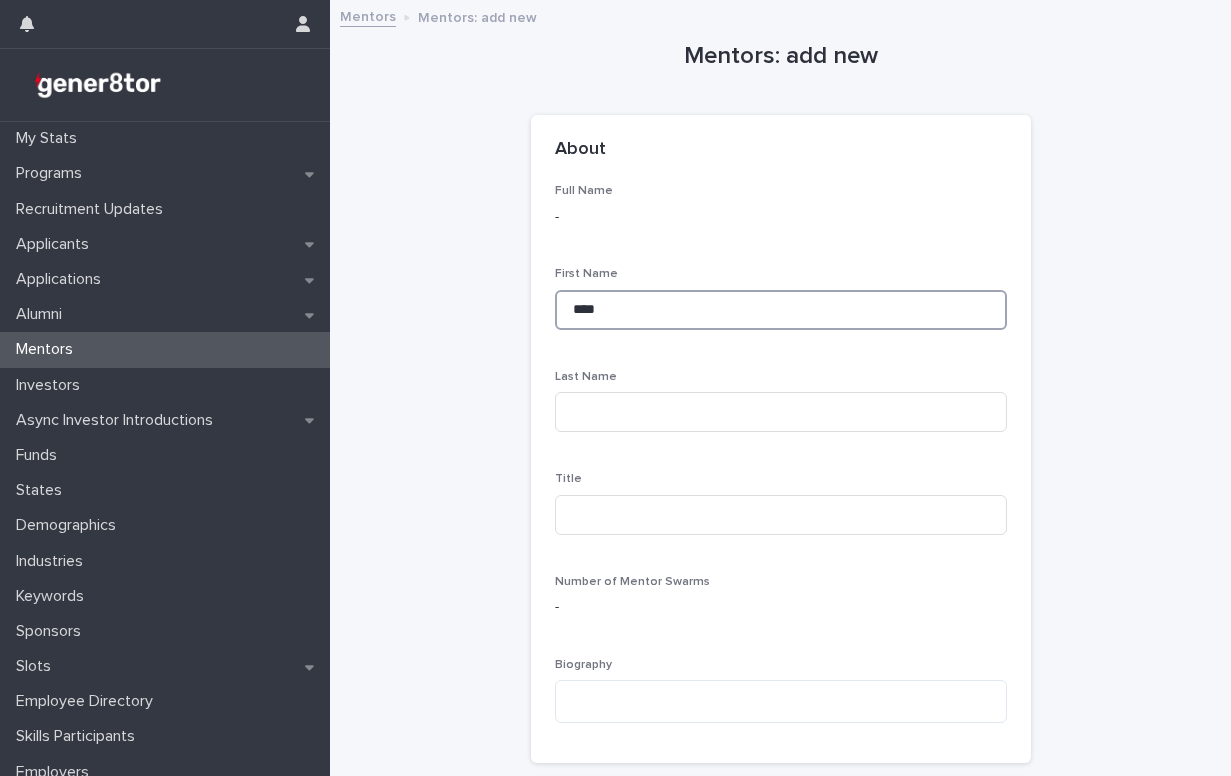type on "****" 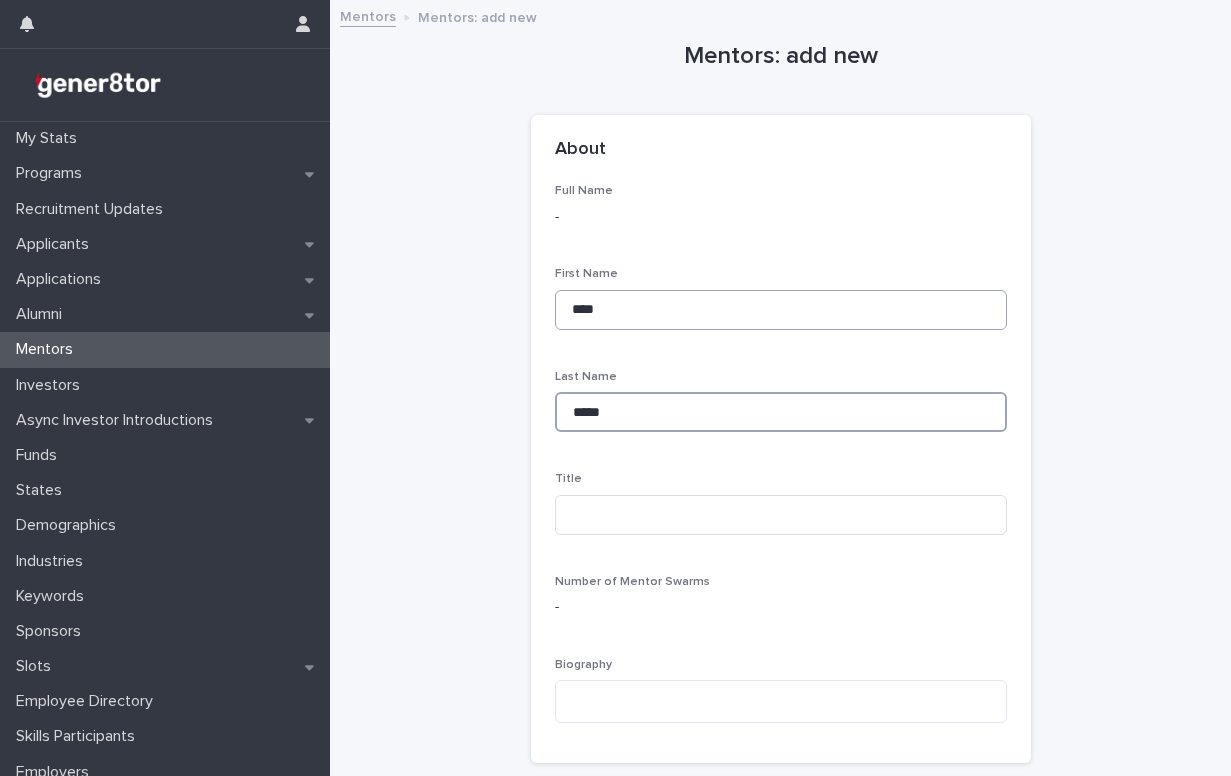 type on "*****" 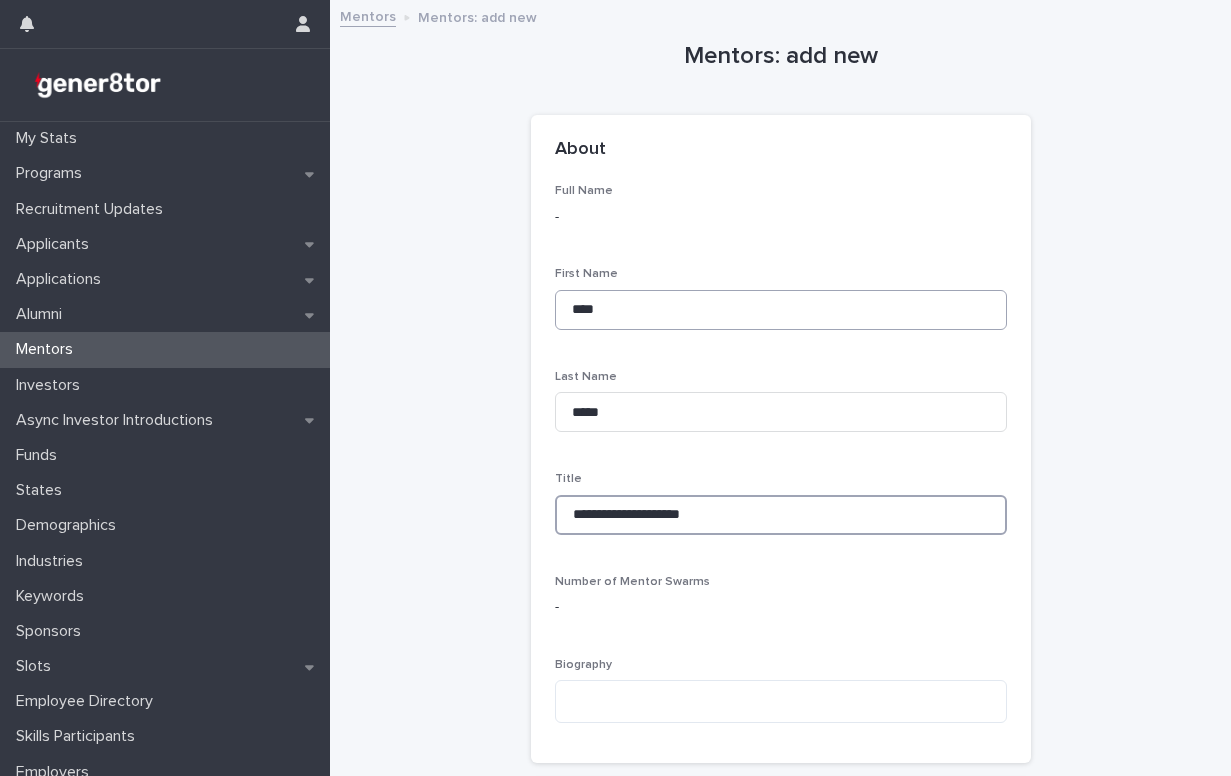 type on "**********" 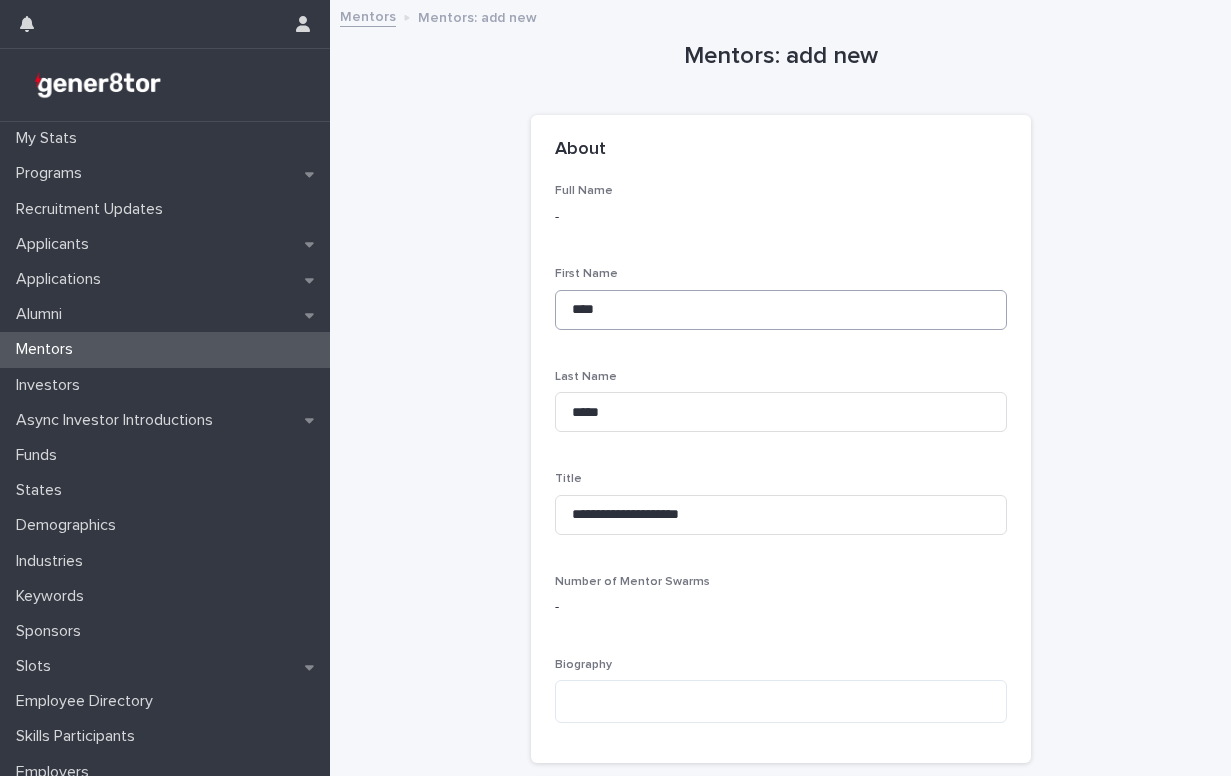 scroll, scrollTop: 503, scrollLeft: 0, axis: vertical 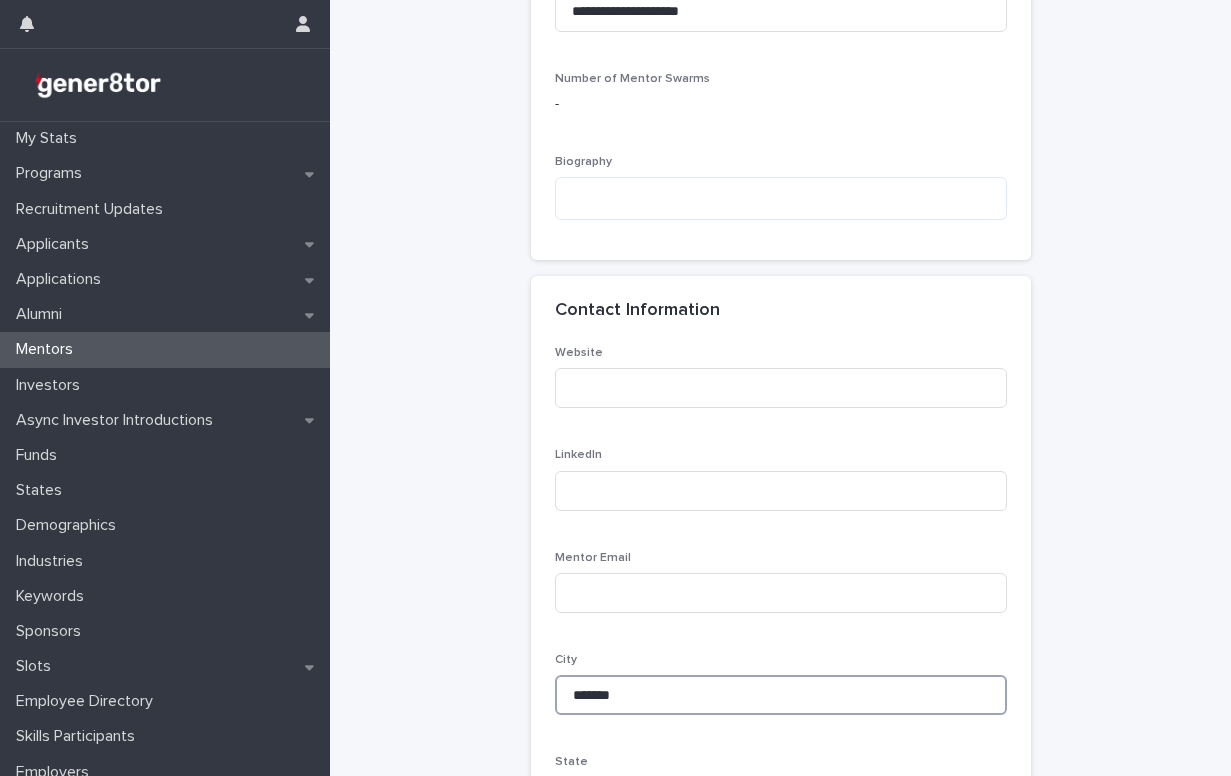 type on "********" 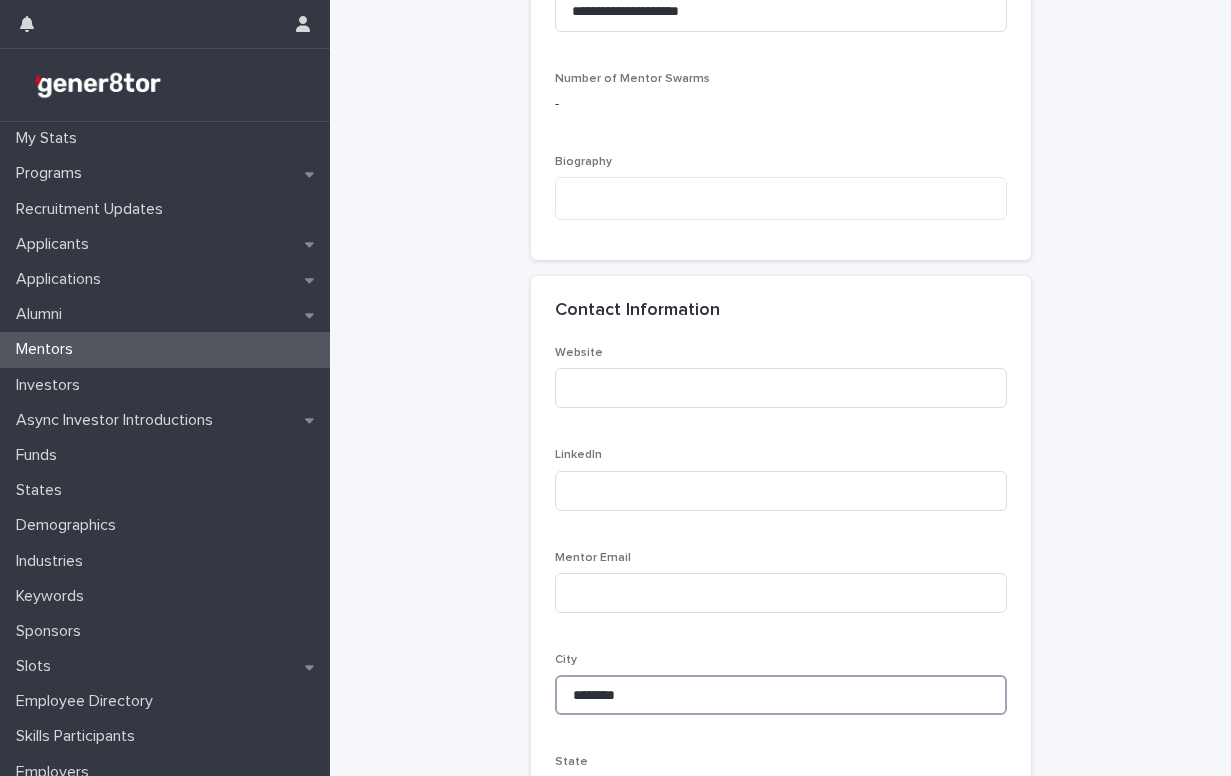 type on "********" 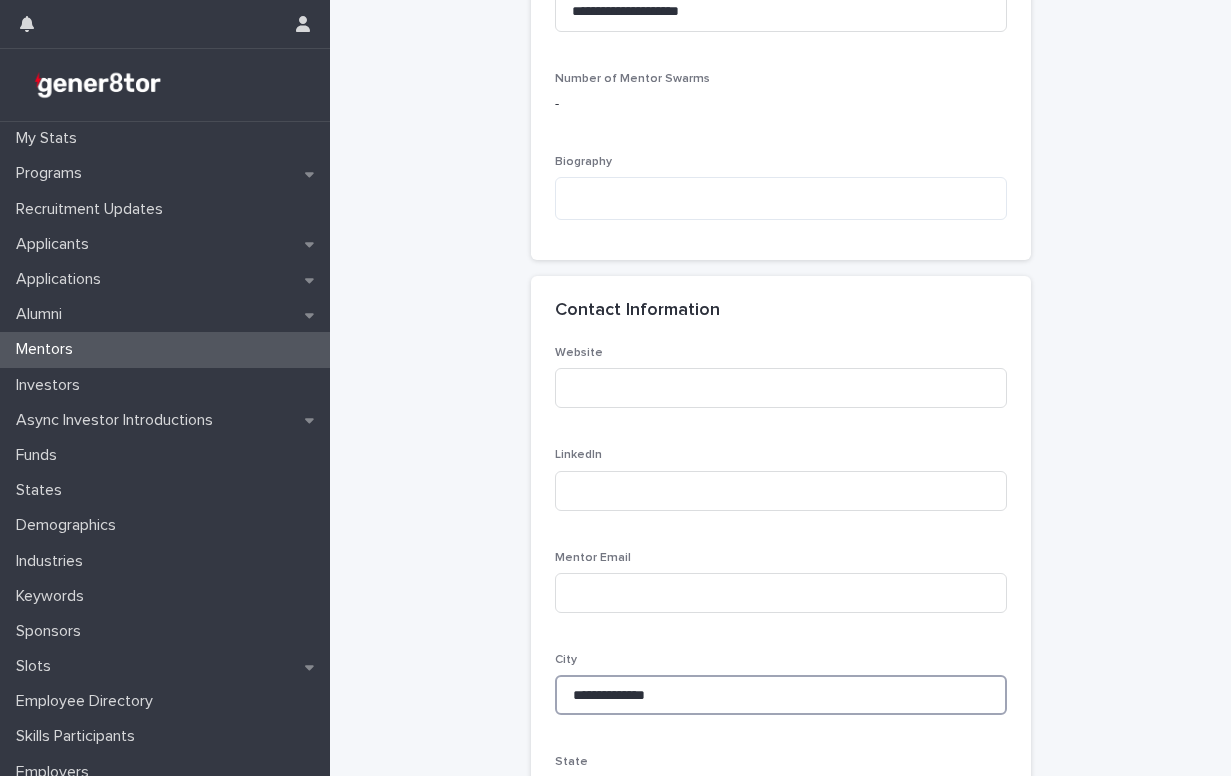 type on "**********" 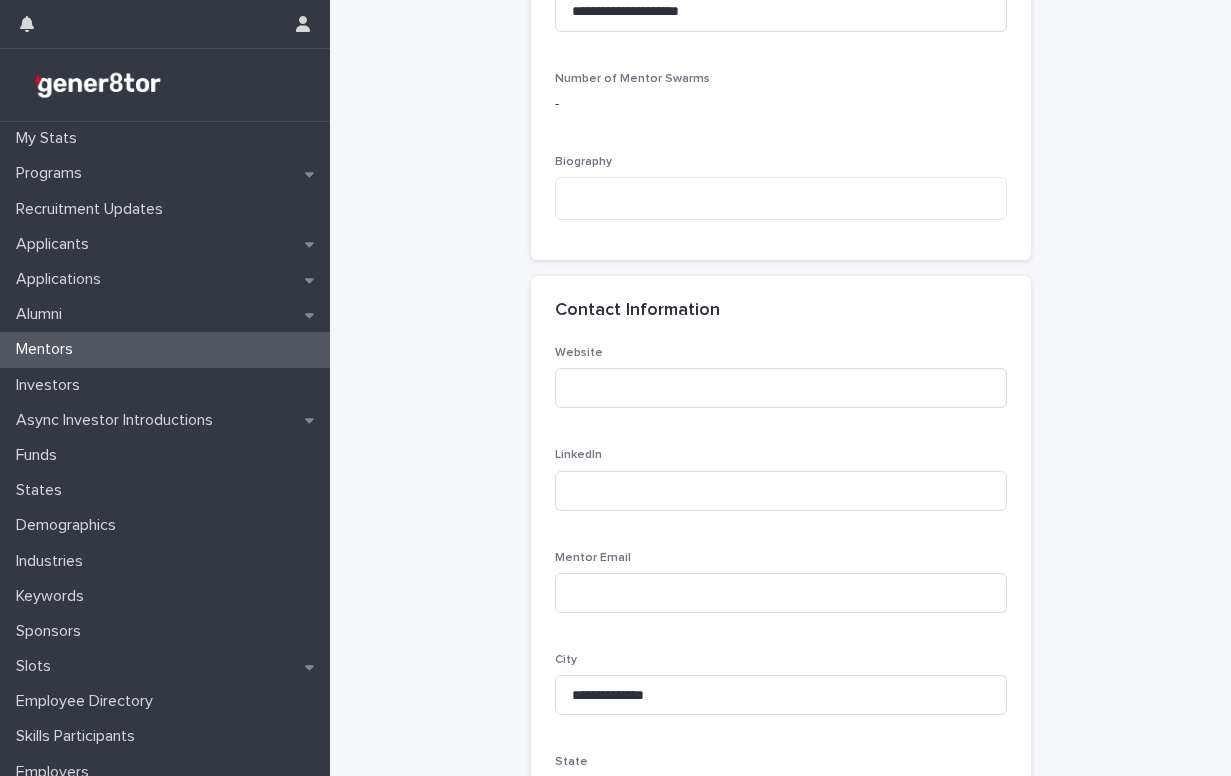 type on "**********" 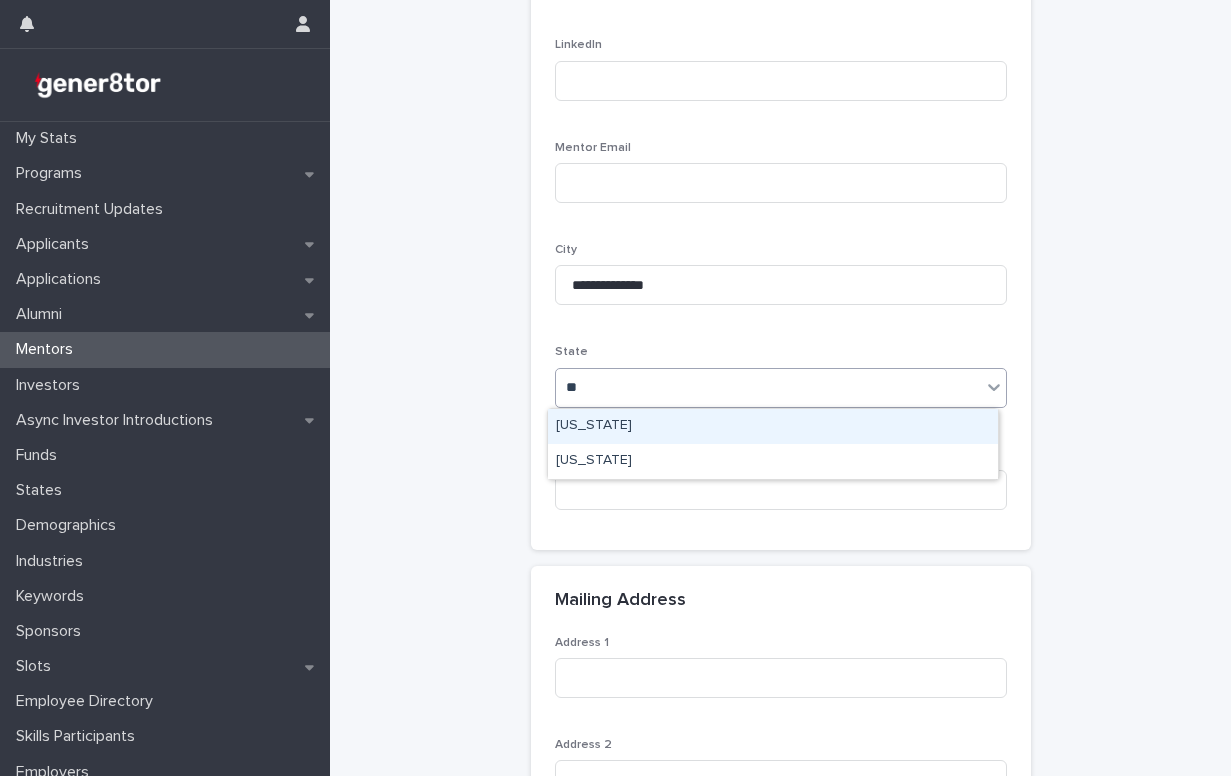type on "***" 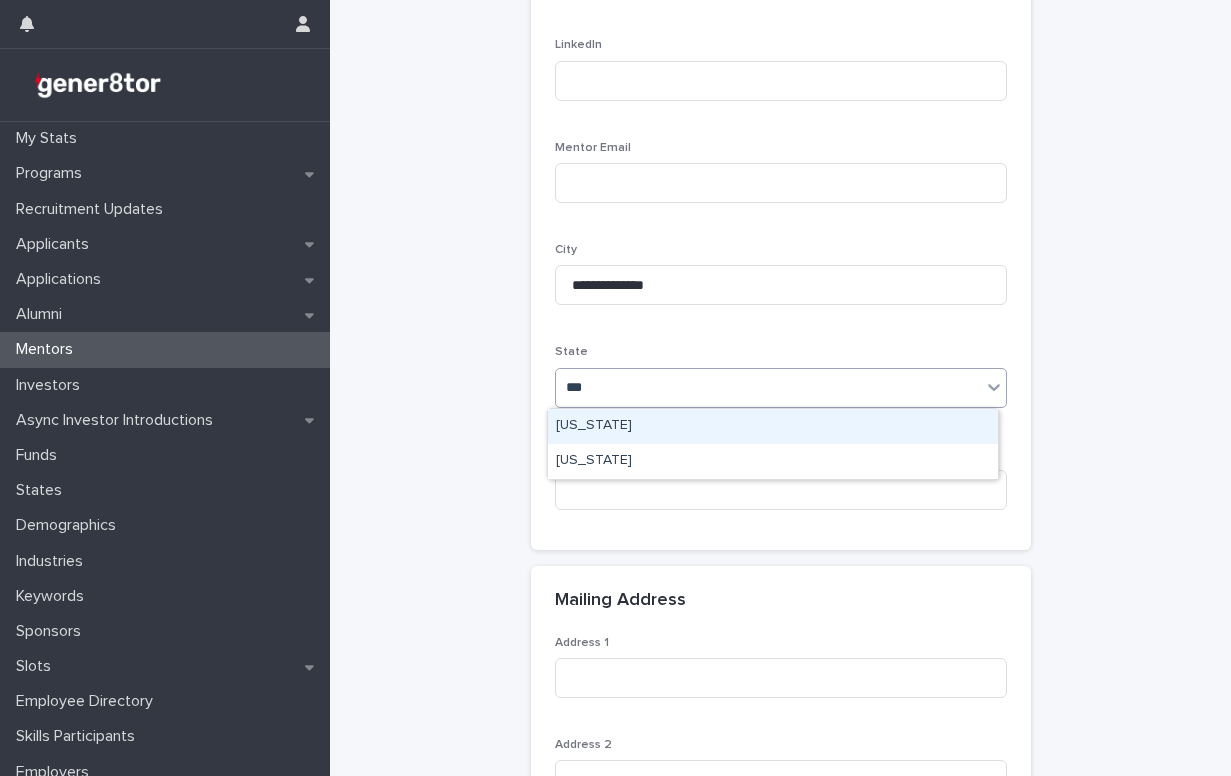 type 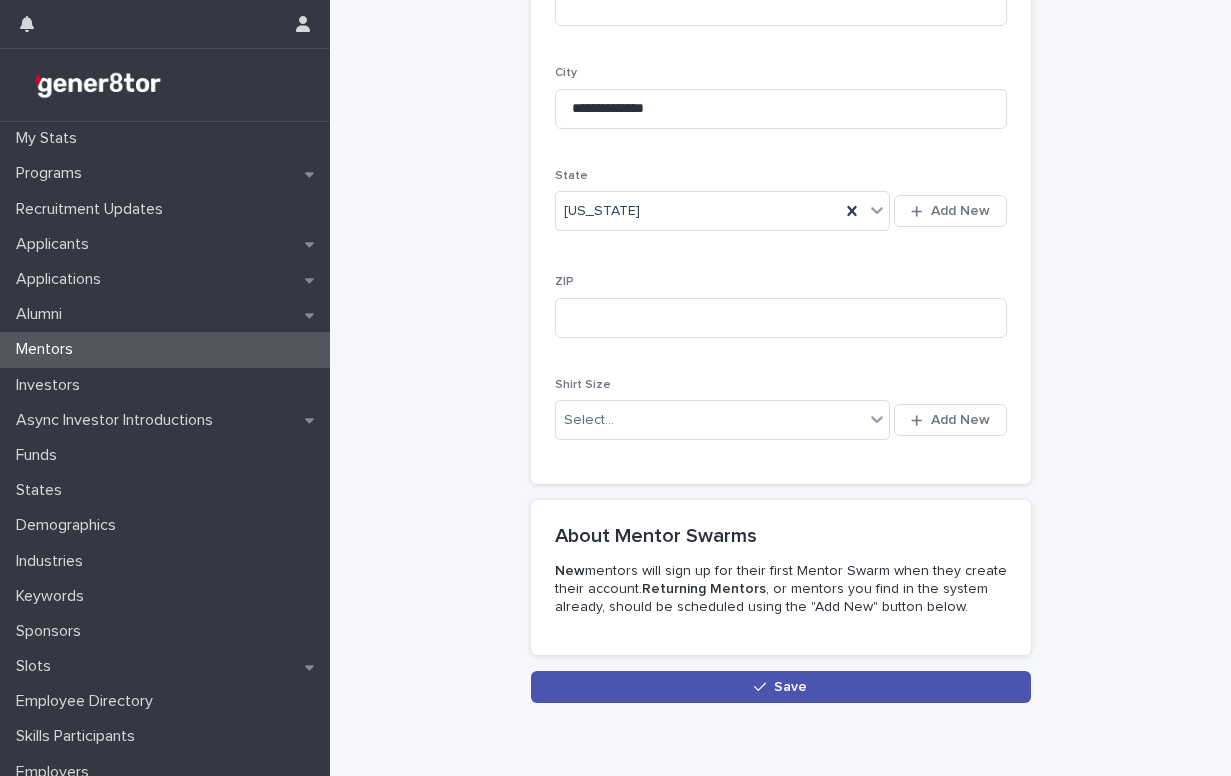 scroll, scrollTop: 1714, scrollLeft: 0, axis: vertical 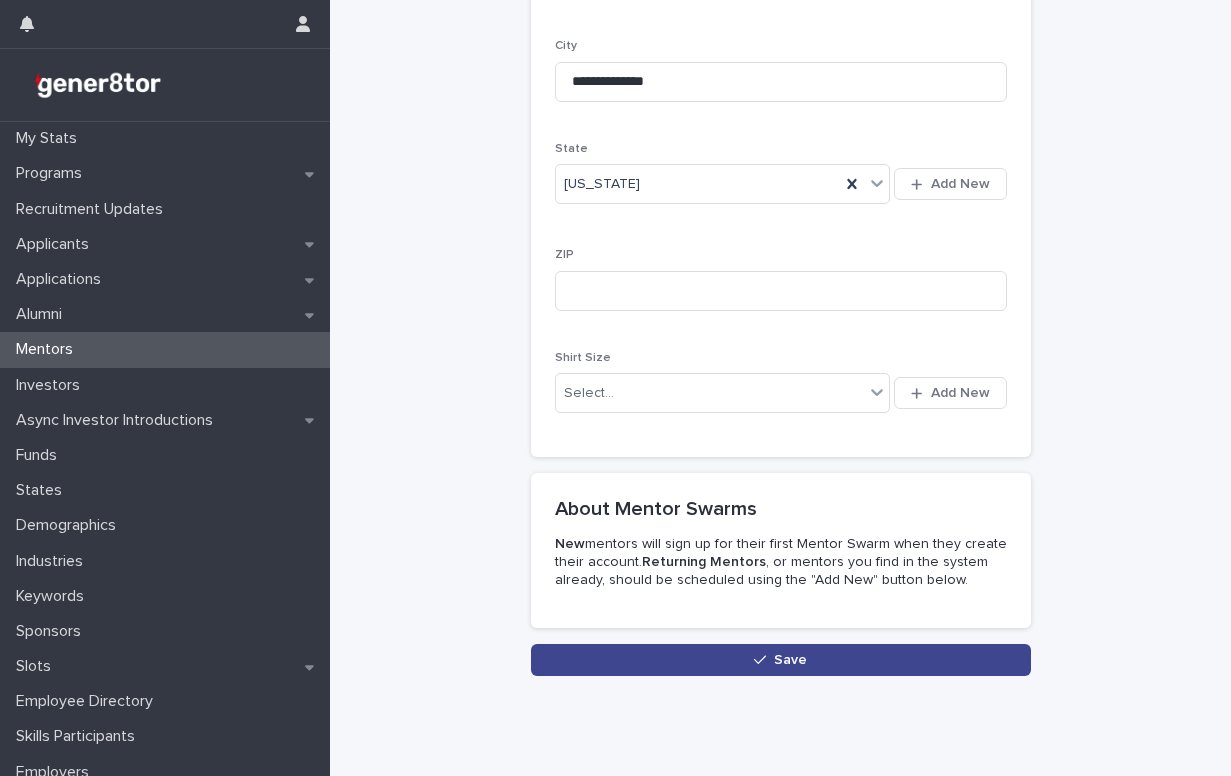 click on "Save" at bounding box center (781, 660) 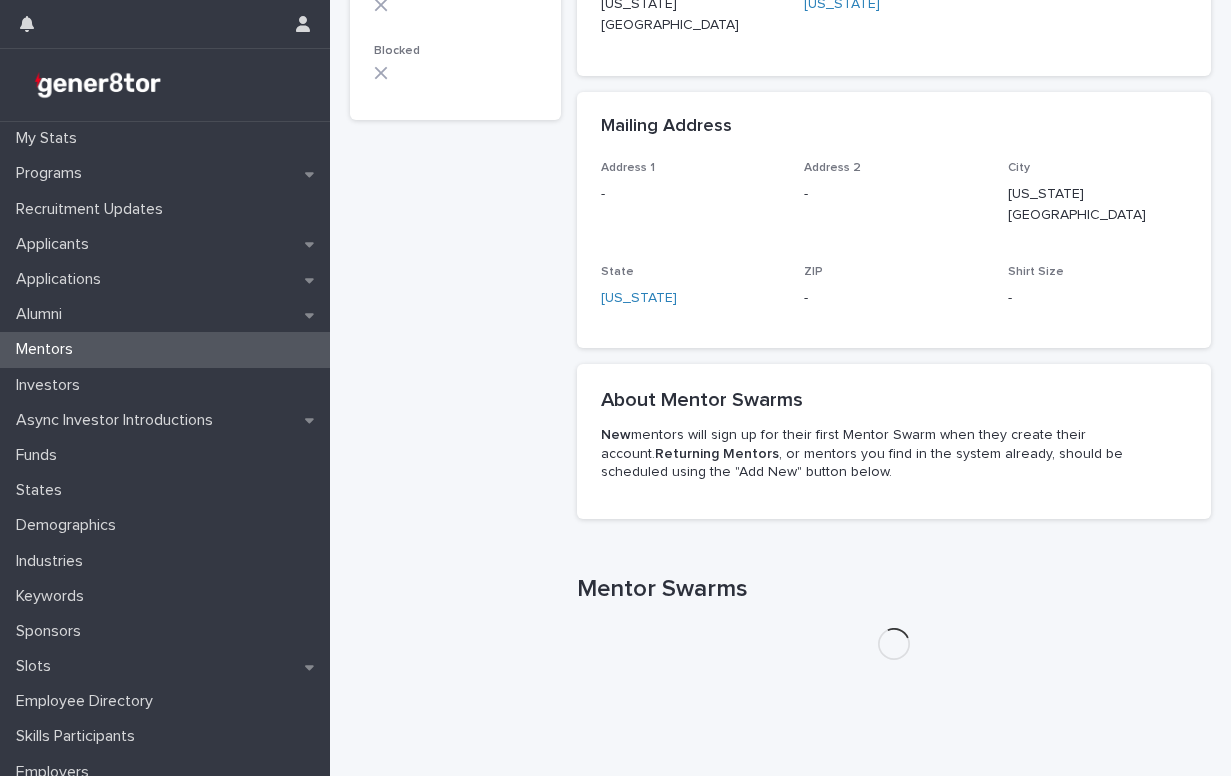 scroll, scrollTop: 0, scrollLeft: 0, axis: both 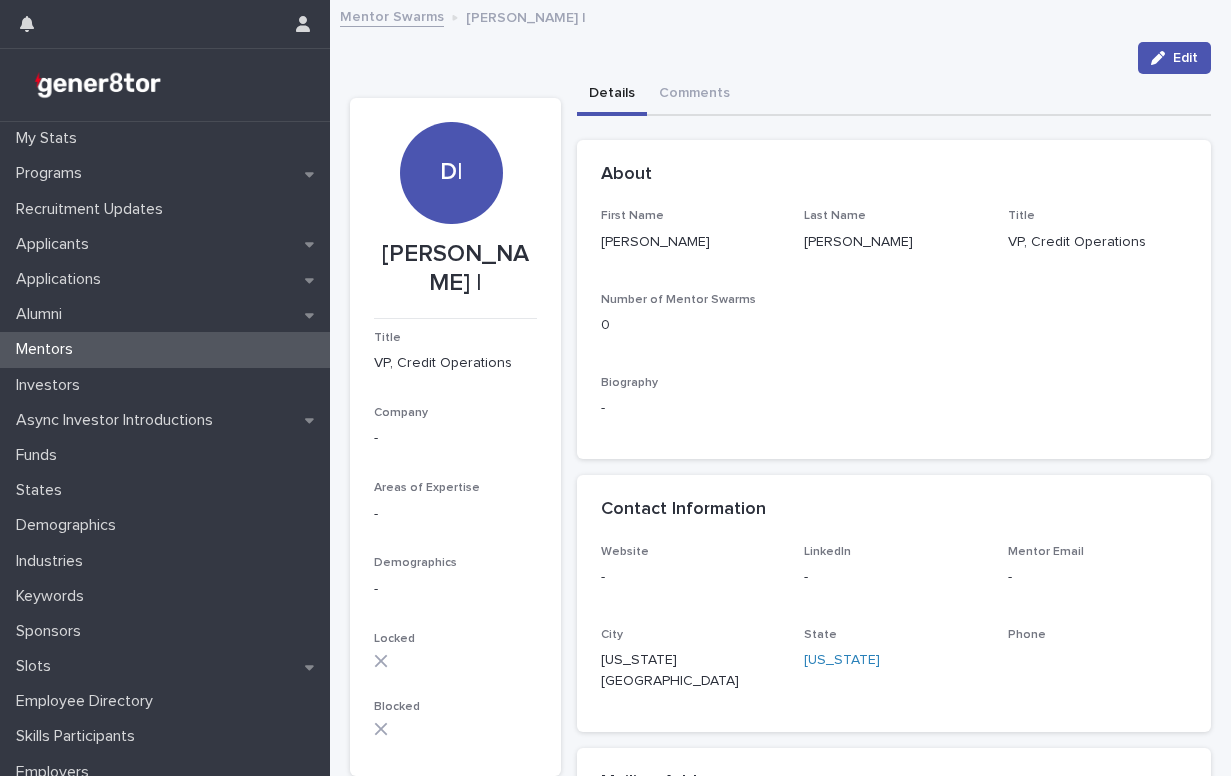 click on "Mentor Swarms" at bounding box center [392, 15] 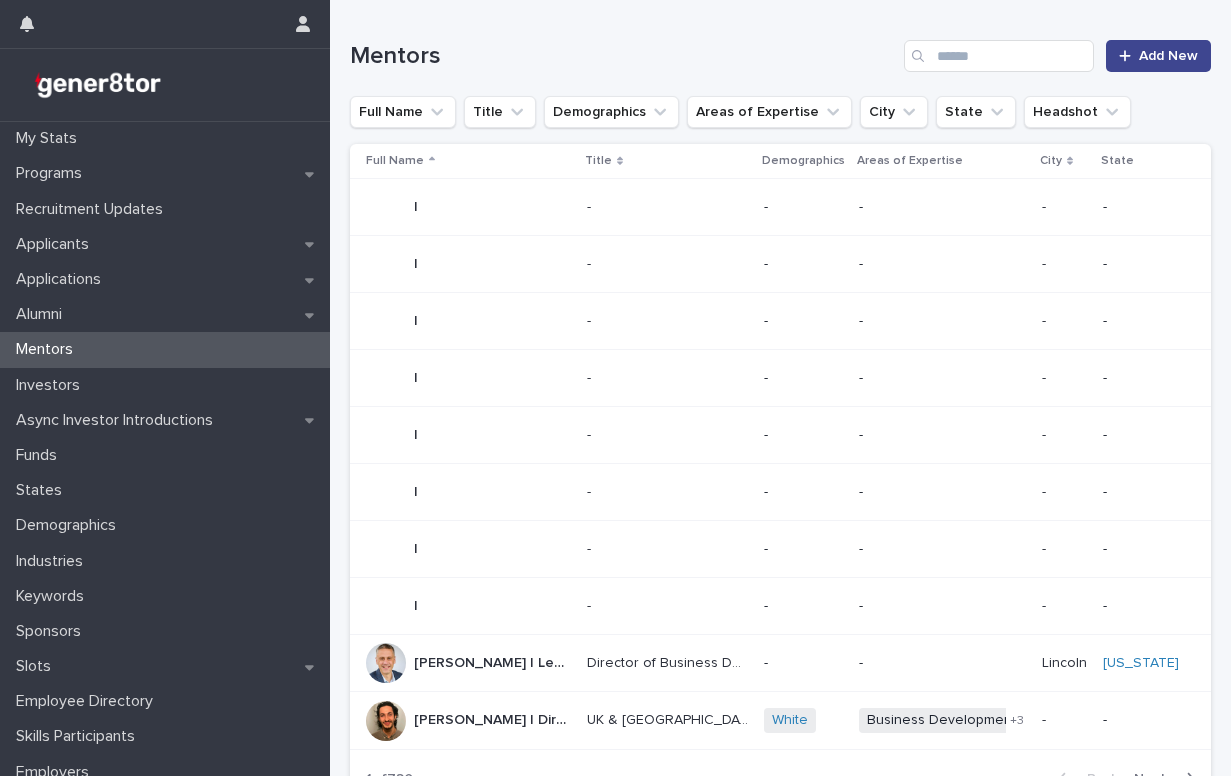 click on "Add New" at bounding box center (1158, 56) 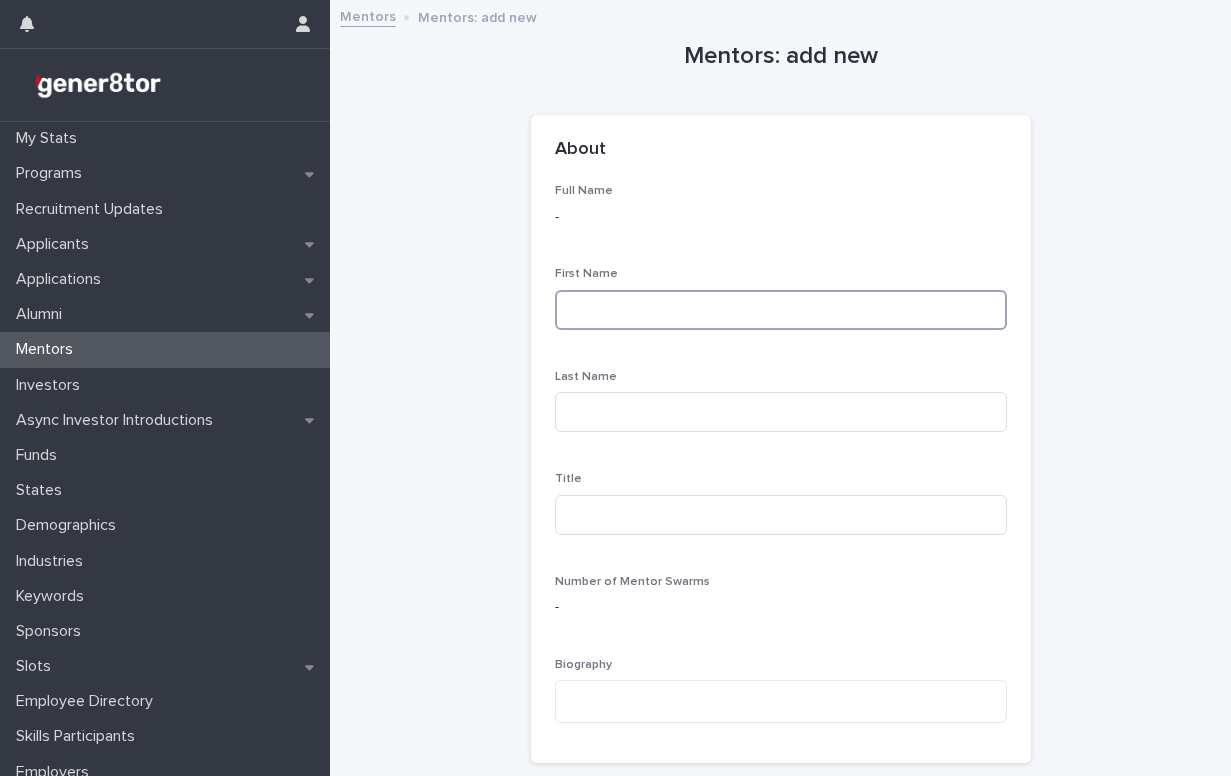 click at bounding box center [781, 310] 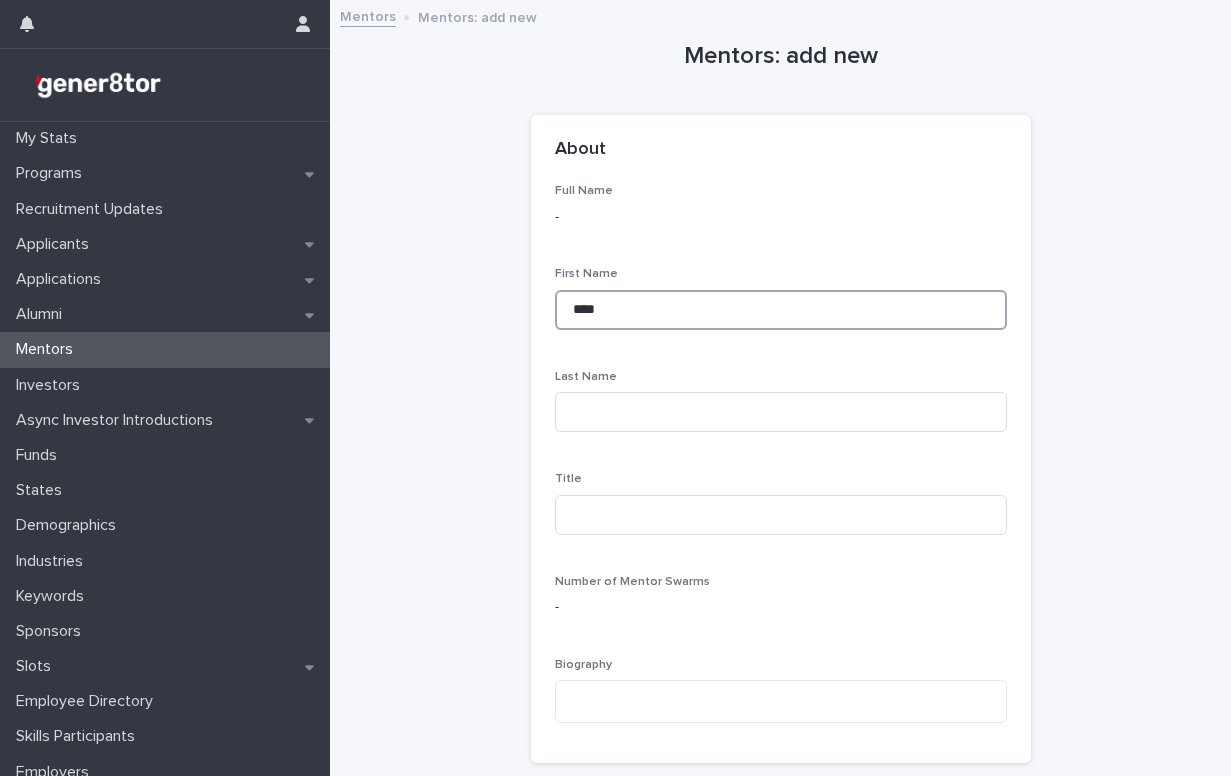 type on "****" 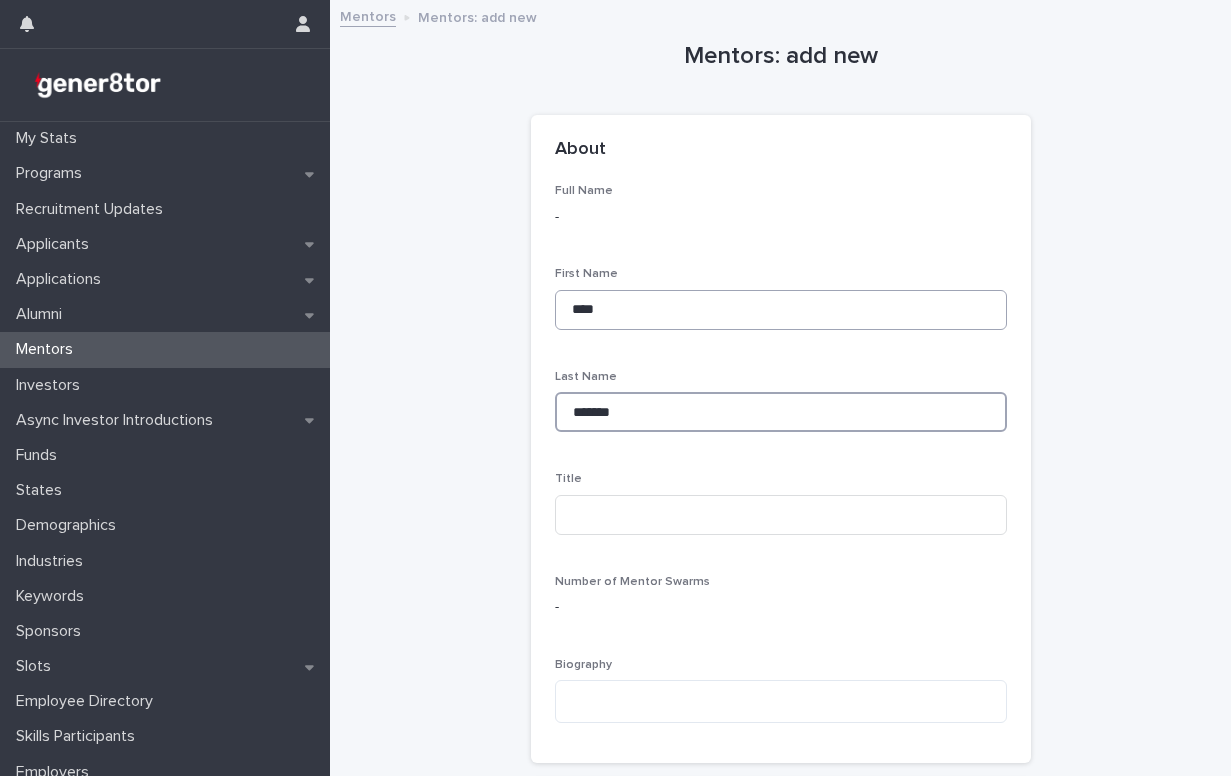 type on "*******" 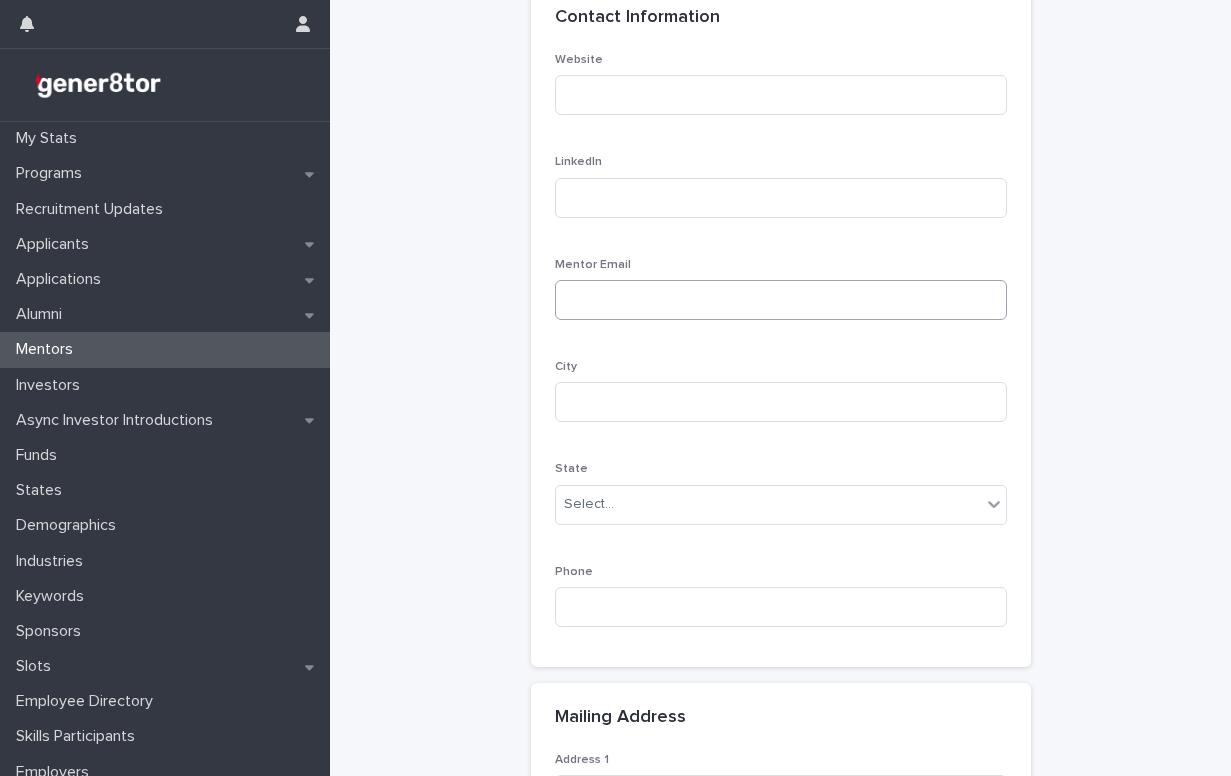 scroll, scrollTop: 798, scrollLeft: 0, axis: vertical 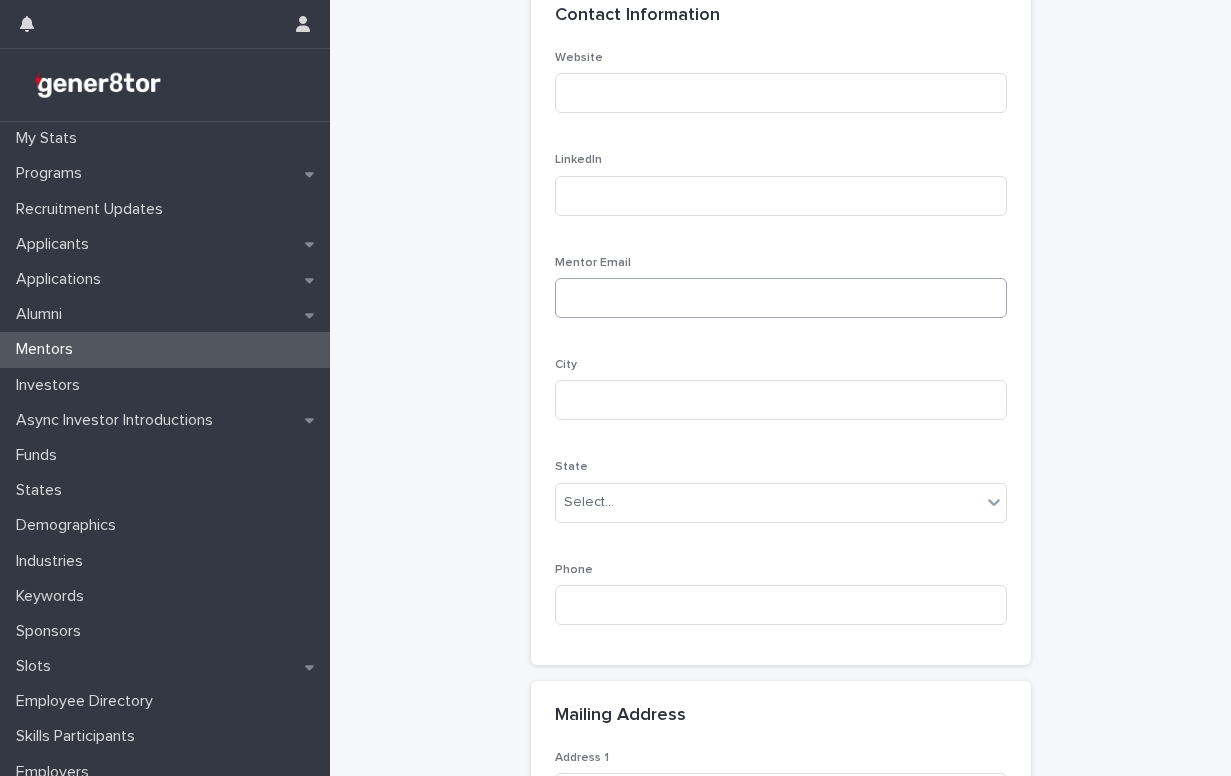 type on "**********" 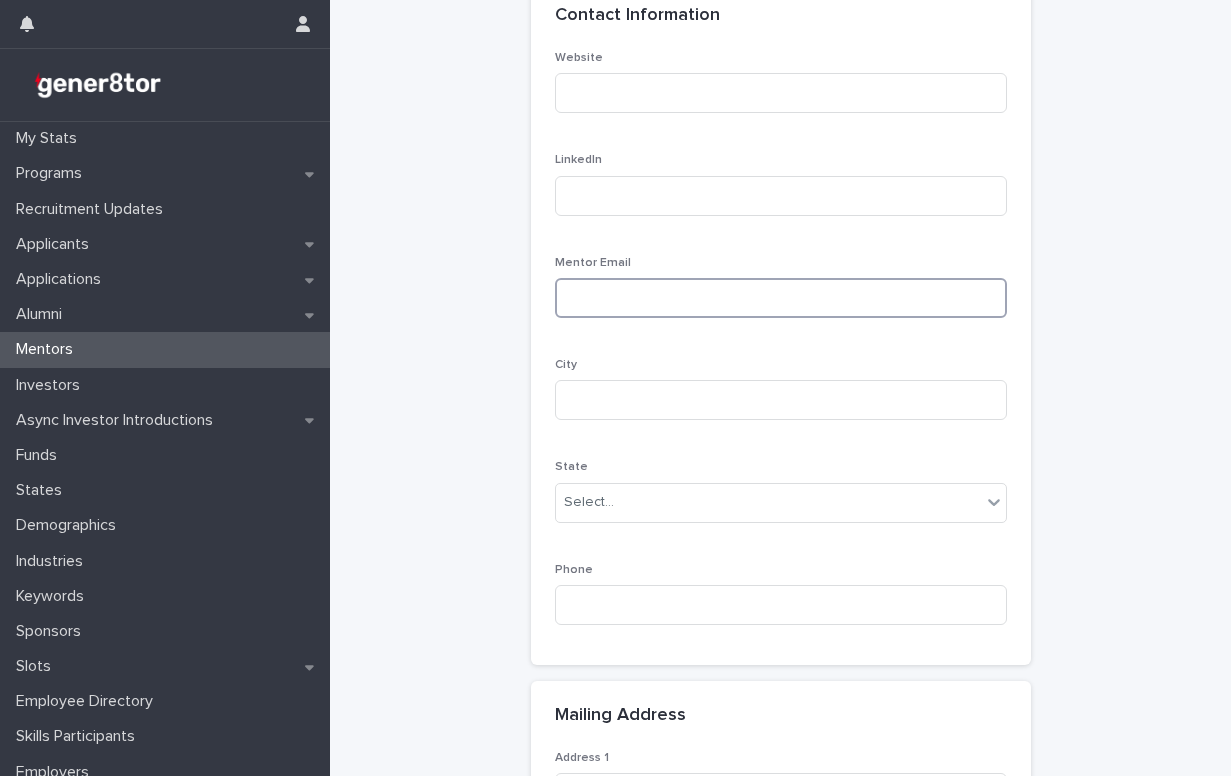 click at bounding box center [781, 298] 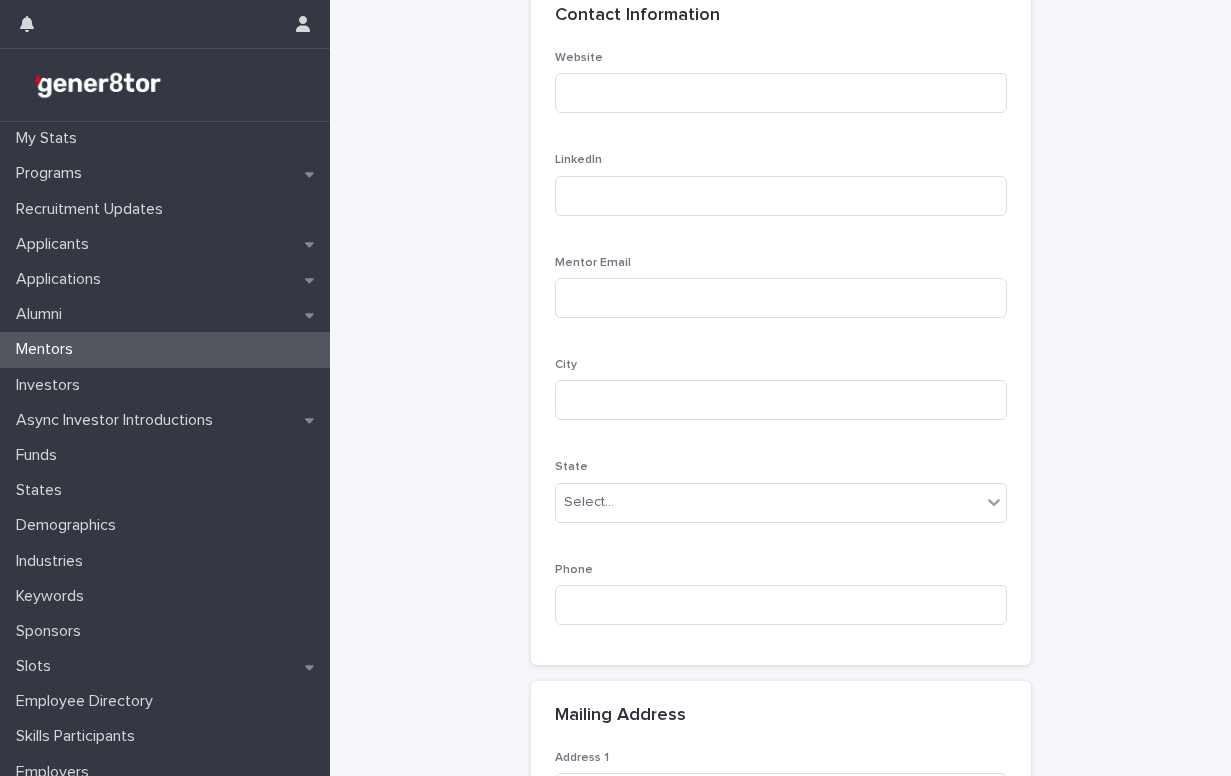 click on "City" at bounding box center [781, 397] 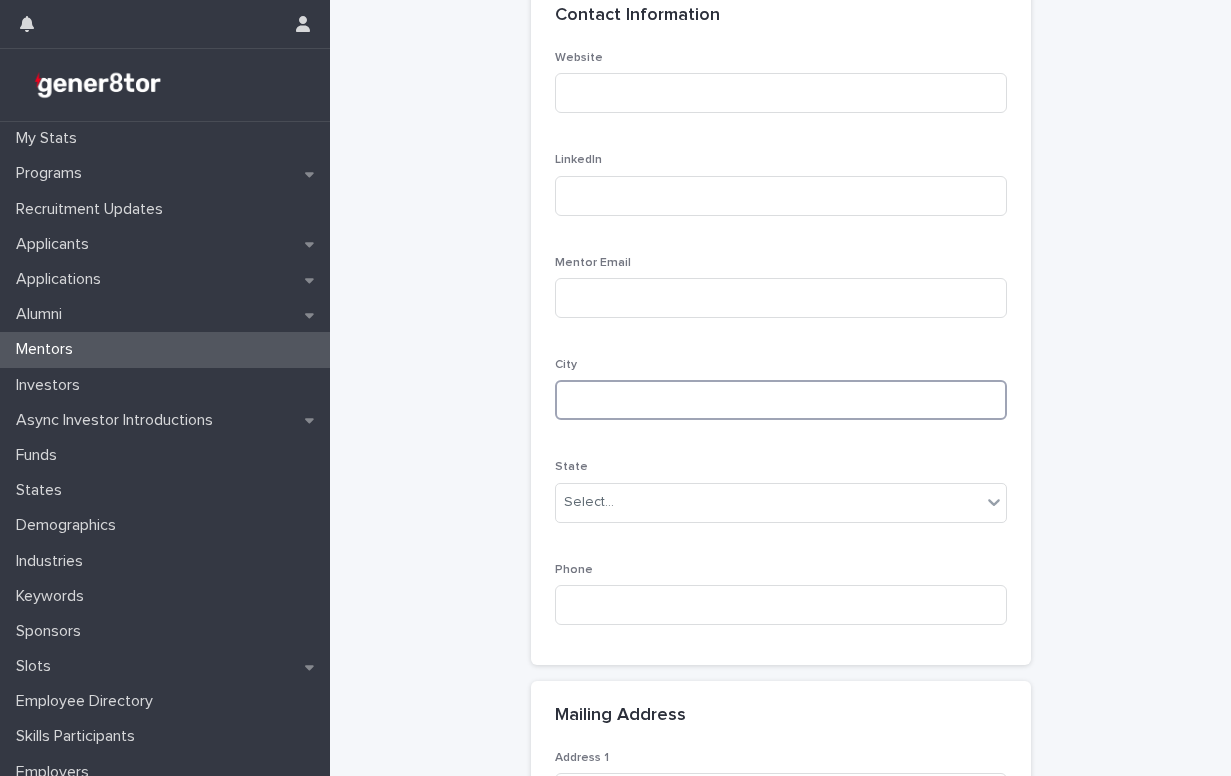 click at bounding box center [781, 400] 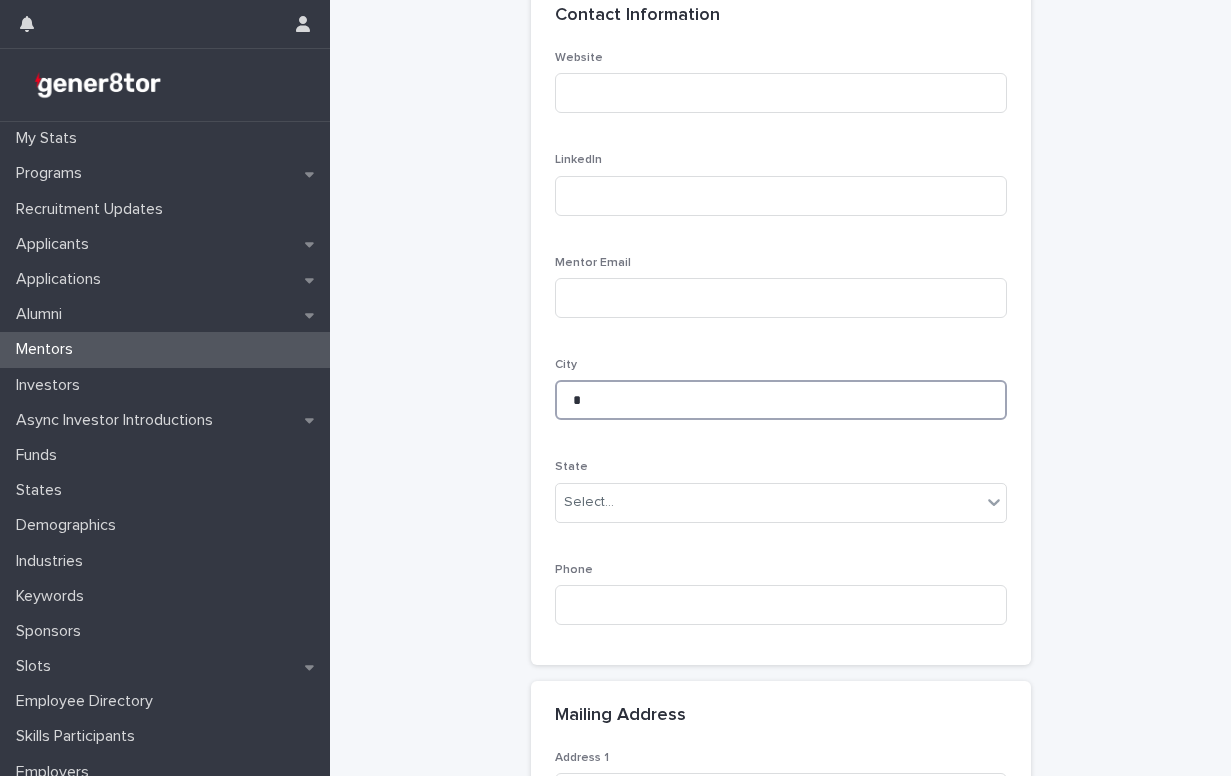 type on "*" 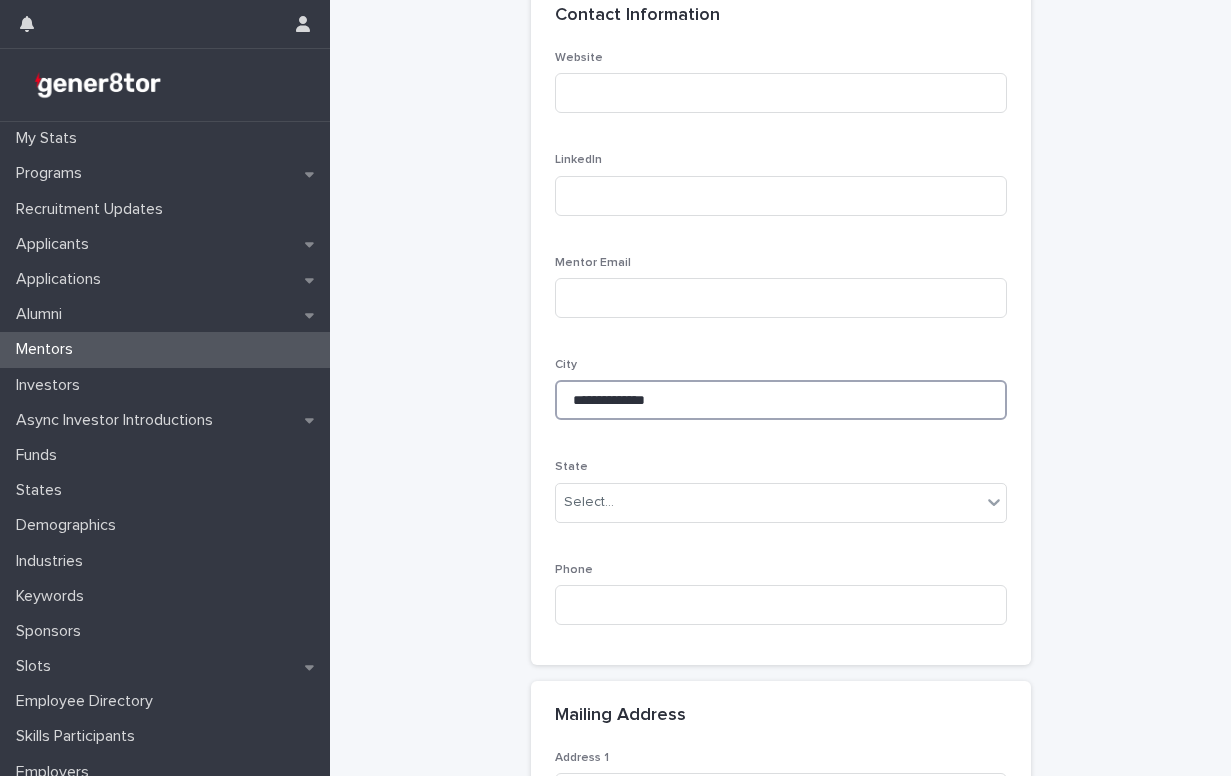 type on "**********" 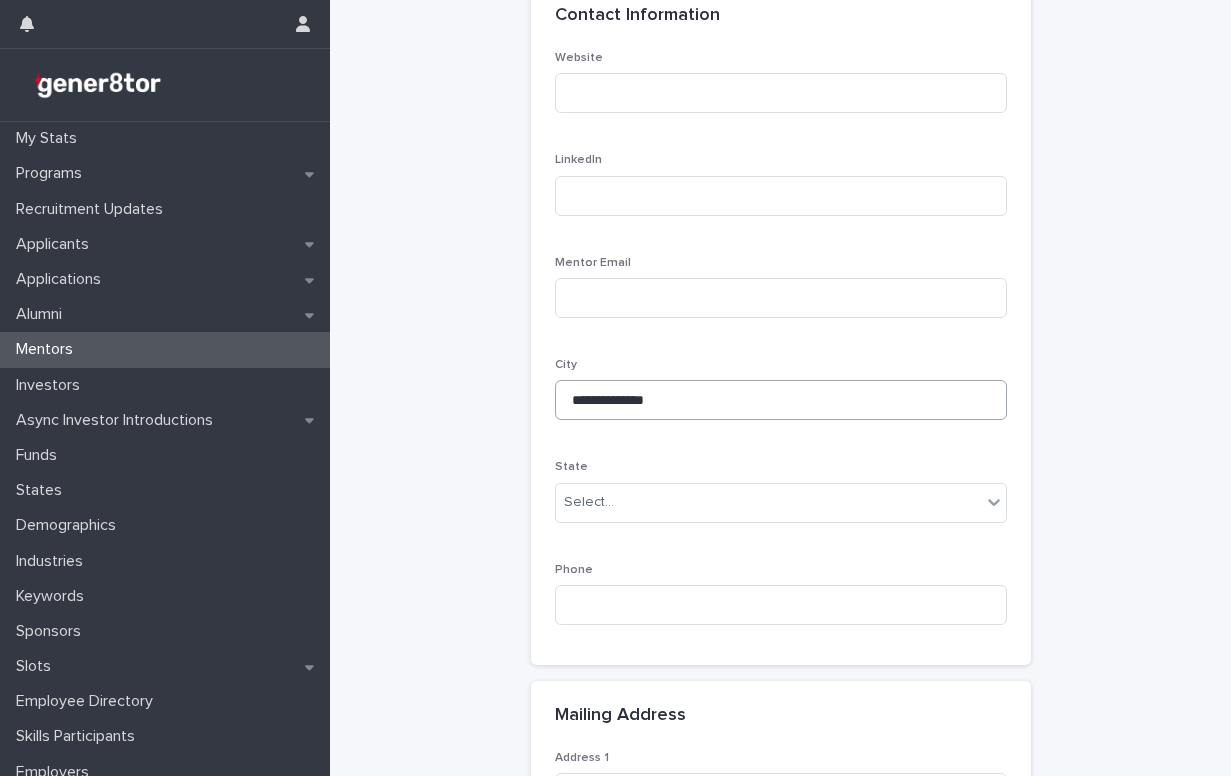 type on "**********" 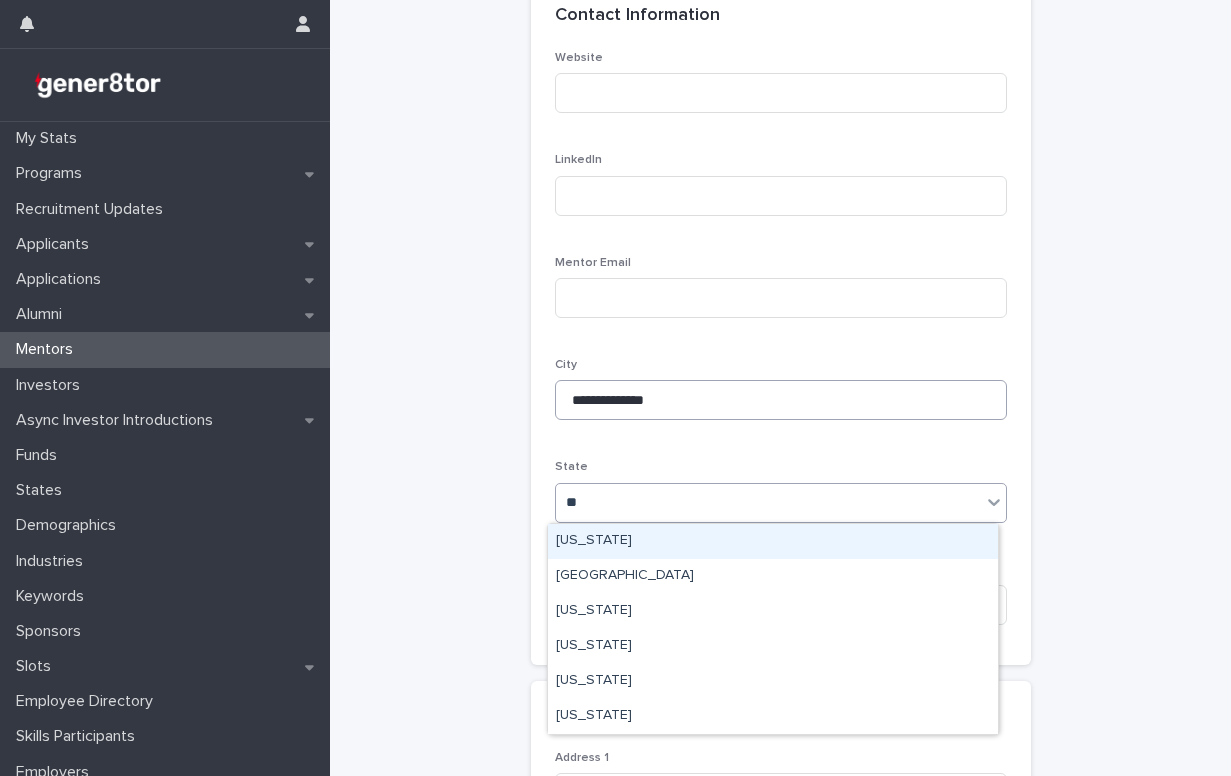 type on "***" 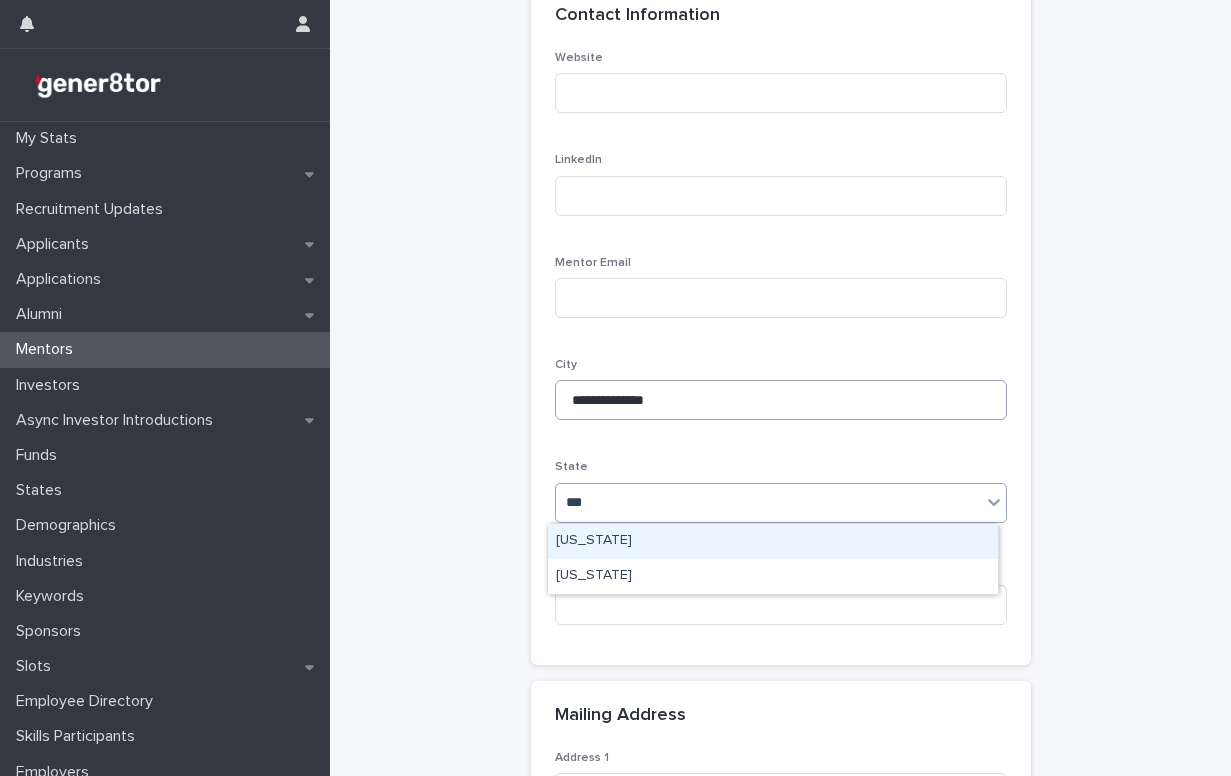 type 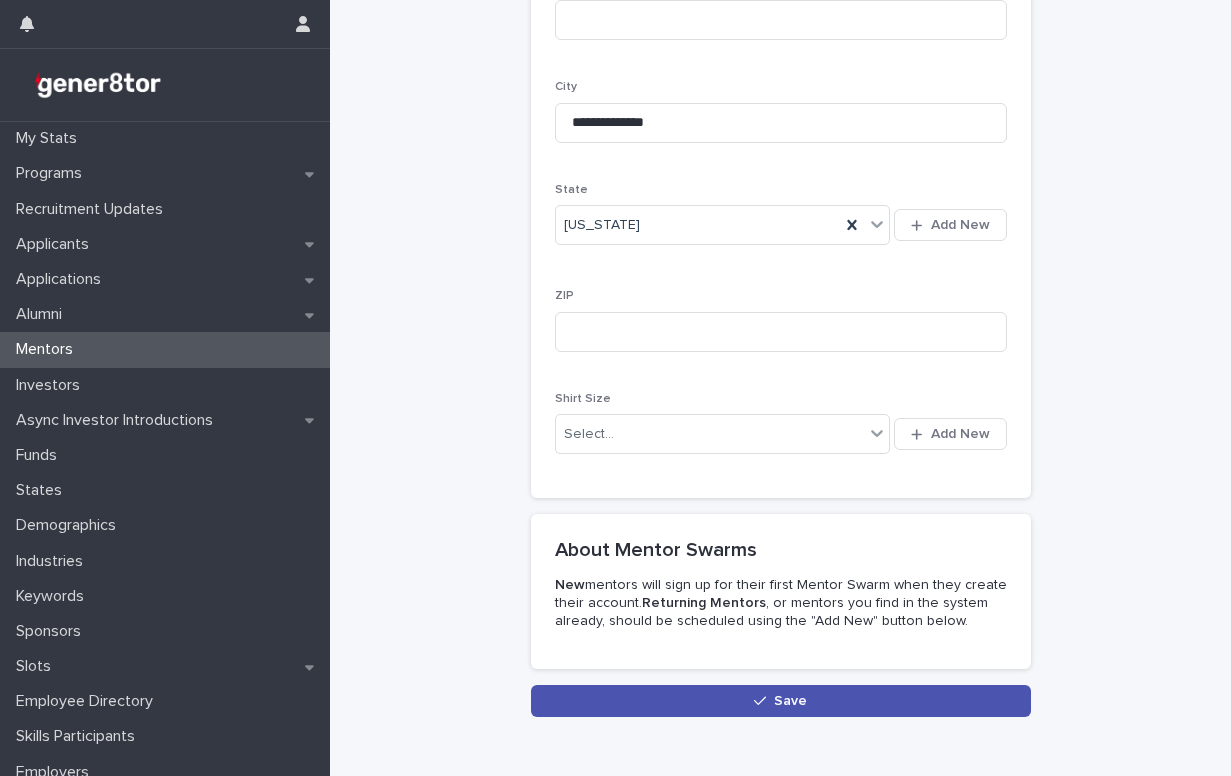 scroll, scrollTop: 1714, scrollLeft: 0, axis: vertical 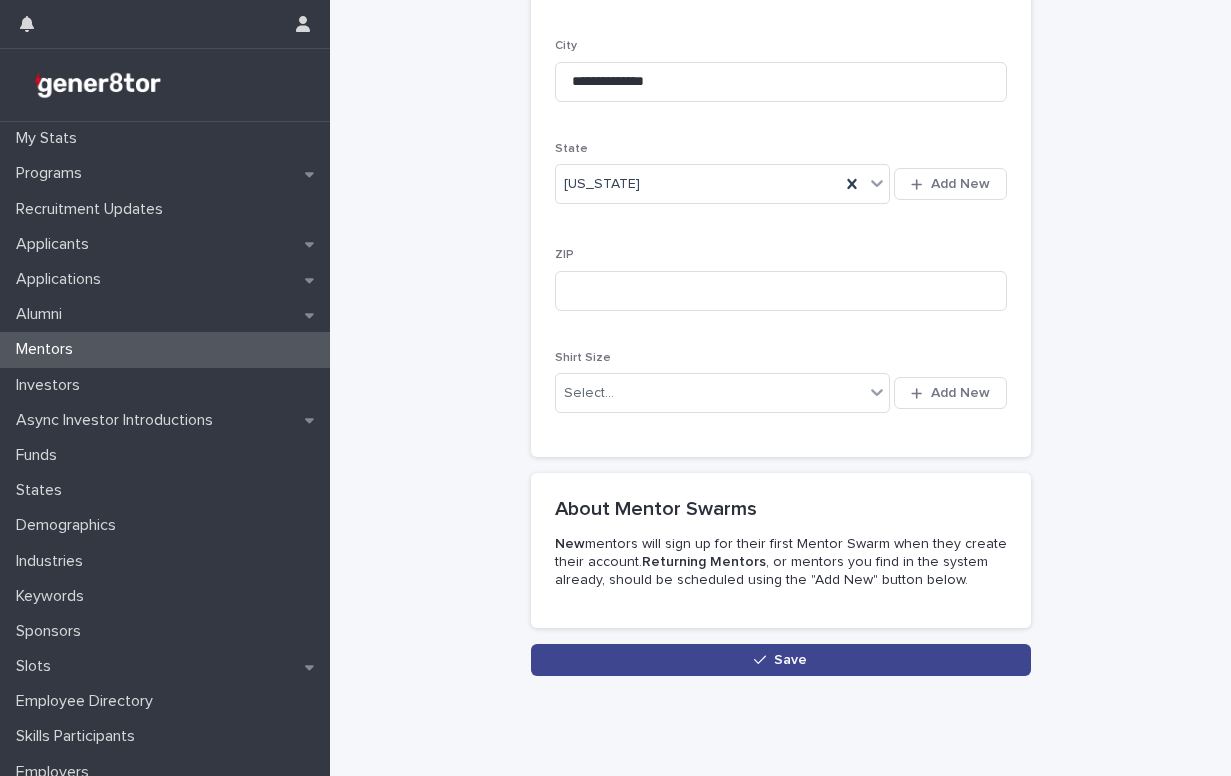 click on "Save" at bounding box center [781, 660] 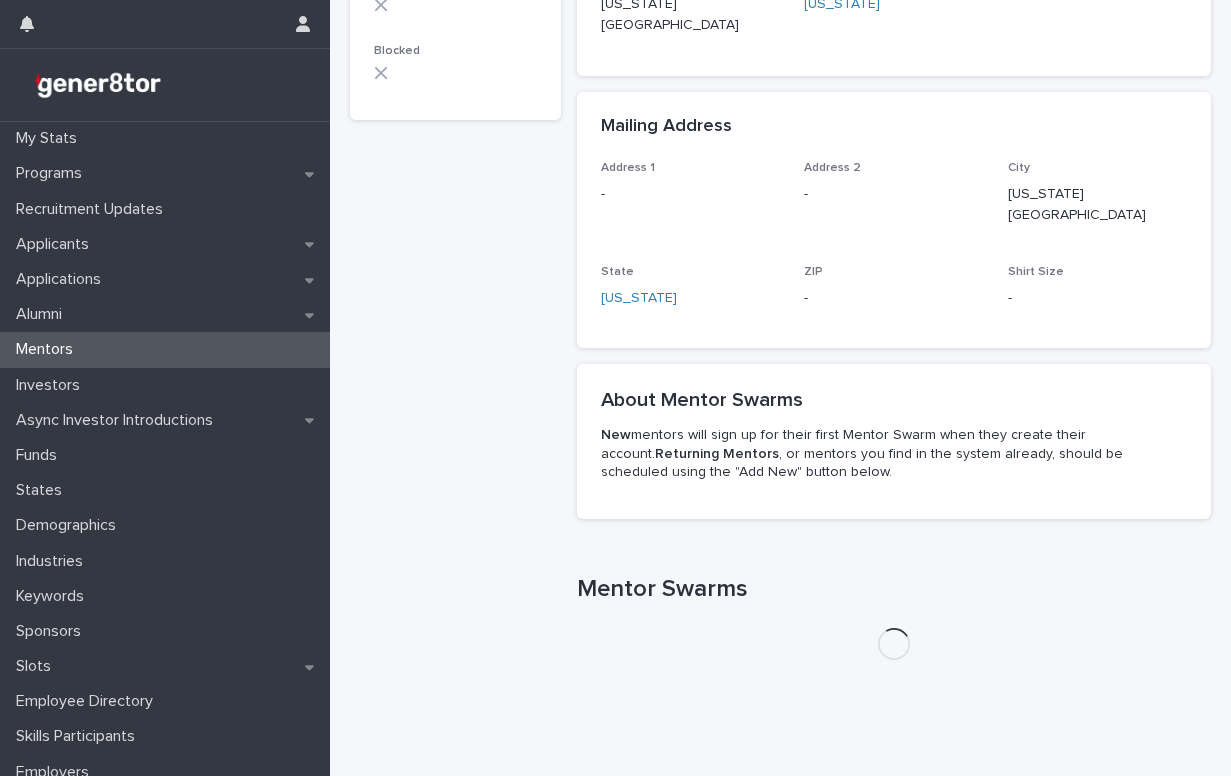 scroll, scrollTop: 0, scrollLeft: 0, axis: both 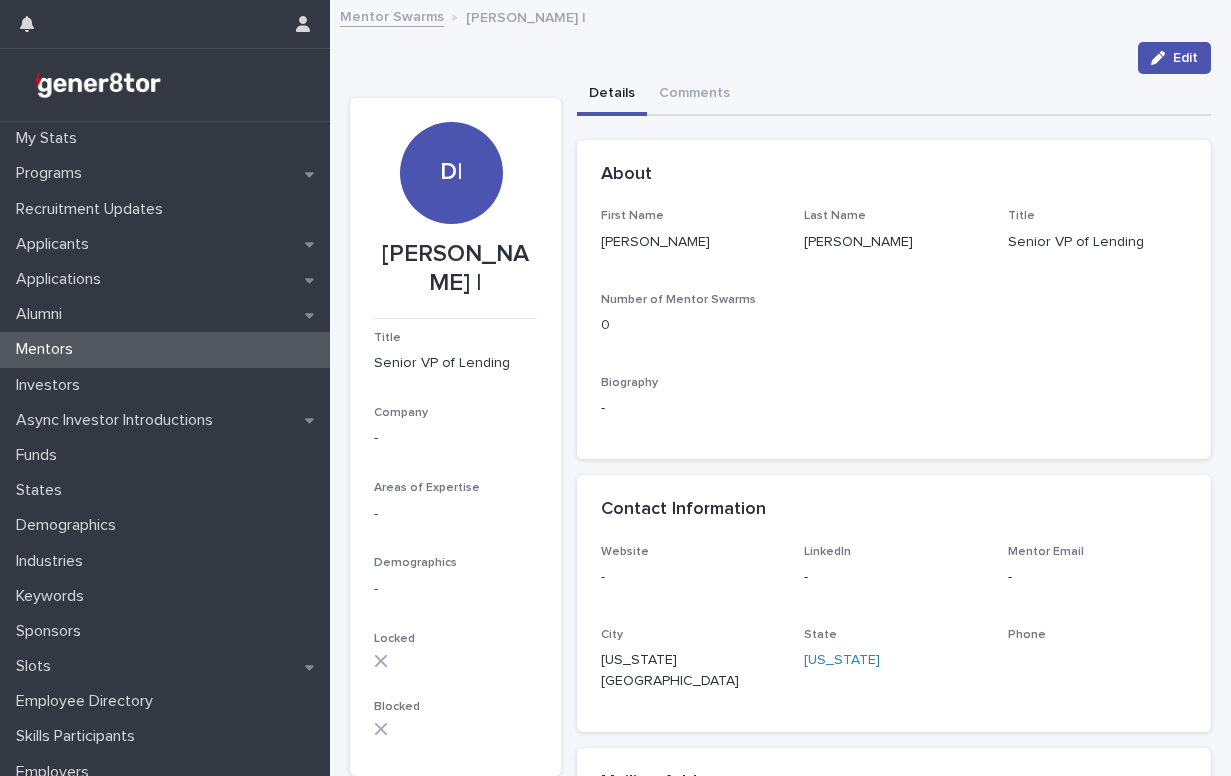 click on "Mentor Swarms" at bounding box center (392, 15) 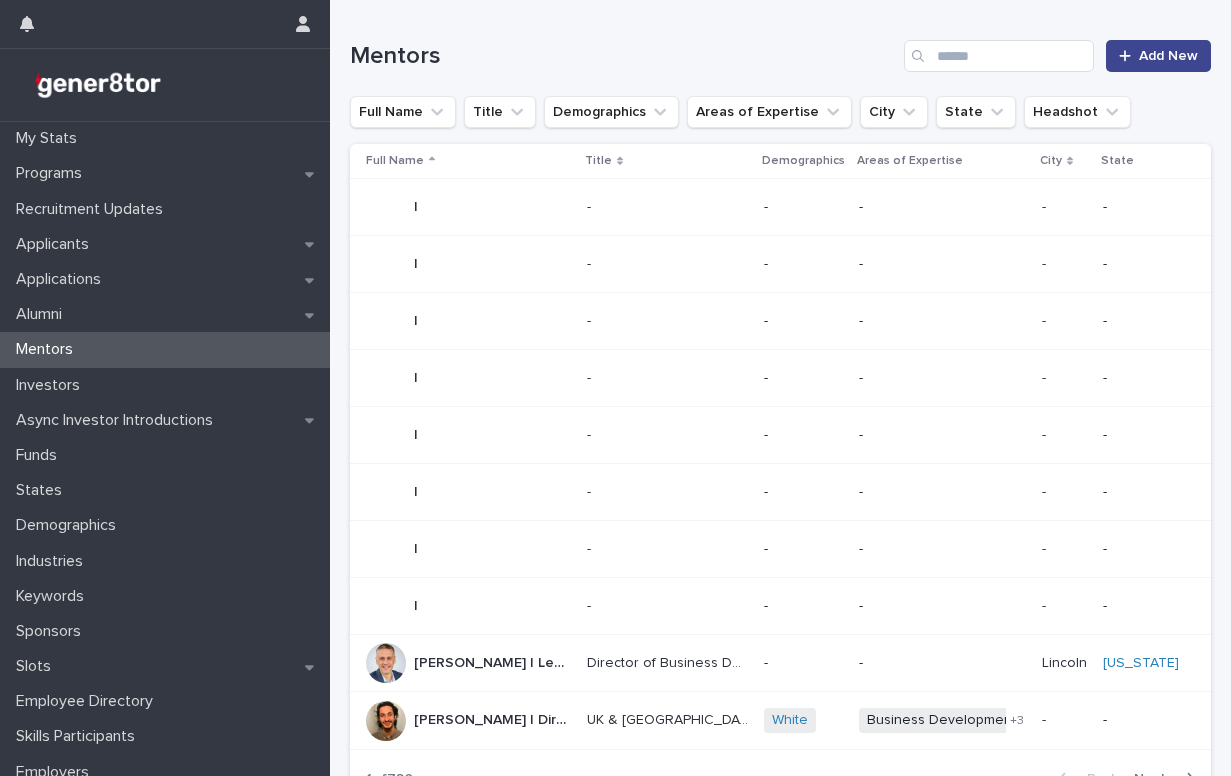 click on "Add New" at bounding box center [1158, 56] 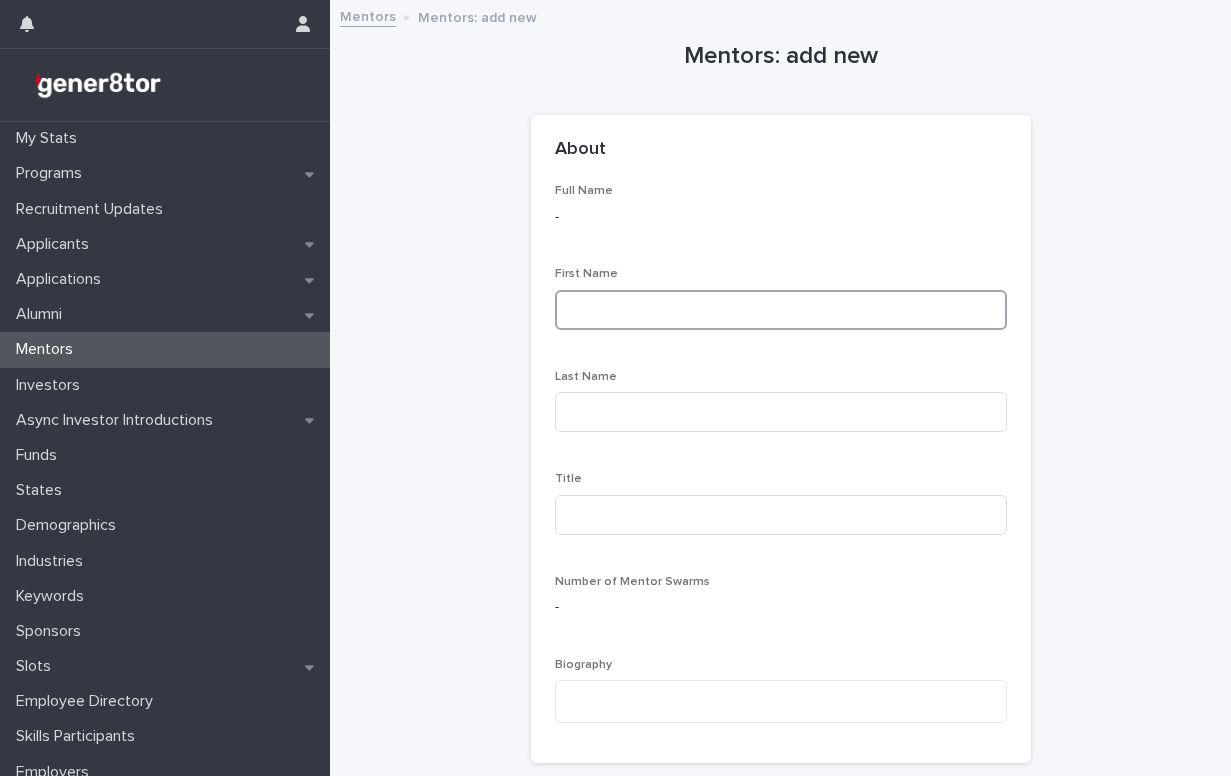 click at bounding box center (781, 310) 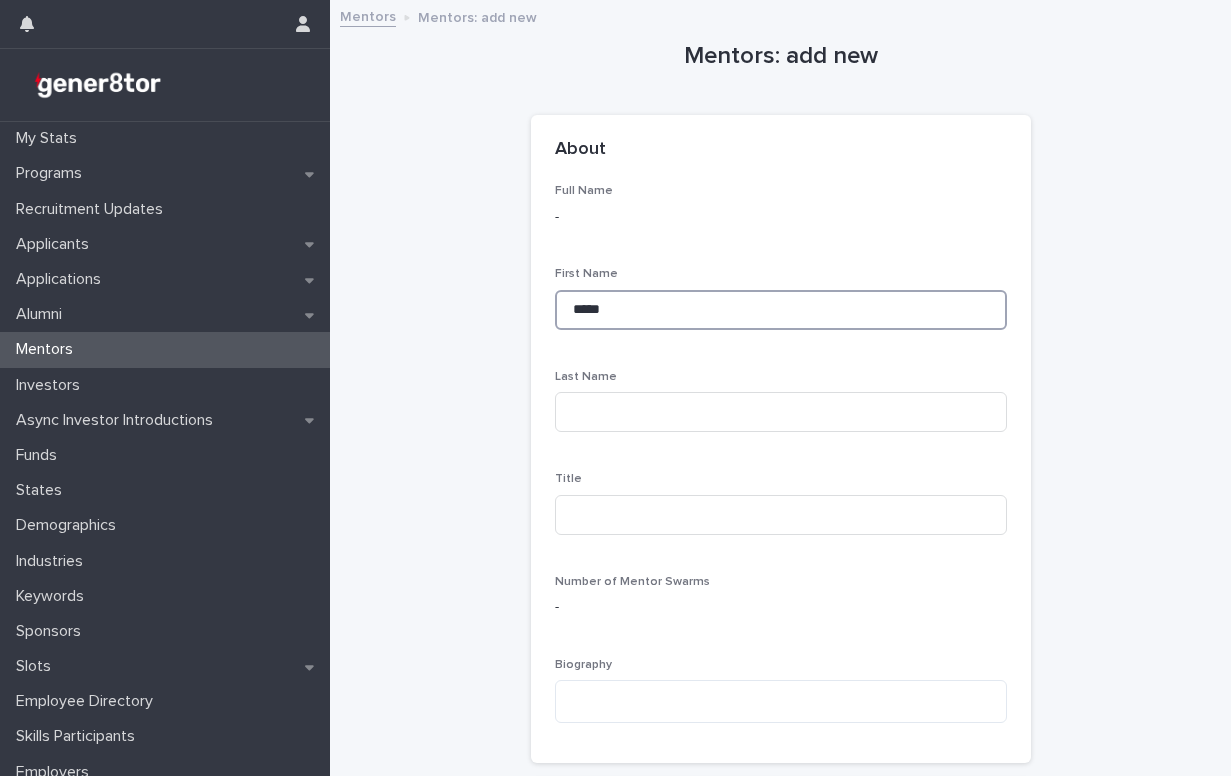 type on "*****" 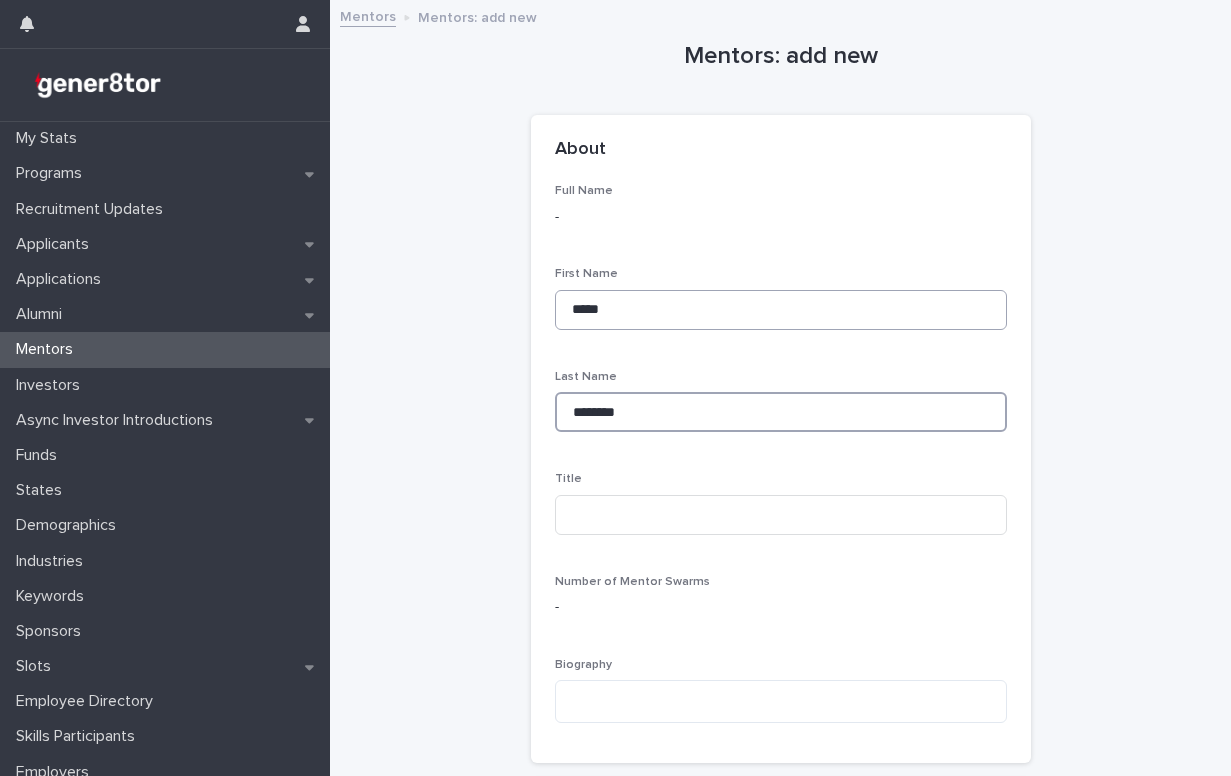 type on "********" 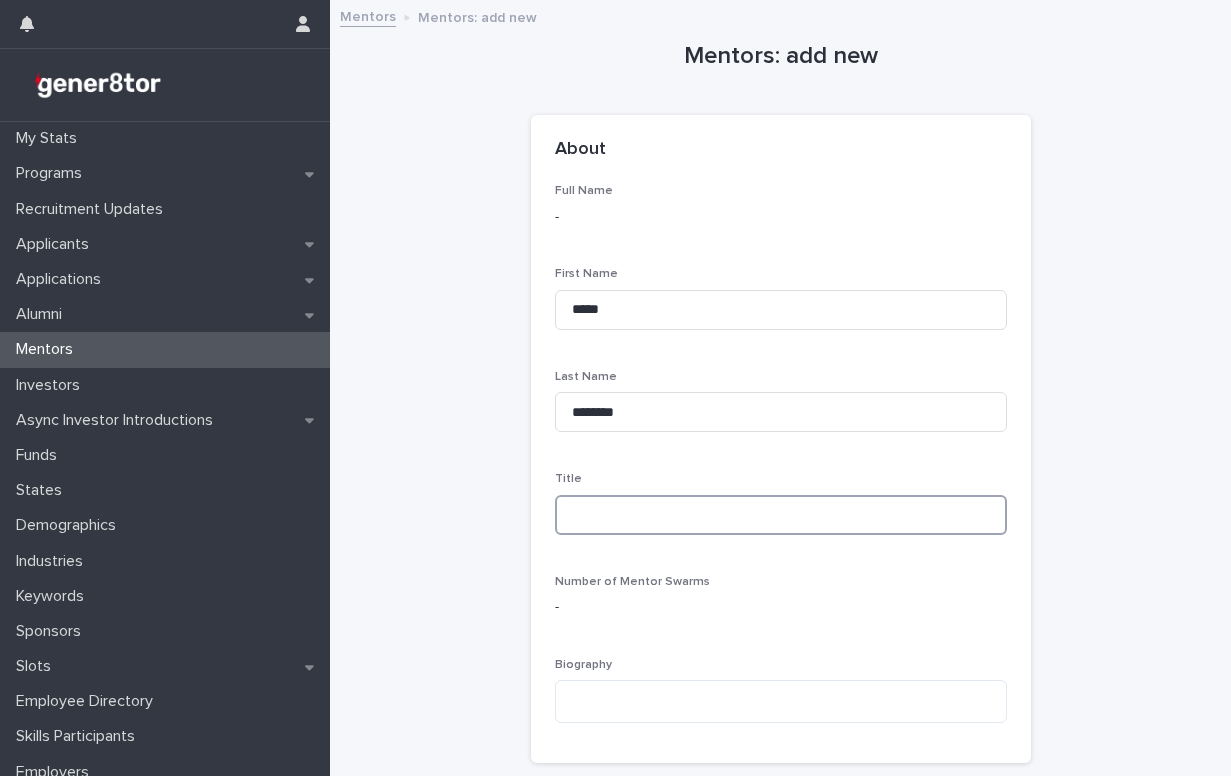 click at bounding box center (781, 515) 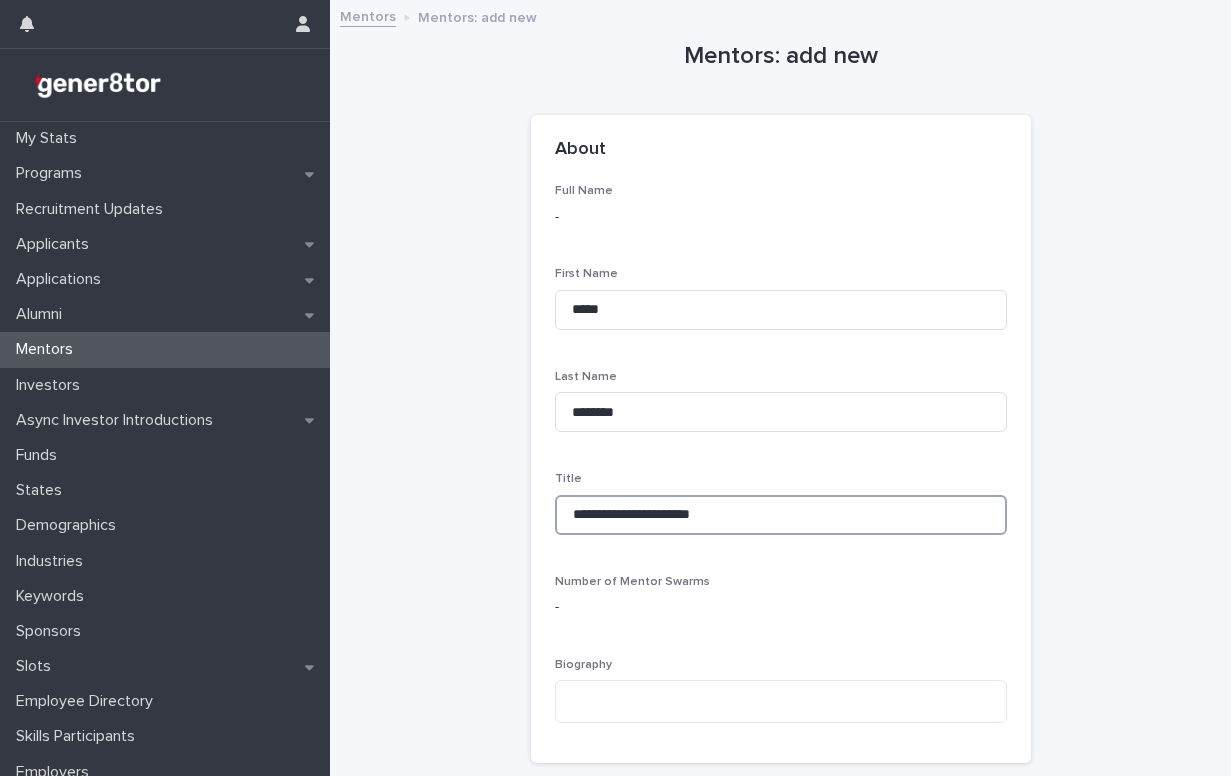type on "**********" 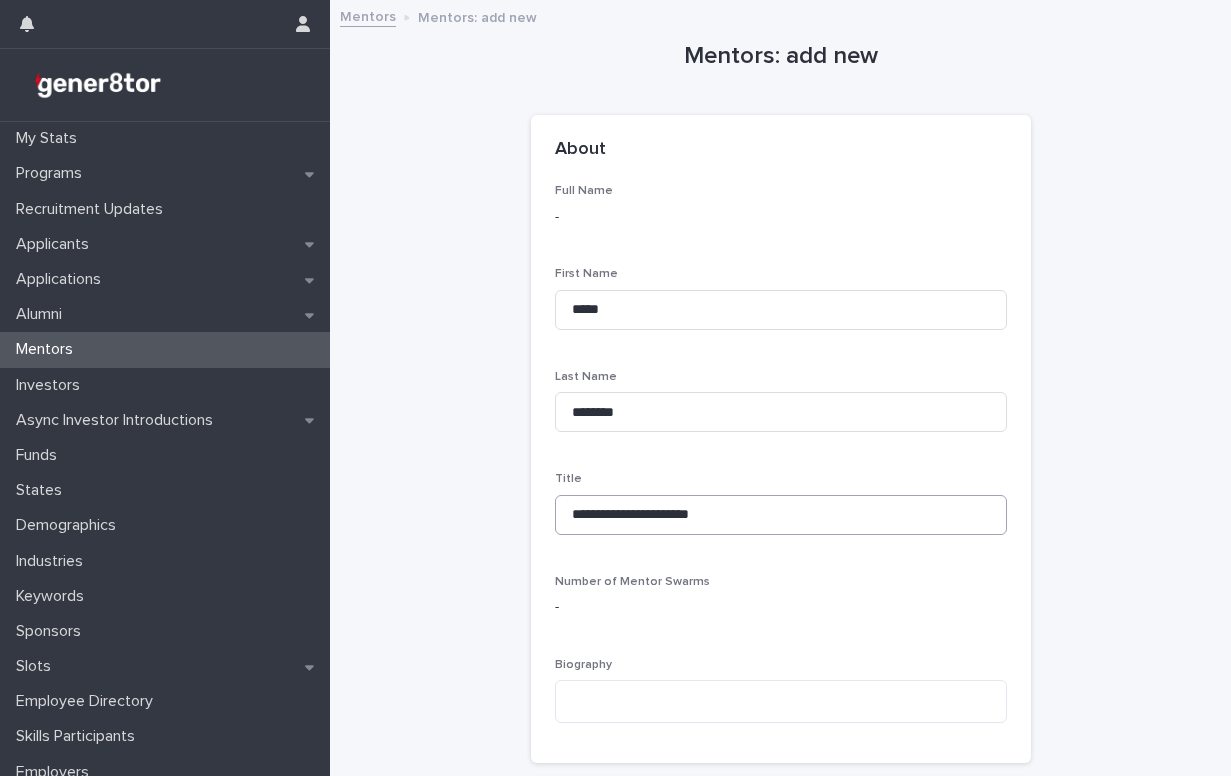 scroll, scrollTop: 503, scrollLeft: 0, axis: vertical 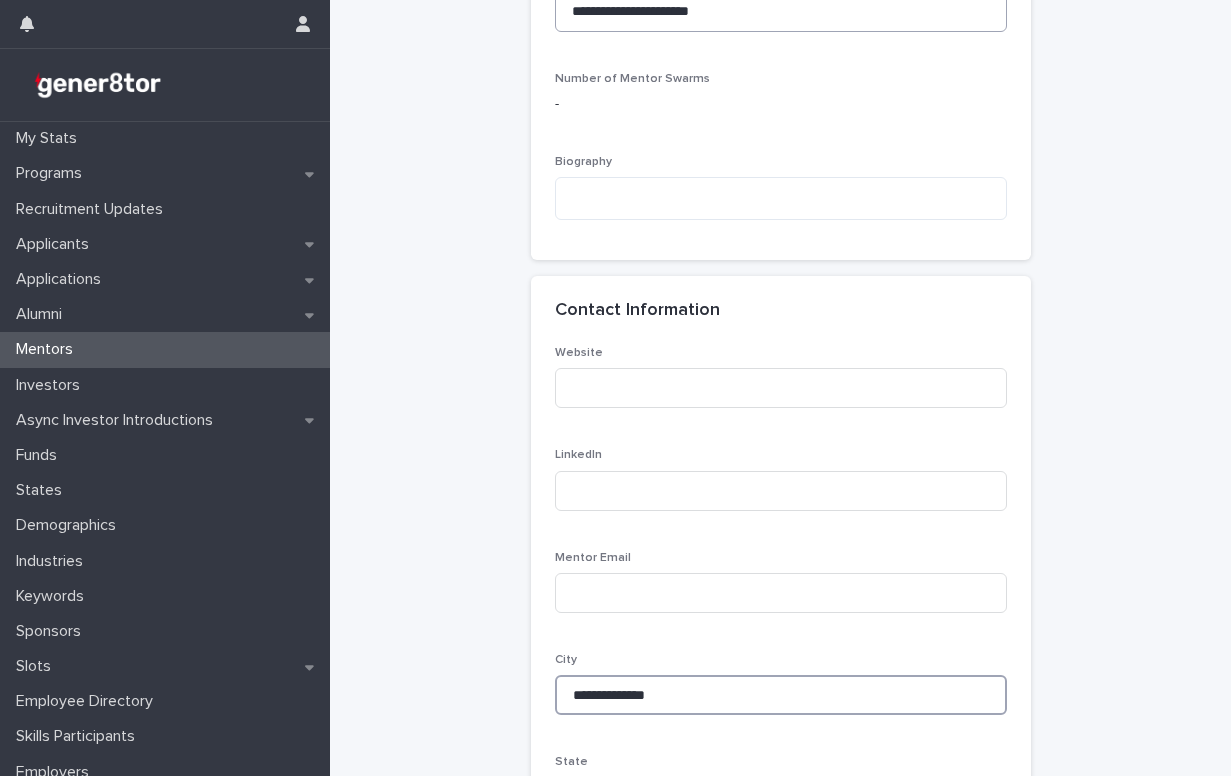 type on "**********" 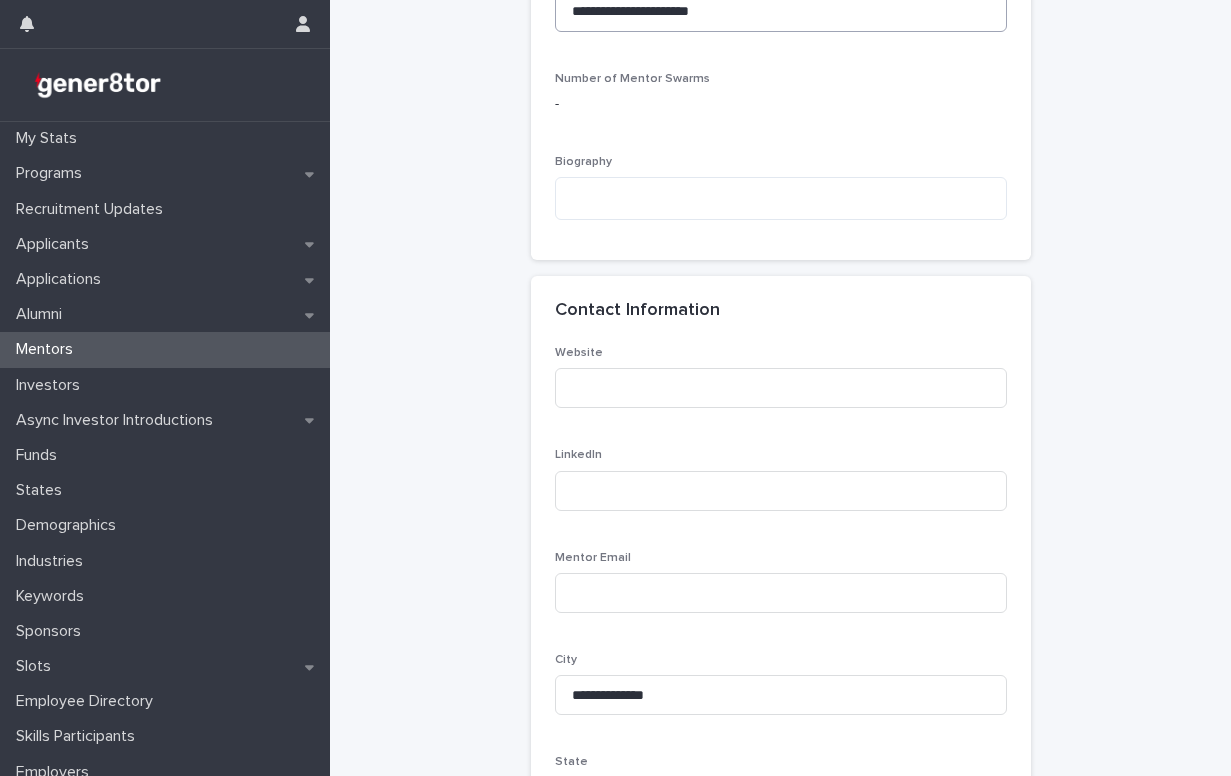 type on "**********" 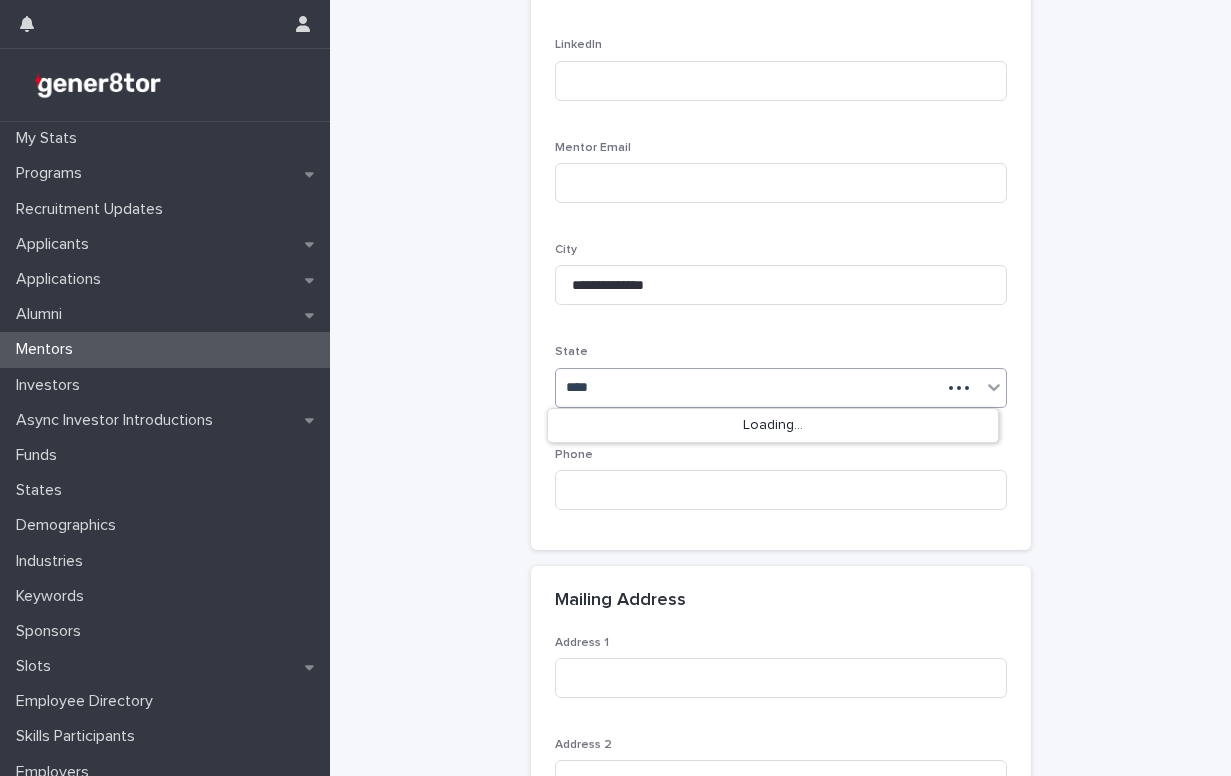 type on "***" 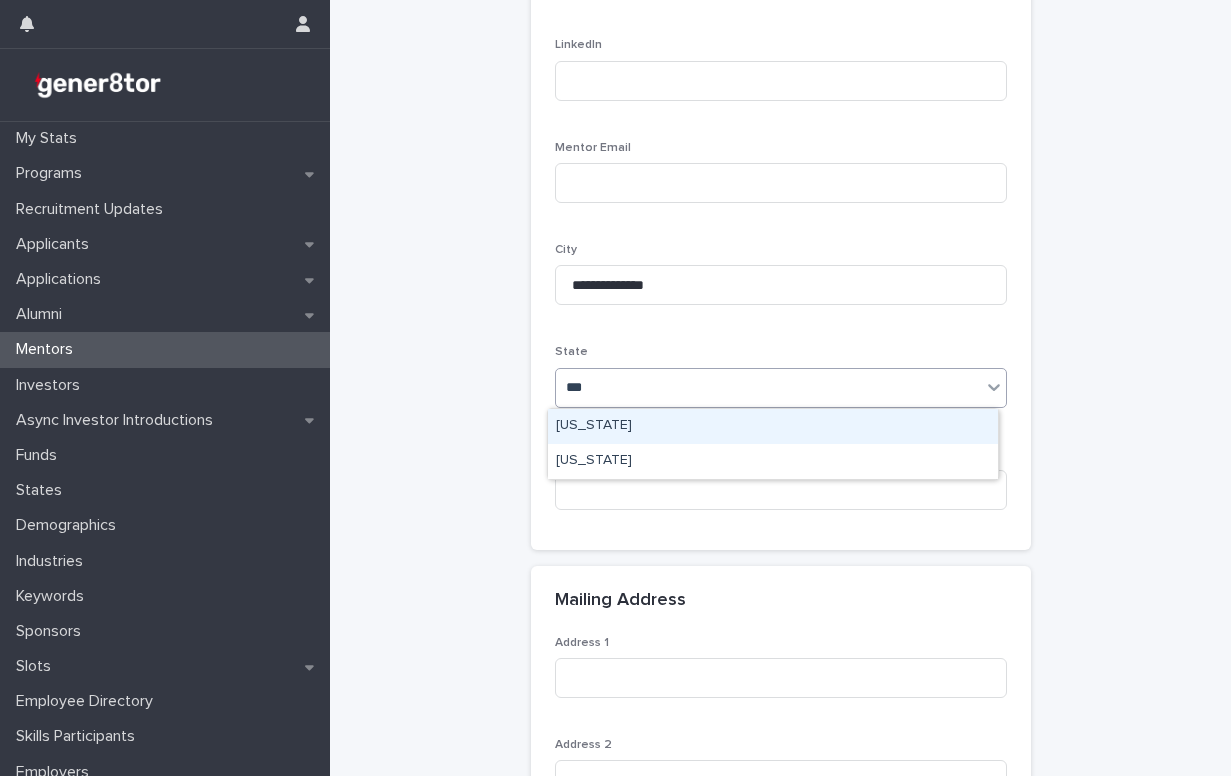 type 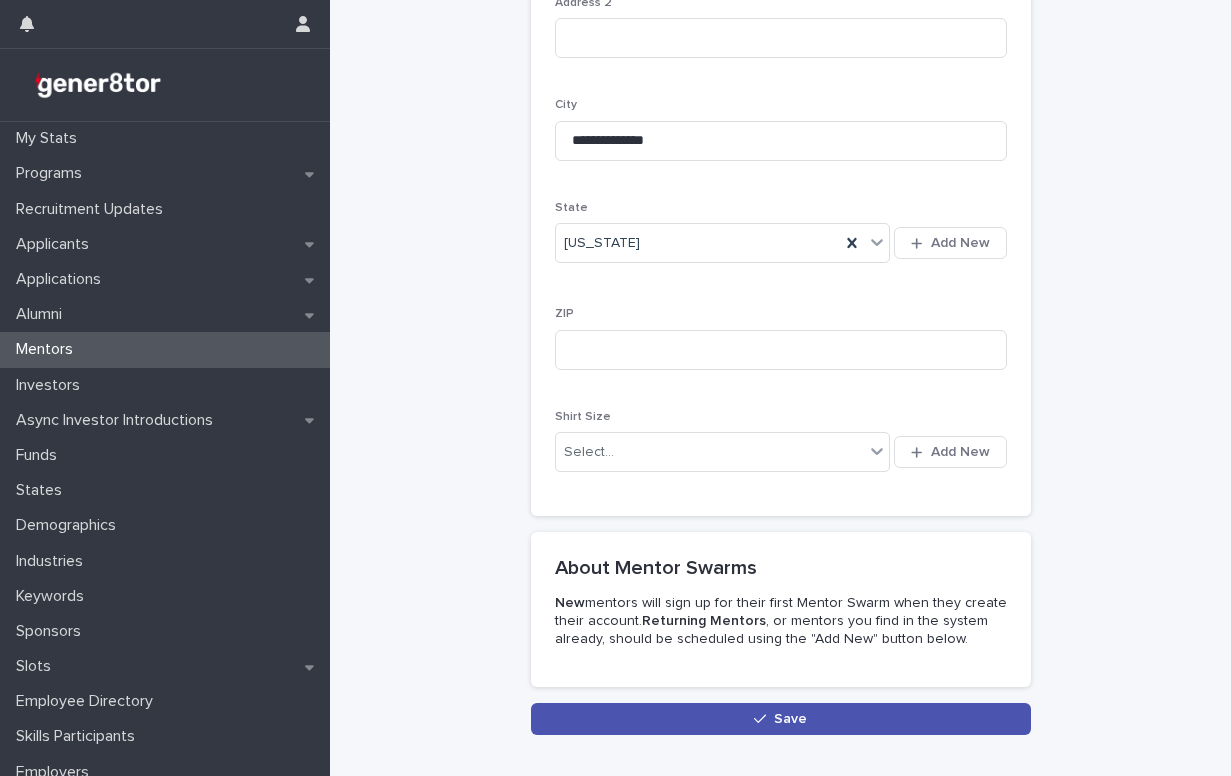 scroll, scrollTop: 1656, scrollLeft: 0, axis: vertical 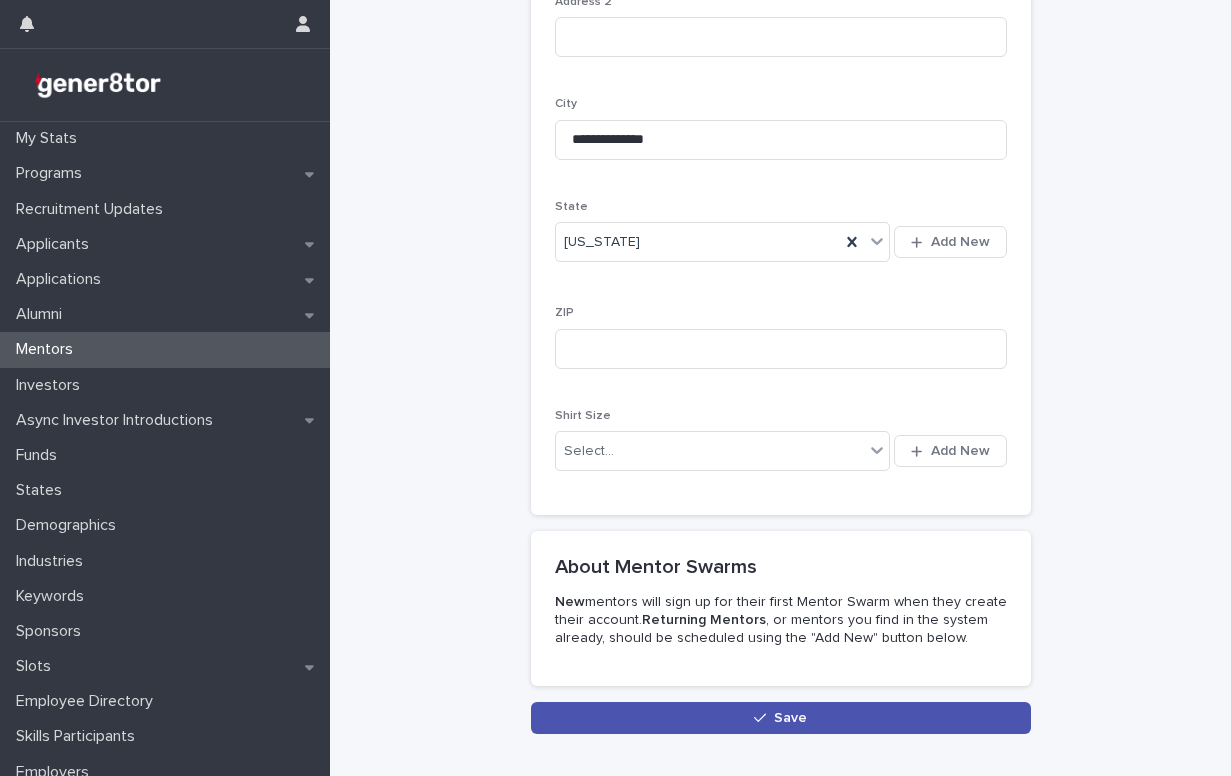 click on "Save" at bounding box center [781, 718] 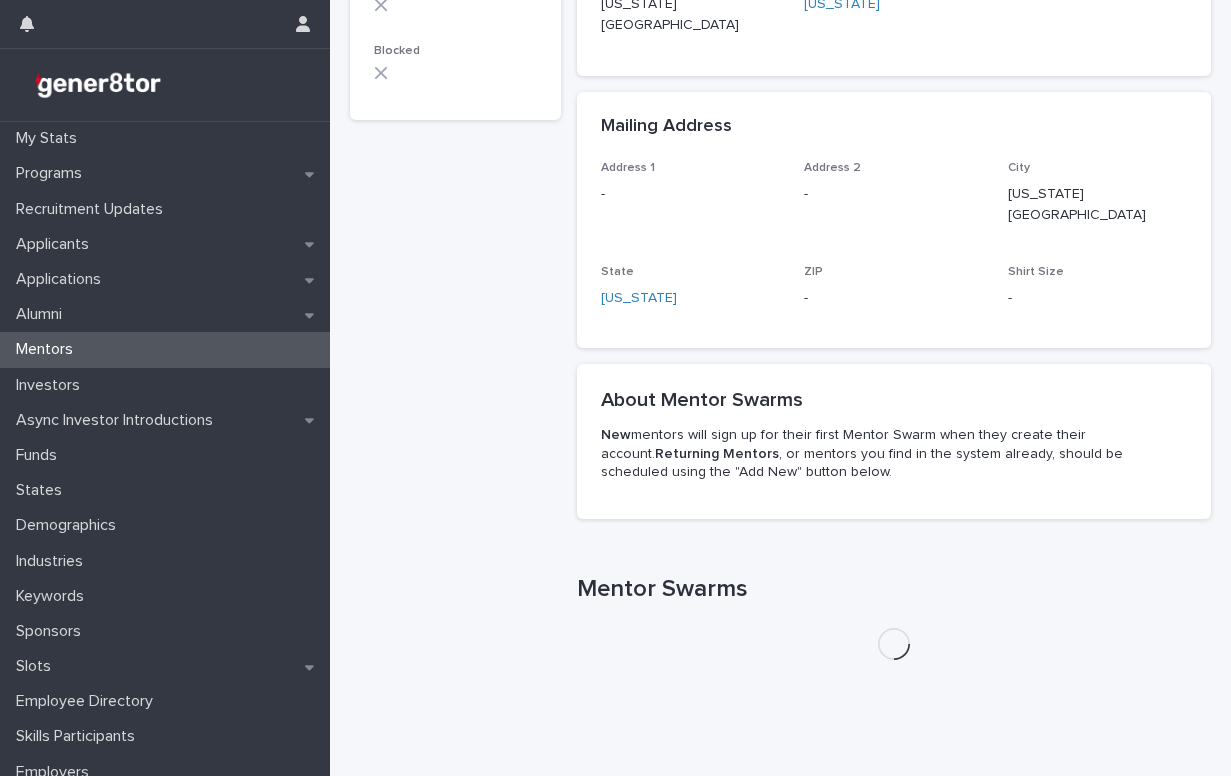 scroll, scrollTop: 0, scrollLeft: 0, axis: both 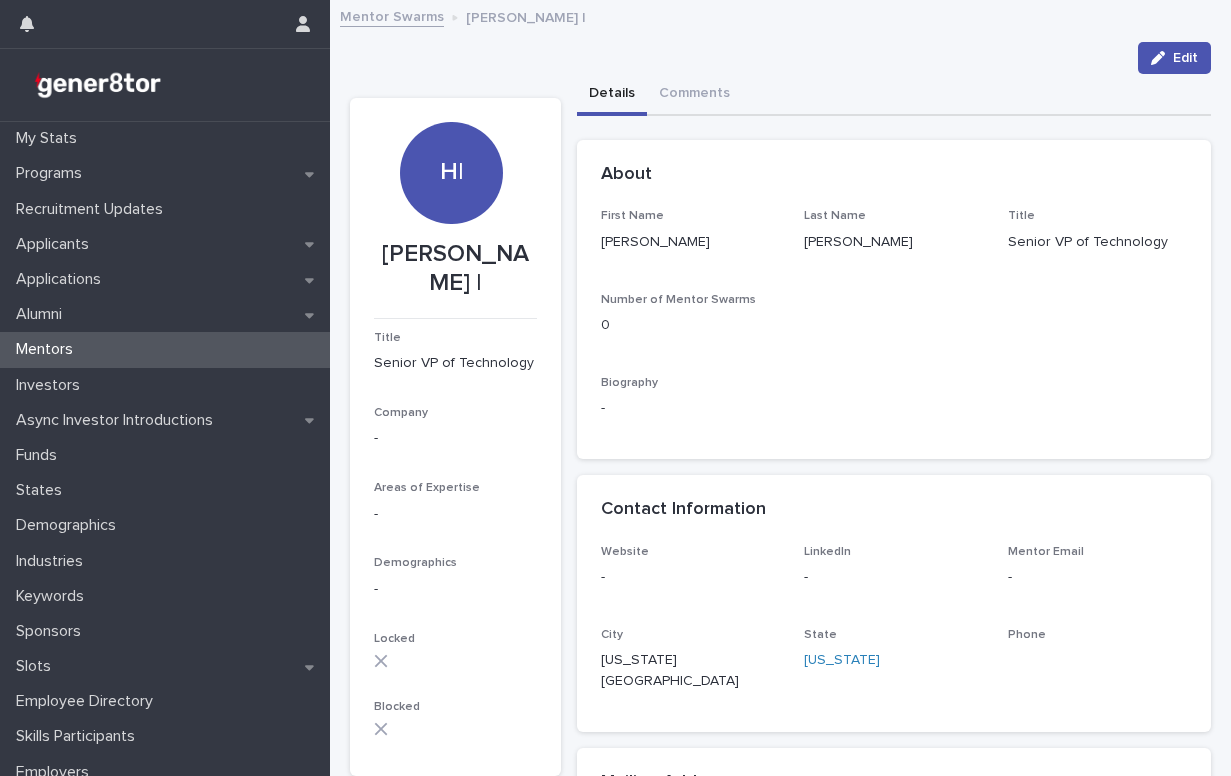 click on "Mentor Swarms" at bounding box center (392, 15) 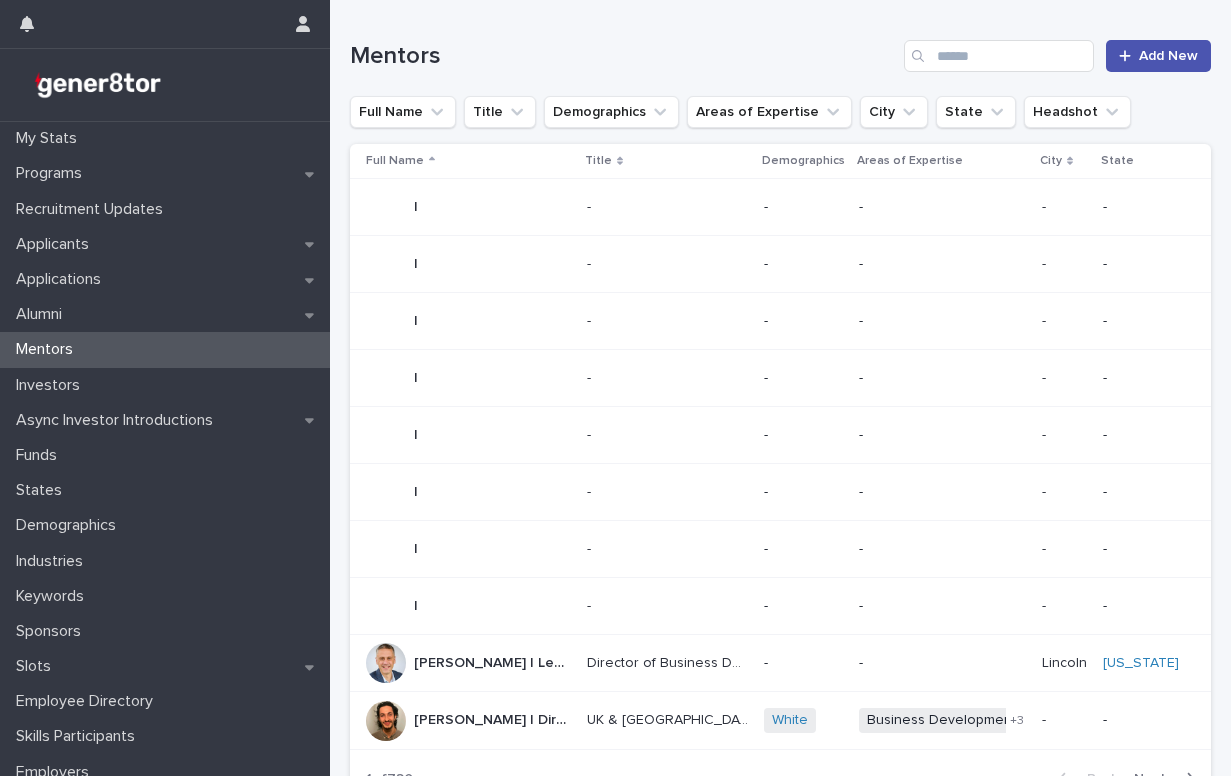 click on "Mentors Add New" at bounding box center (780, 48) 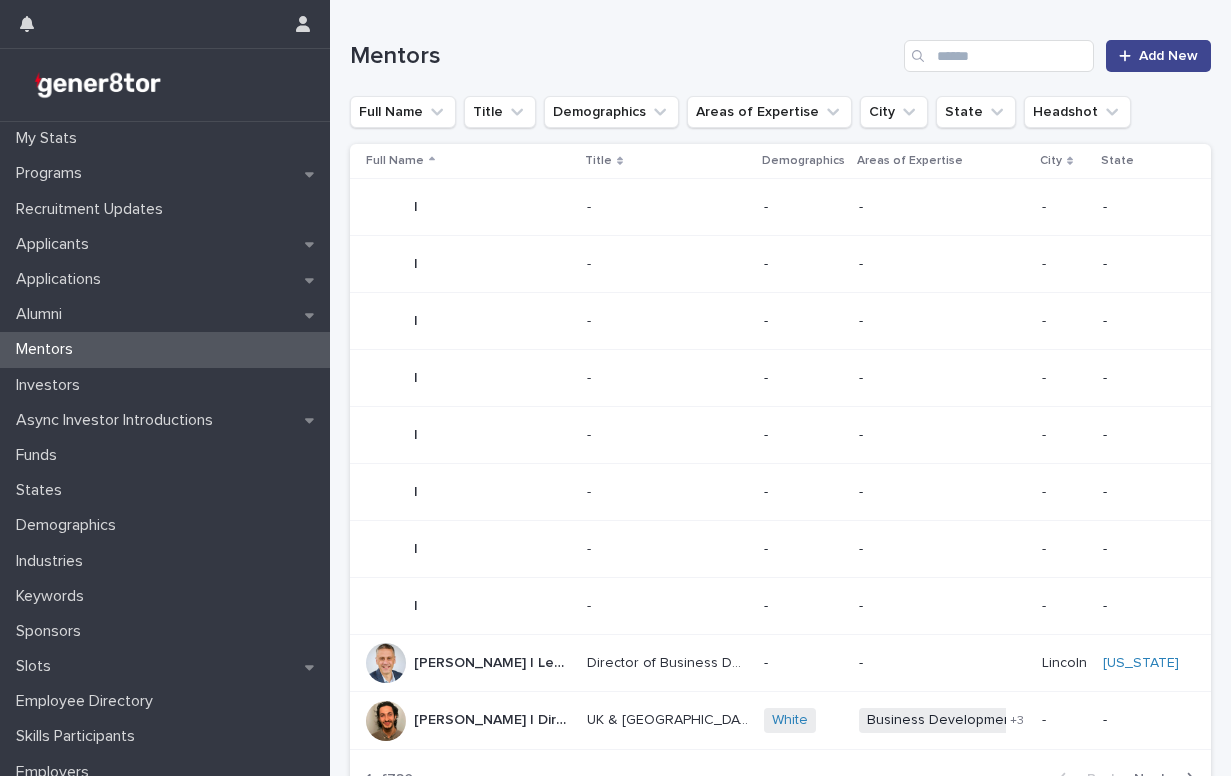 click on "Add New" at bounding box center [1168, 56] 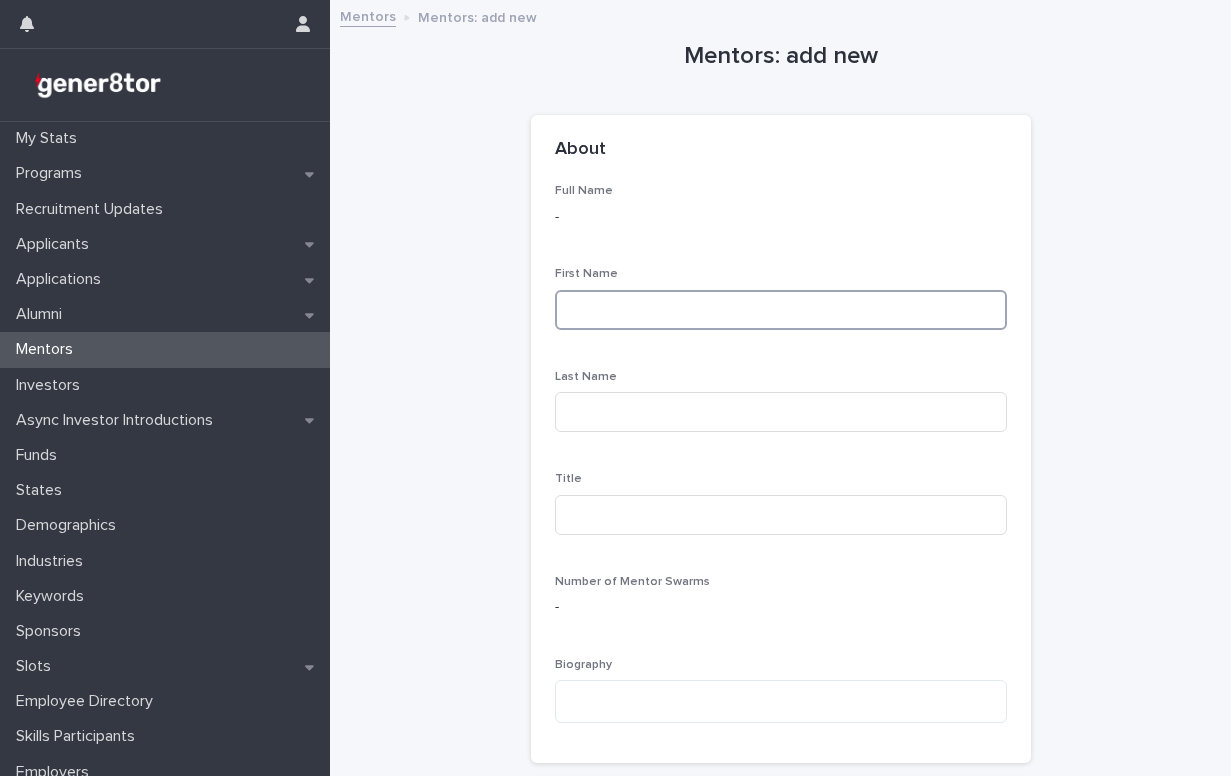 click at bounding box center (781, 310) 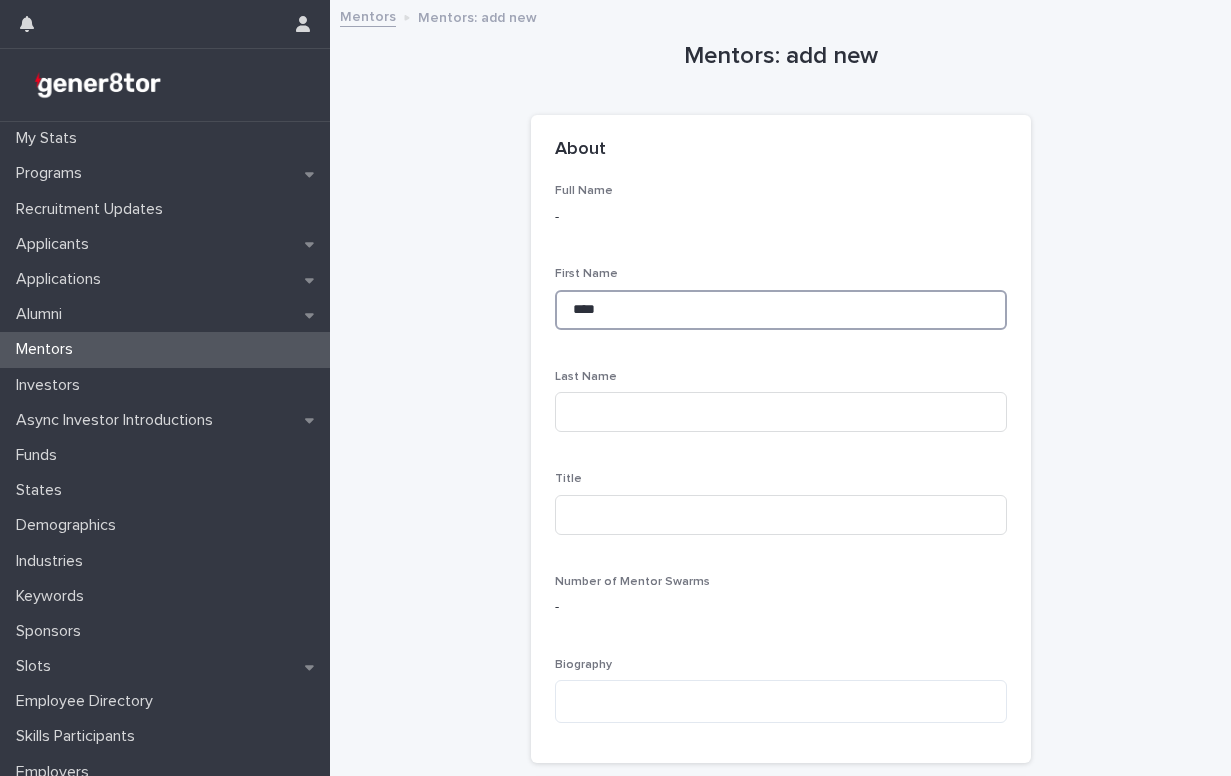 type on "****" 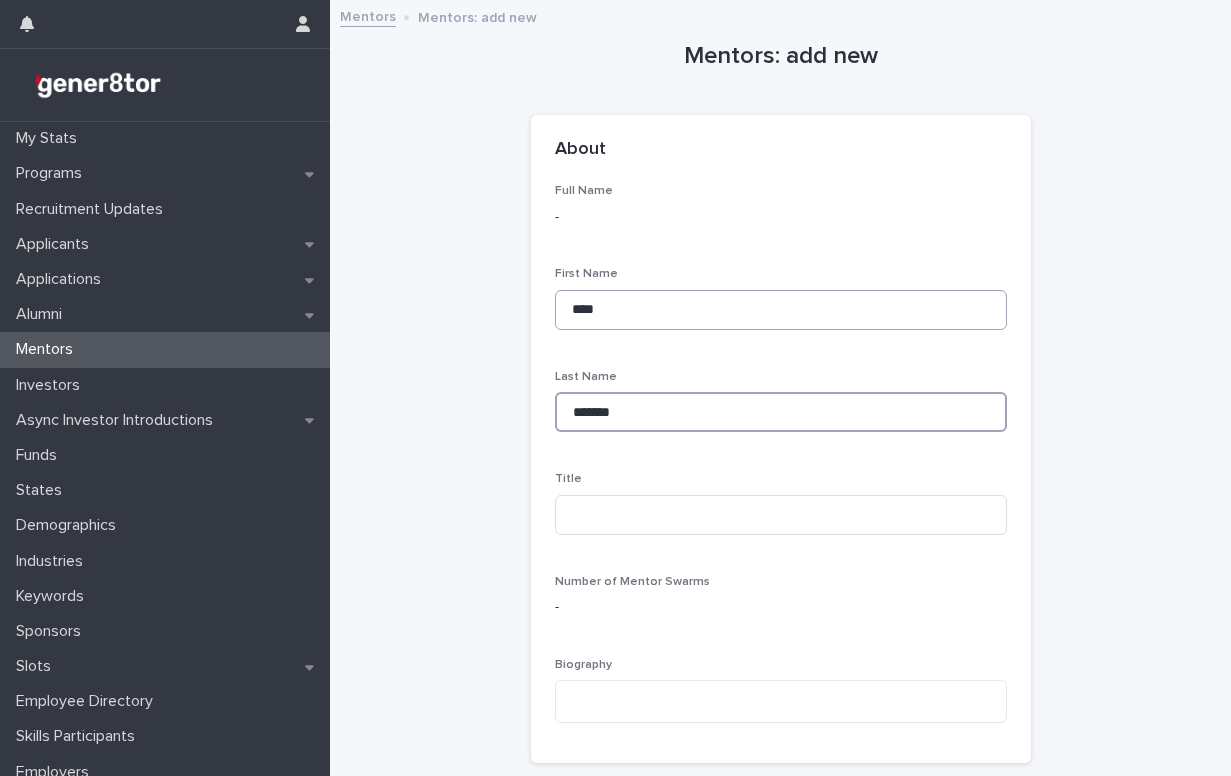 type on "*******" 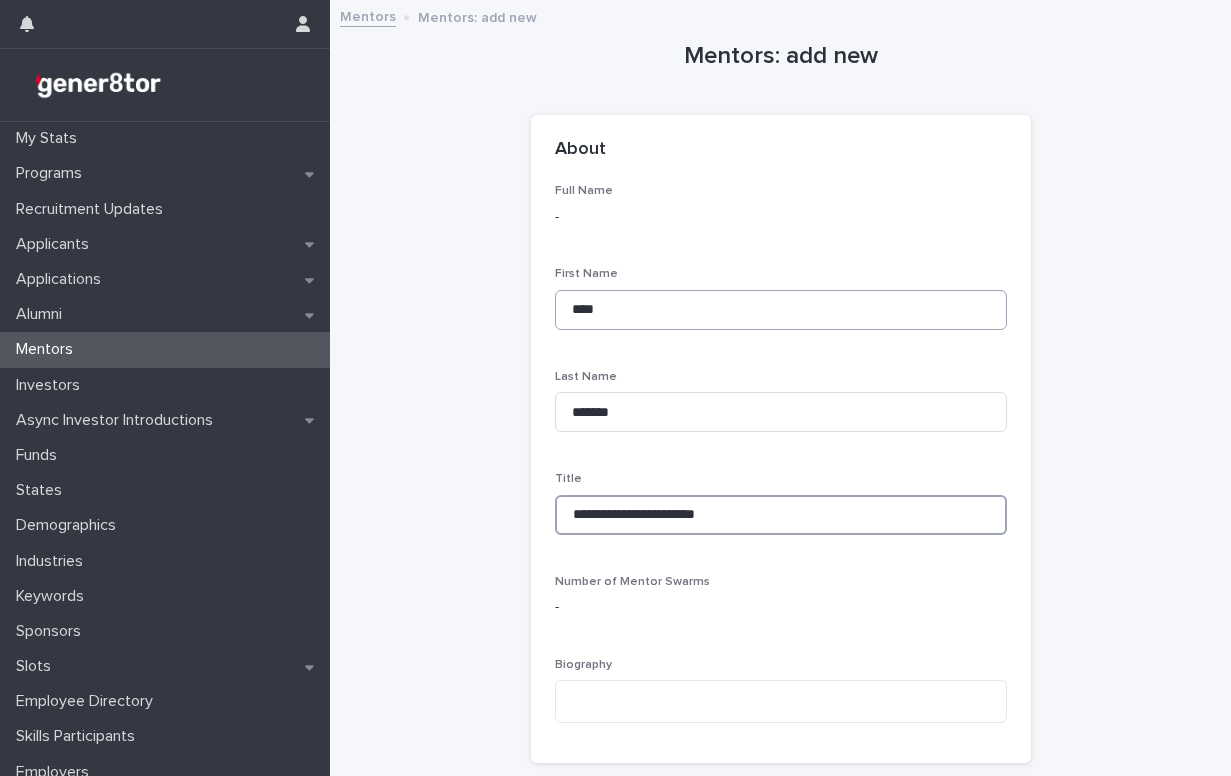 type on "**********" 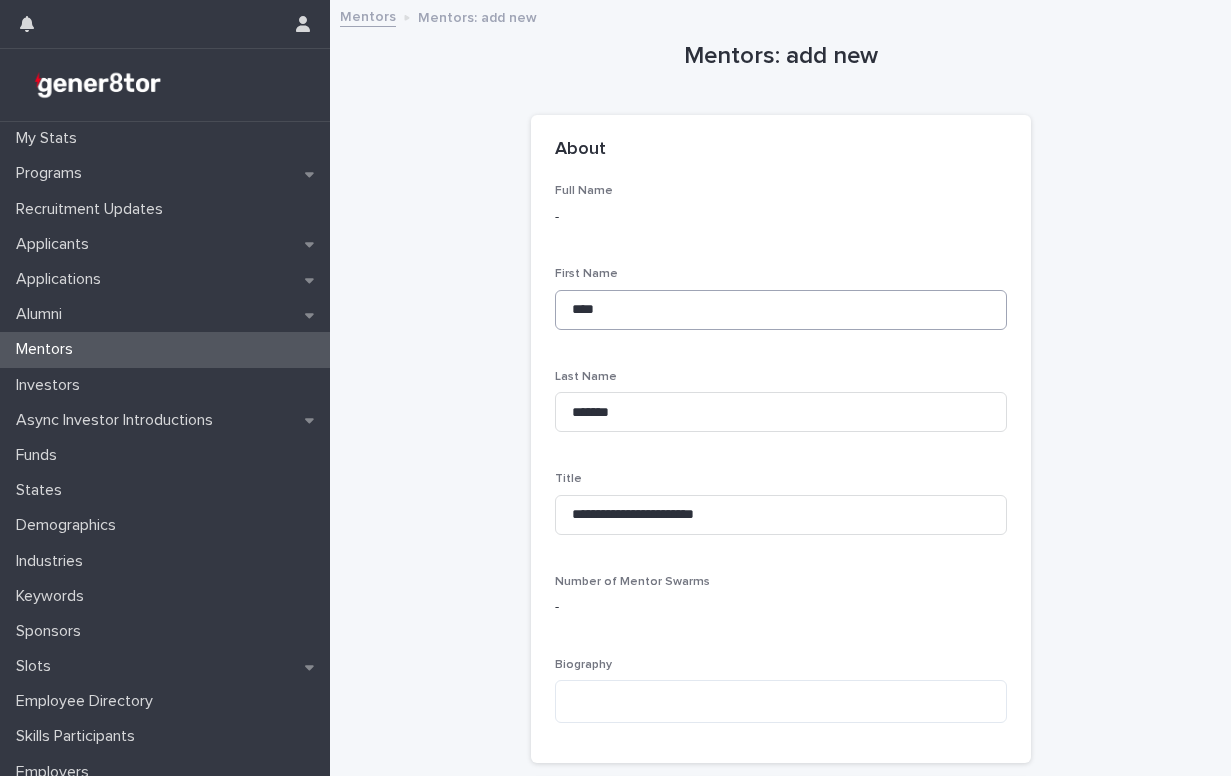 scroll, scrollTop: 503, scrollLeft: 0, axis: vertical 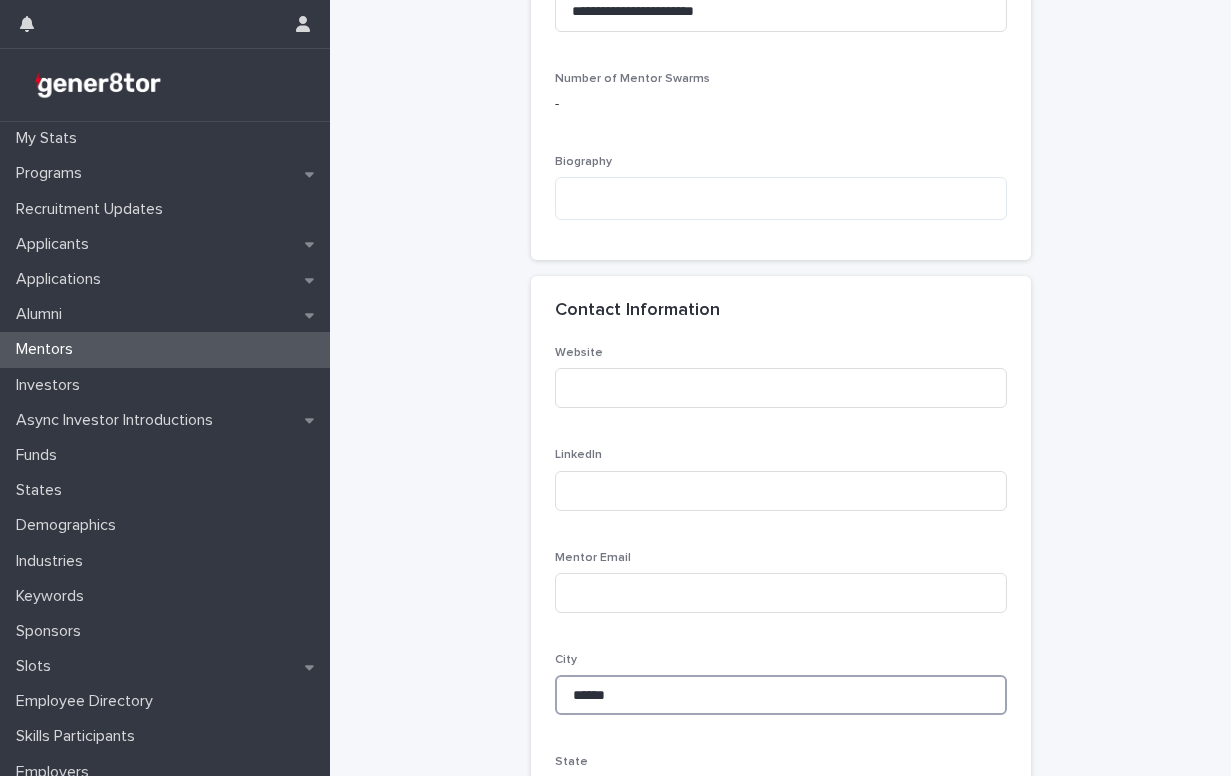 type on "*******" 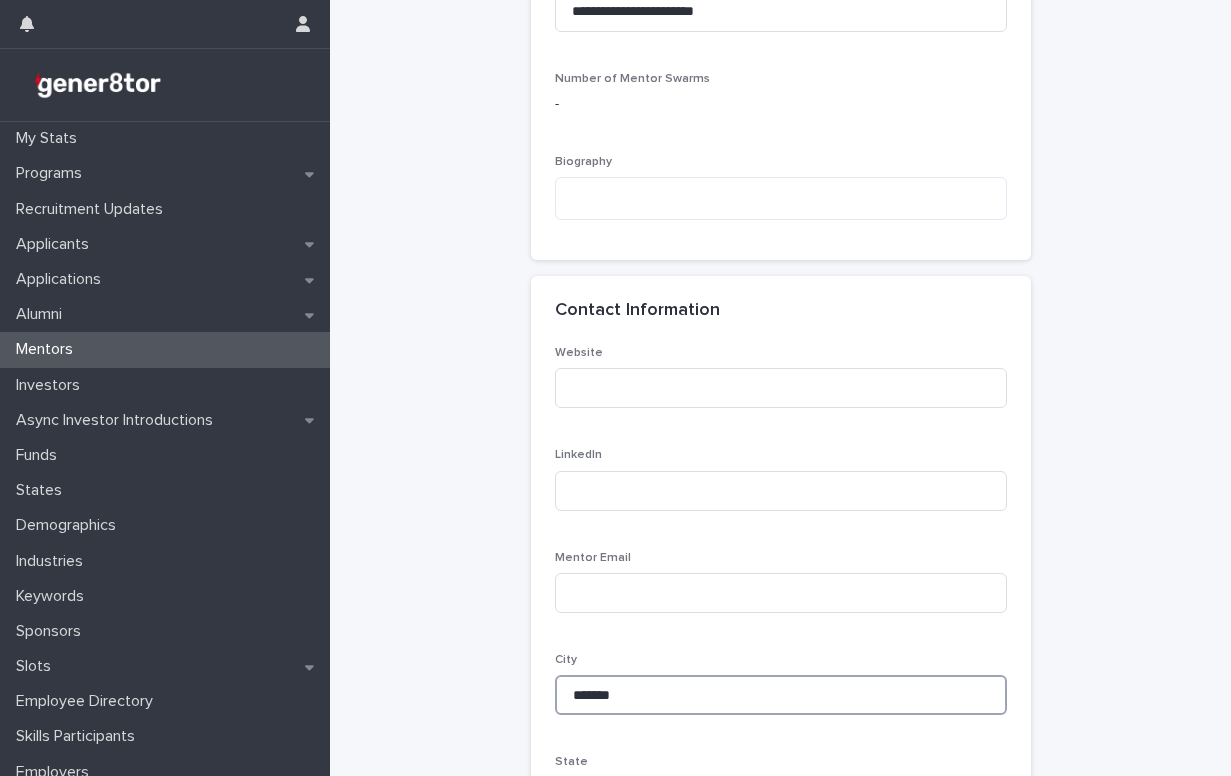type on "*******" 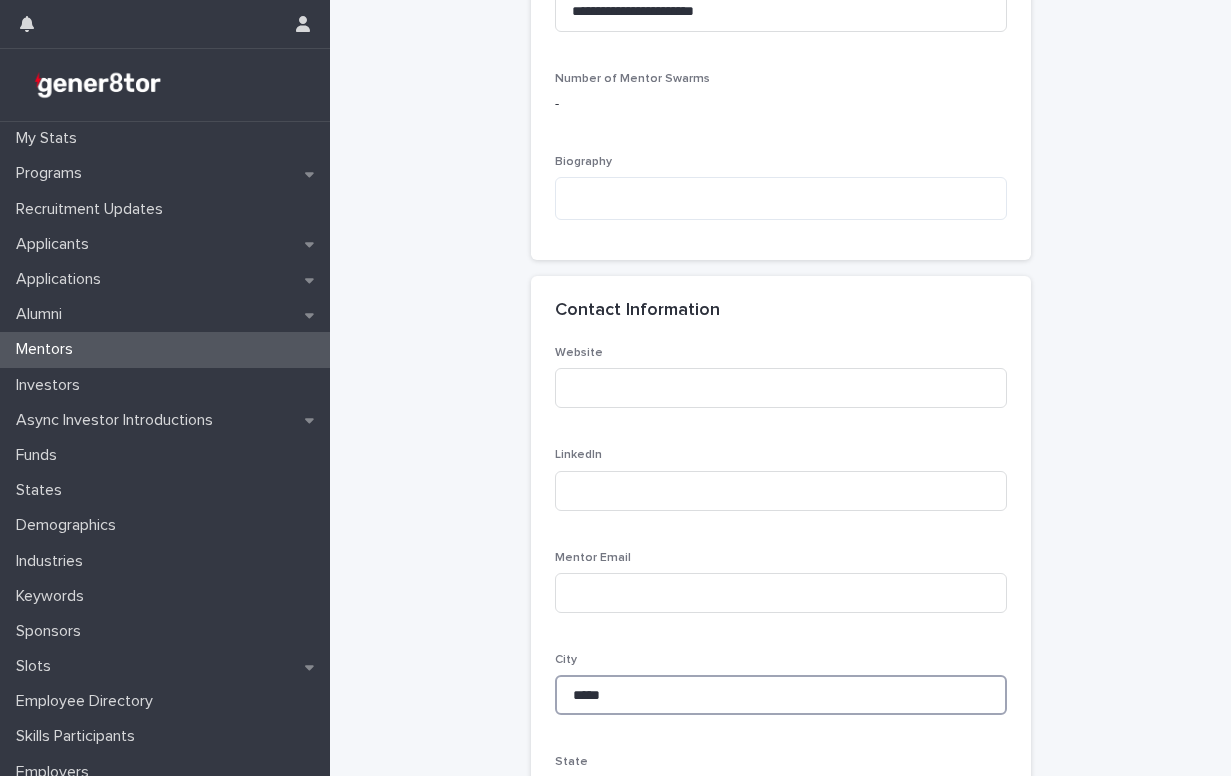 type on "****" 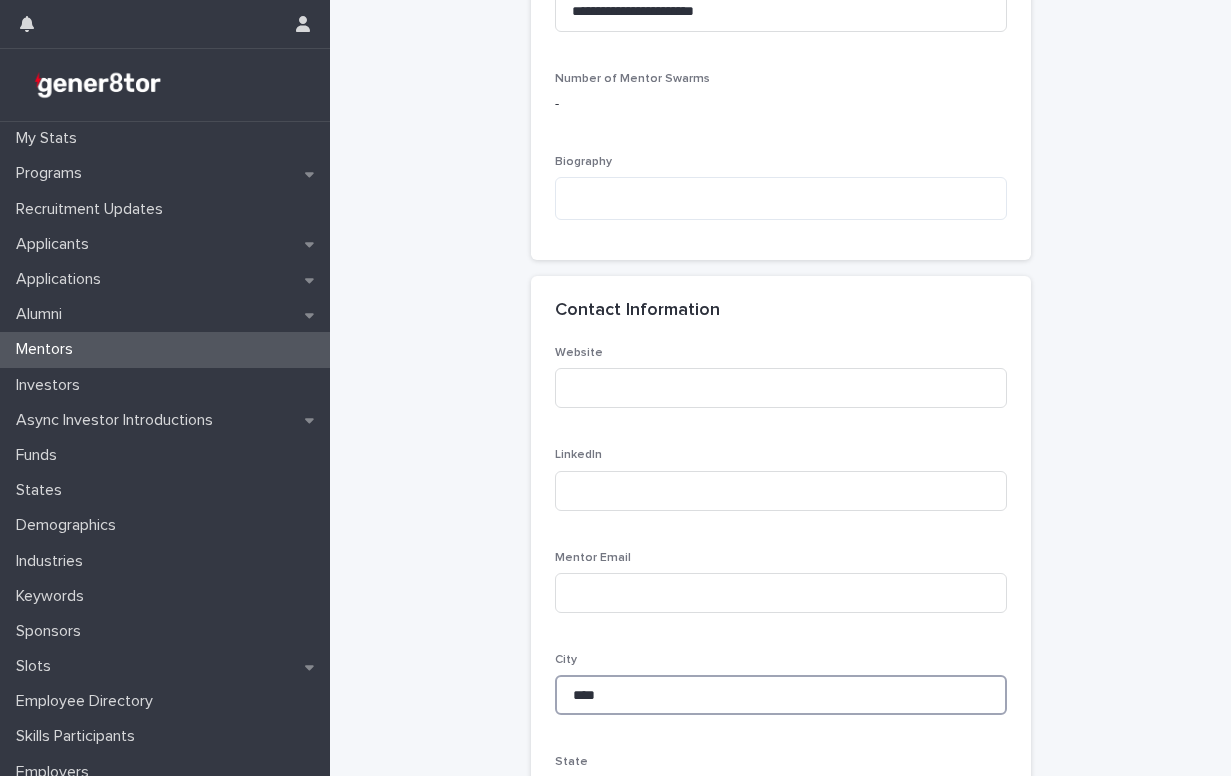 type on "****" 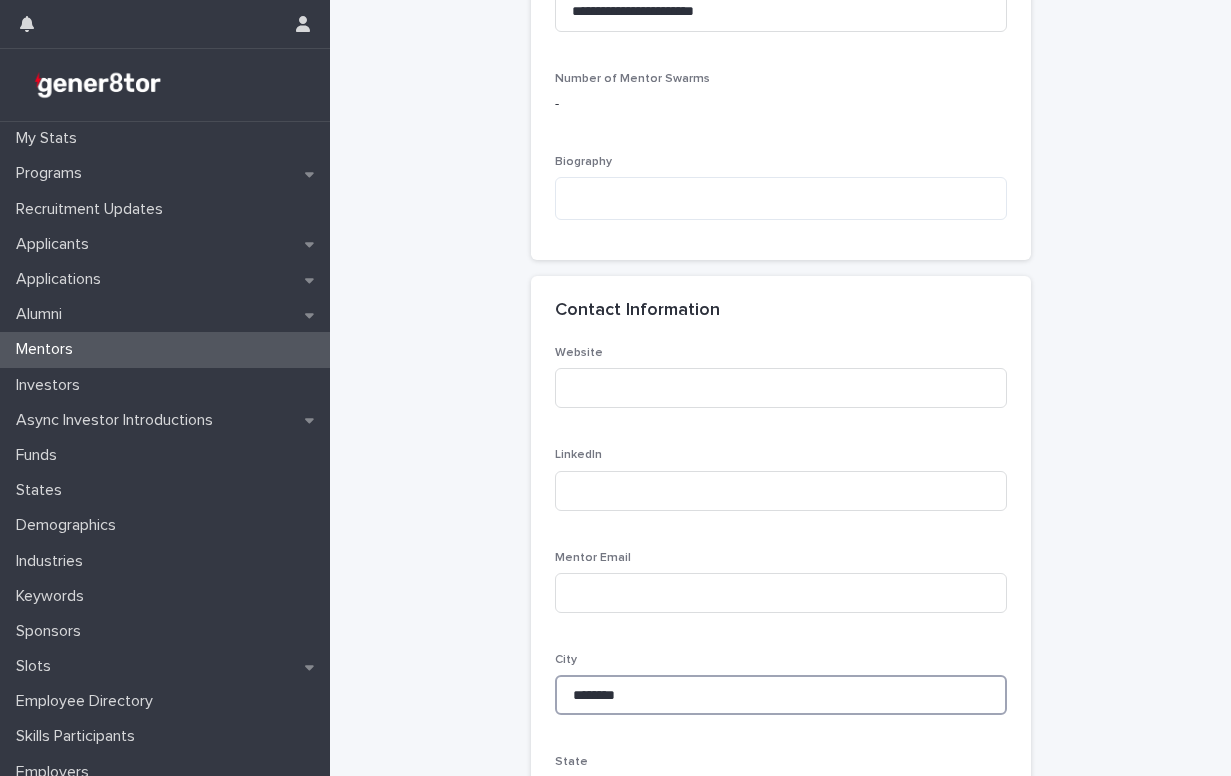 type on "********" 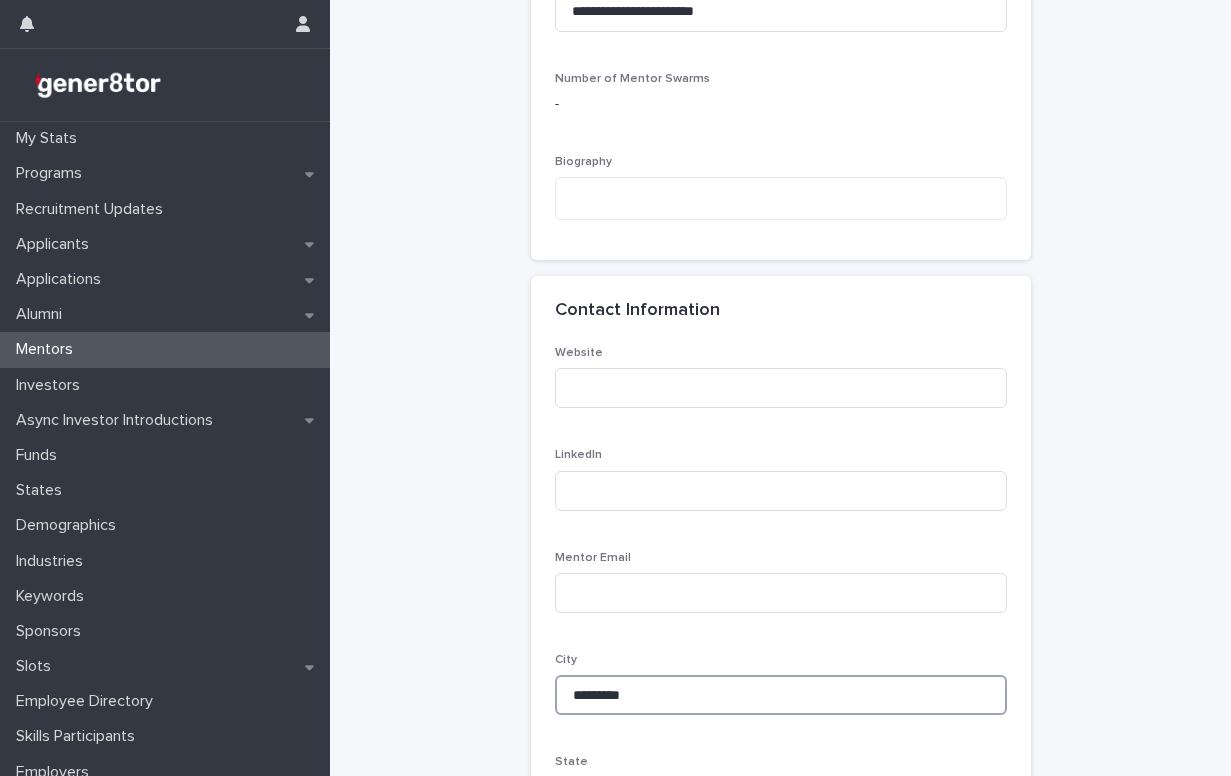 type on "********" 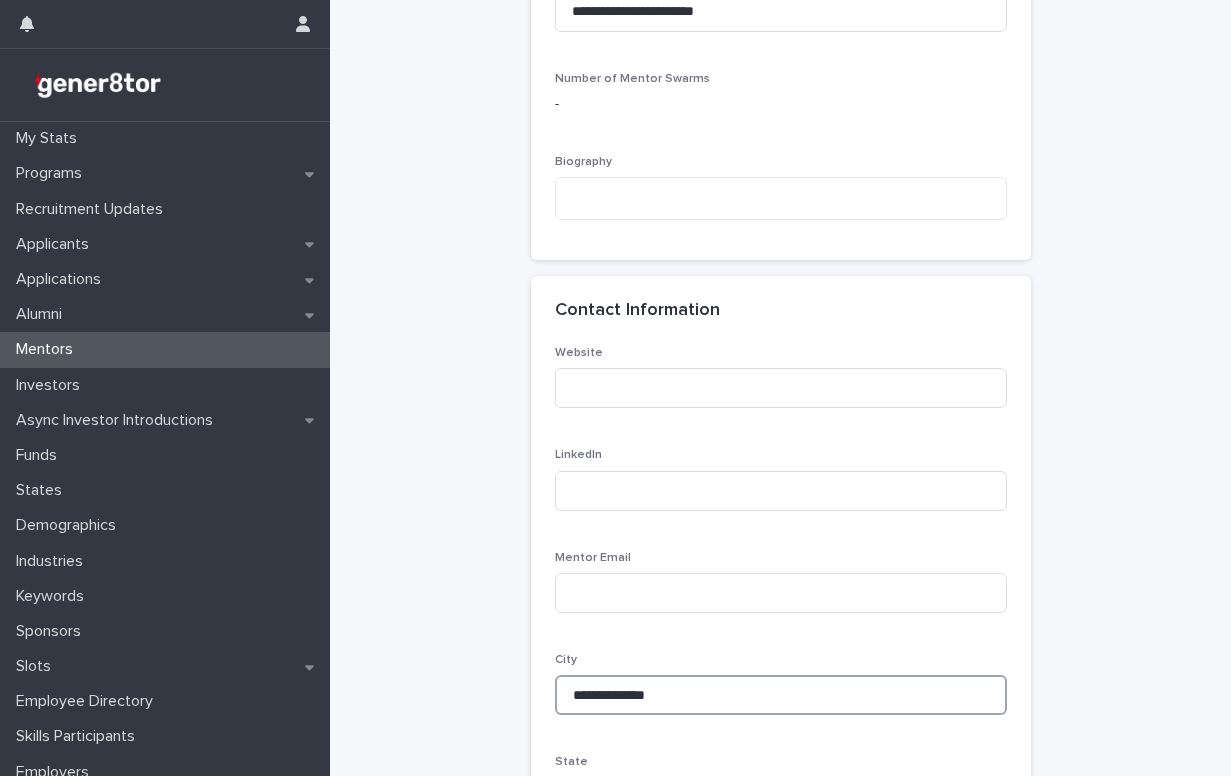 type on "**********" 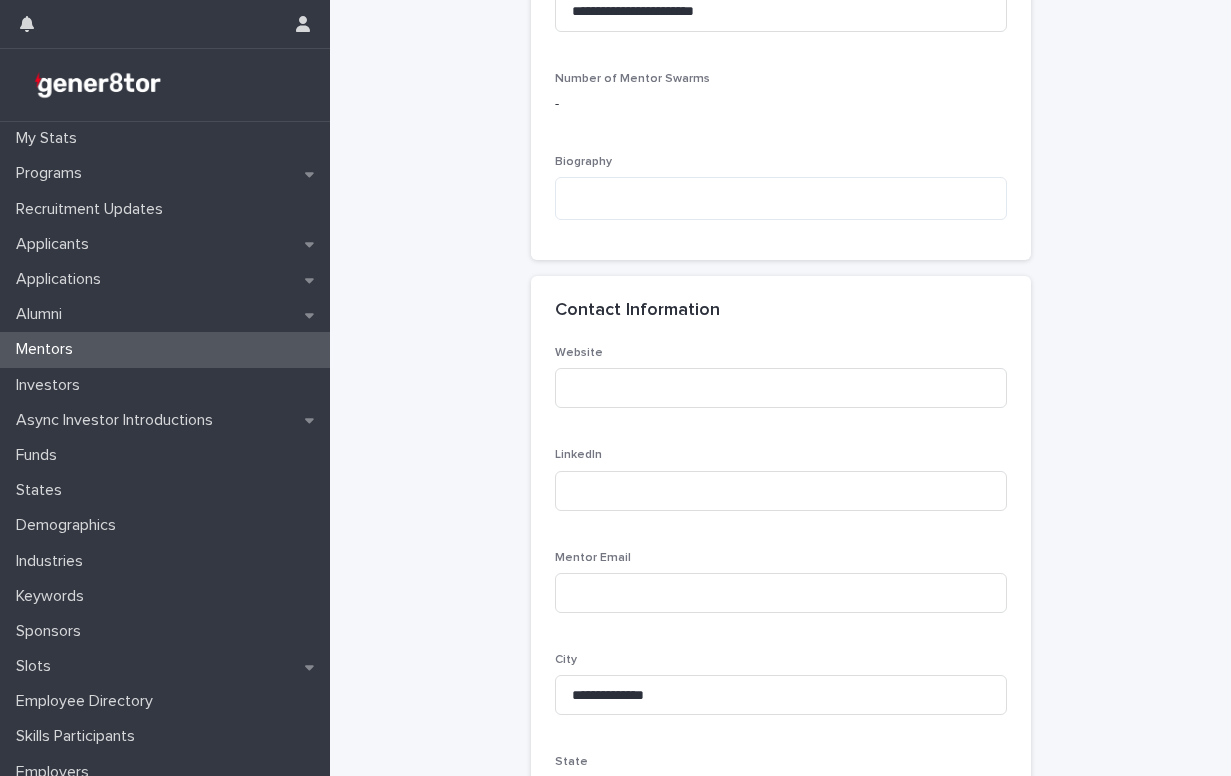 type on "**********" 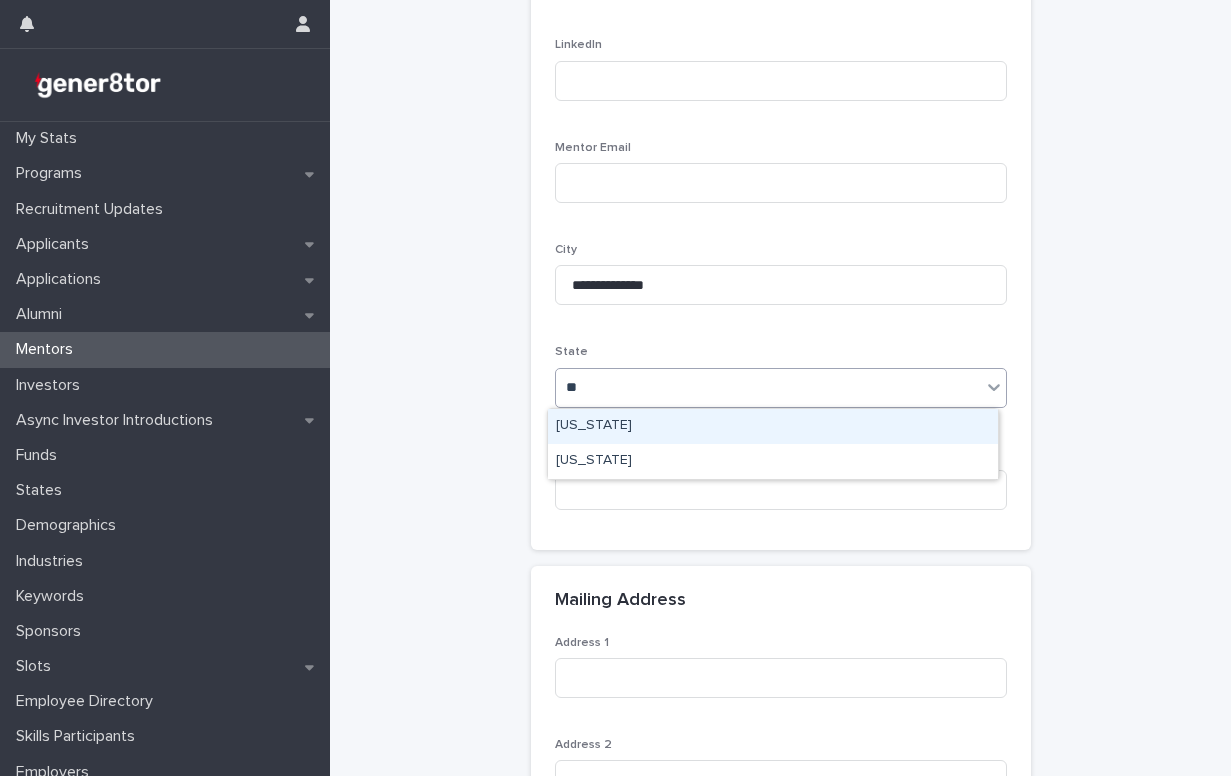 type on "***" 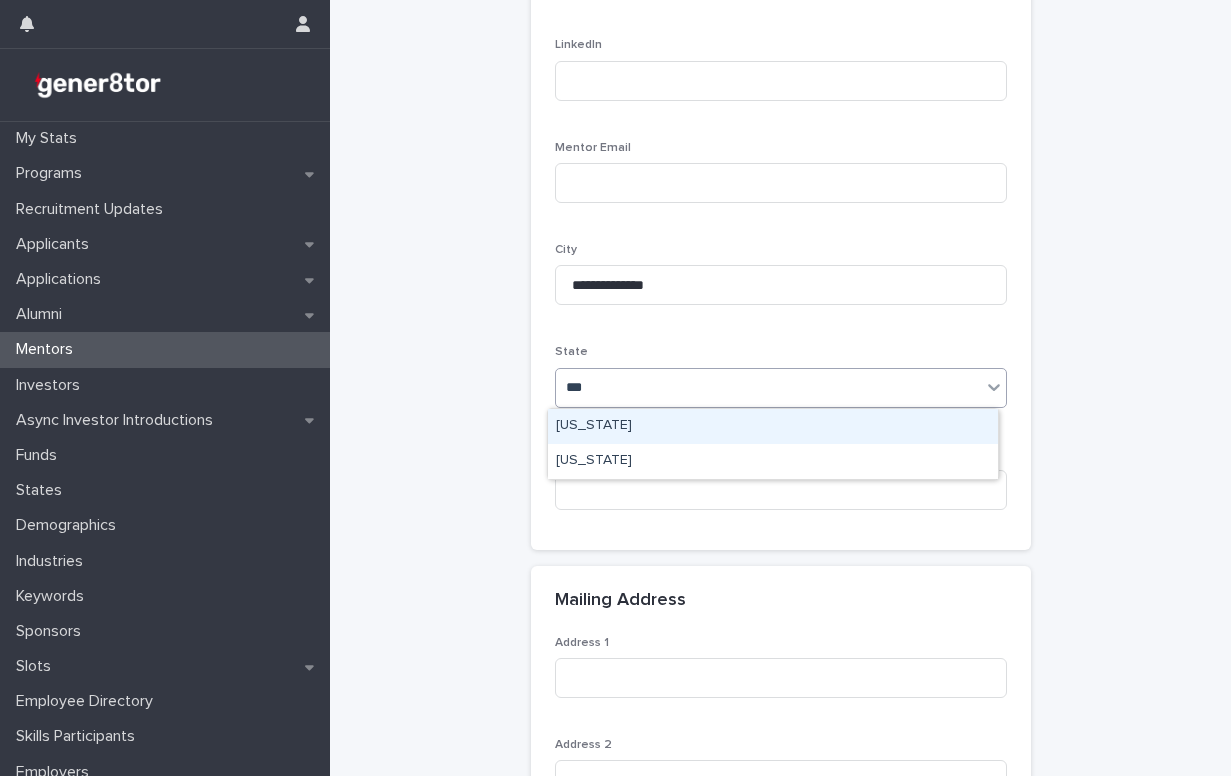 type 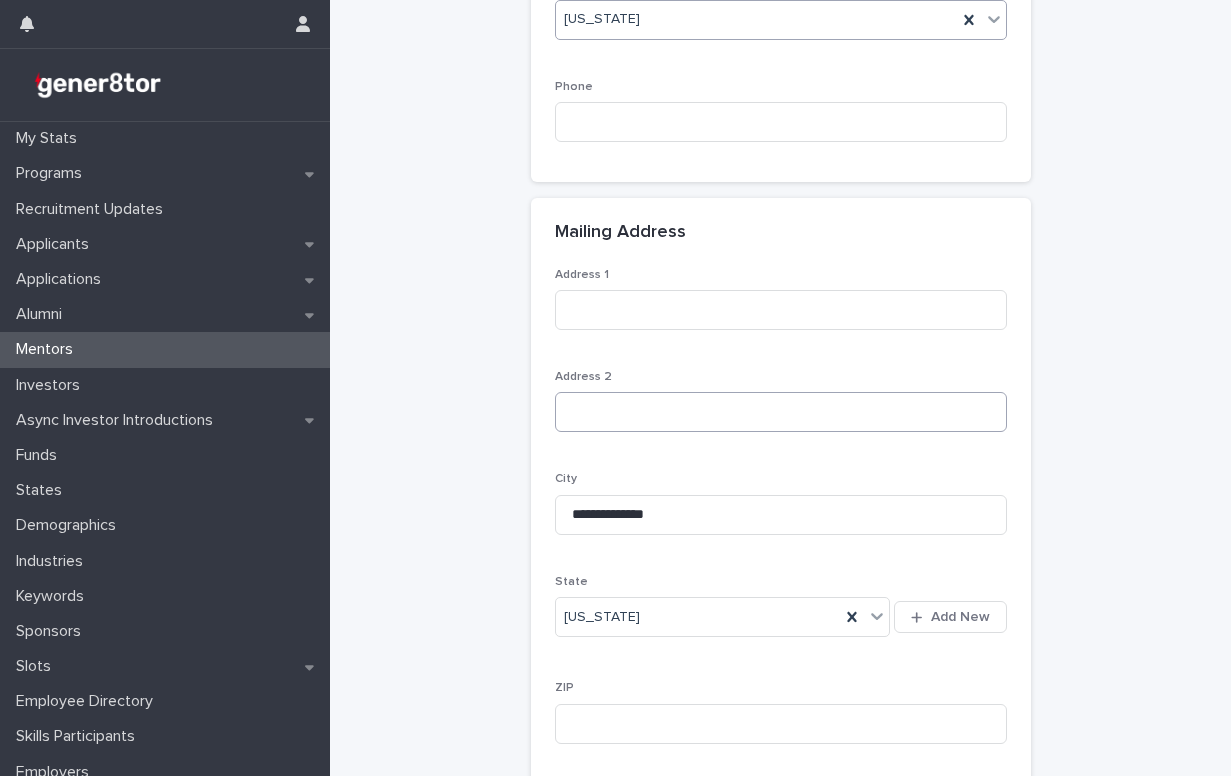 scroll, scrollTop: 1714, scrollLeft: 0, axis: vertical 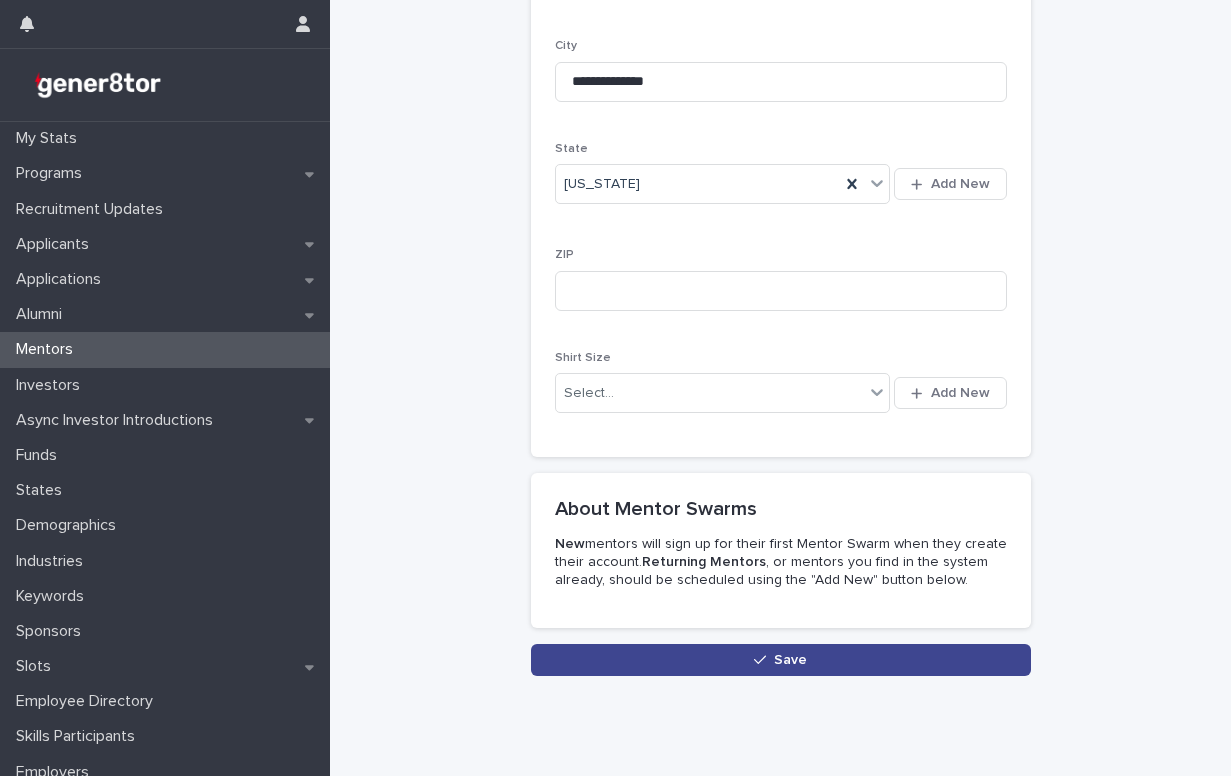click on "Save" at bounding box center (781, 660) 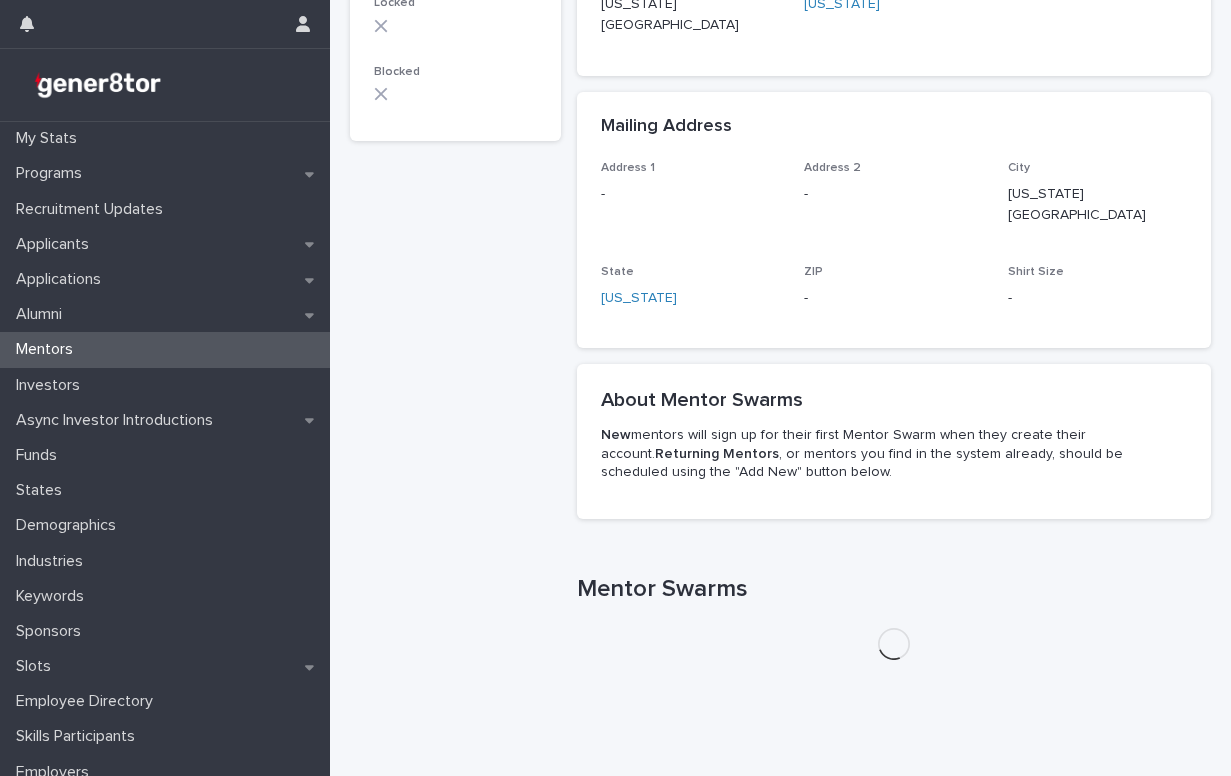 scroll, scrollTop: 0, scrollLeft: 0, axis: both 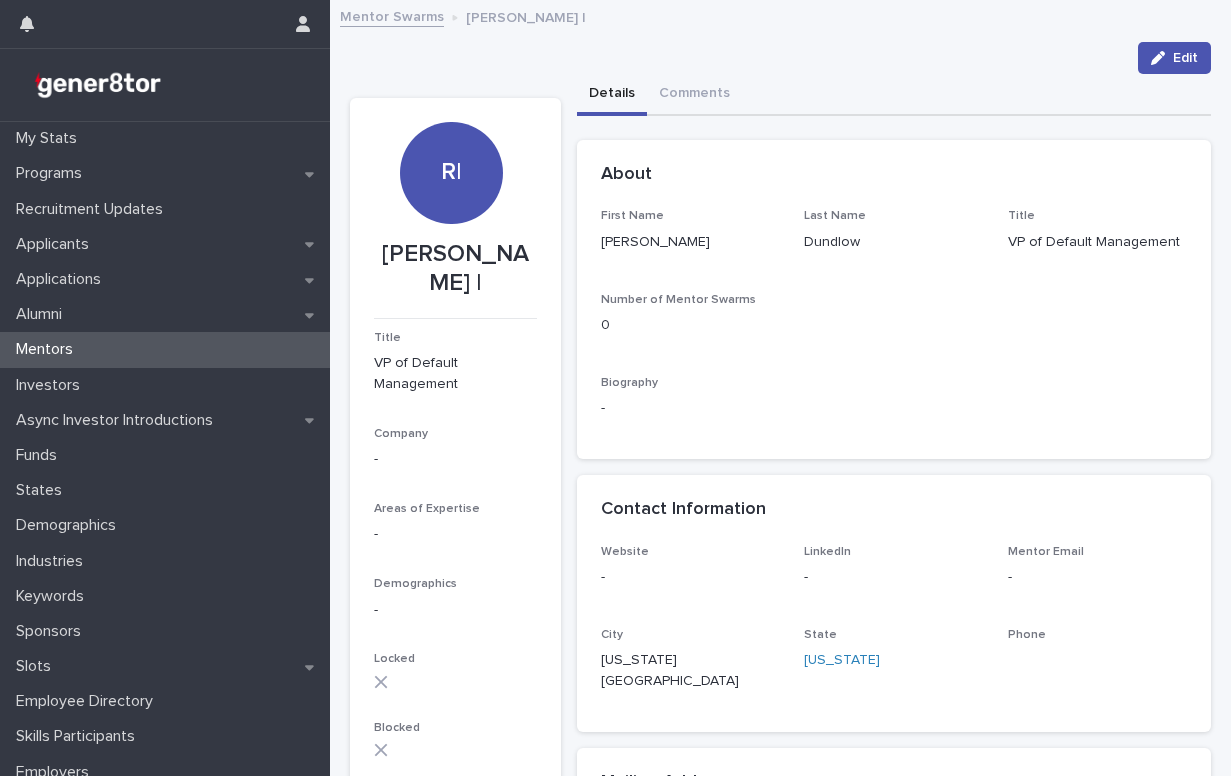 click on "Mentor Swarms" at bounding box center [392, 15] 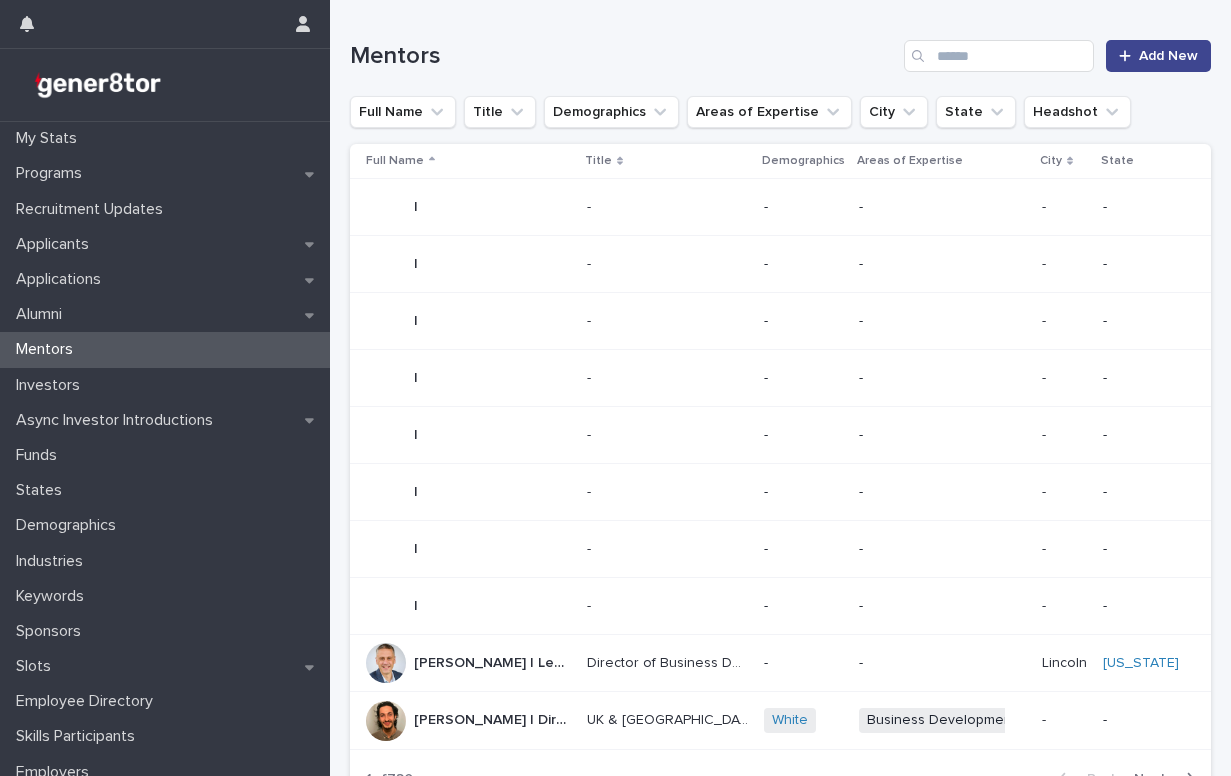 click on "Add New" at bounding box center [1168, 56] 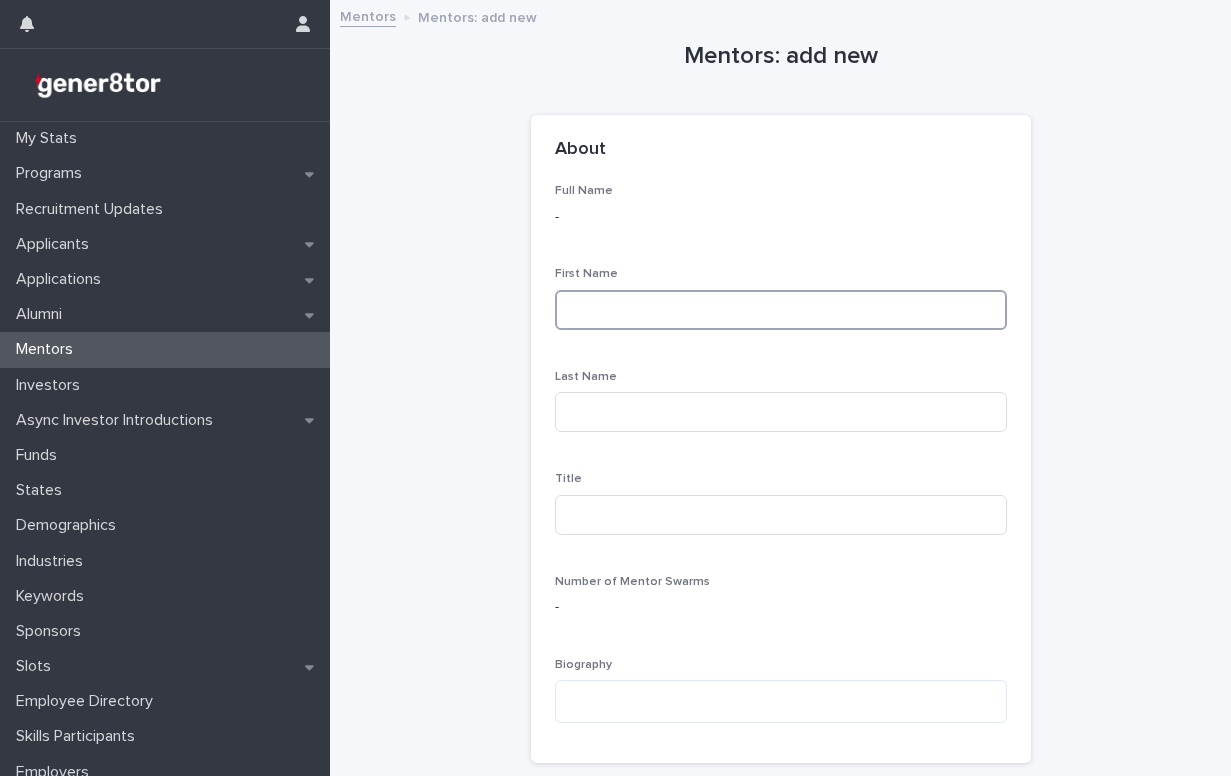click at bounding box center (781, 310) 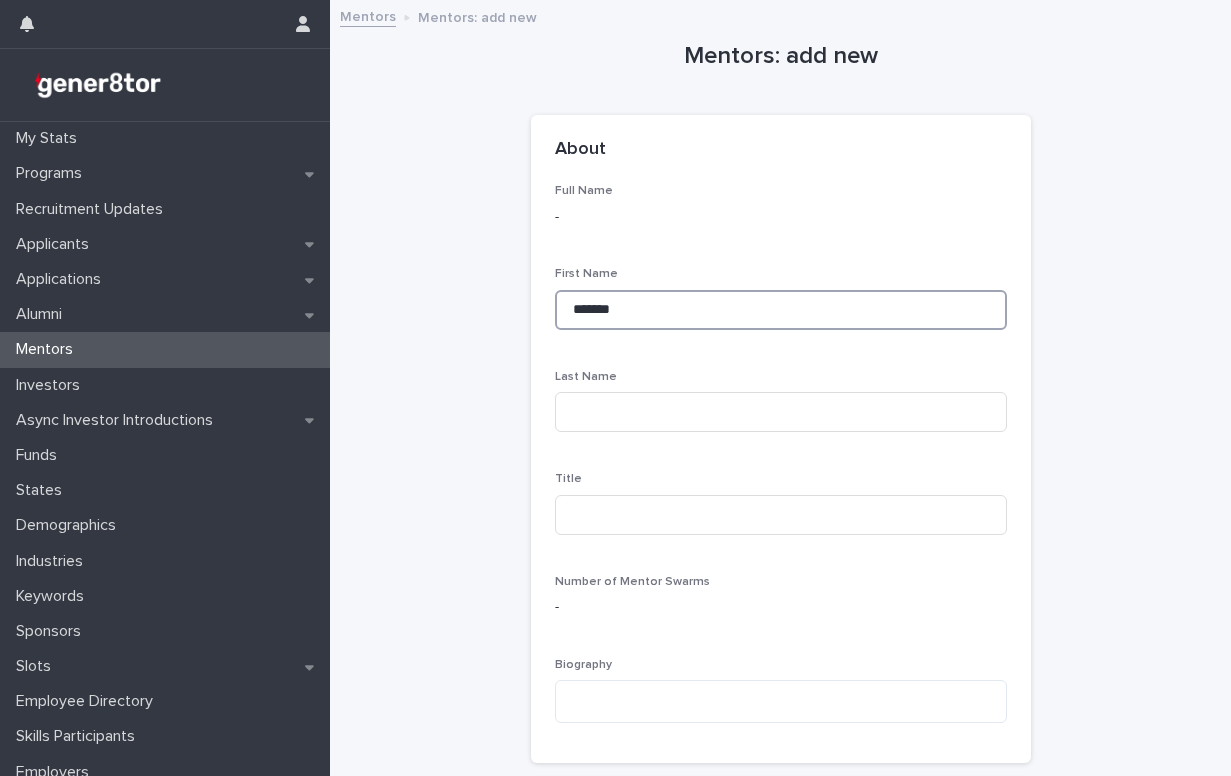 type on "*******" 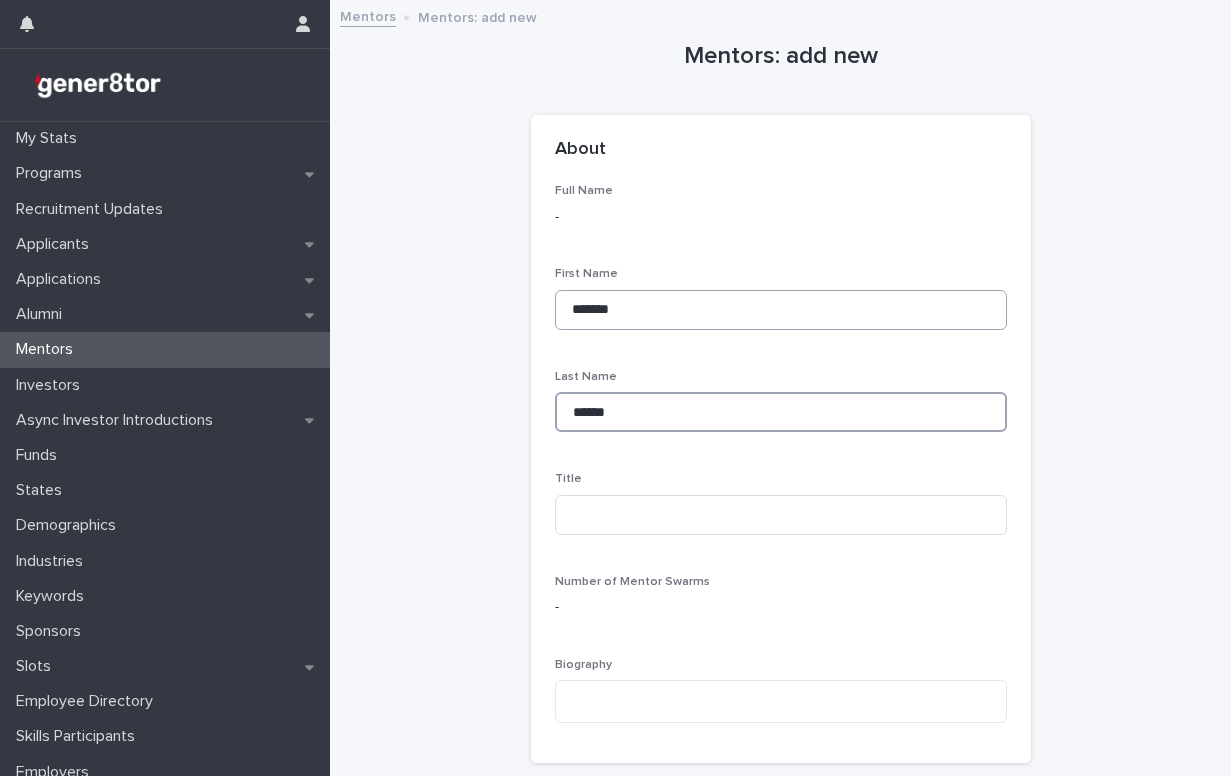type on "******" 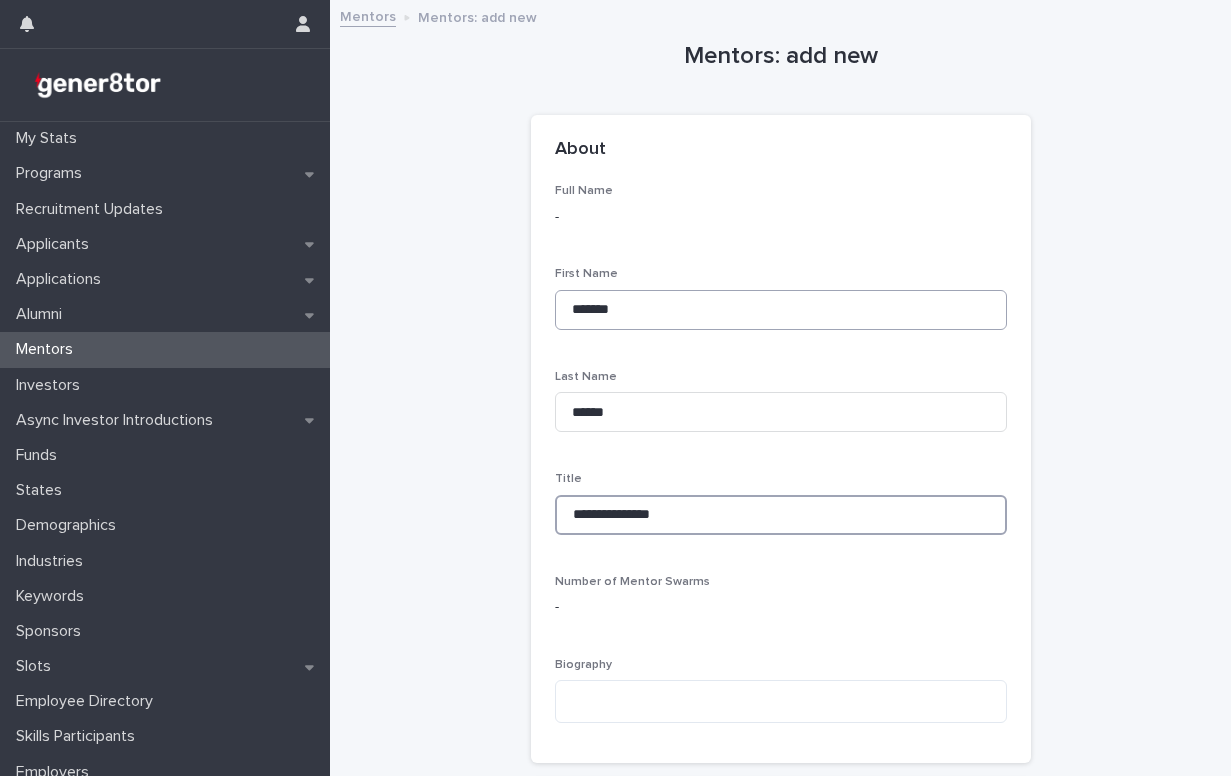 type on "**********" 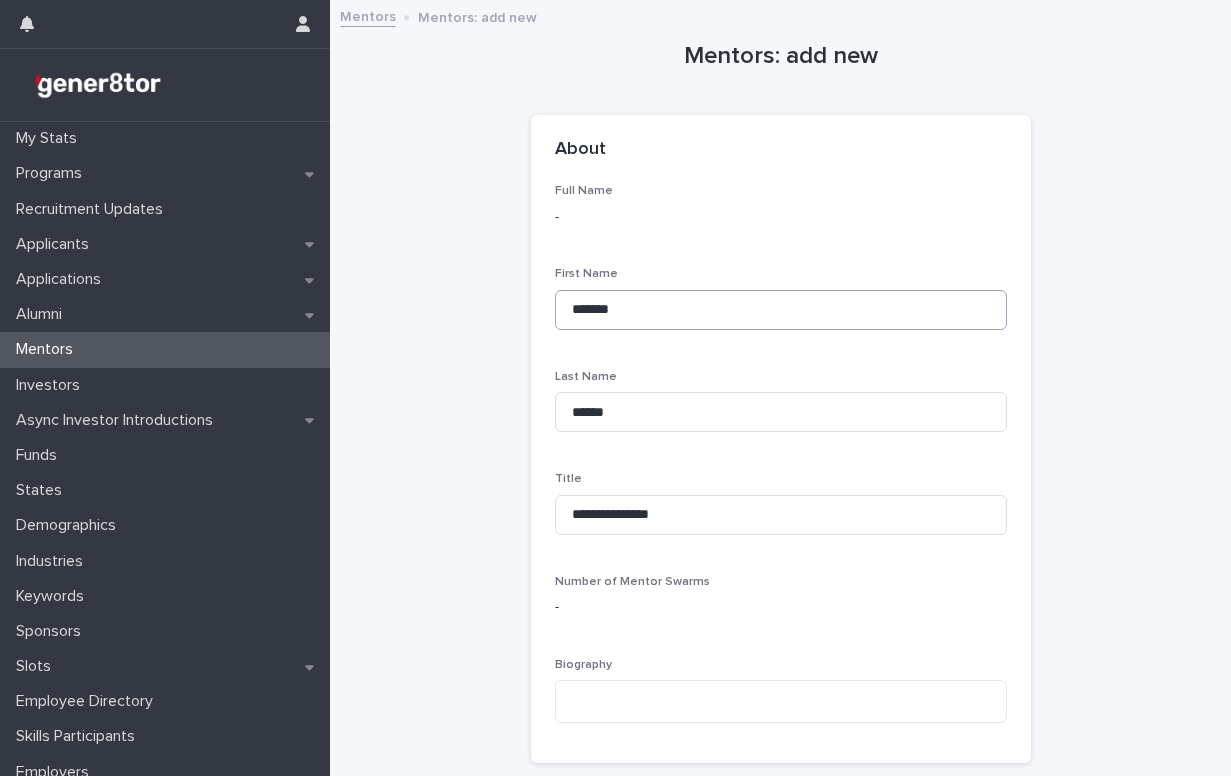 scroll, scrollTop: 503, scrollLeft: 0, axis: vertical 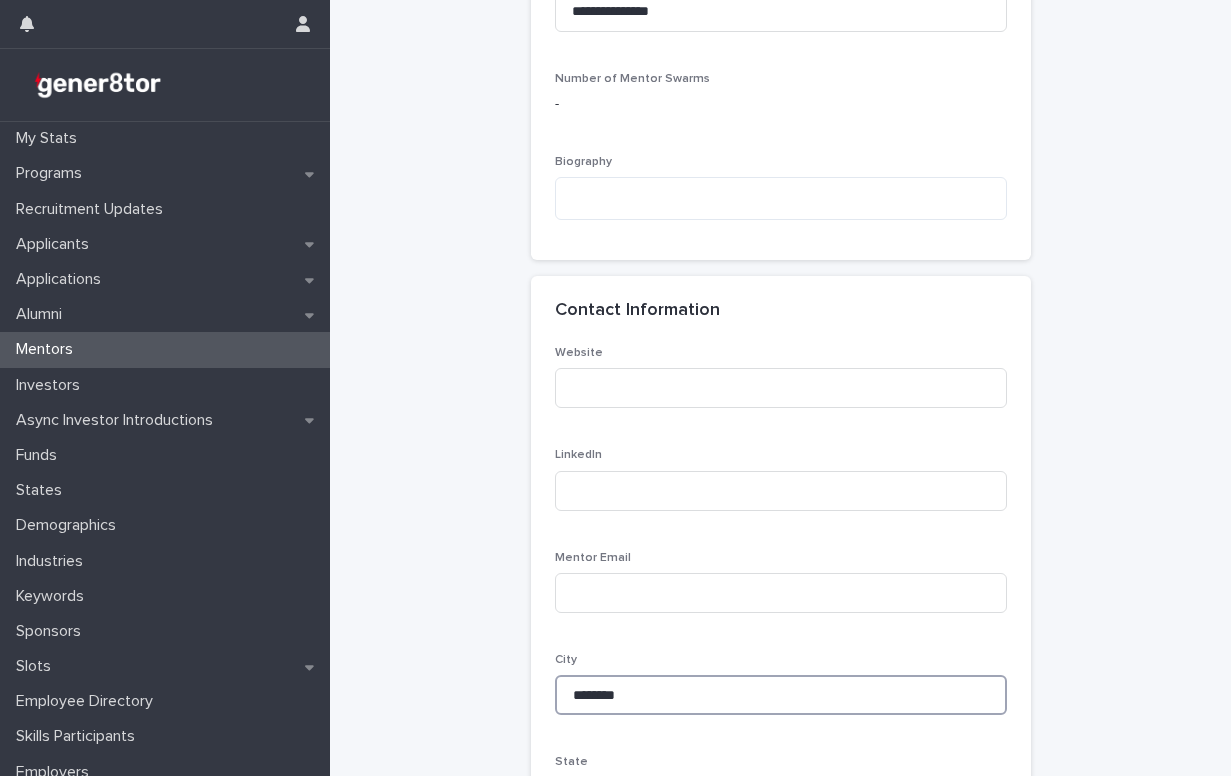 type on "********" 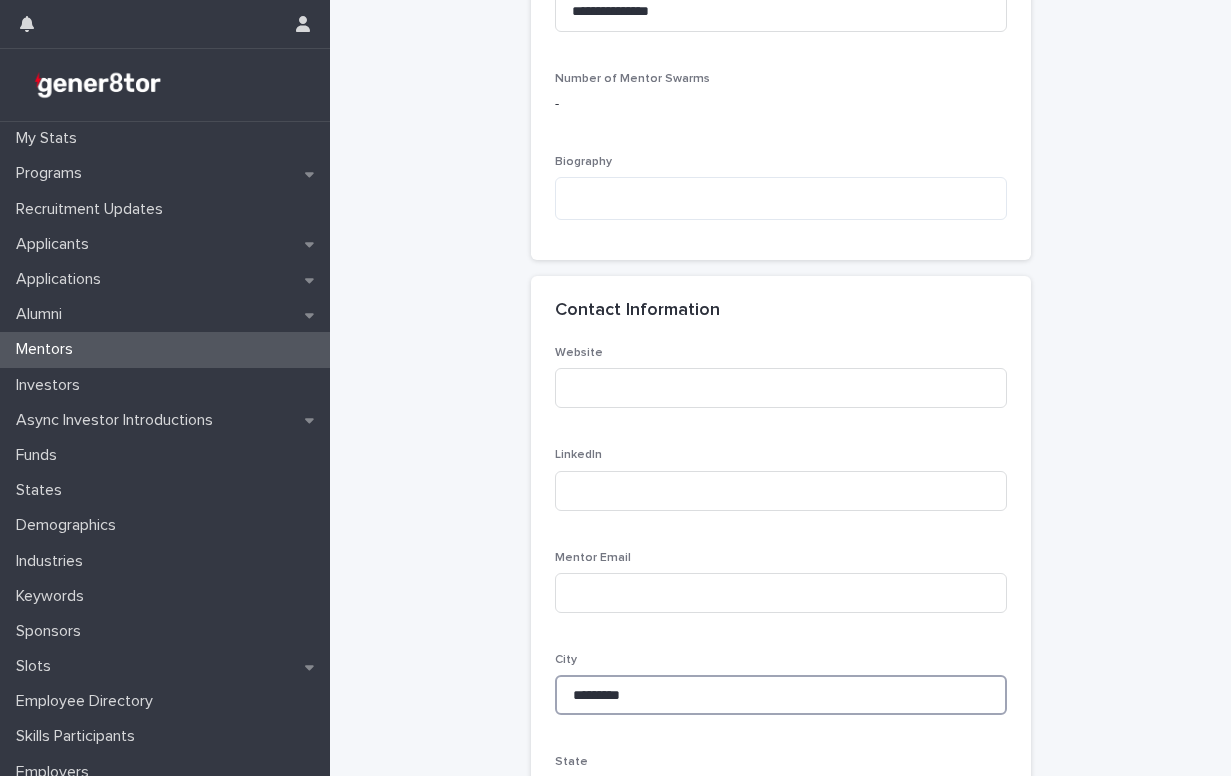 type on "**********" 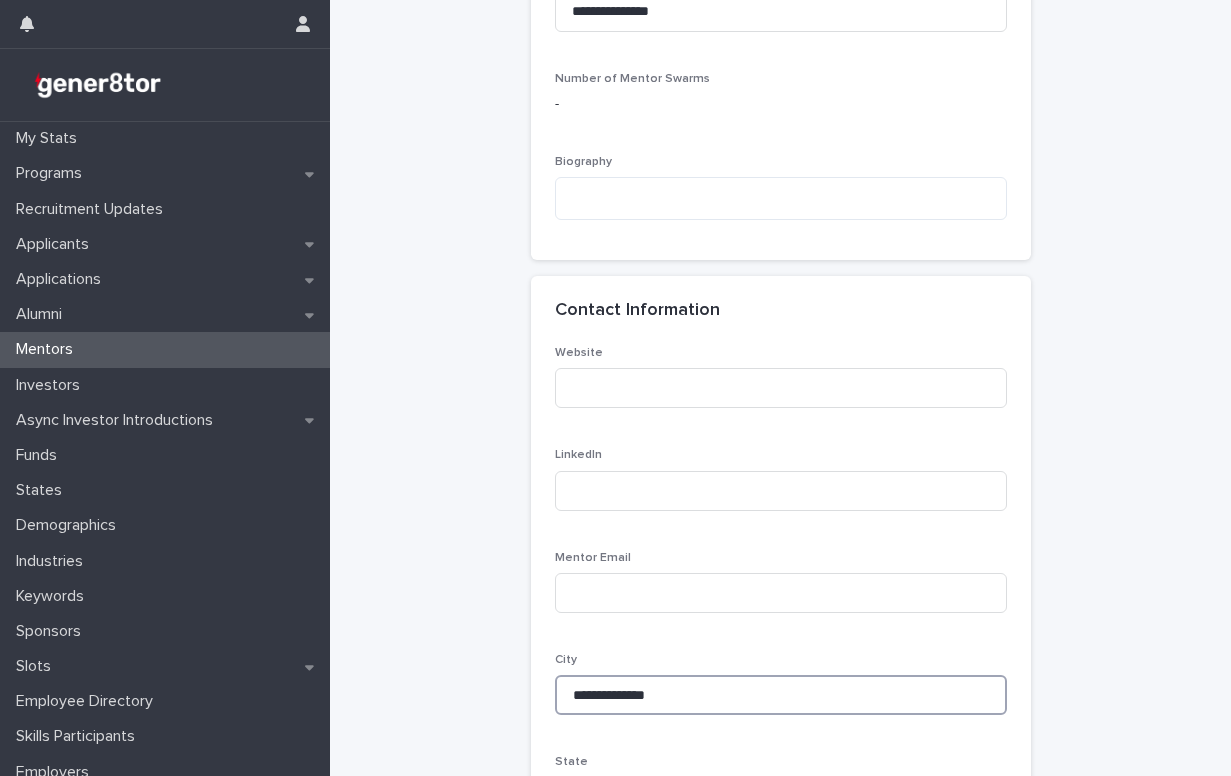 type on "**********" 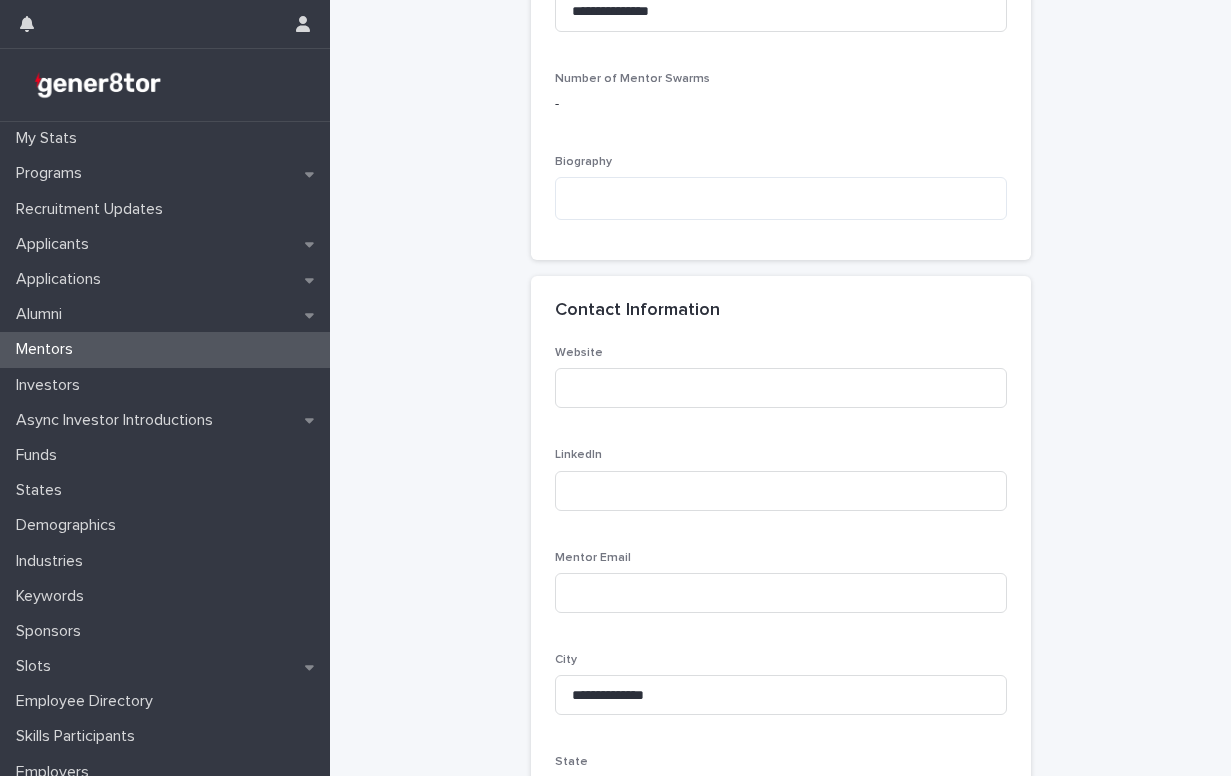 type on "**********" 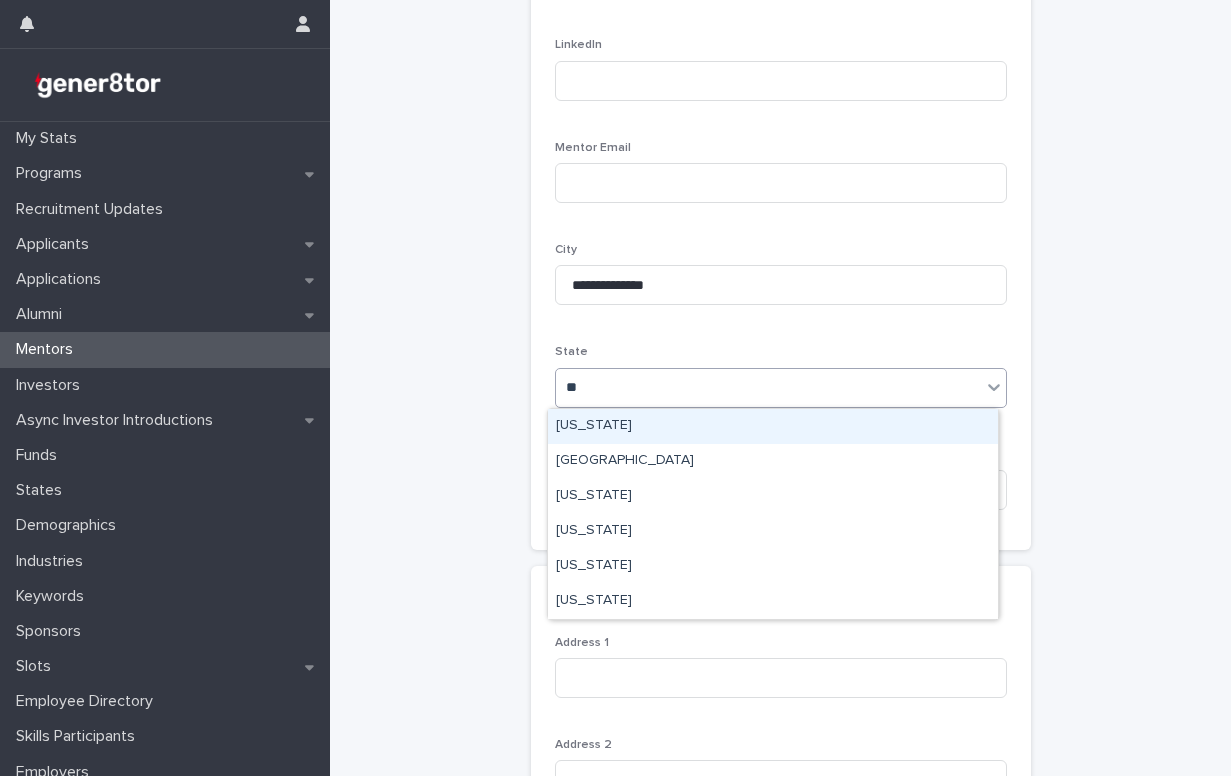 type on "***" 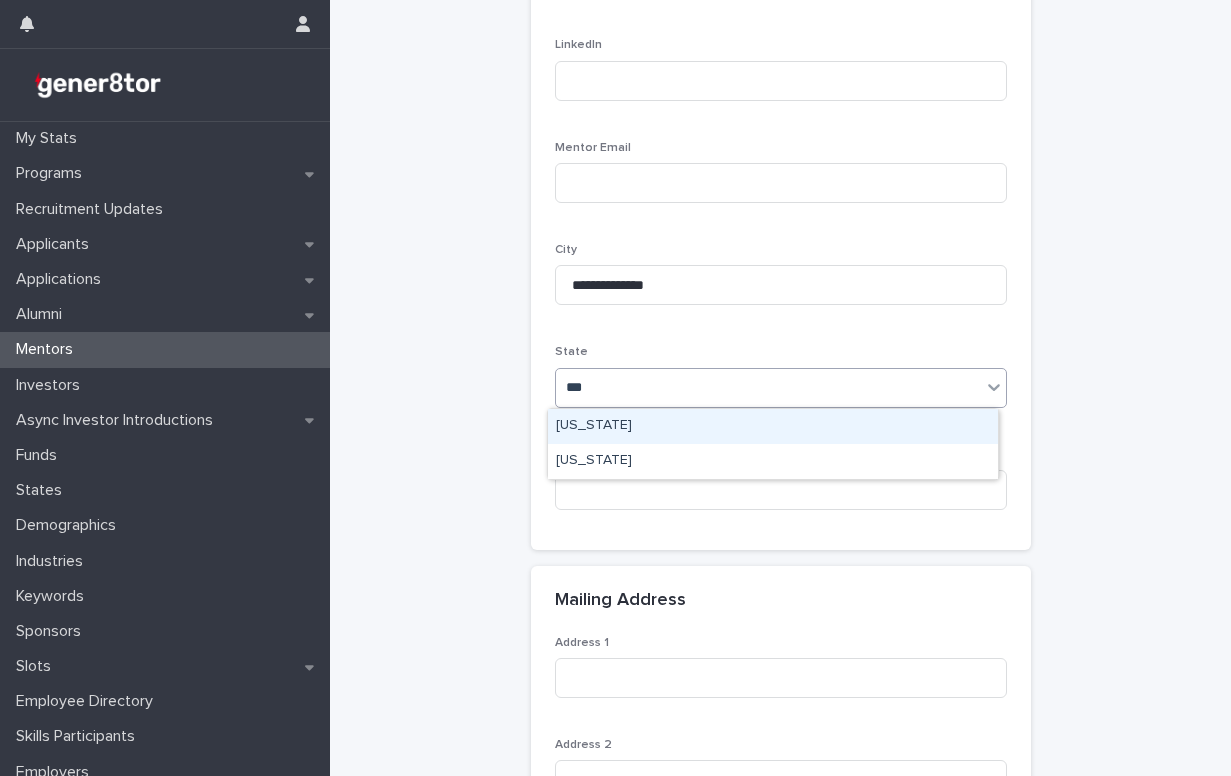 type 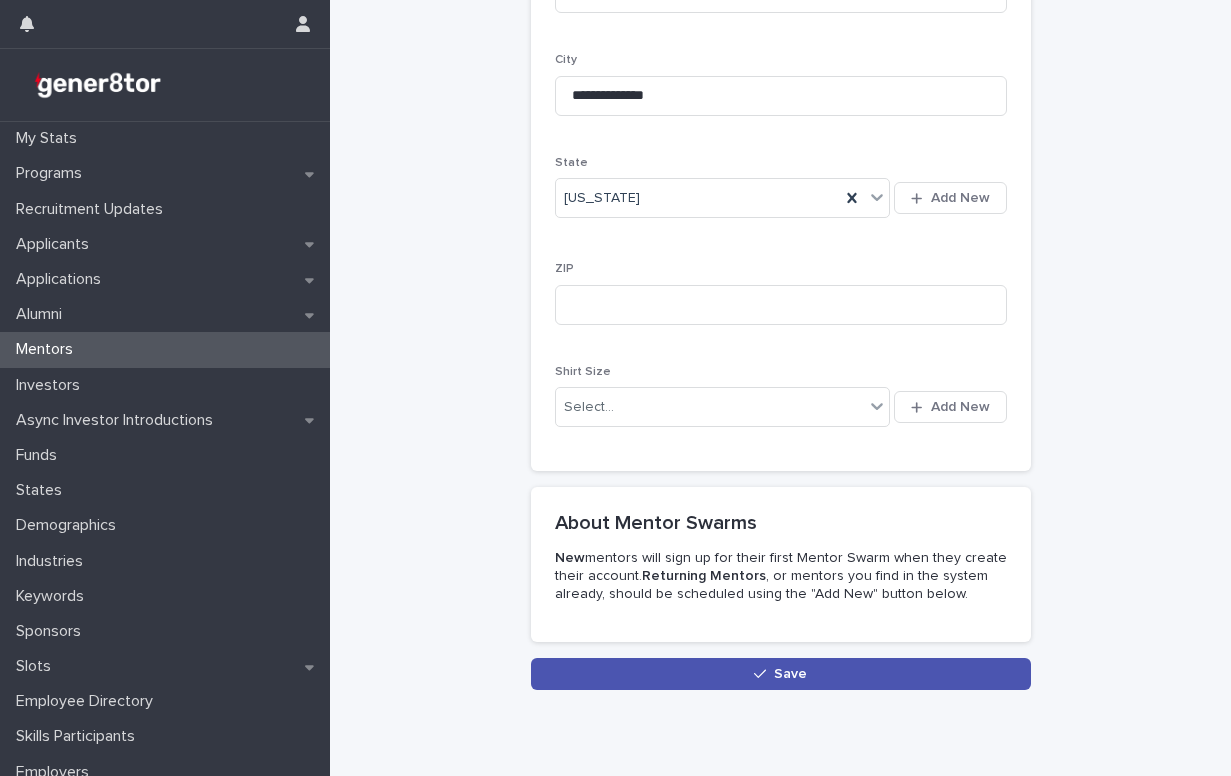 scroll, scrollTop: 1706, scrollLeft: 0, axis: vertical 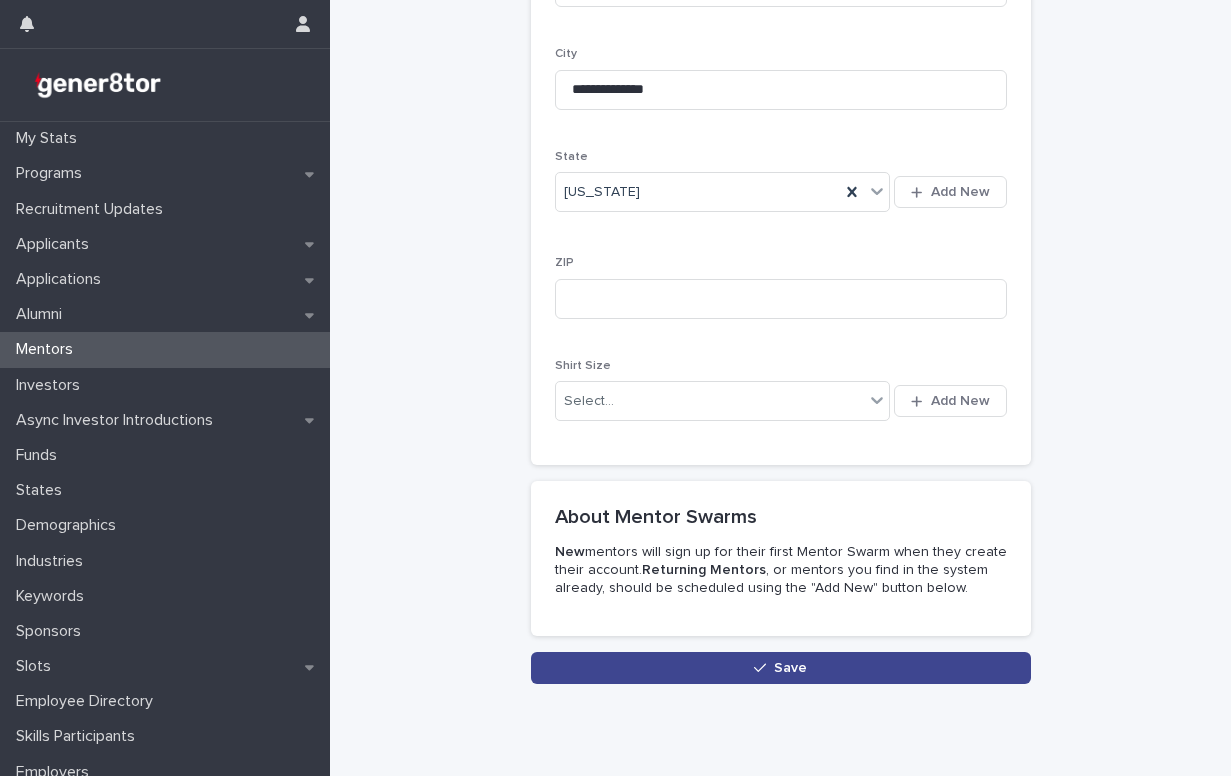 click on "Save" at bounding box center [781, 668] 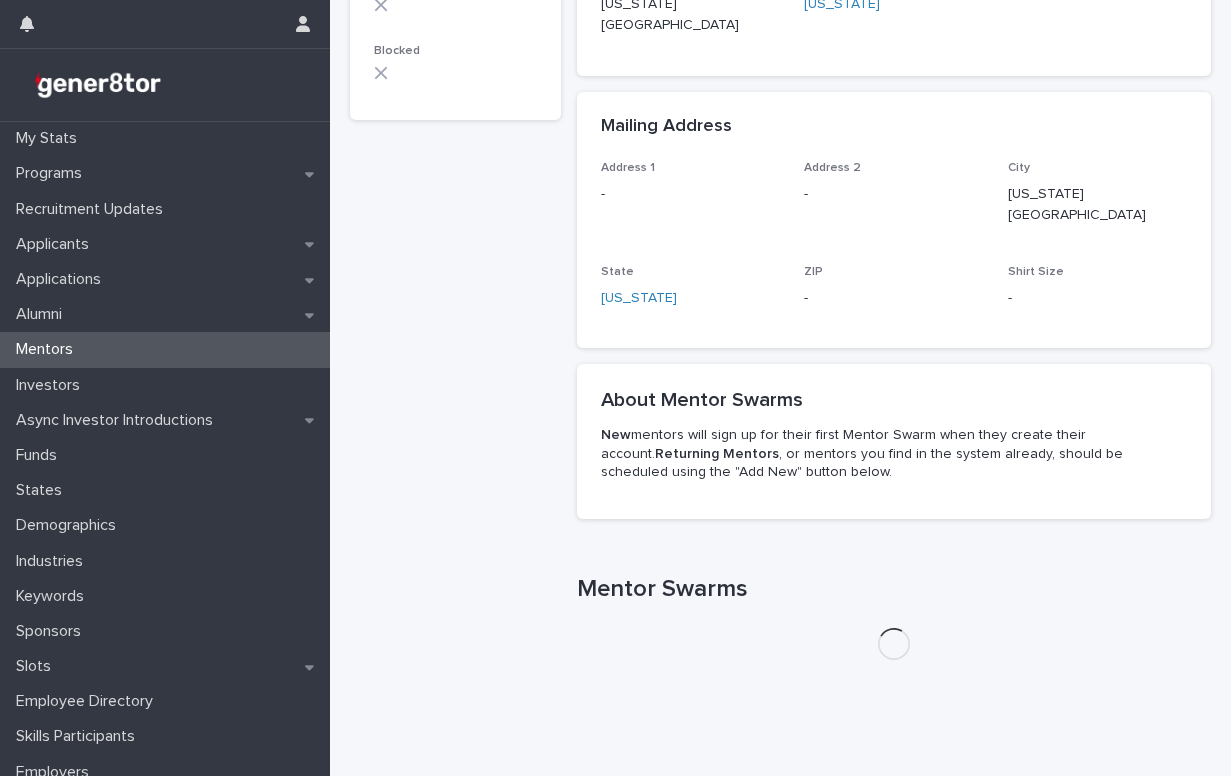 scroll, scrollTop: 0, scrollLeft: 0, axis: both 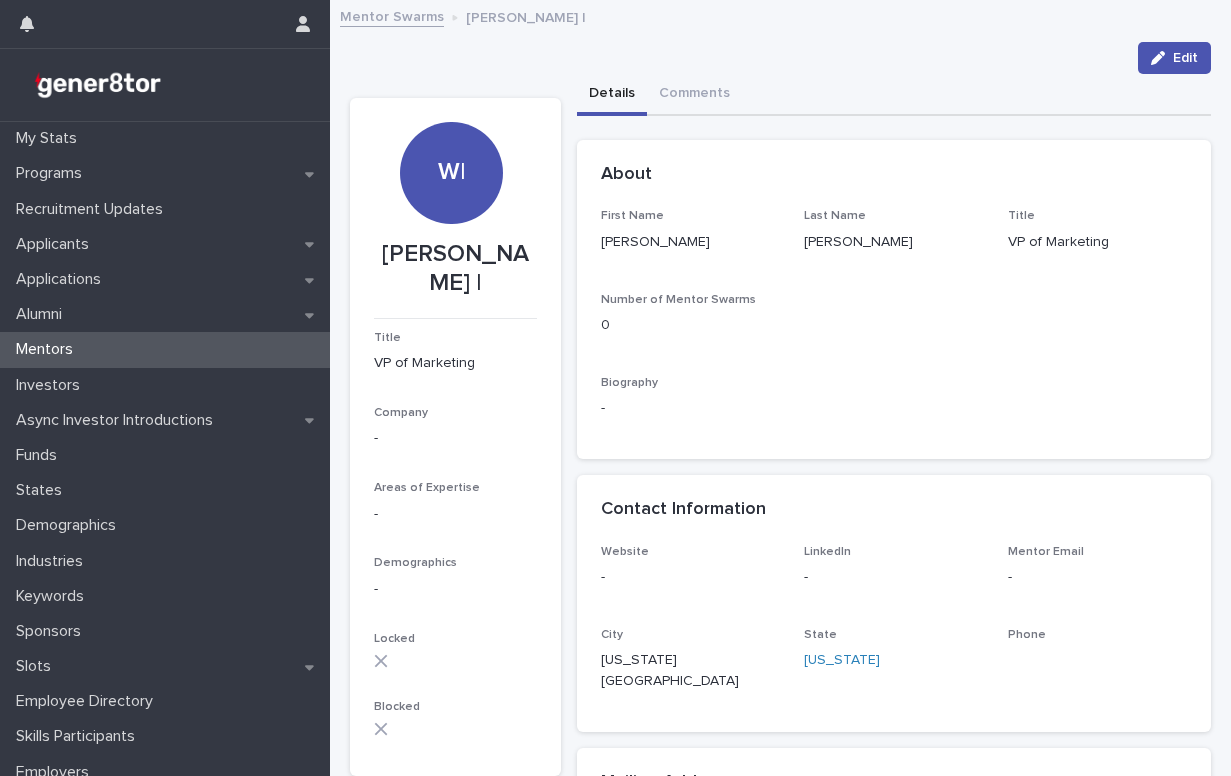 click on "Mentor Swarms" at bounding box center [392, 15] 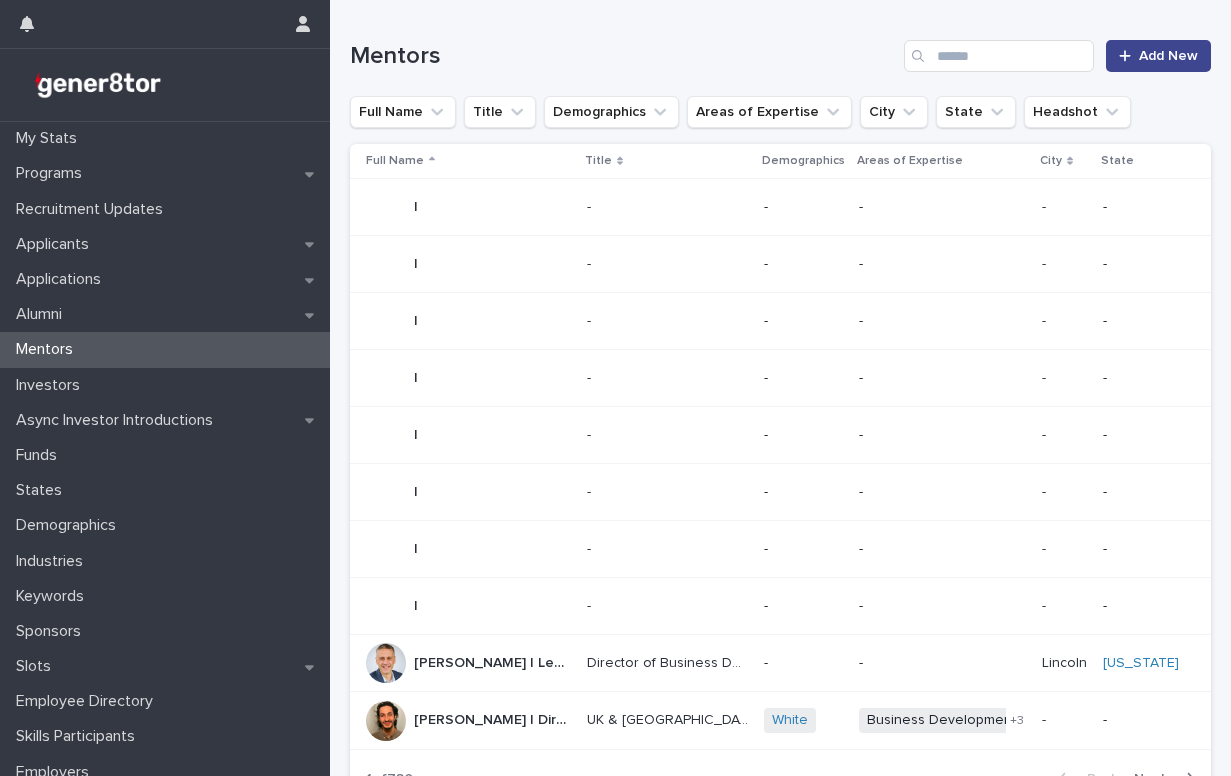 click on "Add New" at bounding box center [1168, 56] 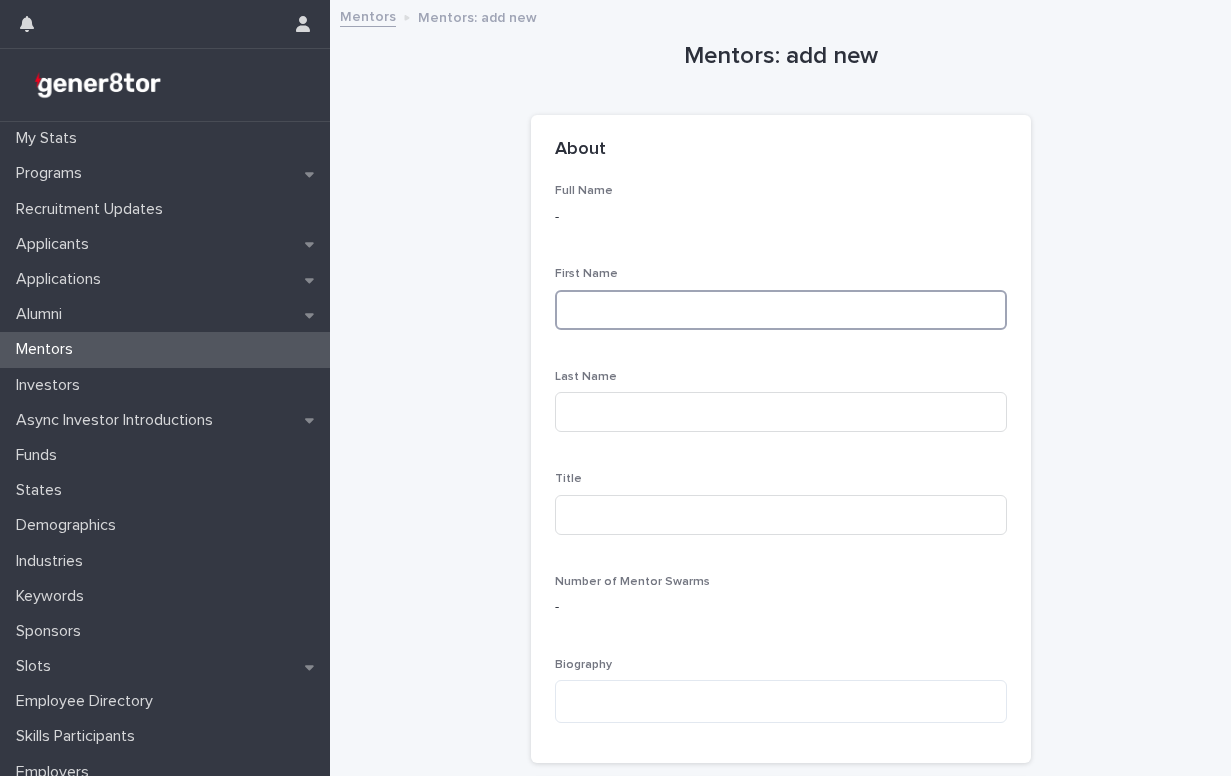 click at bounding box center [781, 310] 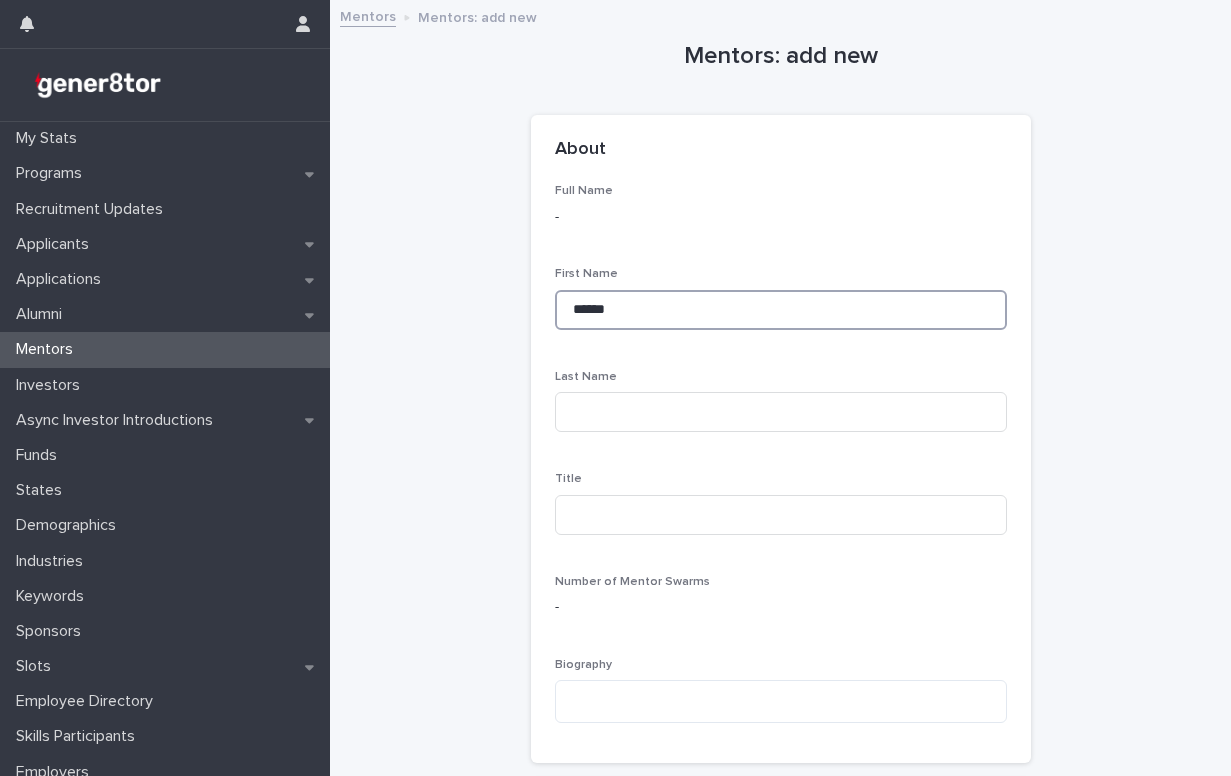 type on "******" 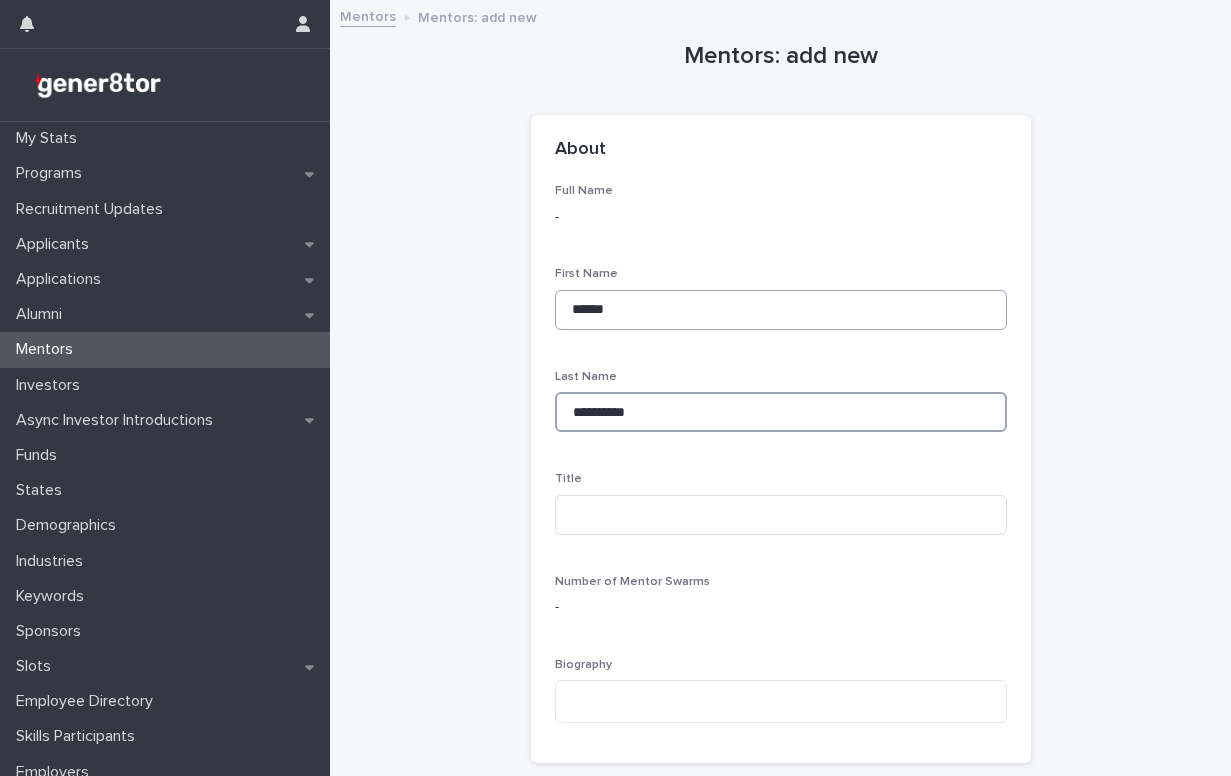 type on "**********" 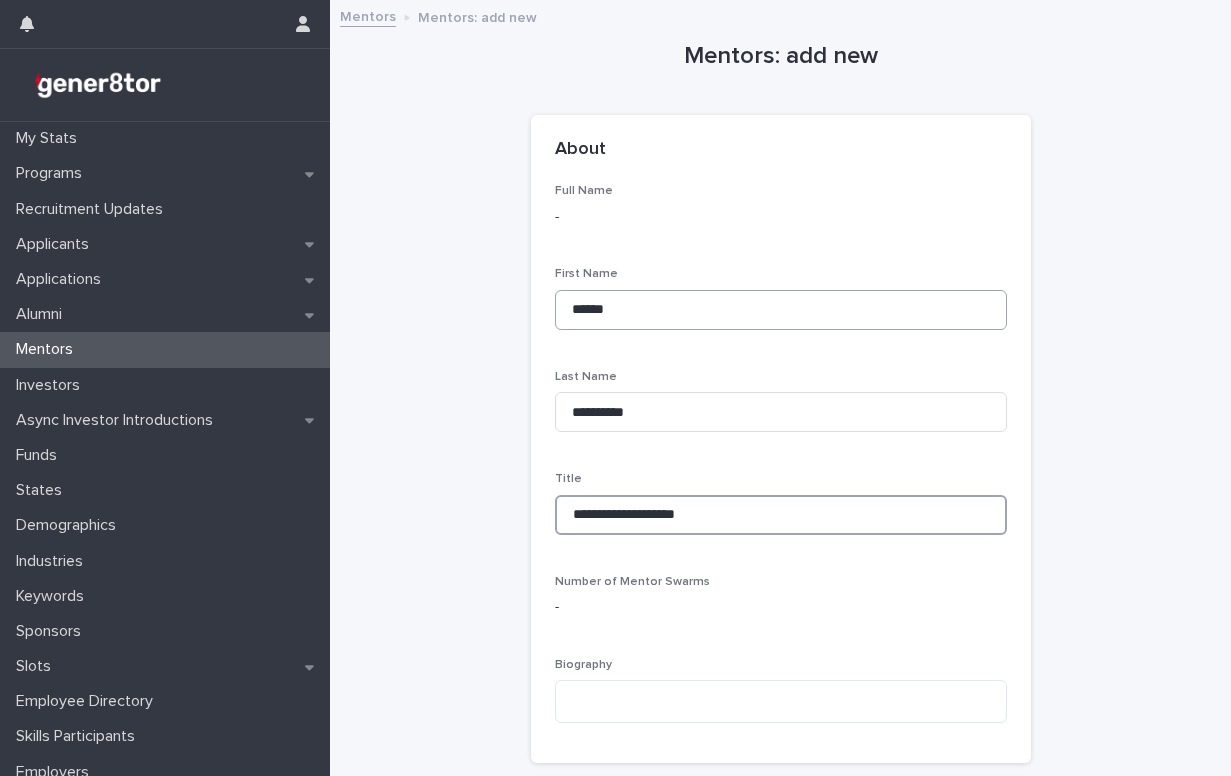 type on "**********" 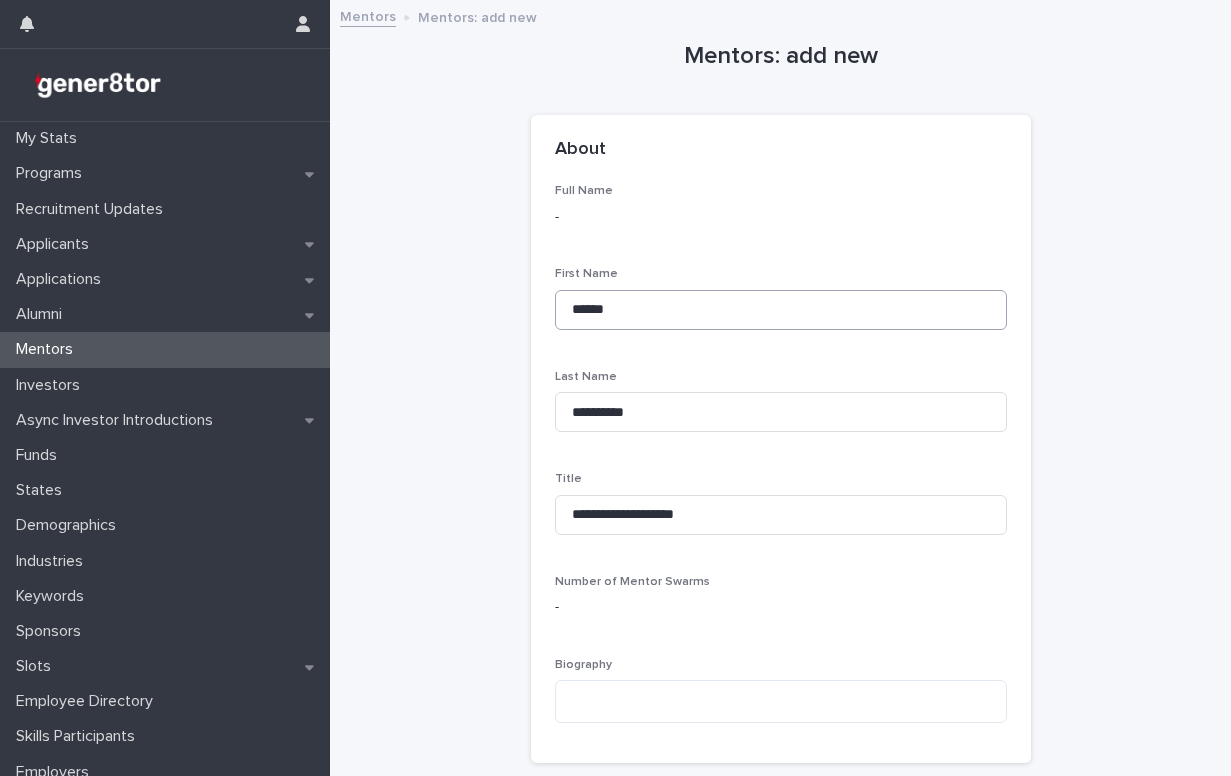 scroll, scrollTop: 503, scrollLeft: 0, axis: vertical 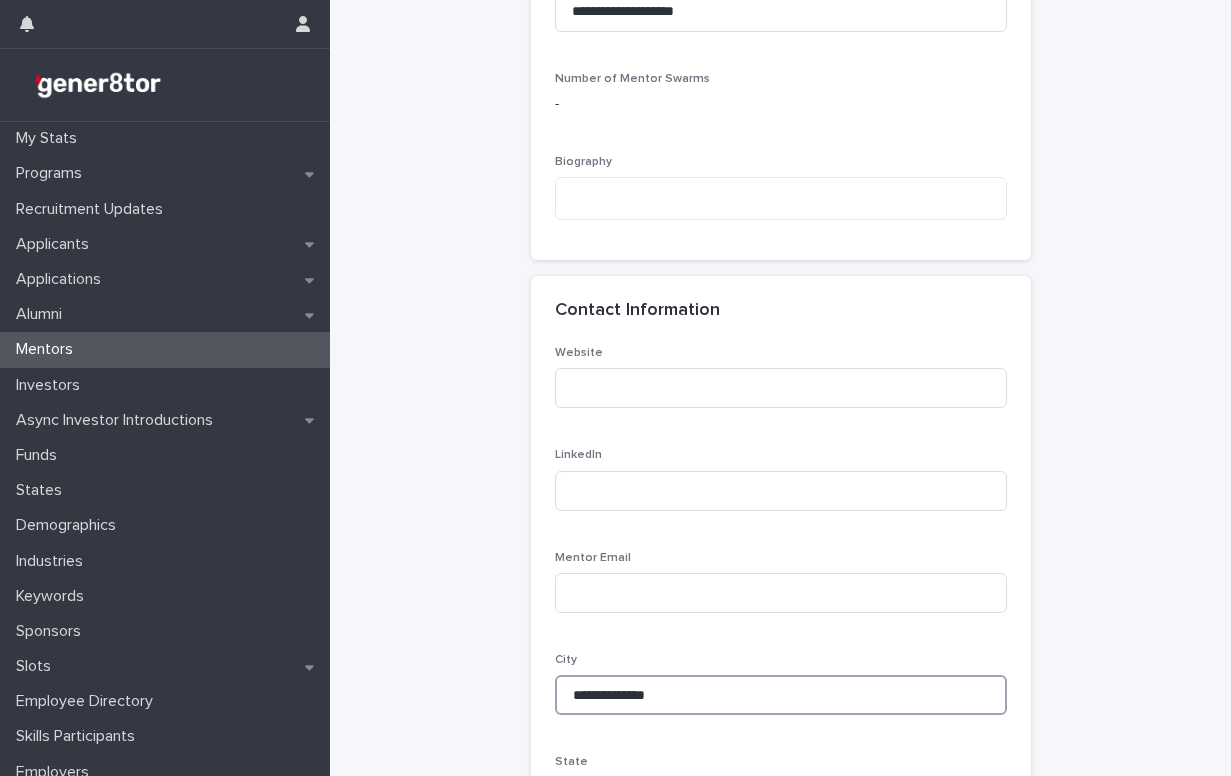 type on "**********" 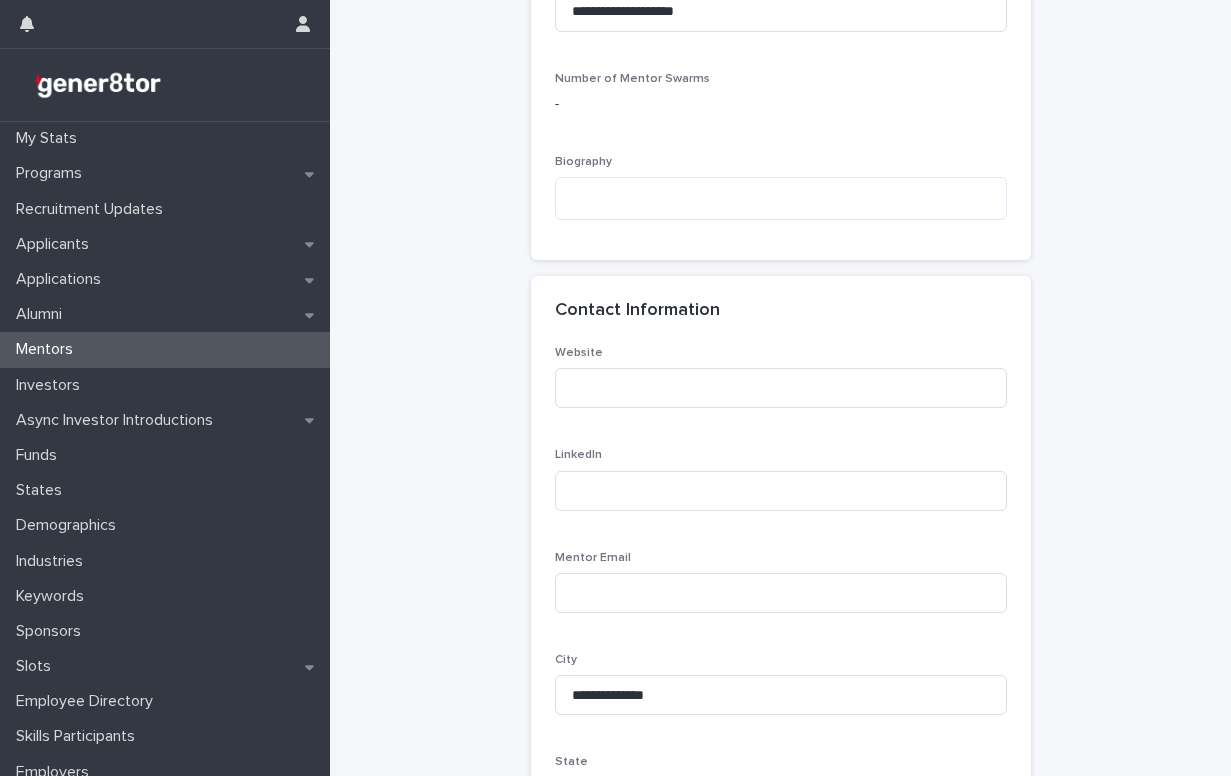 type on "**********" 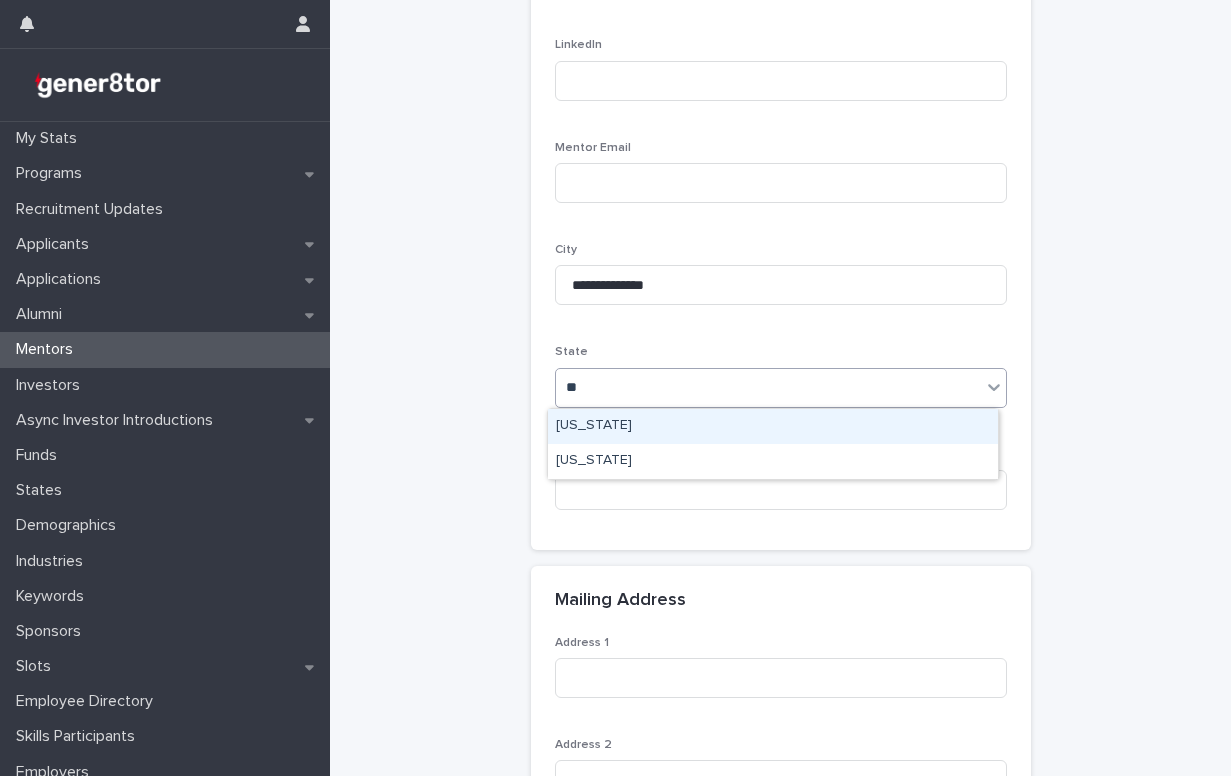 type on "***" 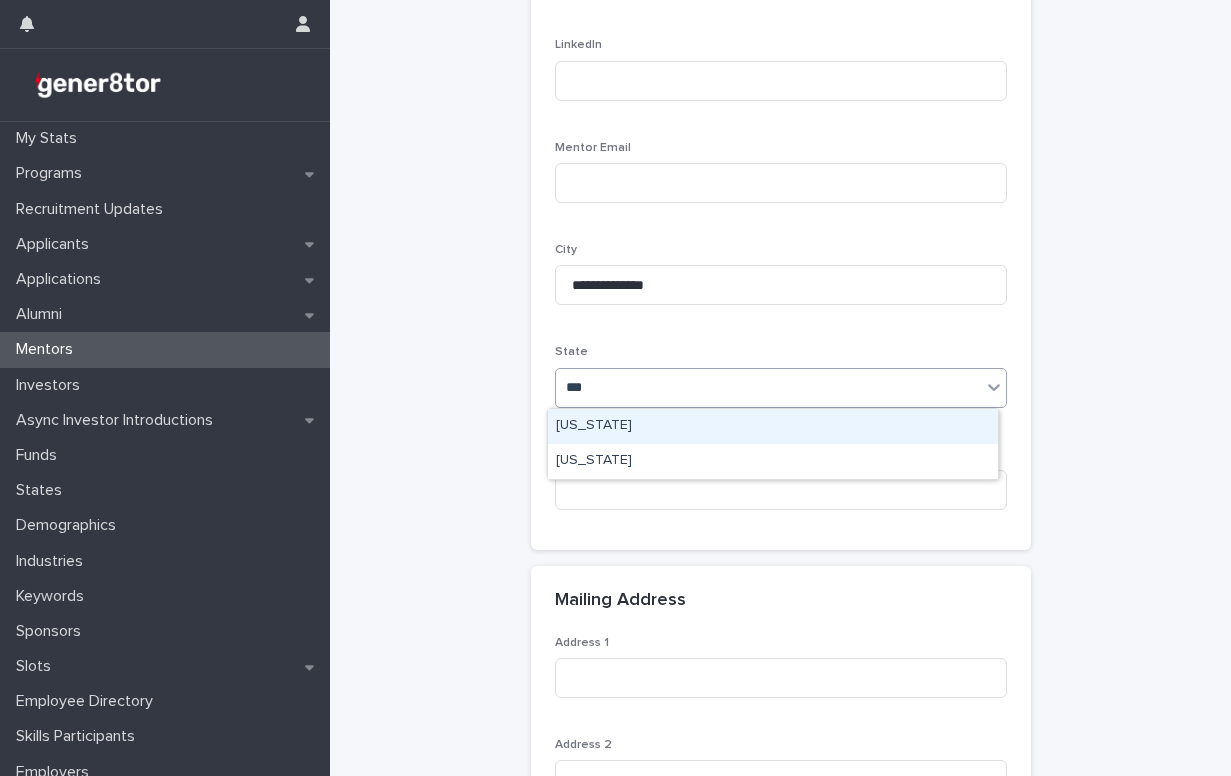 type 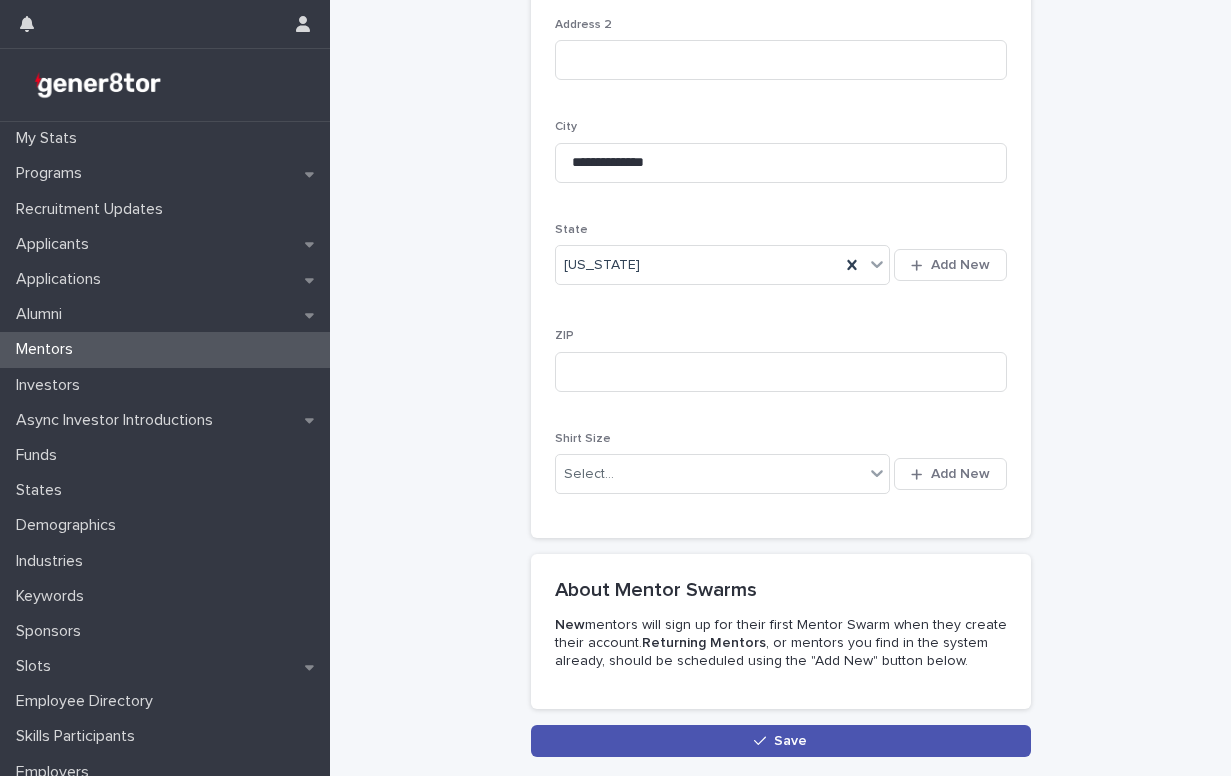 scroll, scrollTop: 1714, scrollLeft: 0, axis: vertical 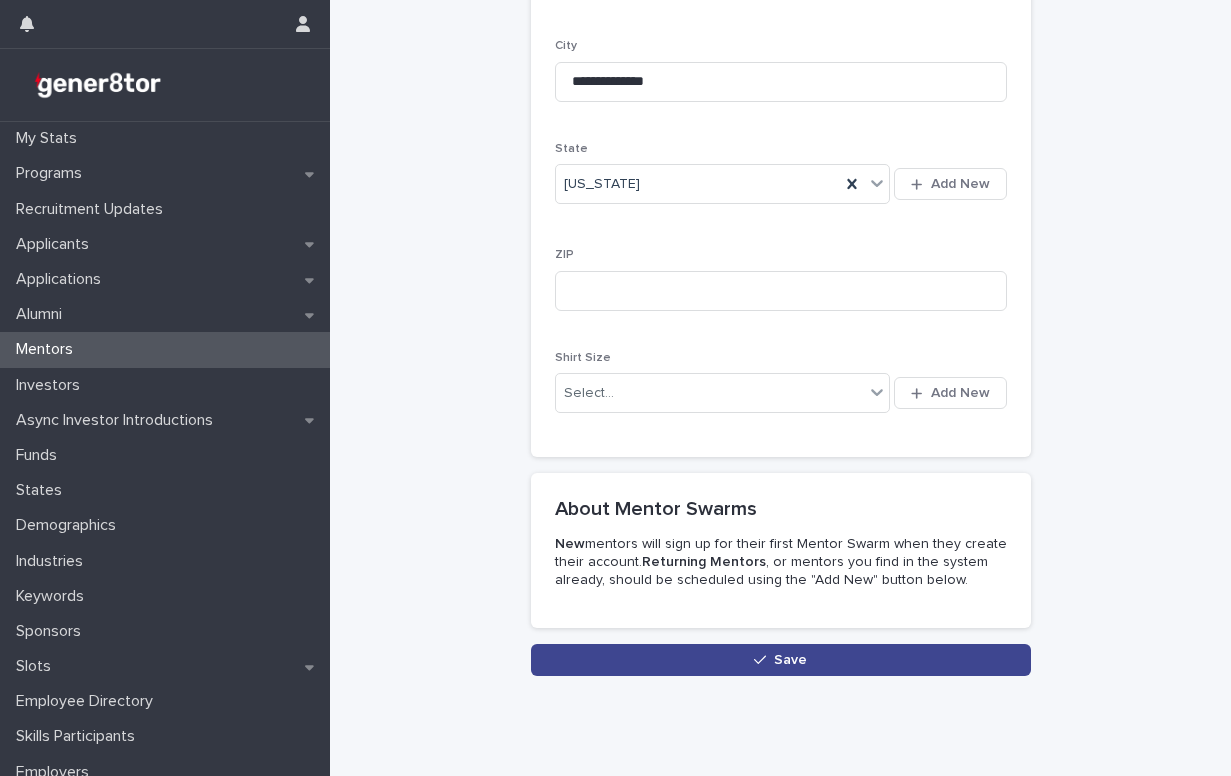 click on "Save" at bounding box center [781, 660] 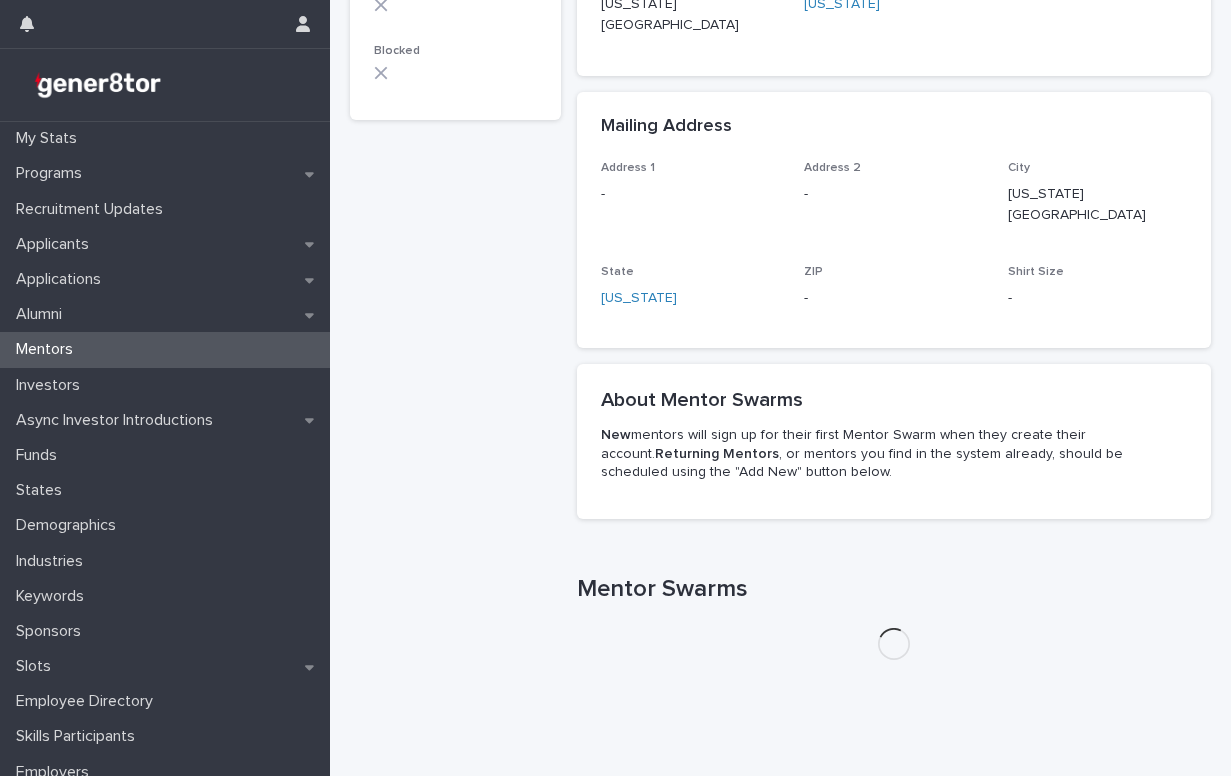 scroll, scrollTop: 0, scrollLeft: 0, axis: both 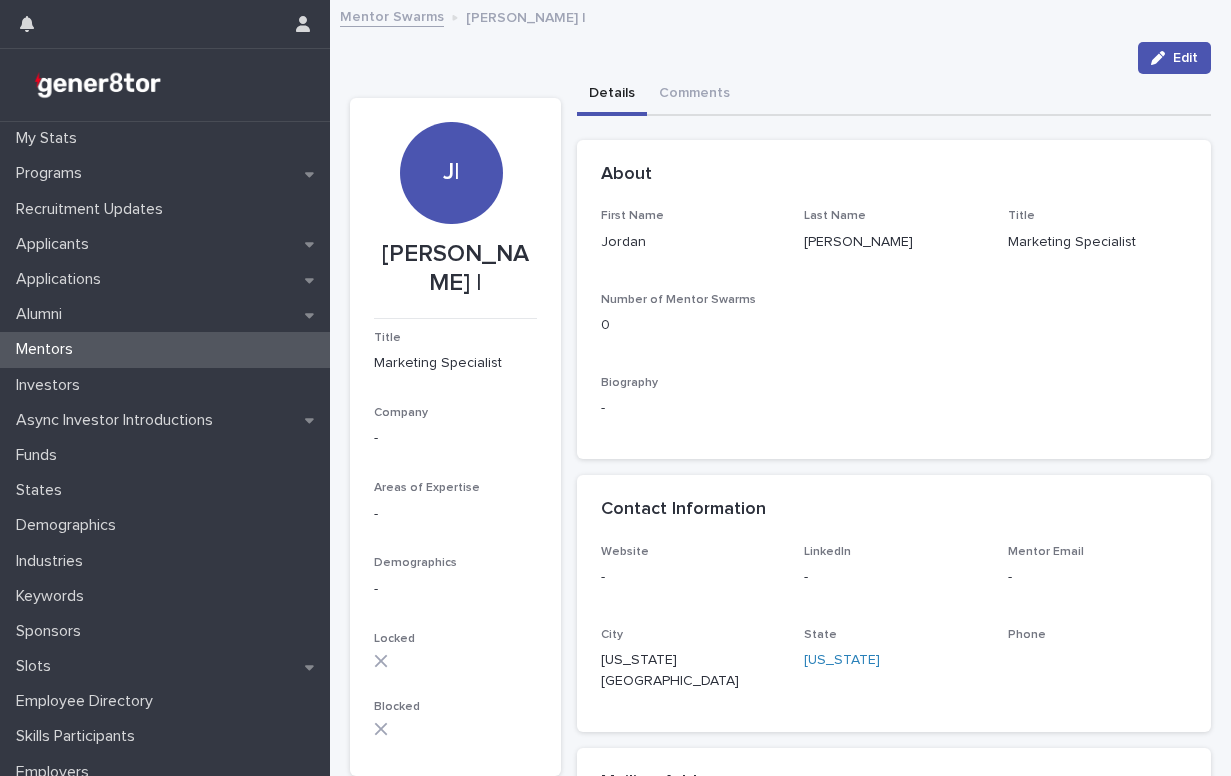 click on "Mentor Swarms" at bounding box center (392, 15) 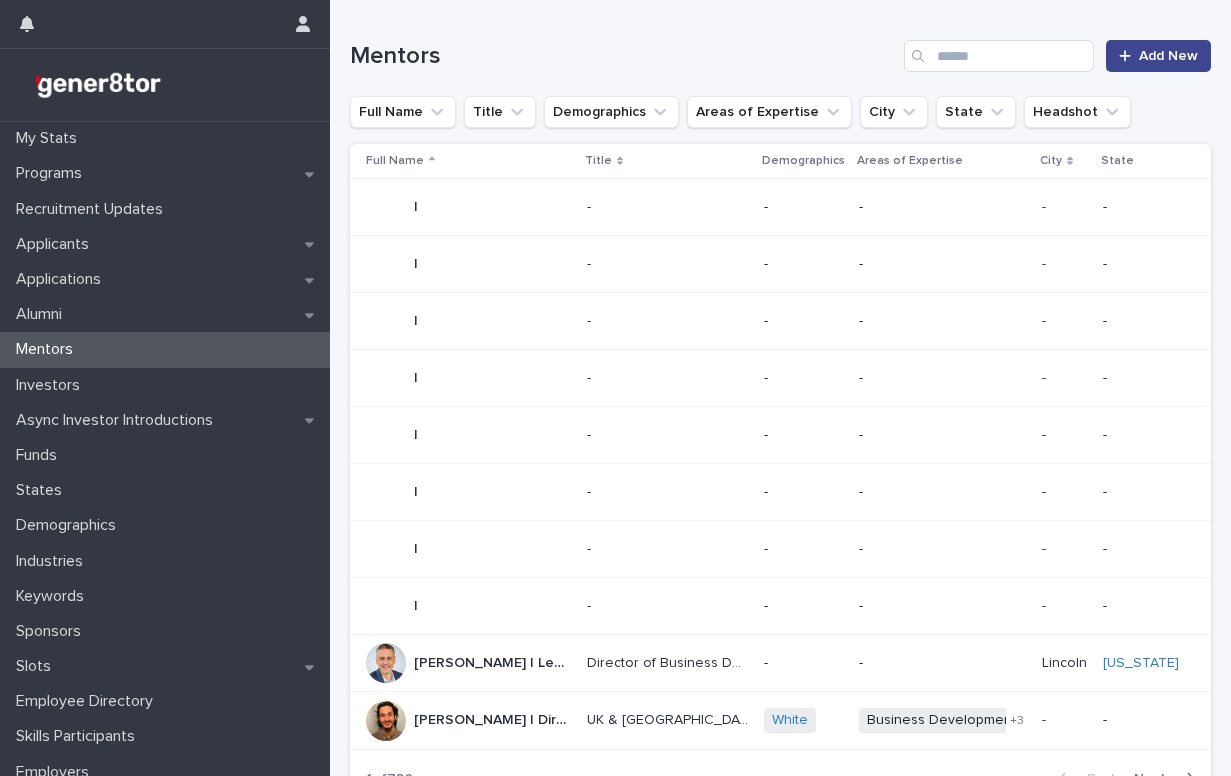 click on "Add New" at bounding box center (1168, 56) 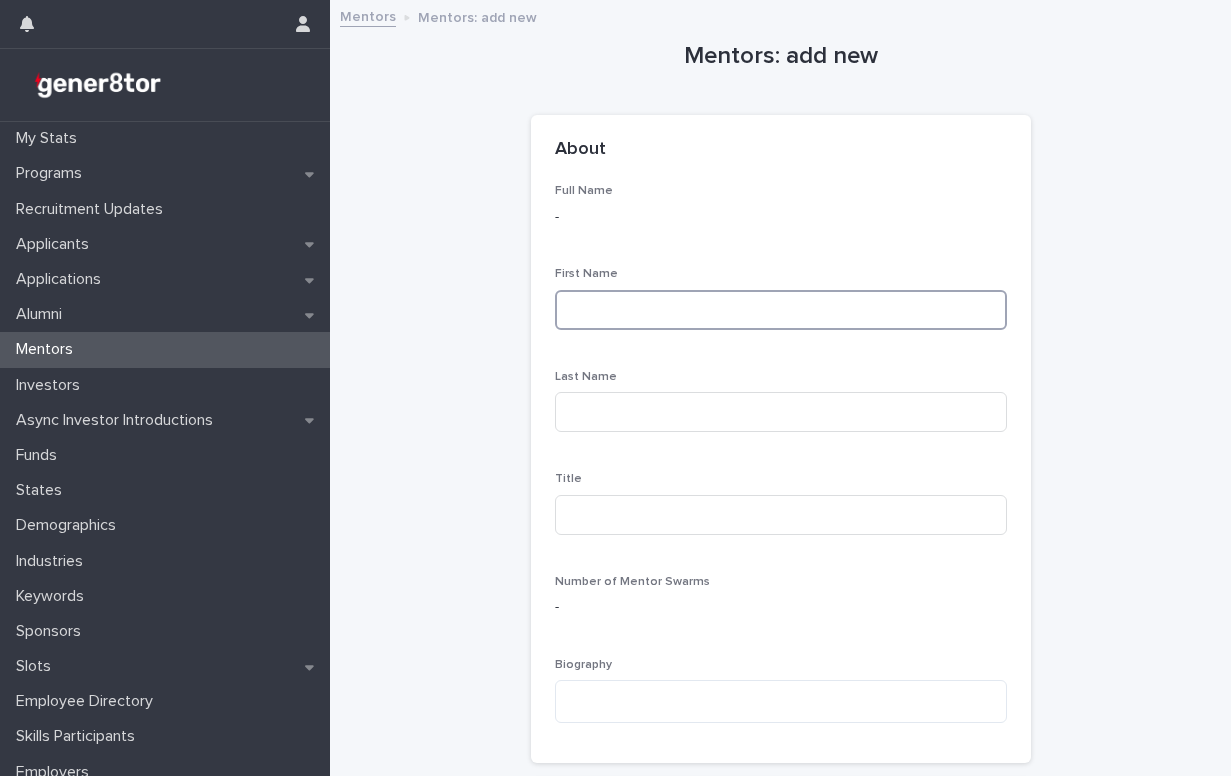 click at bounding box center (781, 310) 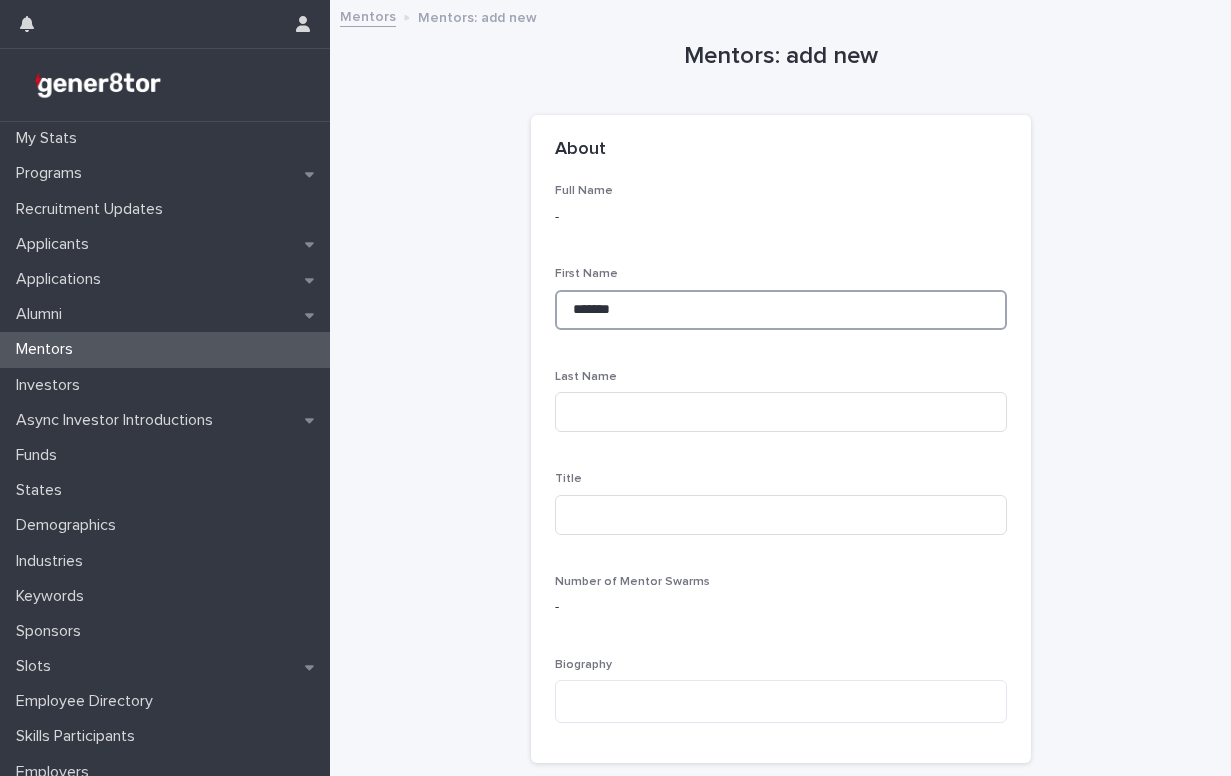 type on "*******" 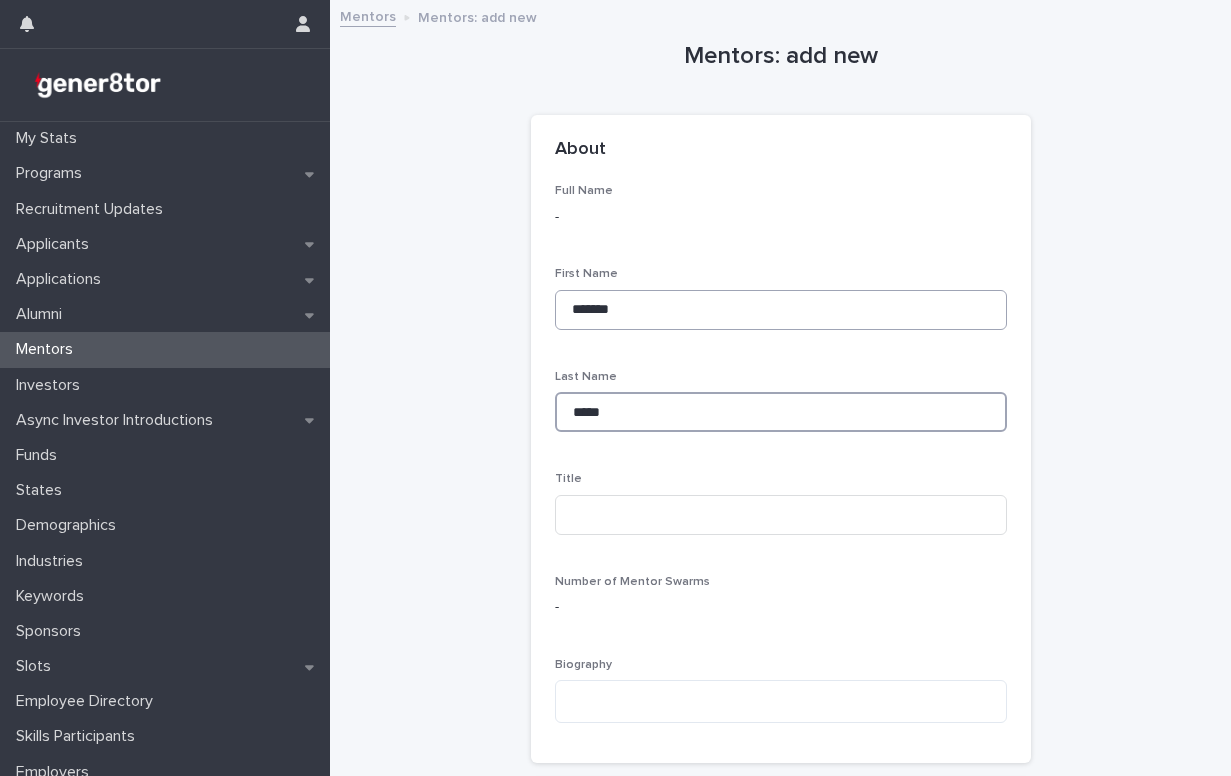 type on "*****" 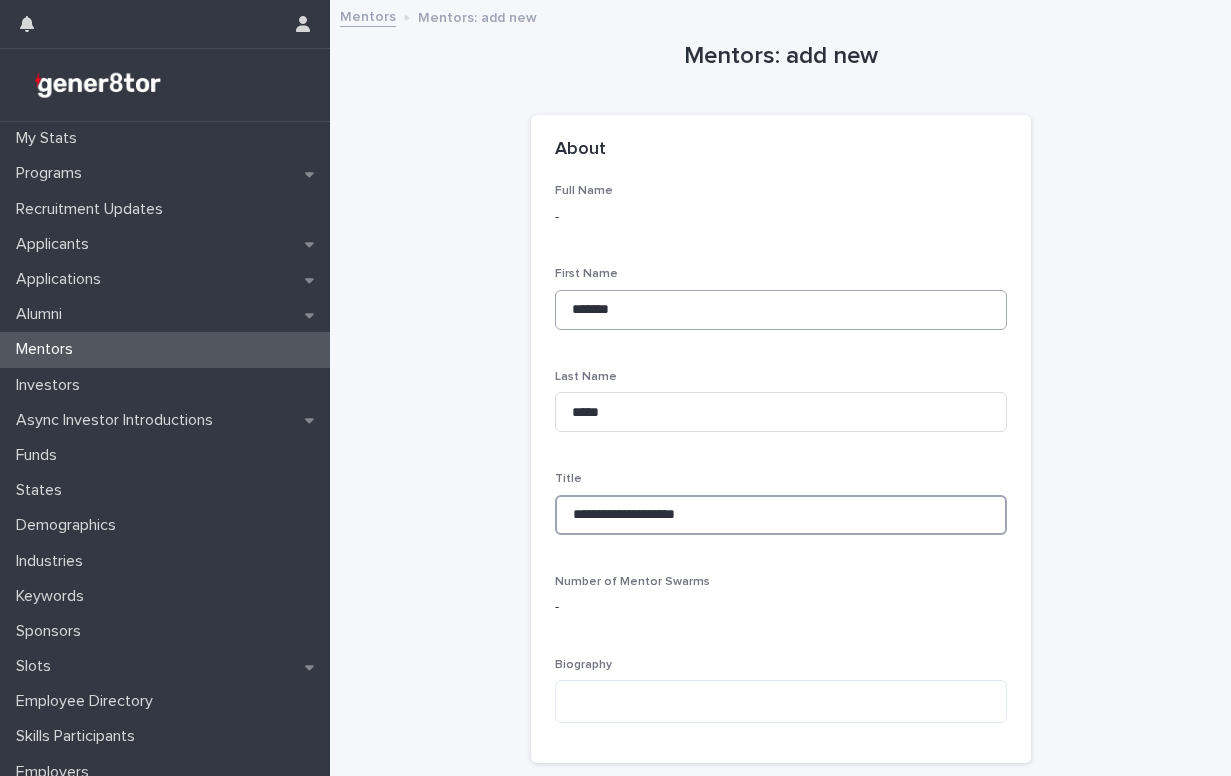 type on "**********" 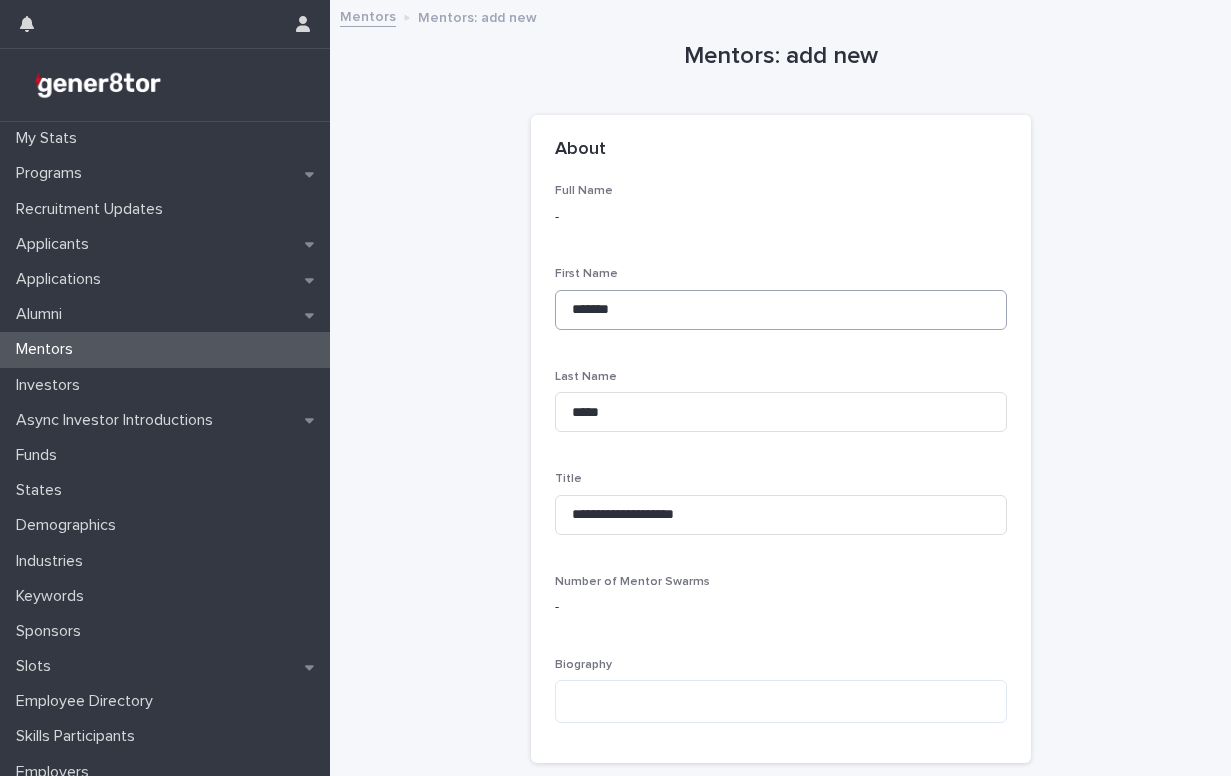 scroll, scrollTop: 503, scrollLeft: 0, axis: vertical 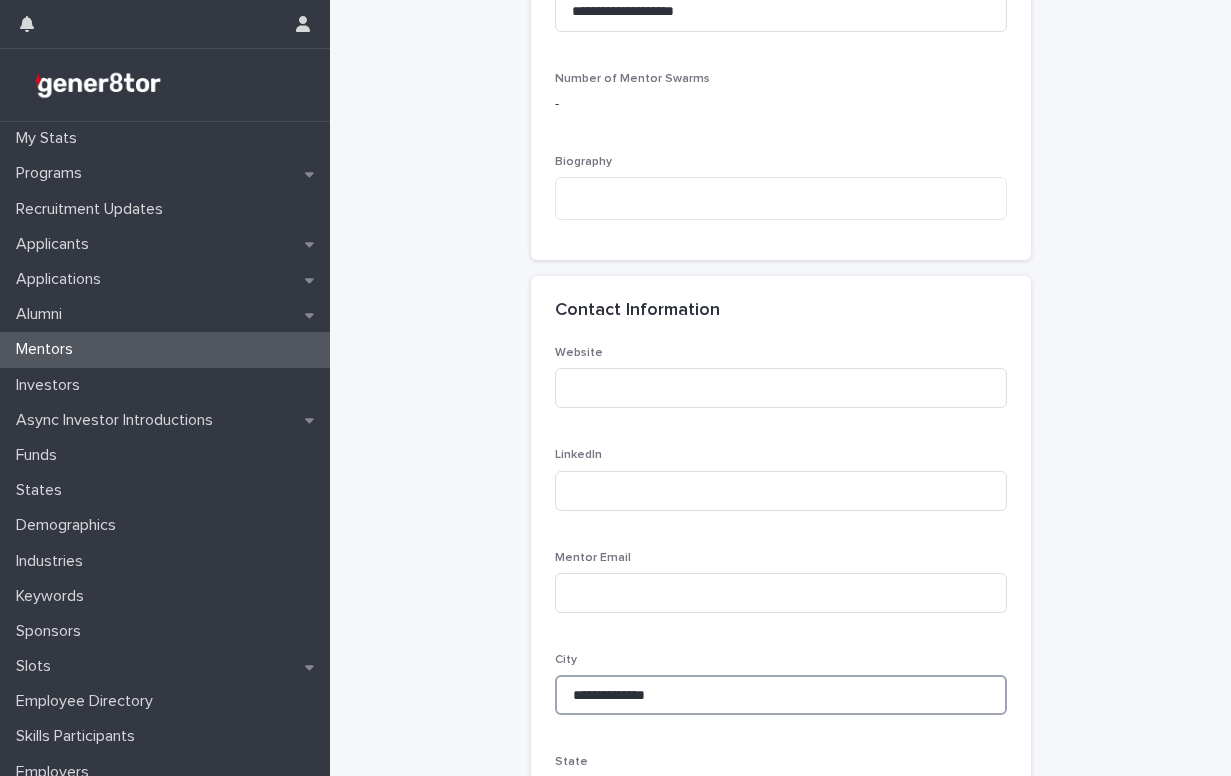 type on "**********" 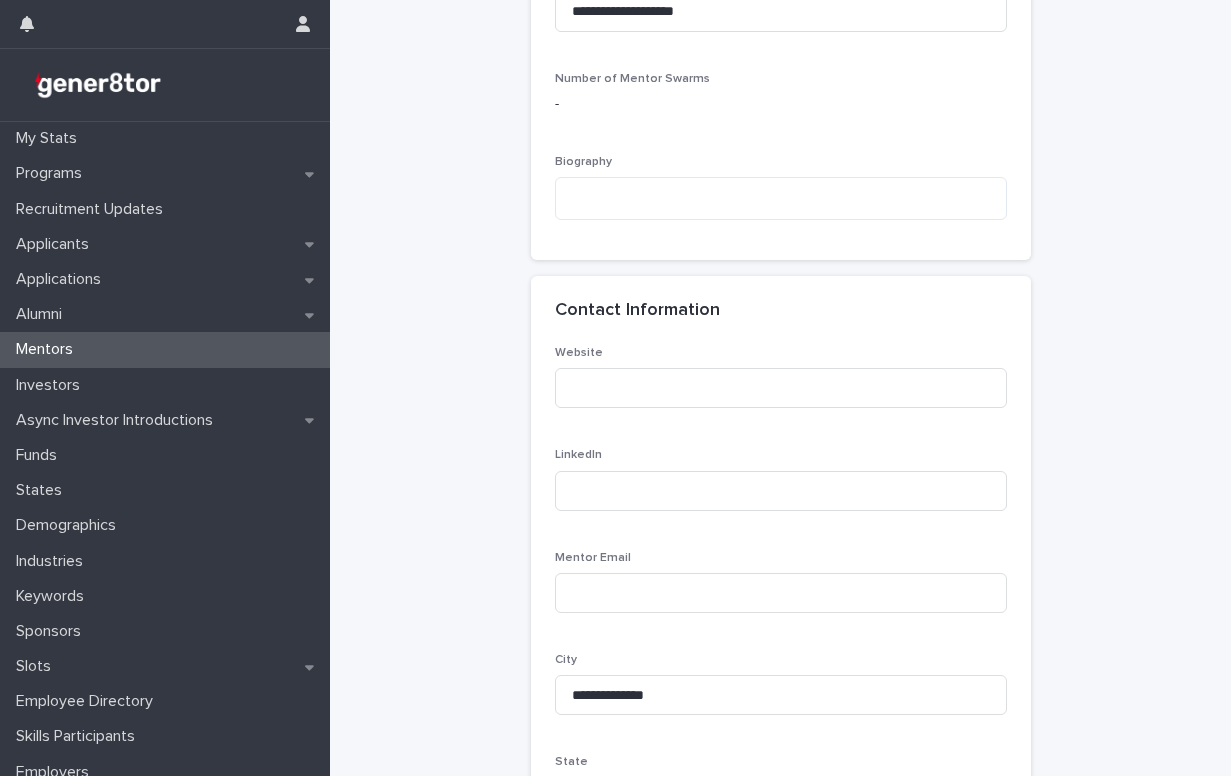 type on "**********" 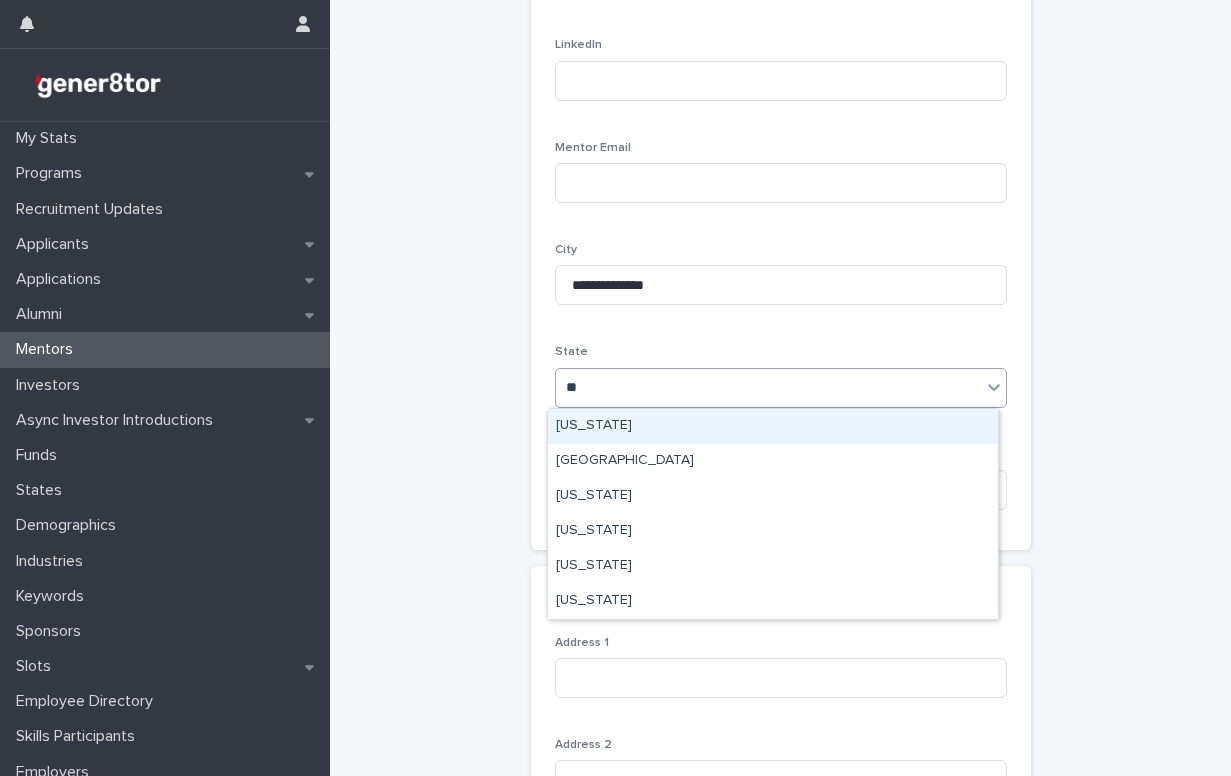 type on "***" 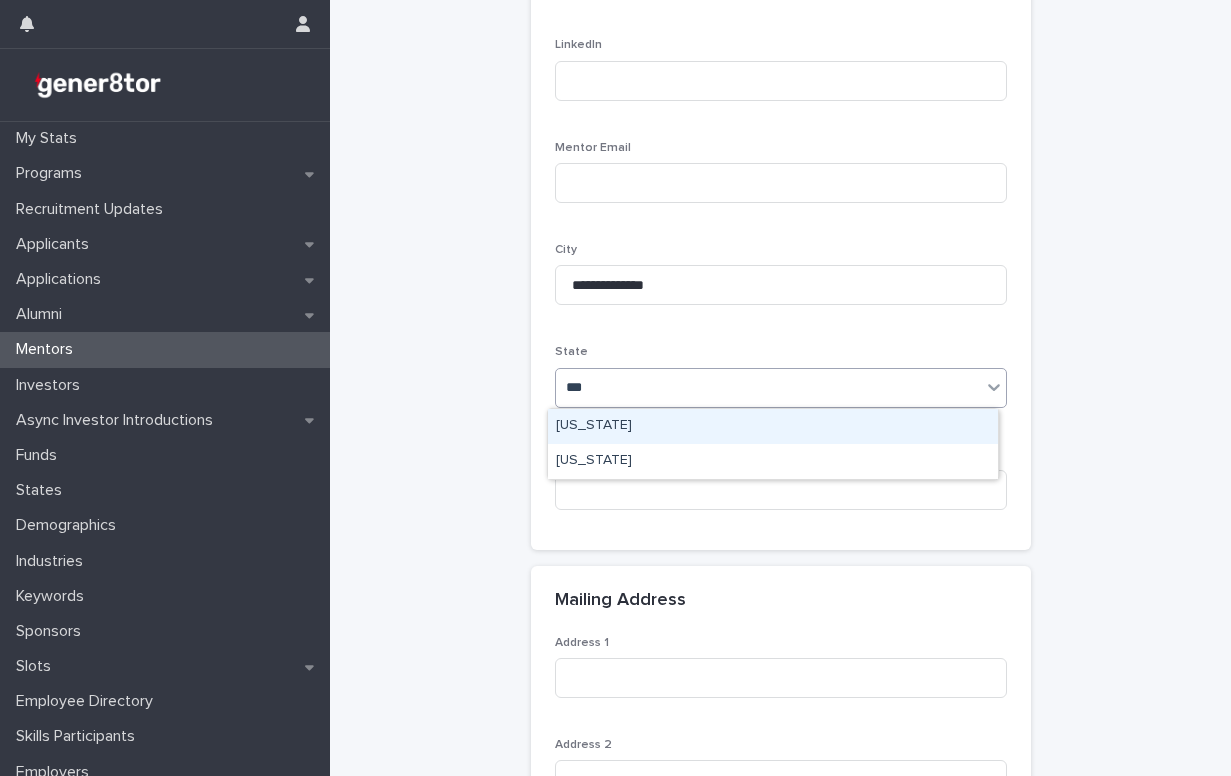 type 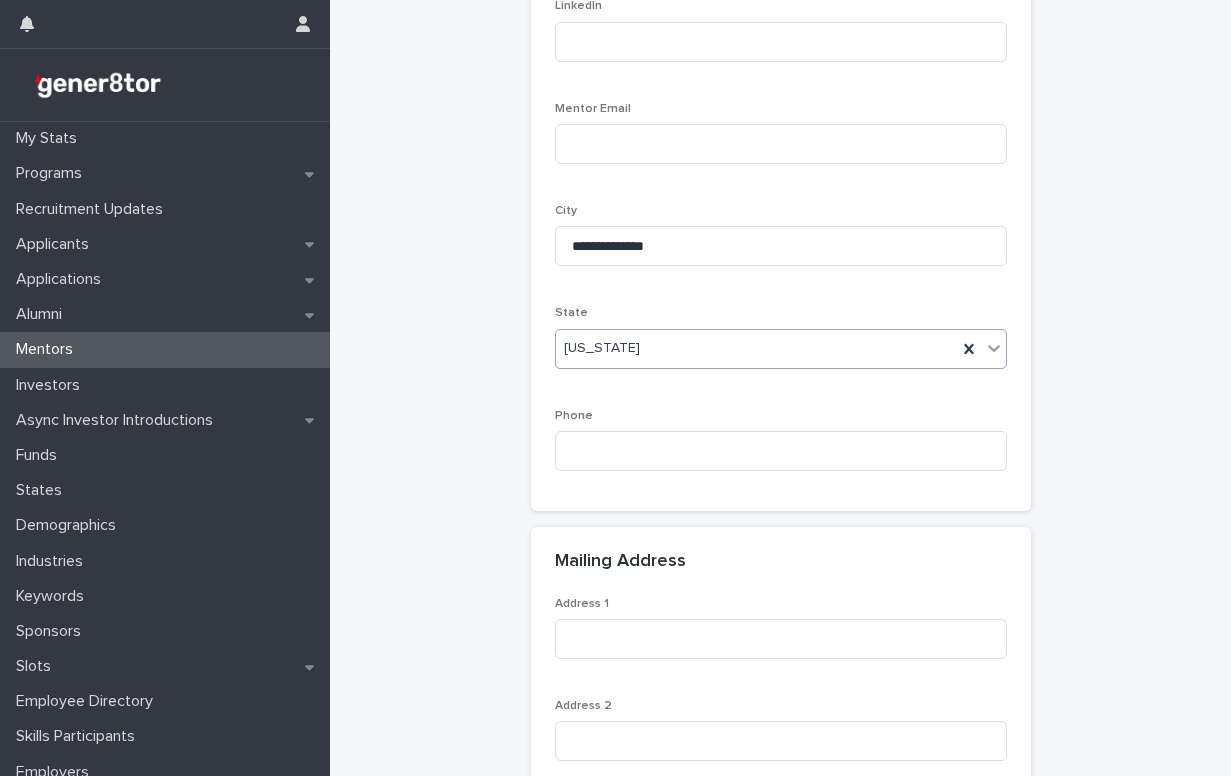 scroll, scrollTop: 954, scrollLeft: 0, axis: vertical 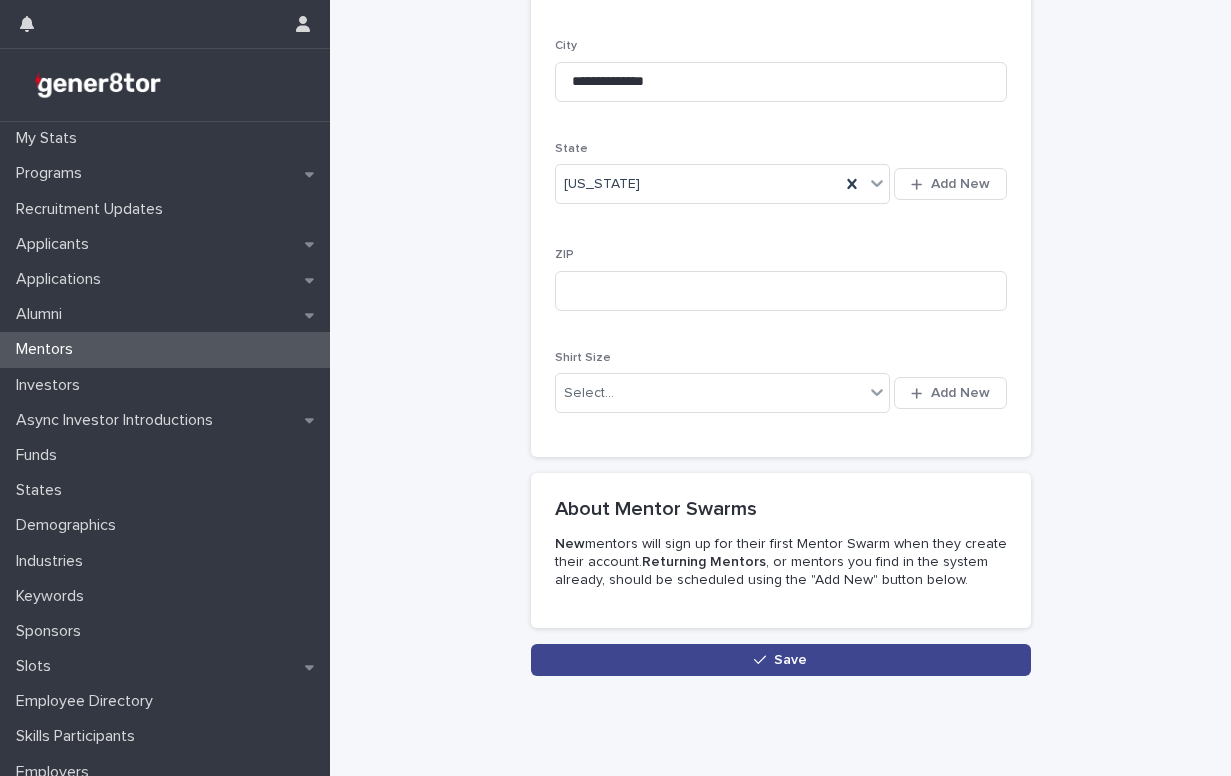 click on "Save" at bounding box center [781, 660] 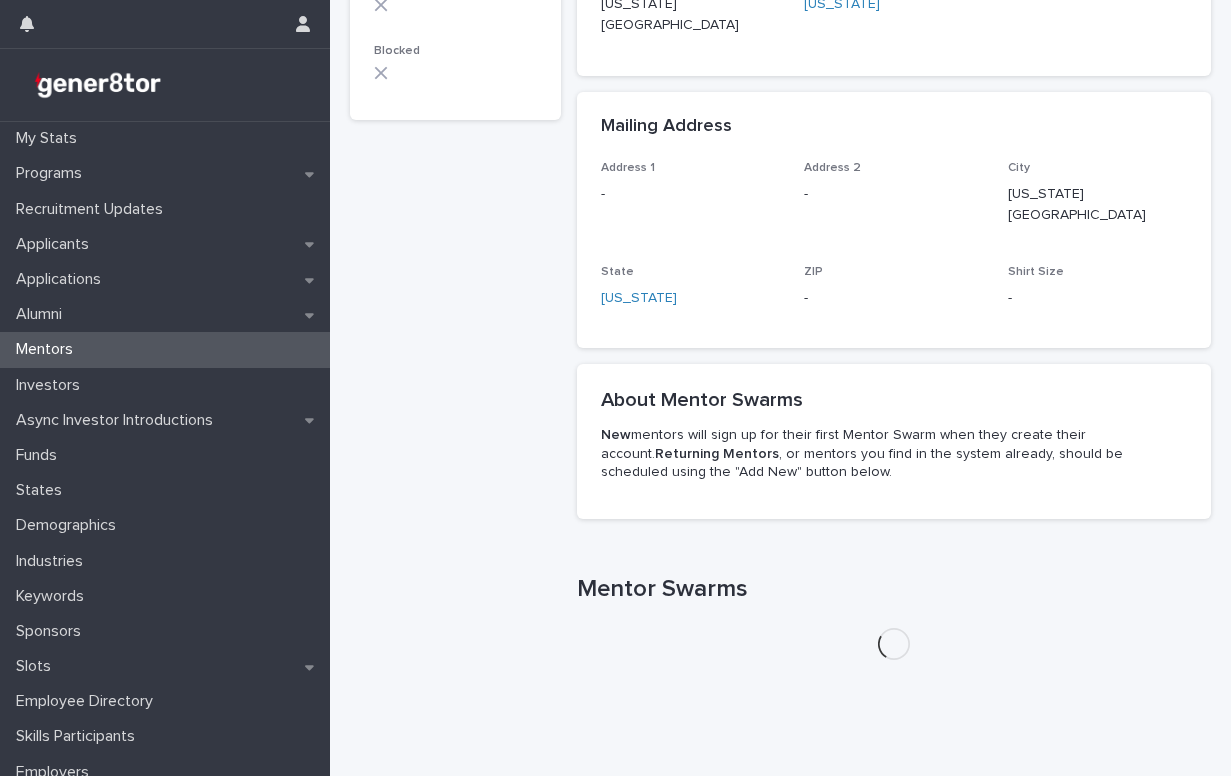 scroll, scrollTop: 0, scrollLeft: 0, axis: both 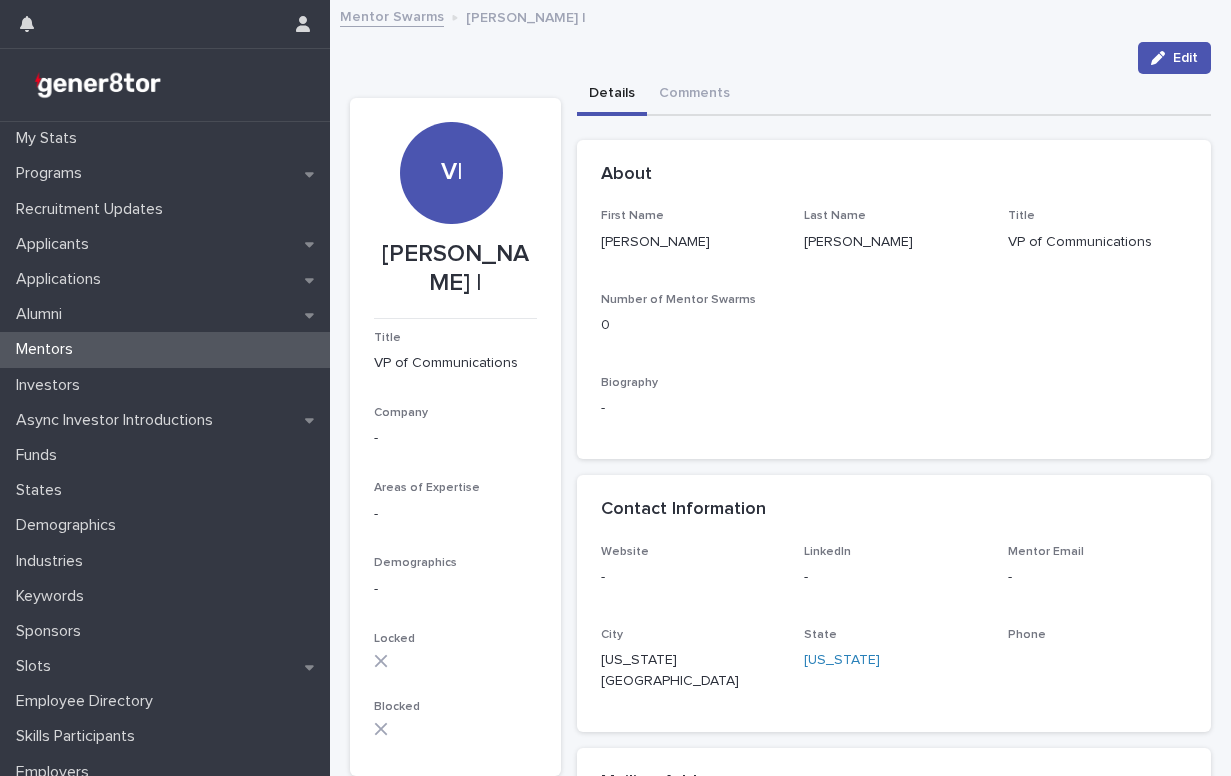click on "Mentor Swarms" at bounding box center [392, 15] 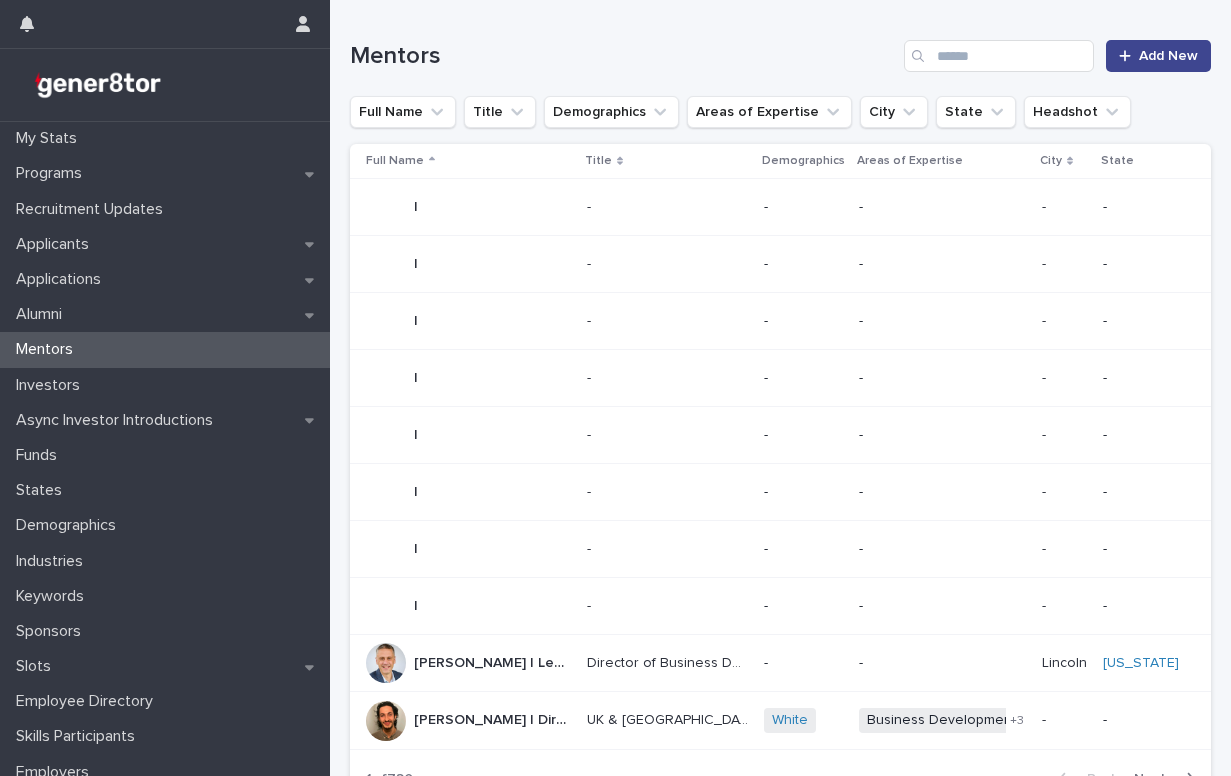 click on "Add New" at bounding box center [1158, 56] 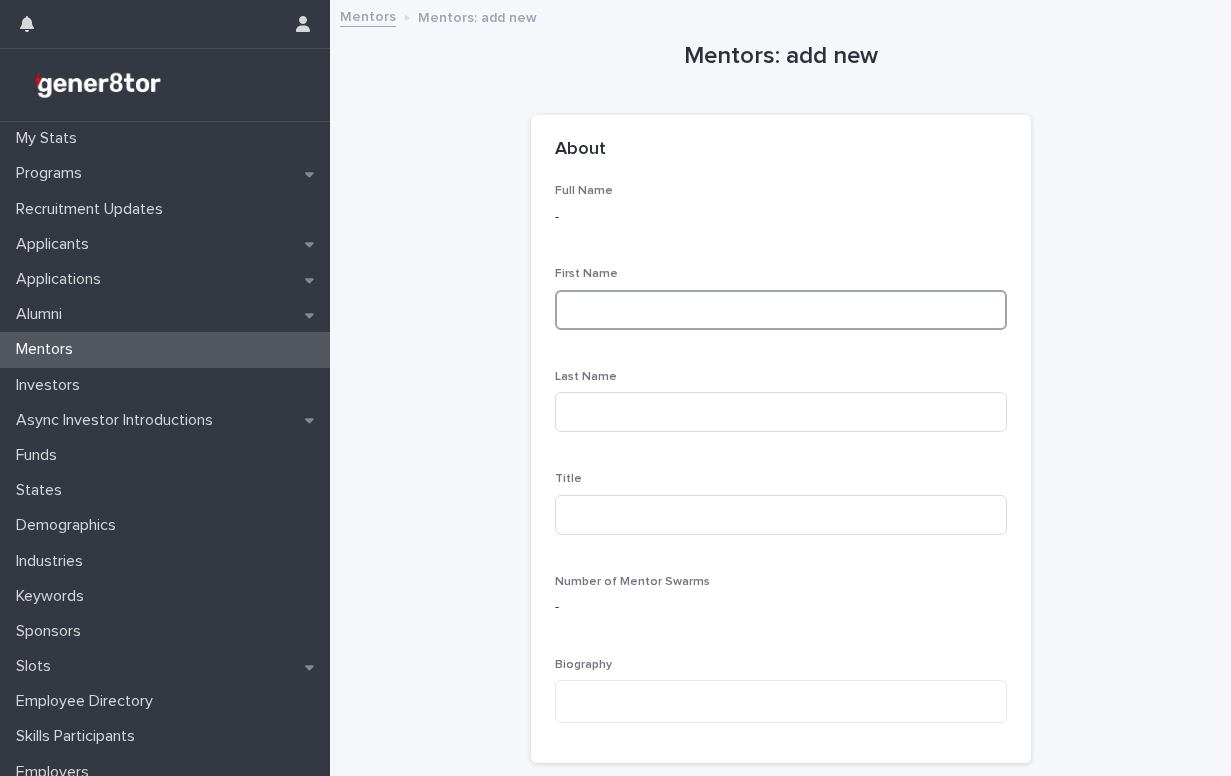 click at bounding box center (781, 310) 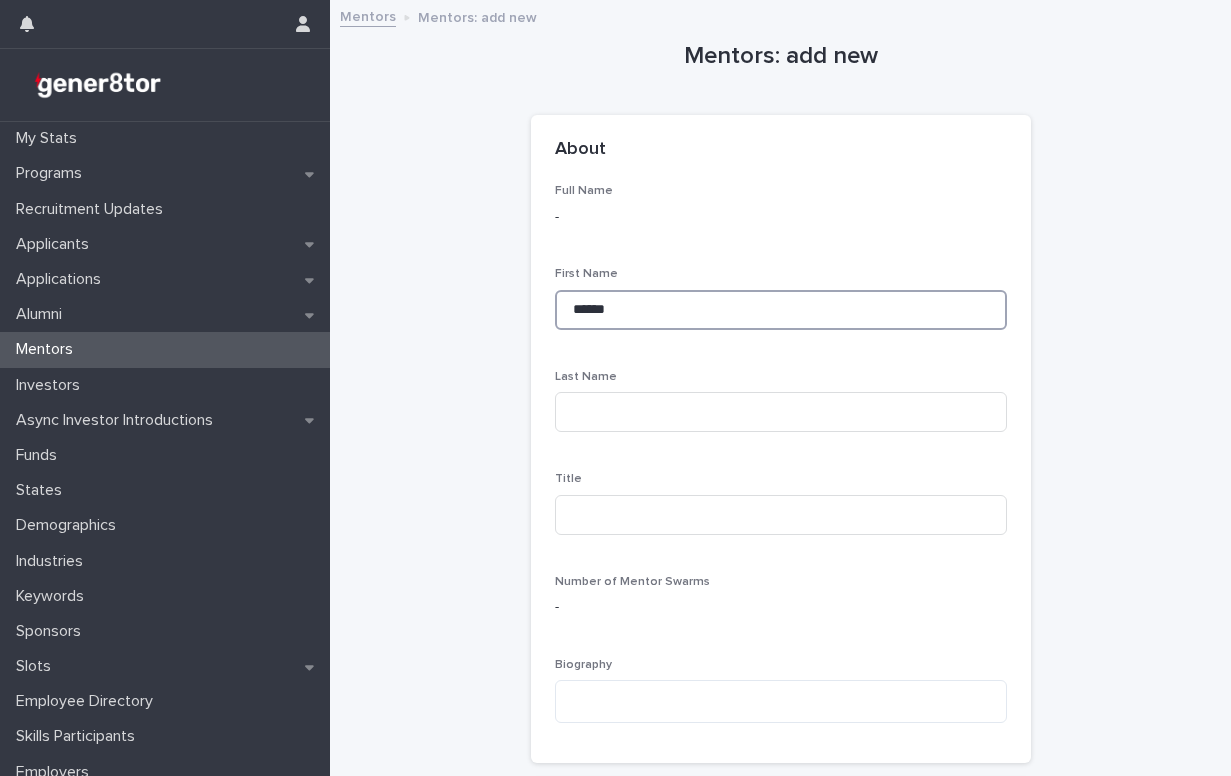 type on "******" 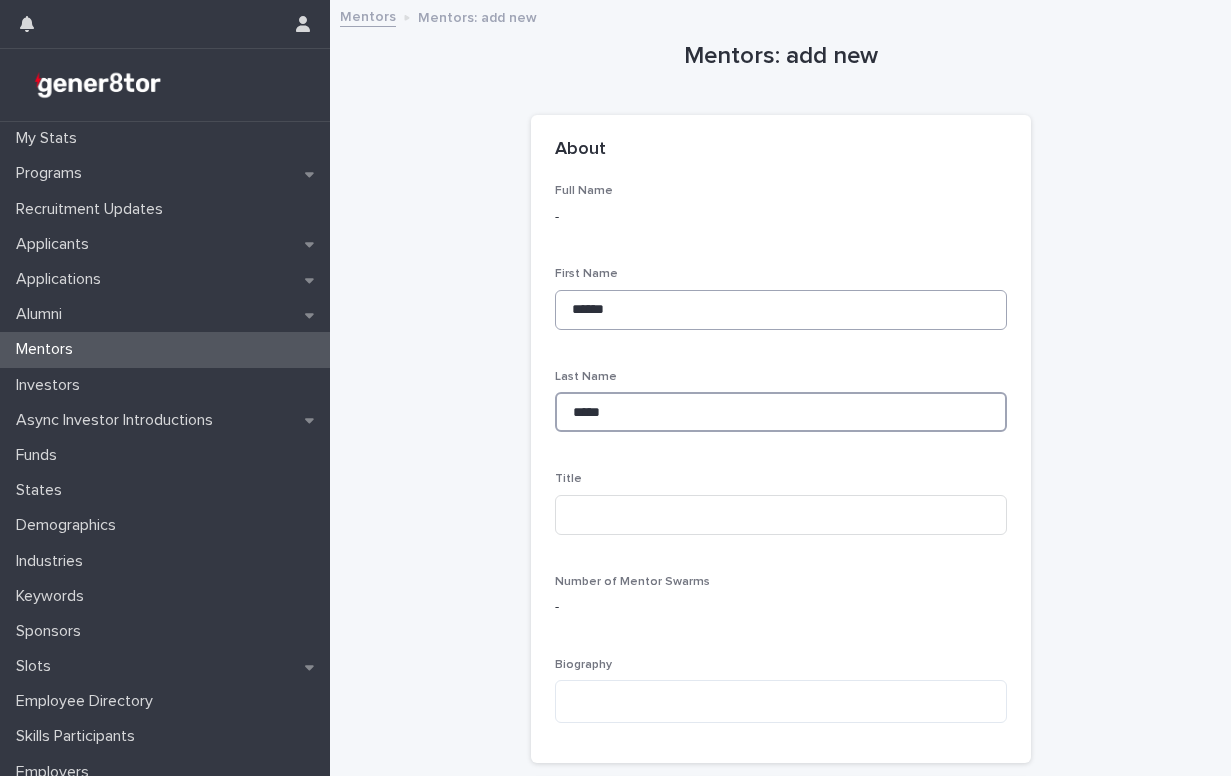 type on "*****" 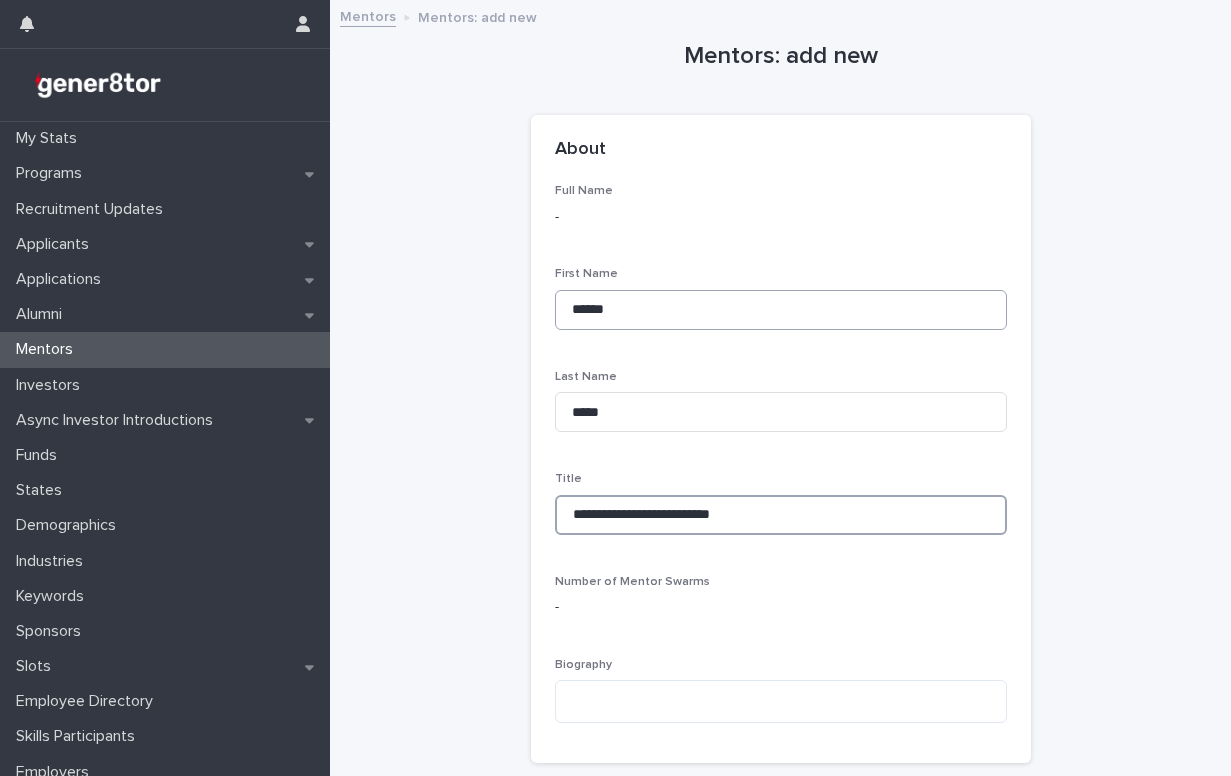 type on "**********" 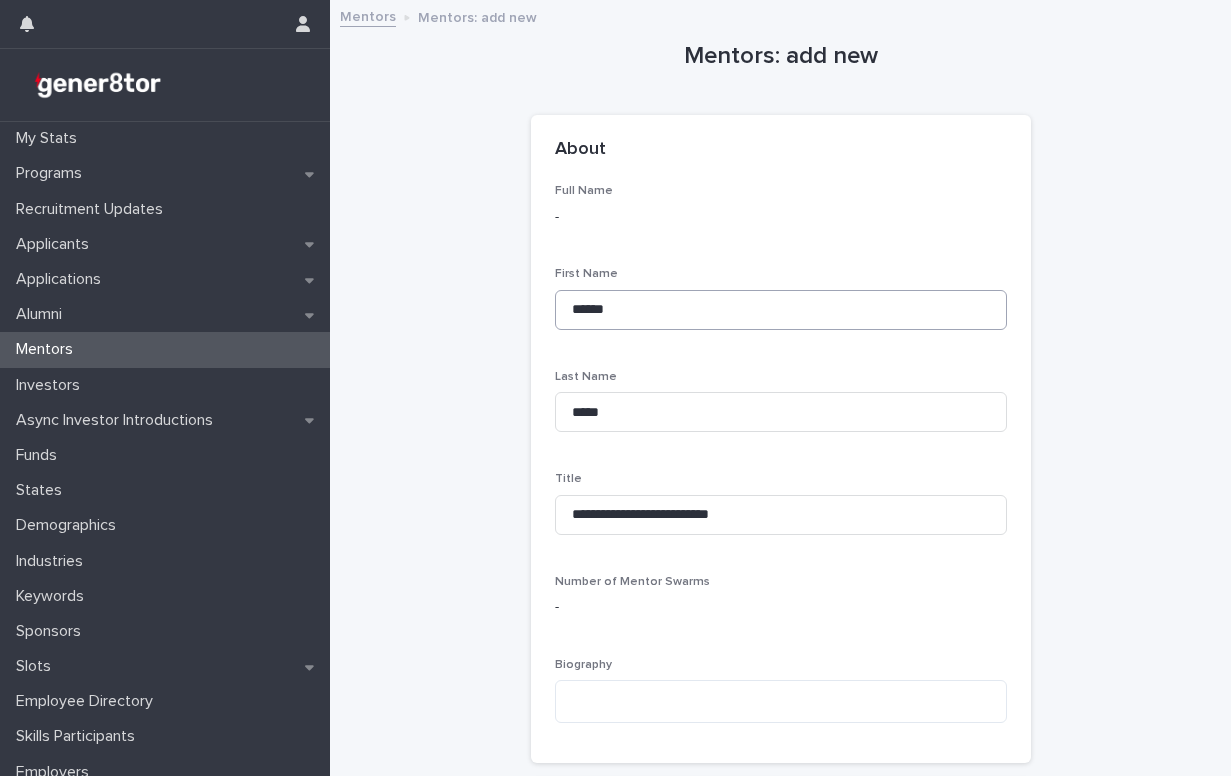 scroll, scrollTop: 503, scrollLeft: 0, axis: vertical 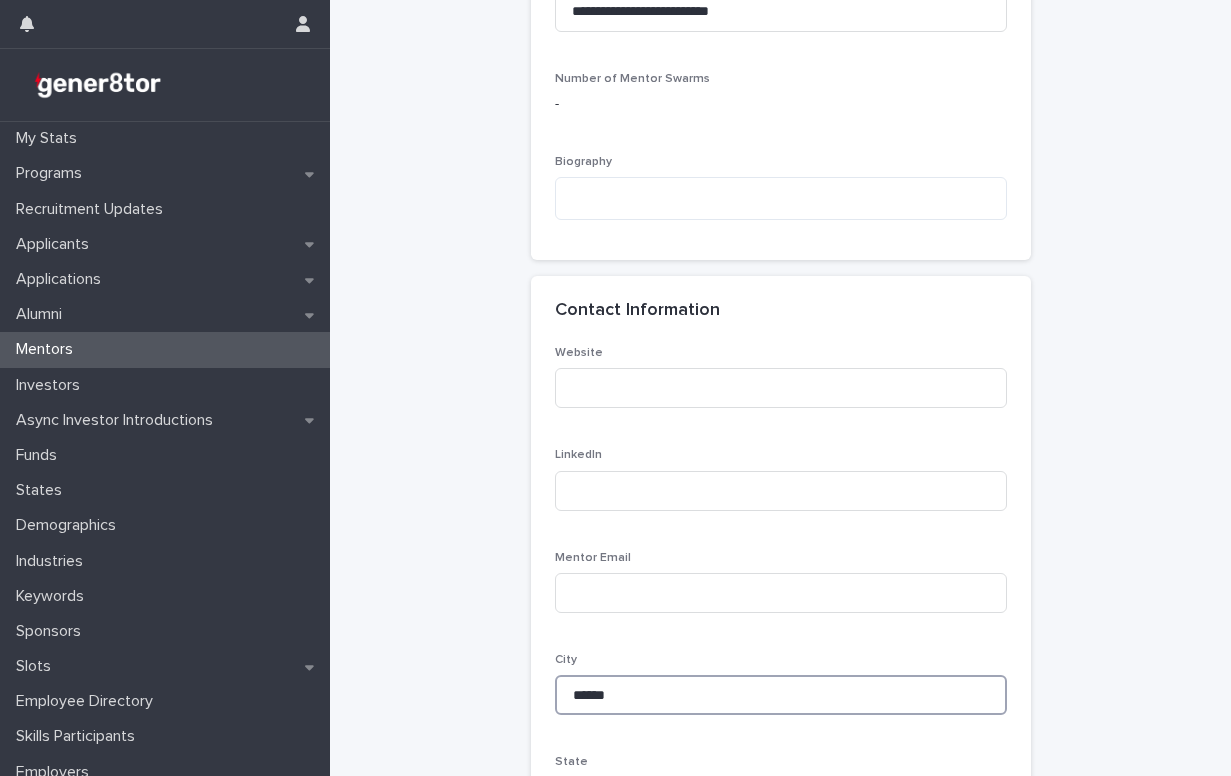 type on "*******" 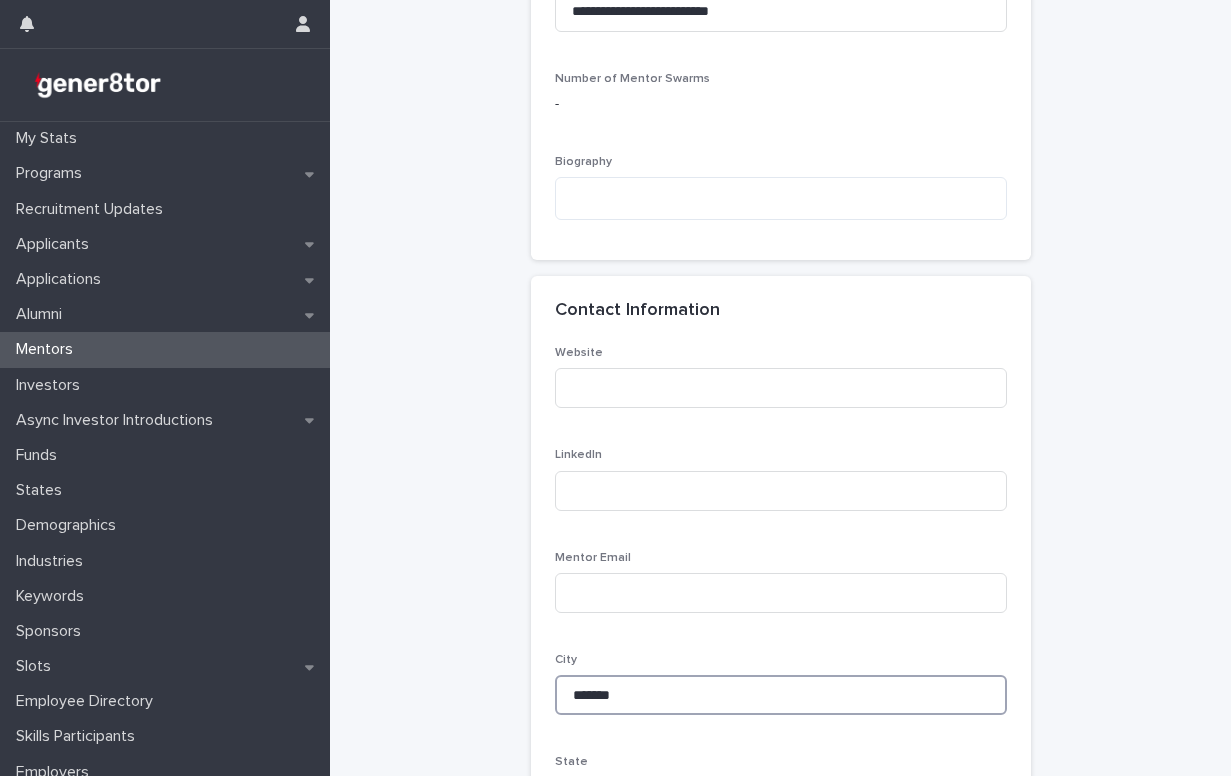 type on "*******" 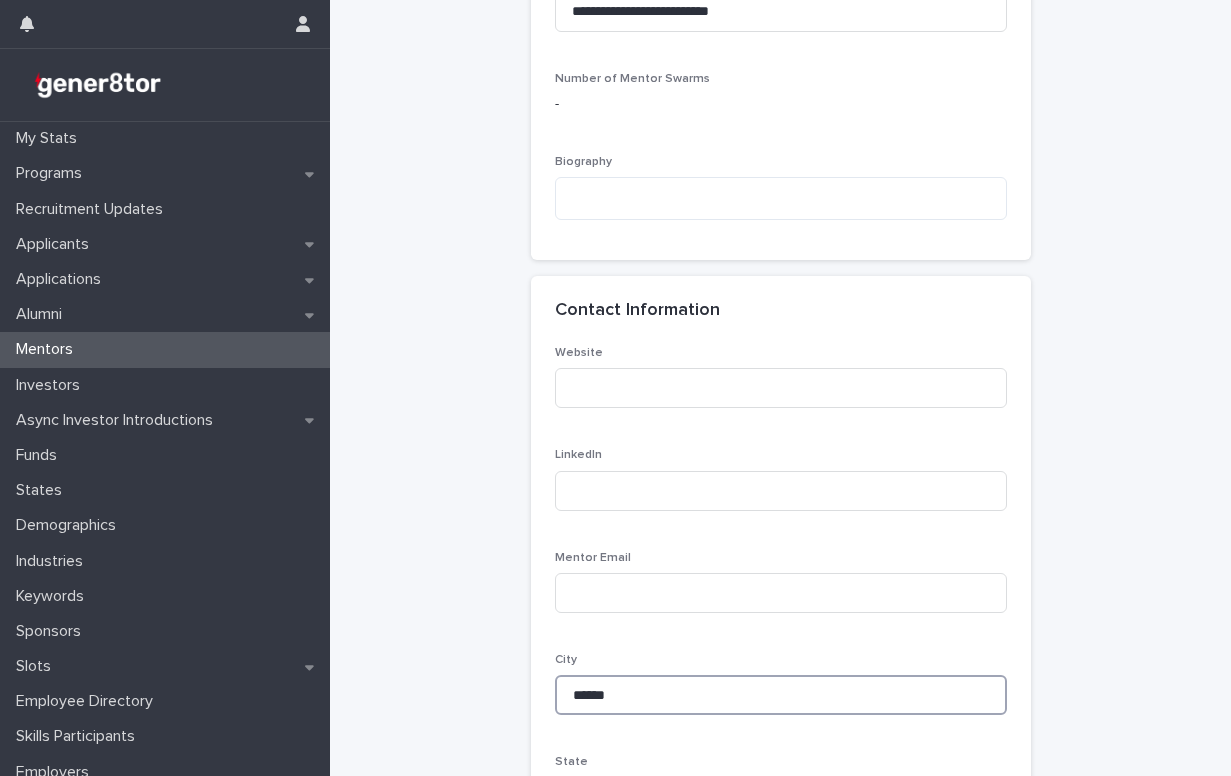 type on "*****" 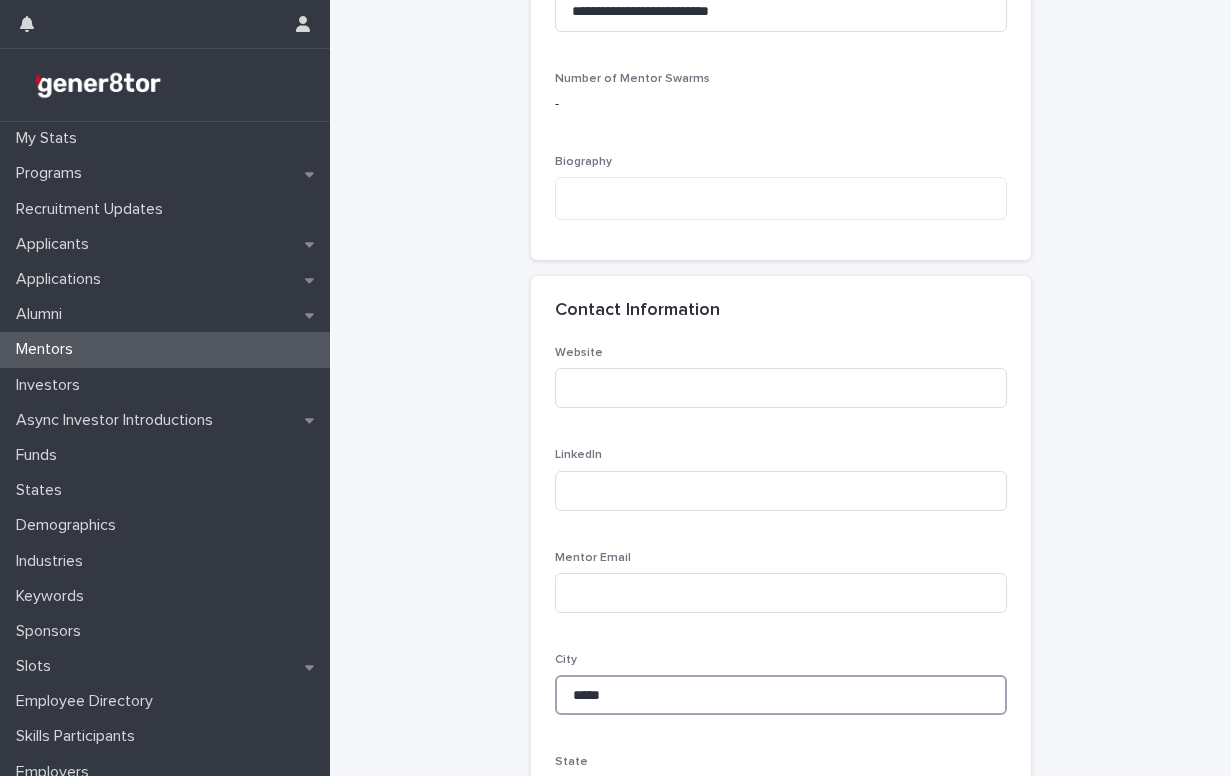 type on "*****" 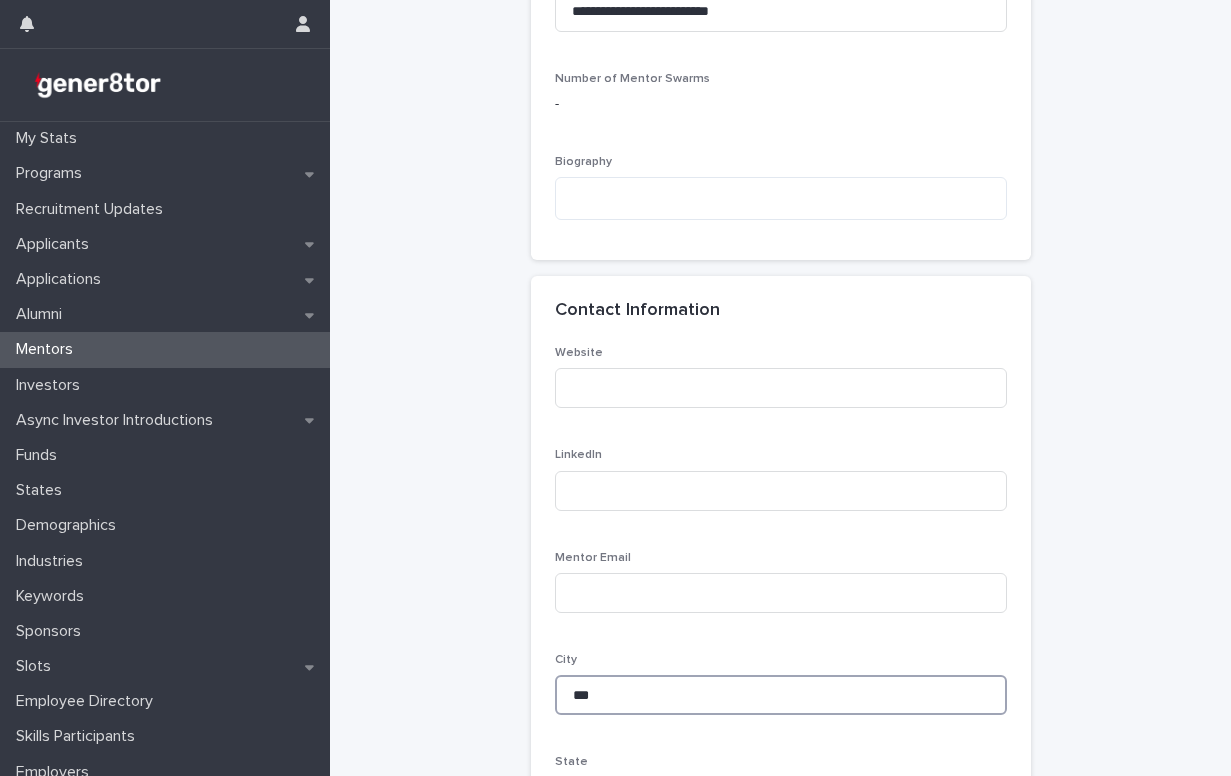 type on "**" 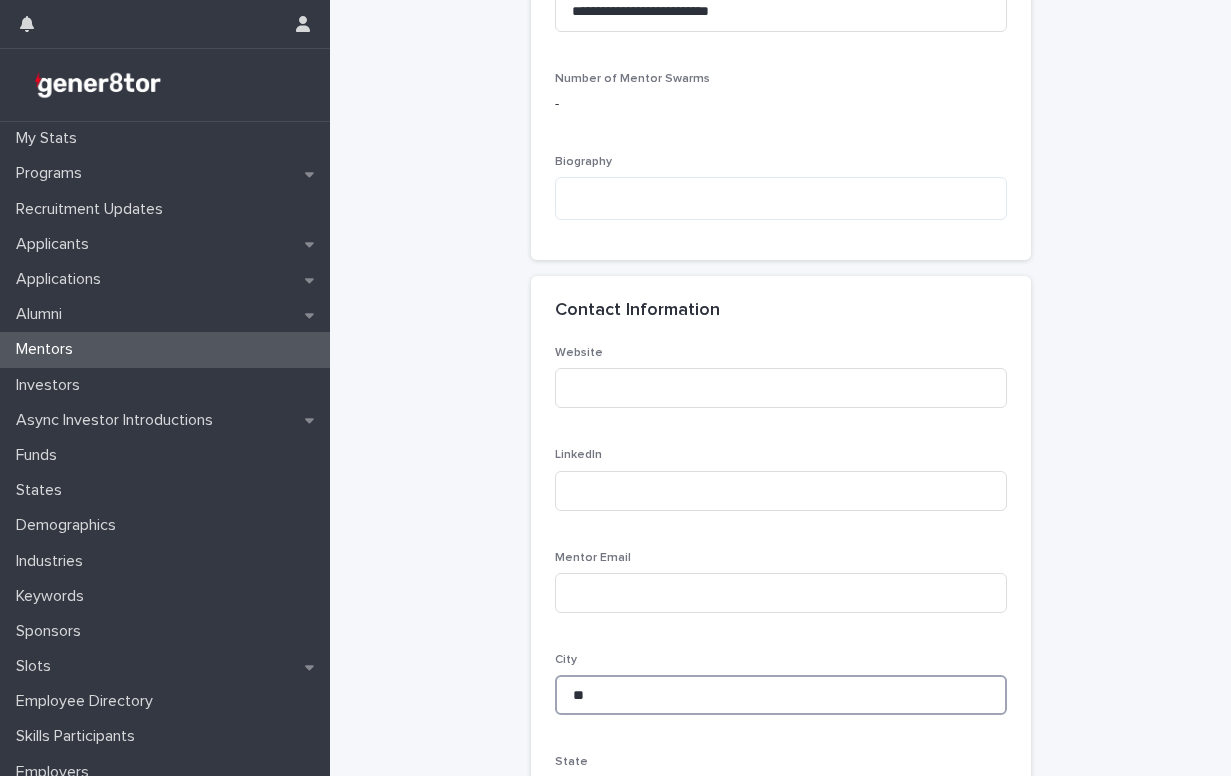 type on "**" 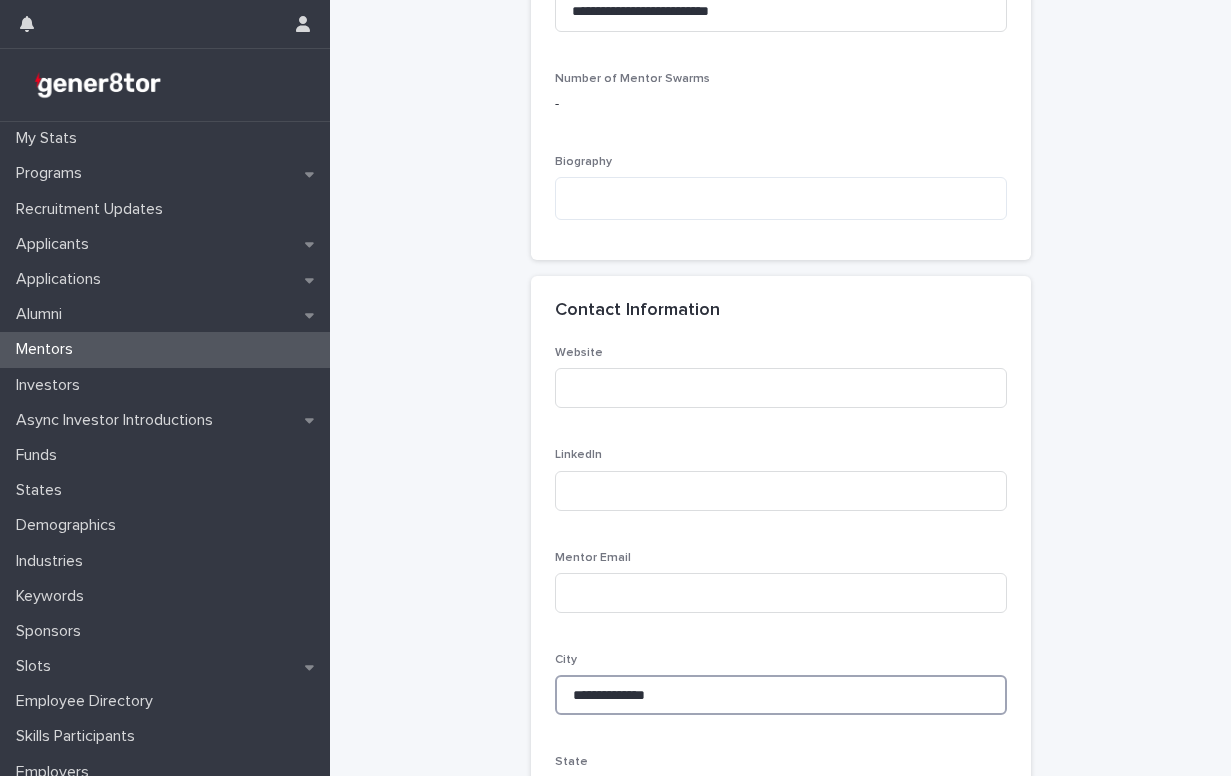 type on "**********" 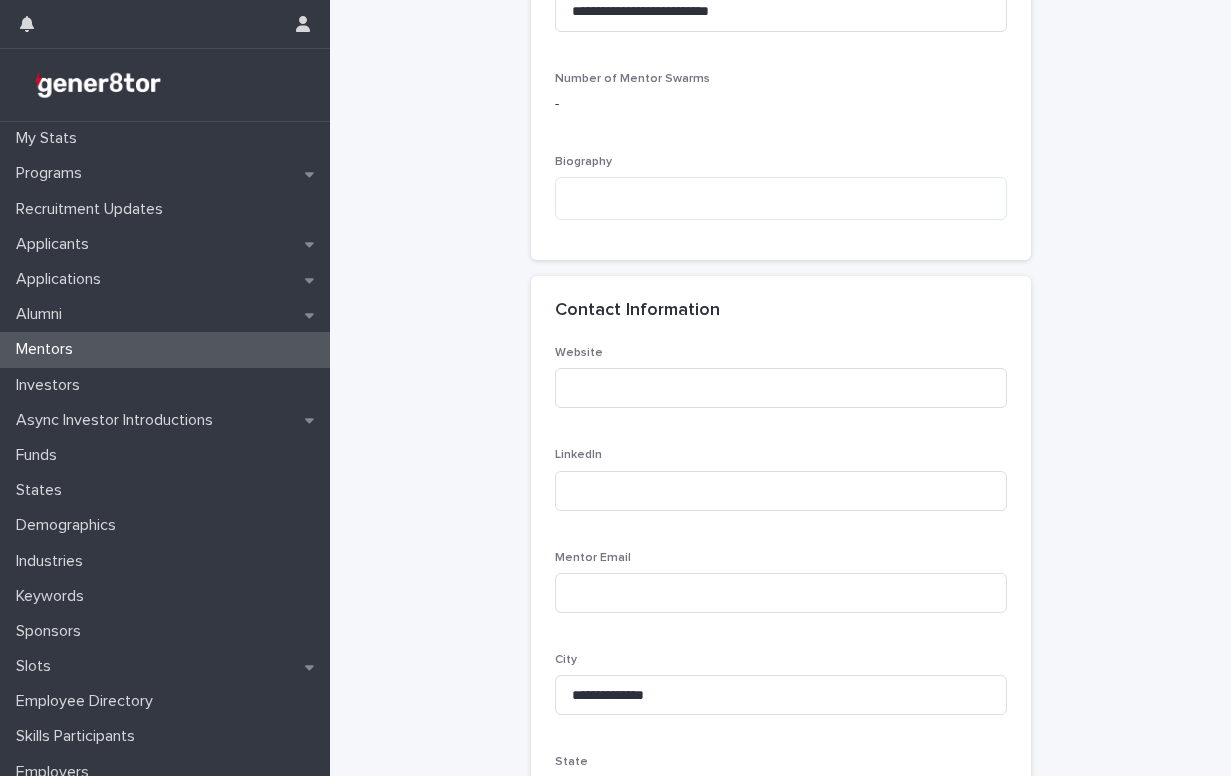 type on "**********" 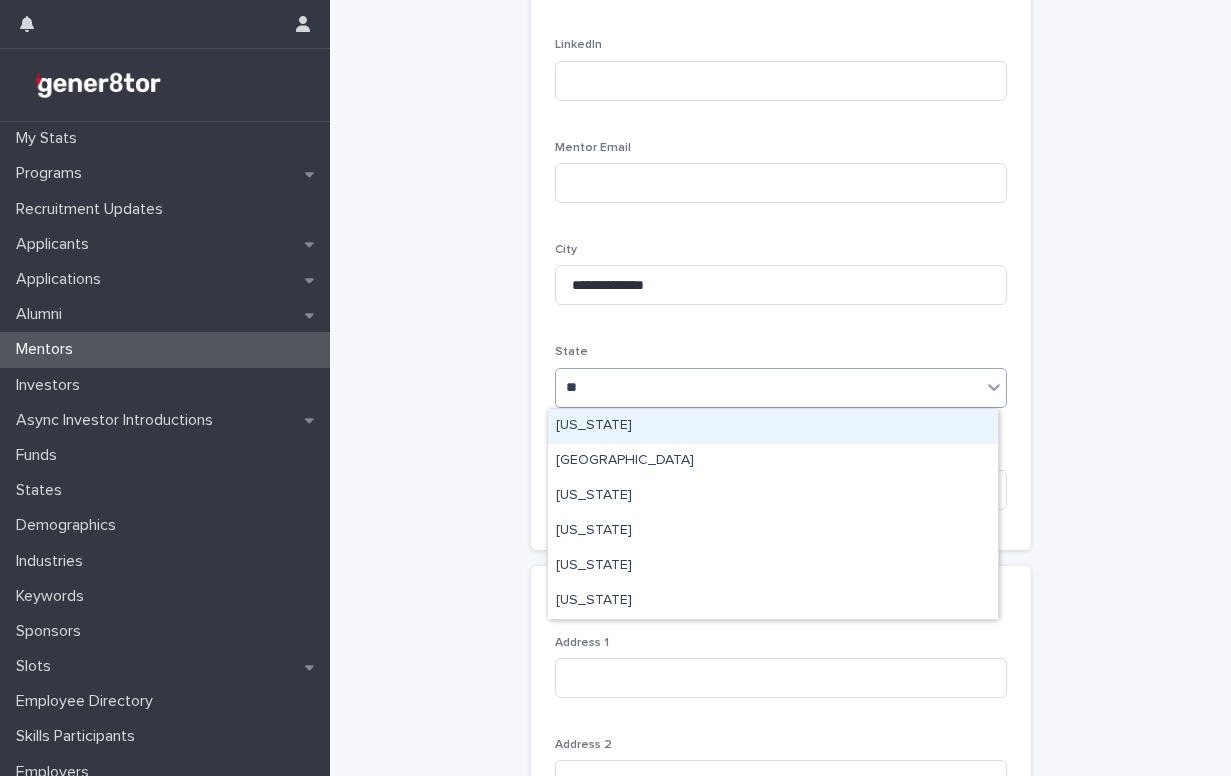 type on "***" 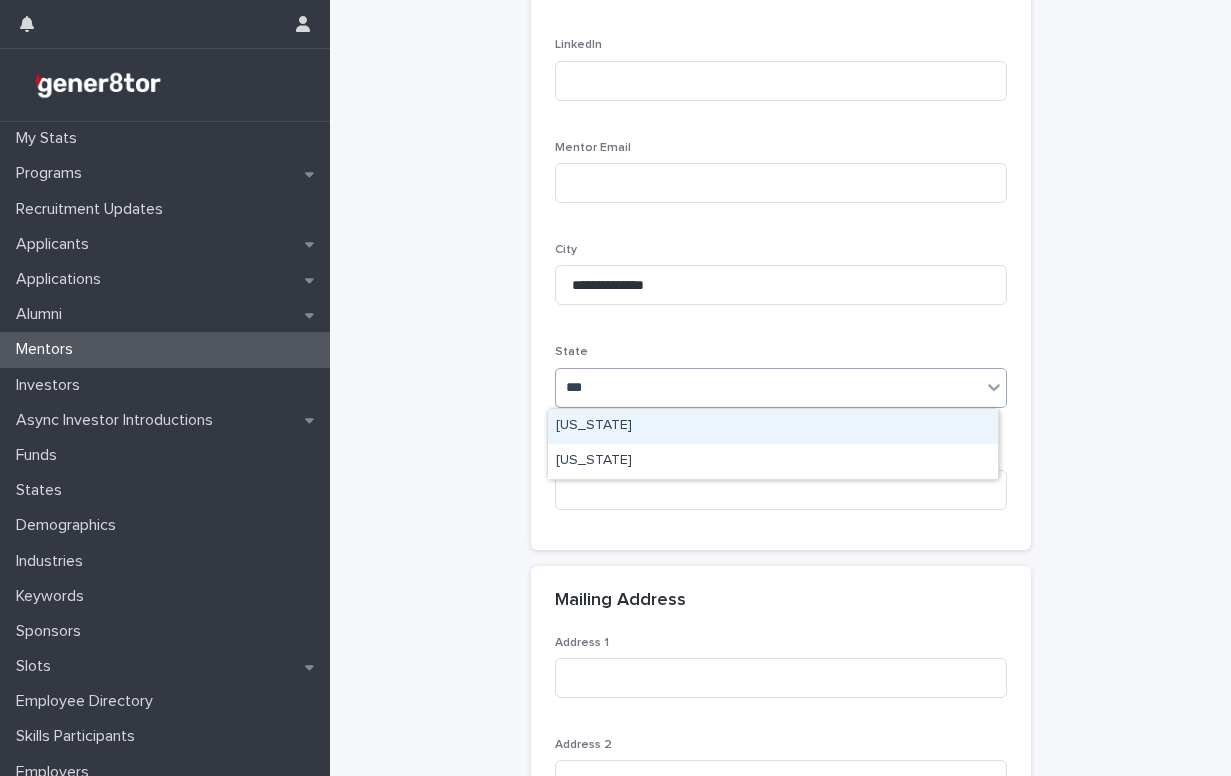 type 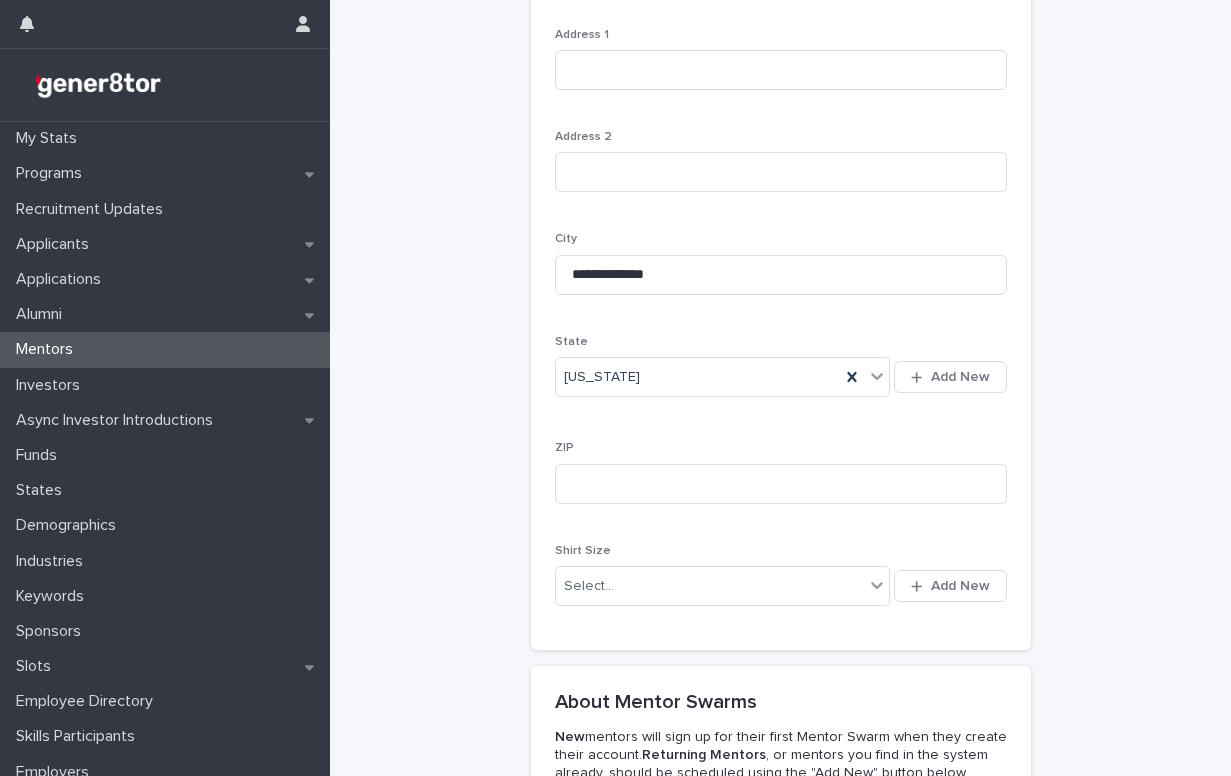 scroll, scrollTop: 1714, scrollLeft: 0, axis: vertical 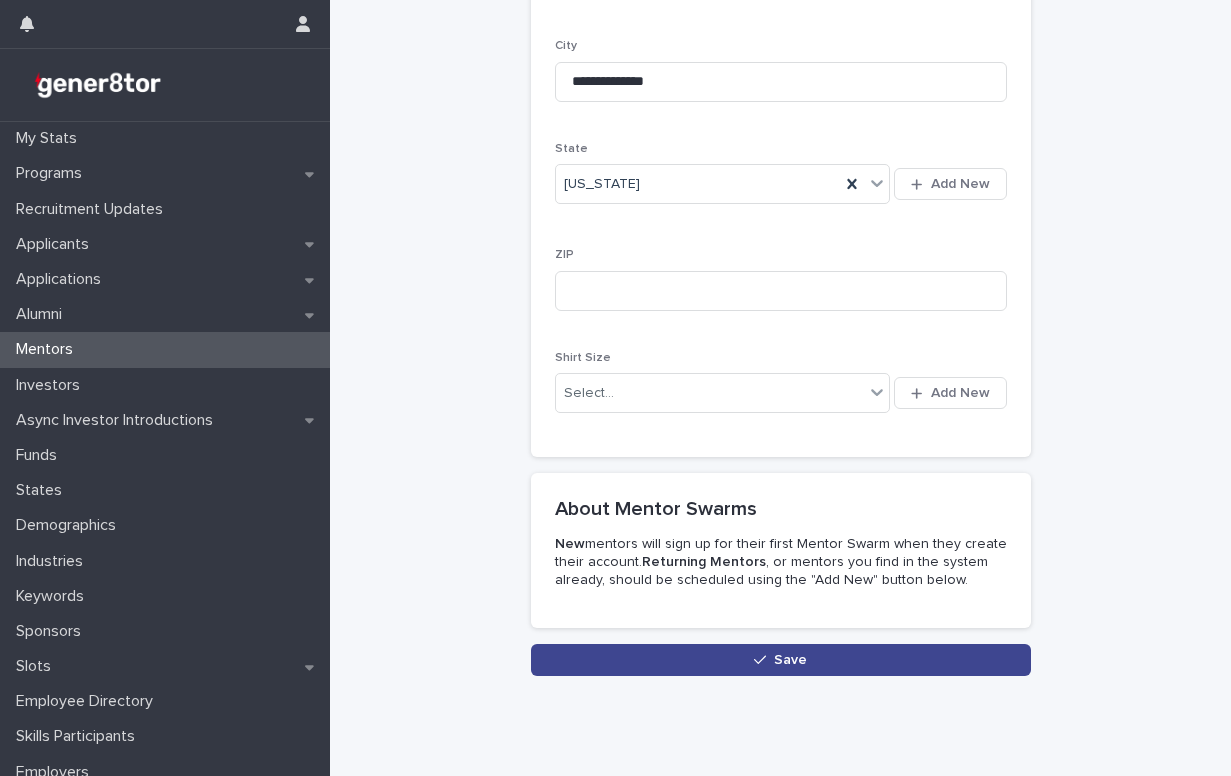 click on "Save" at bounding box center [781, 660] 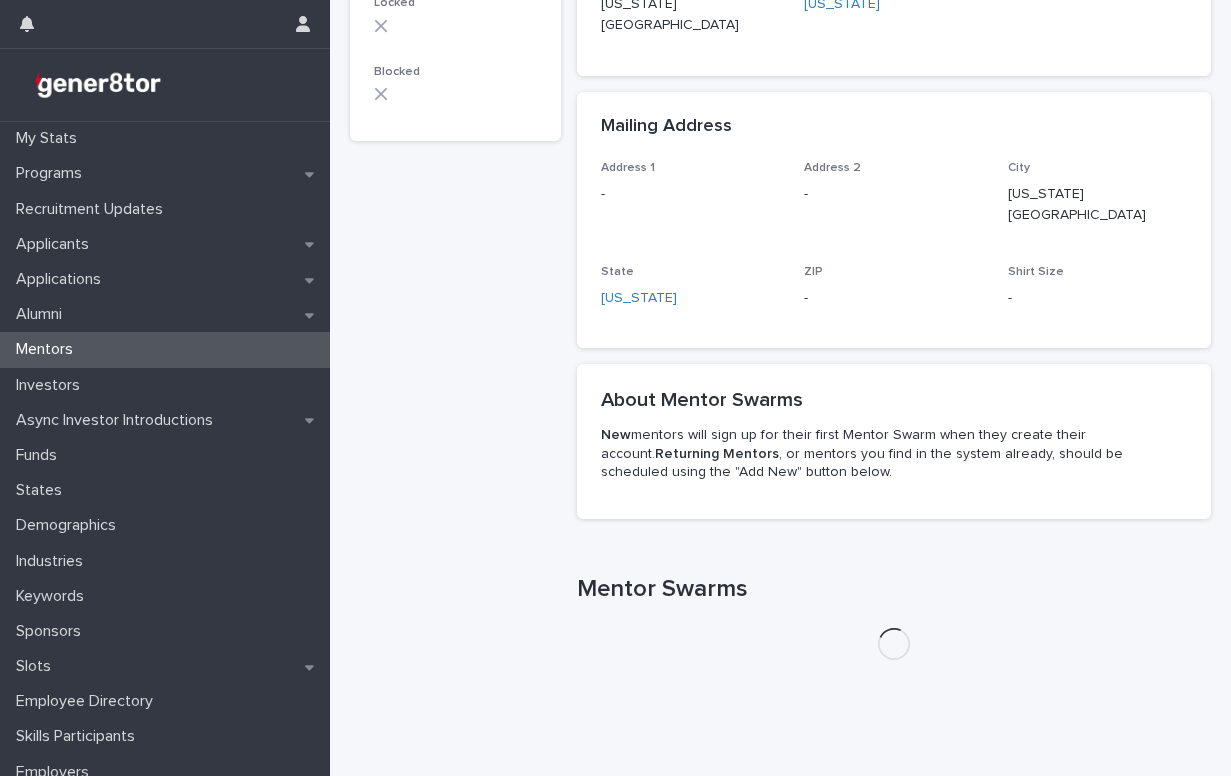 scroll, scrollTop: 0, scrollLeft: 0, axis: both 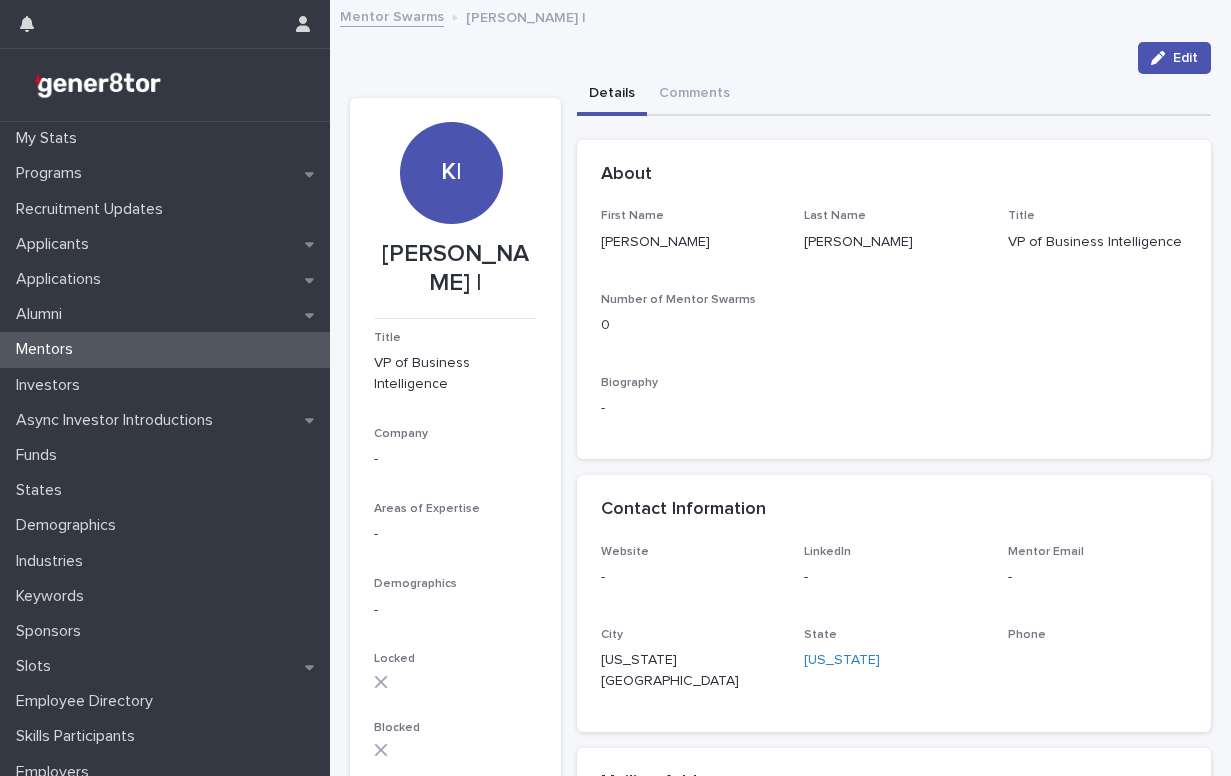 click on "Mentor Swarms" at bounding box center (392, 15) 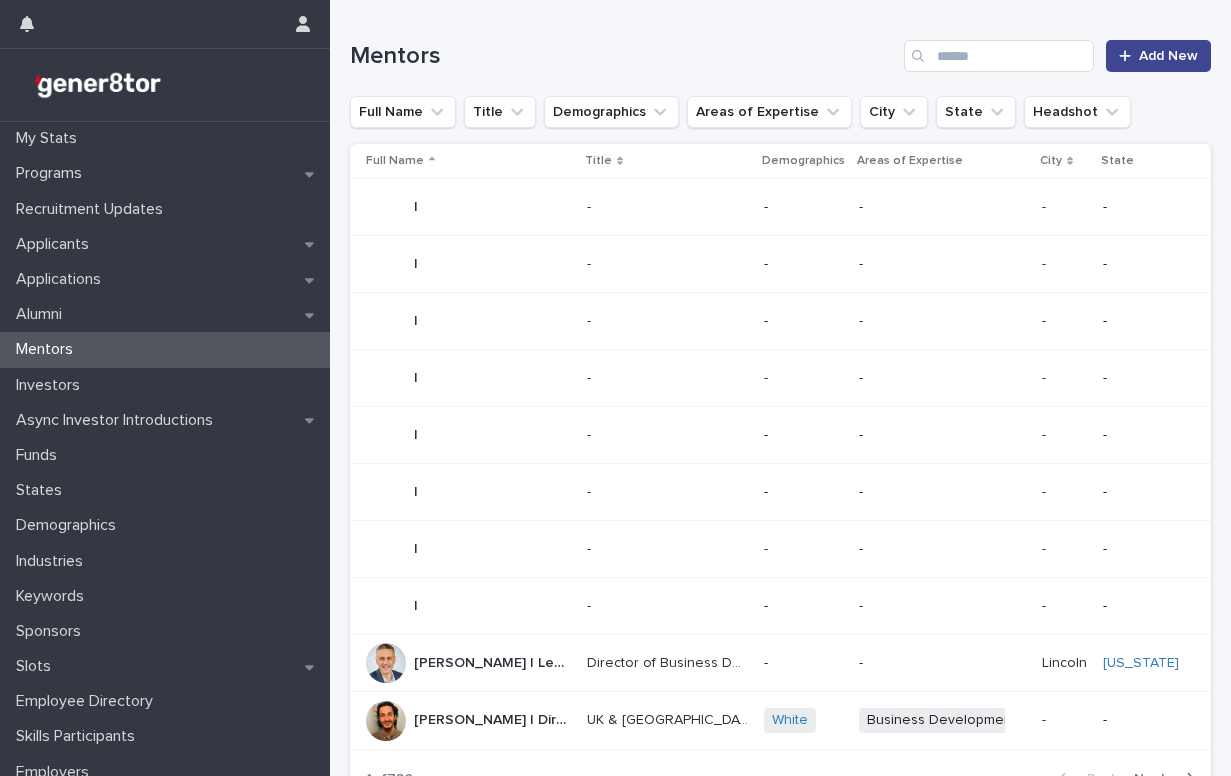 click on "Add New" at bounding box center [1158, 56] 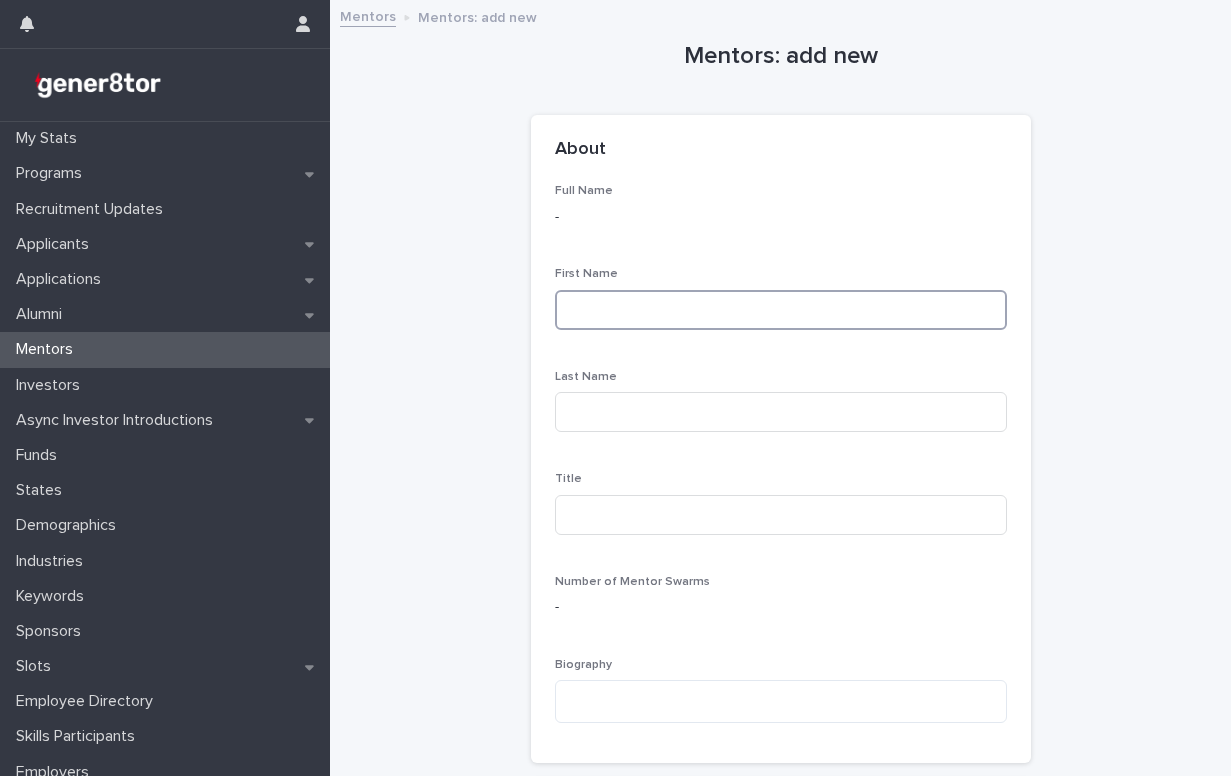 click at bounding box center [781, 310] 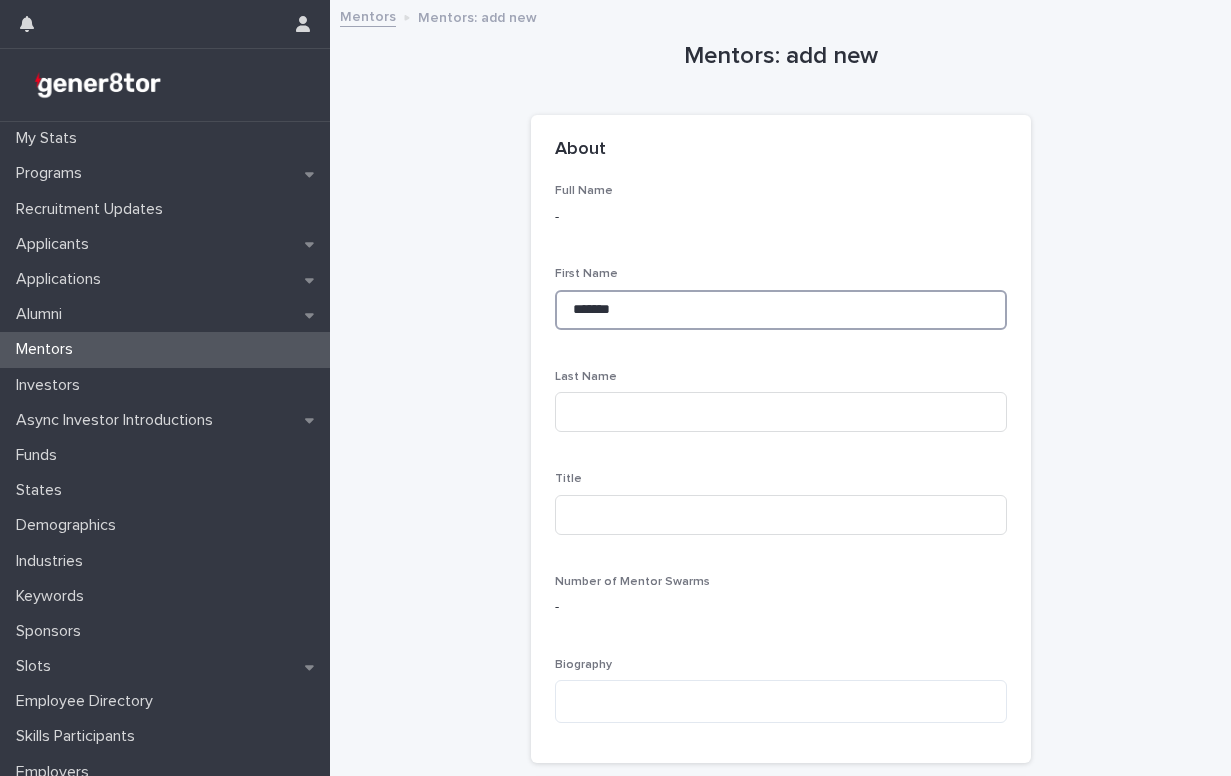 type on "*******" 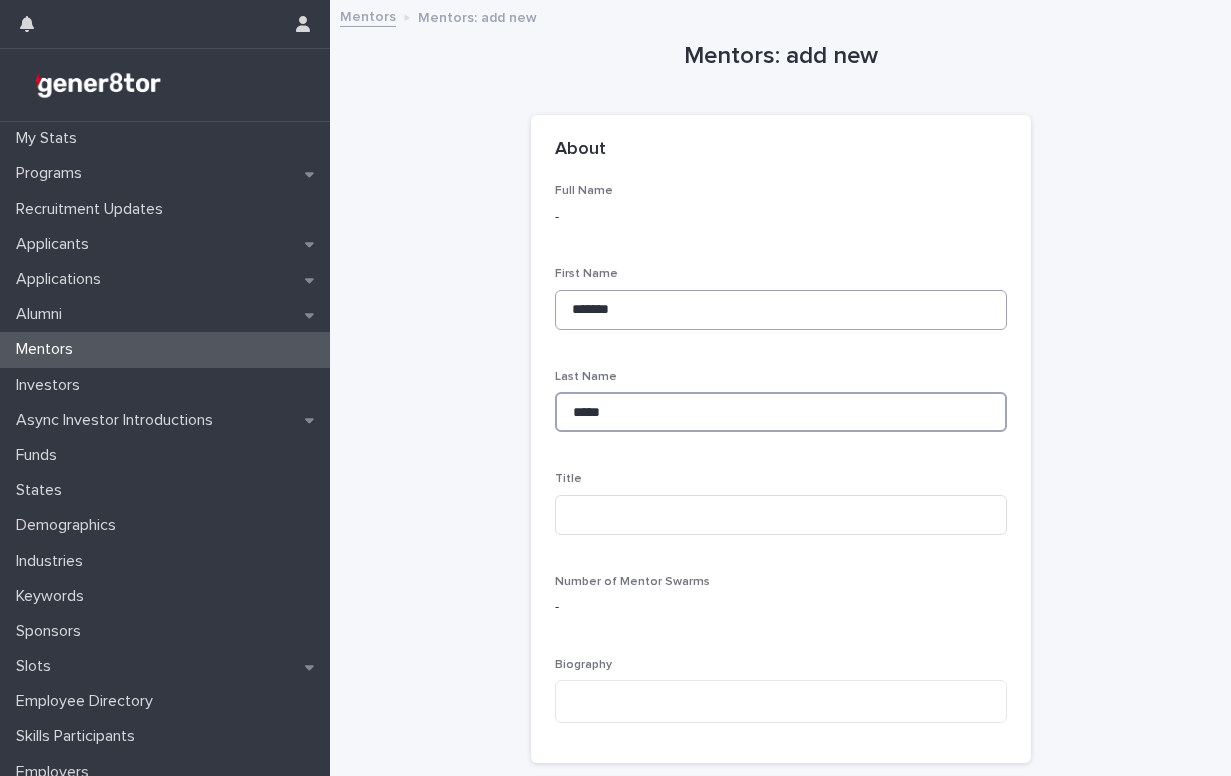type on "*****" 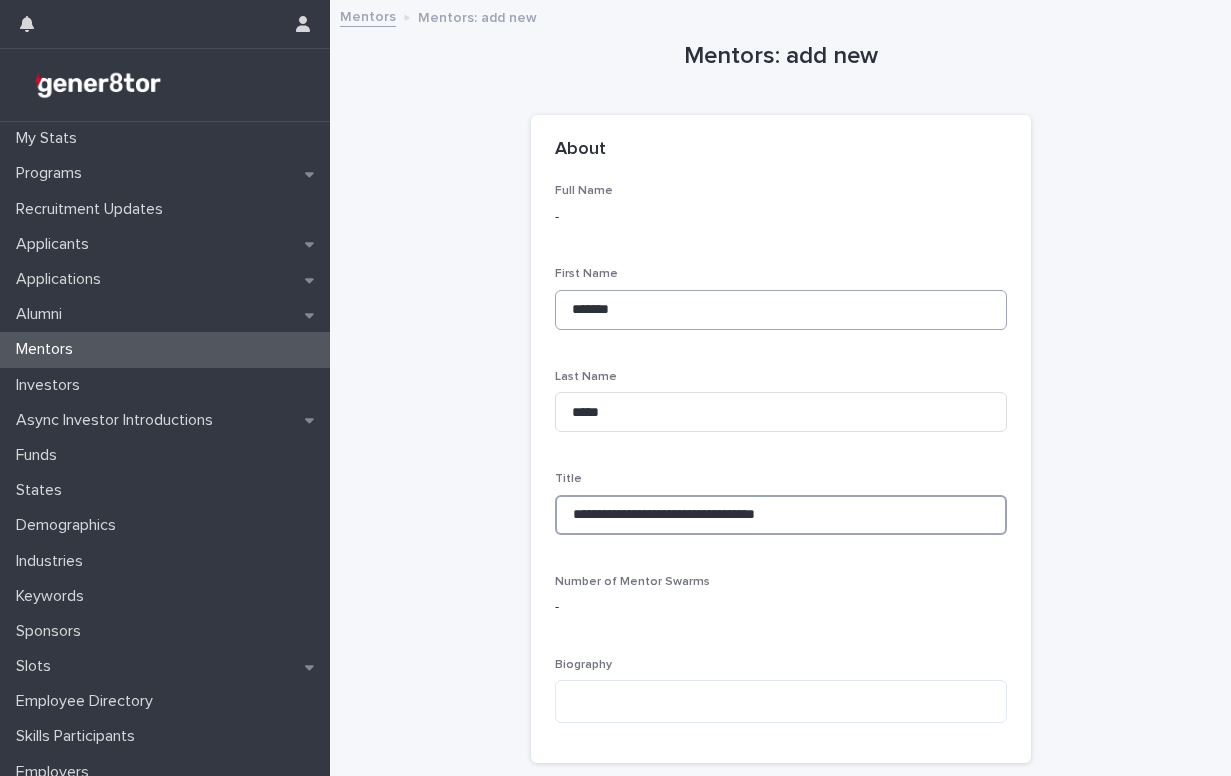 type on "**********" 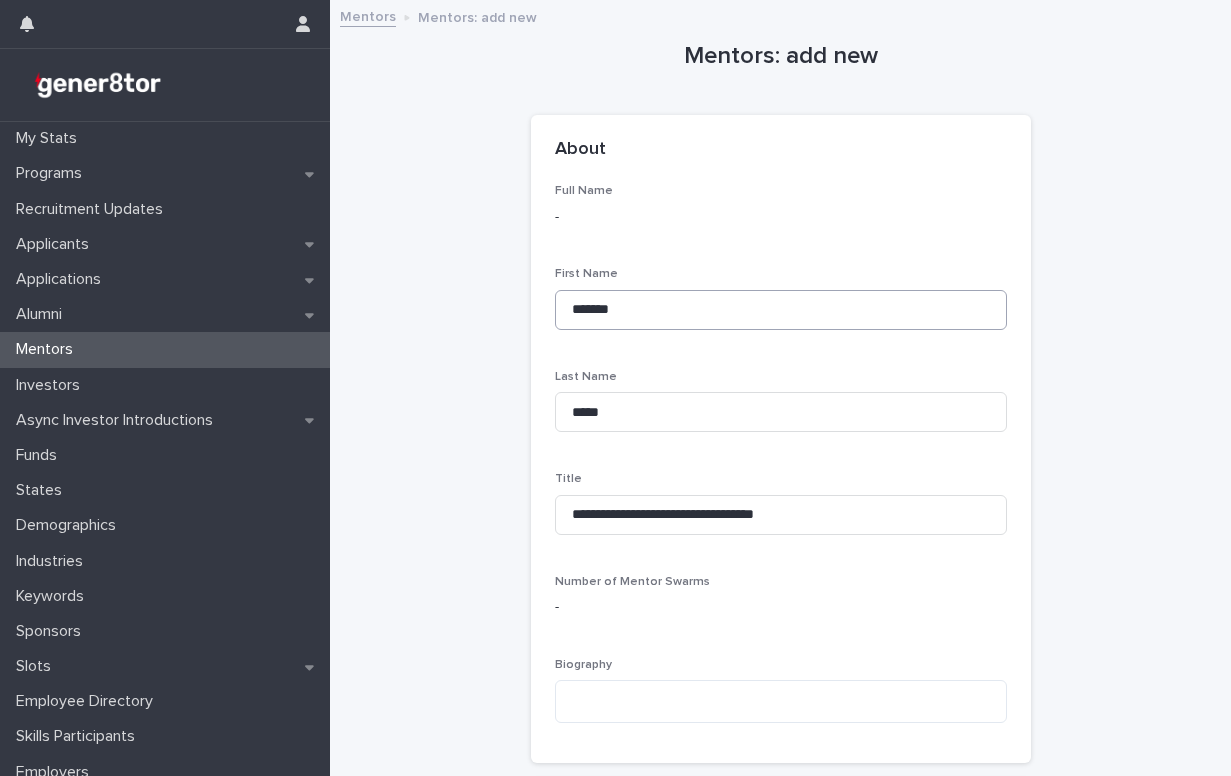 scroll, scrollTop: 503, scrollLeft: 0, axis: vertical 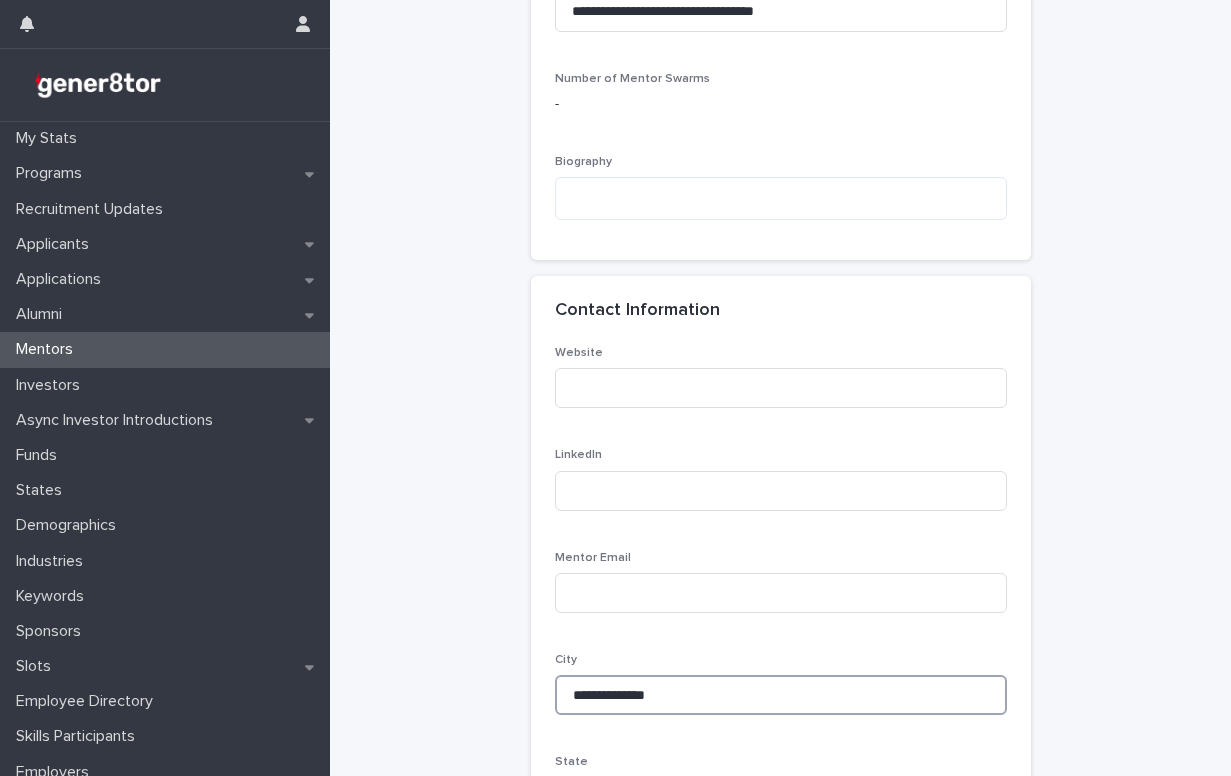 type on "**********" 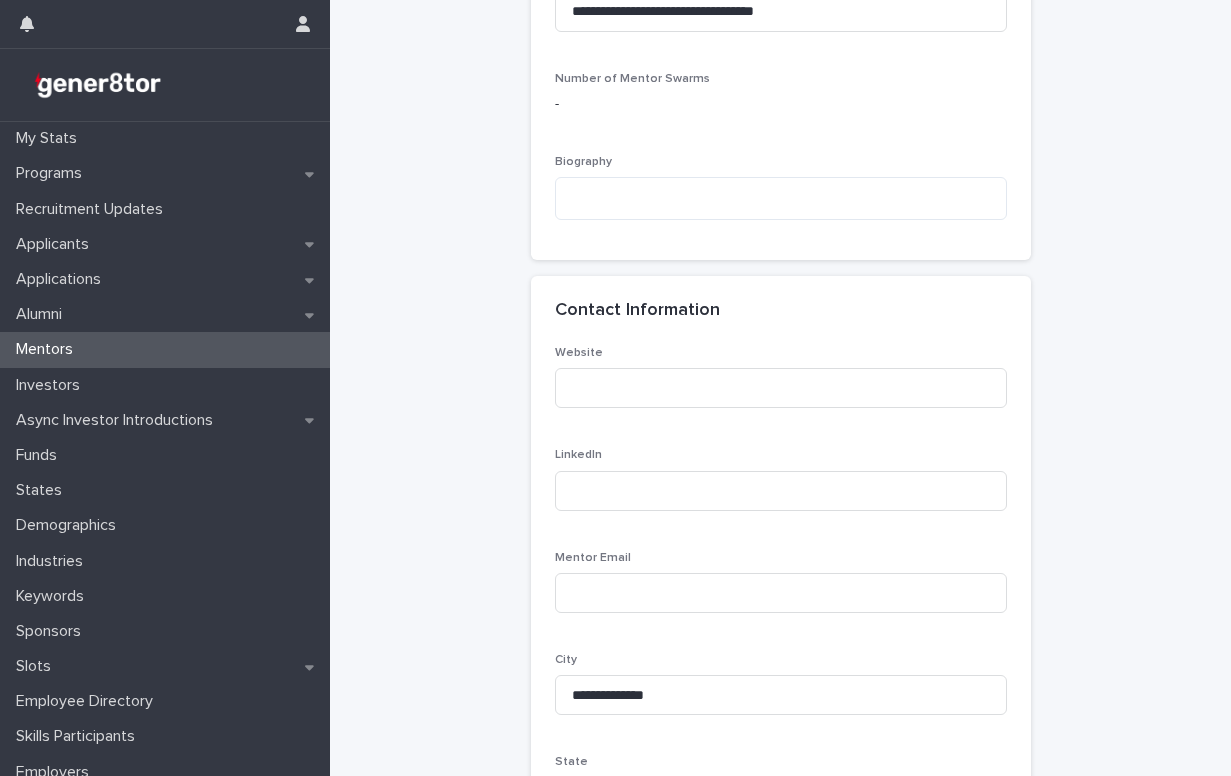 type on "**********" 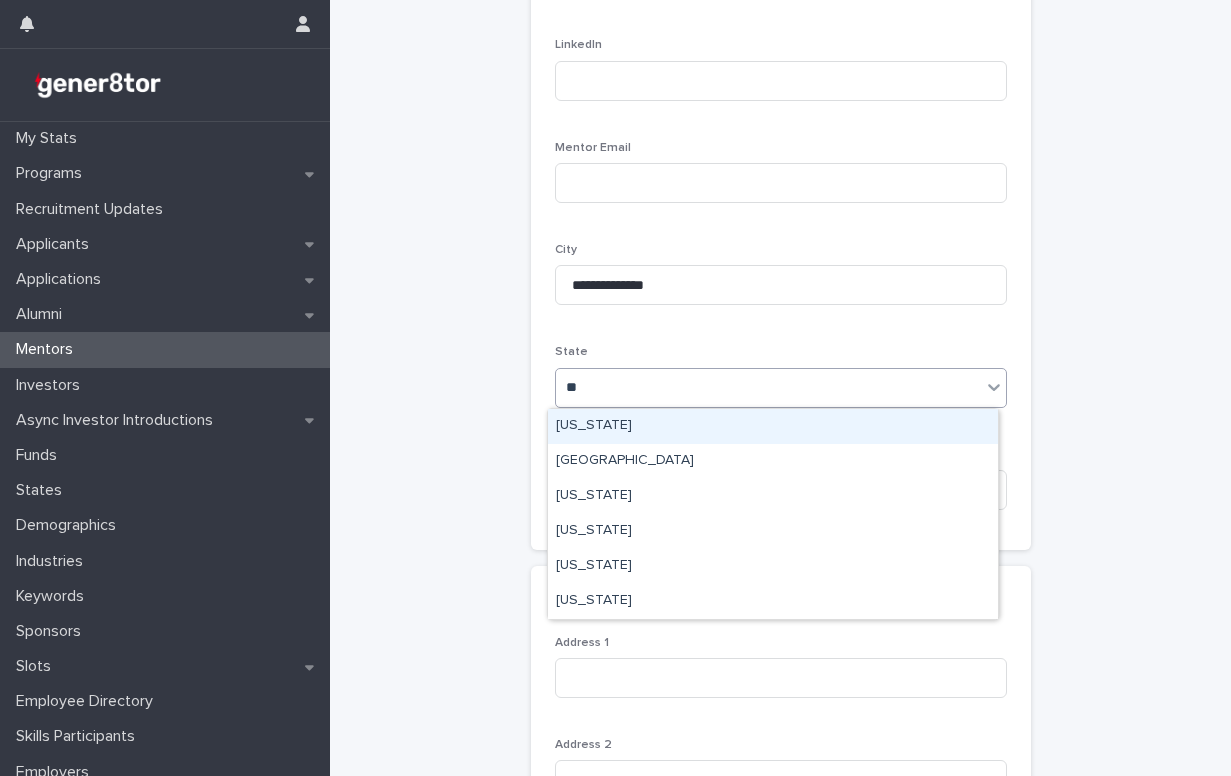 type on "***" 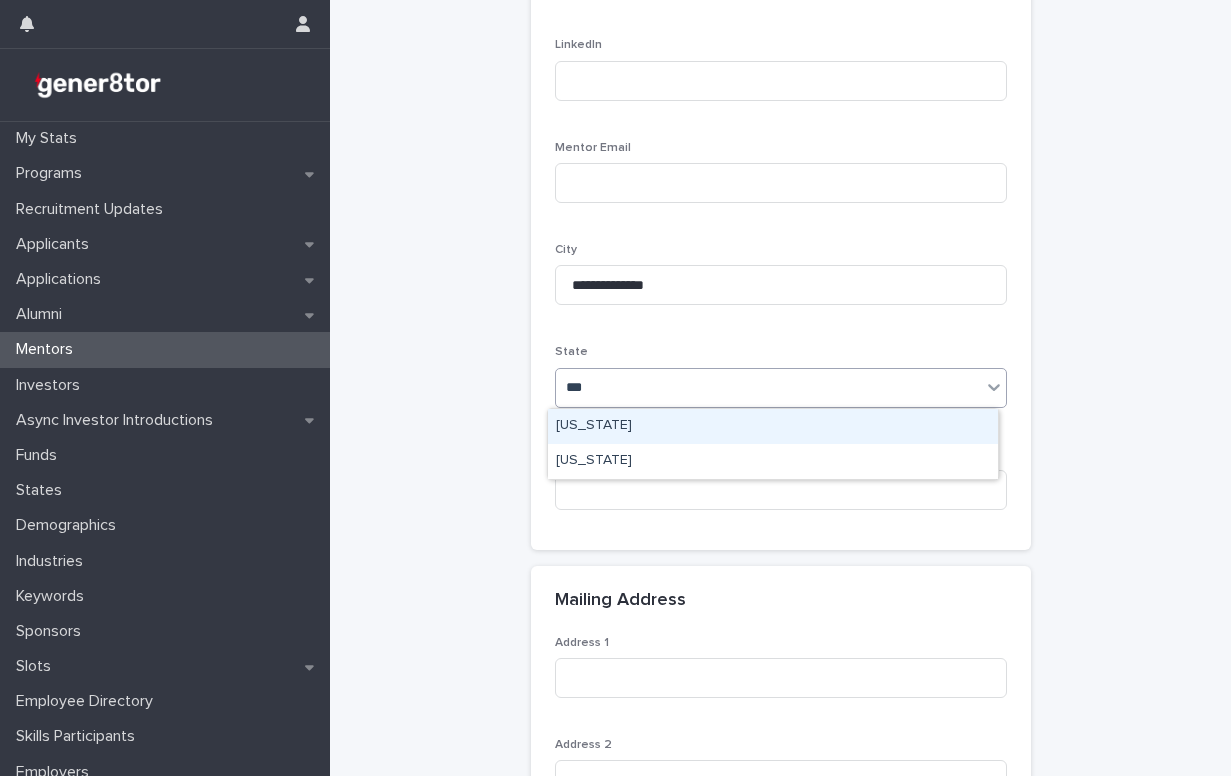 type 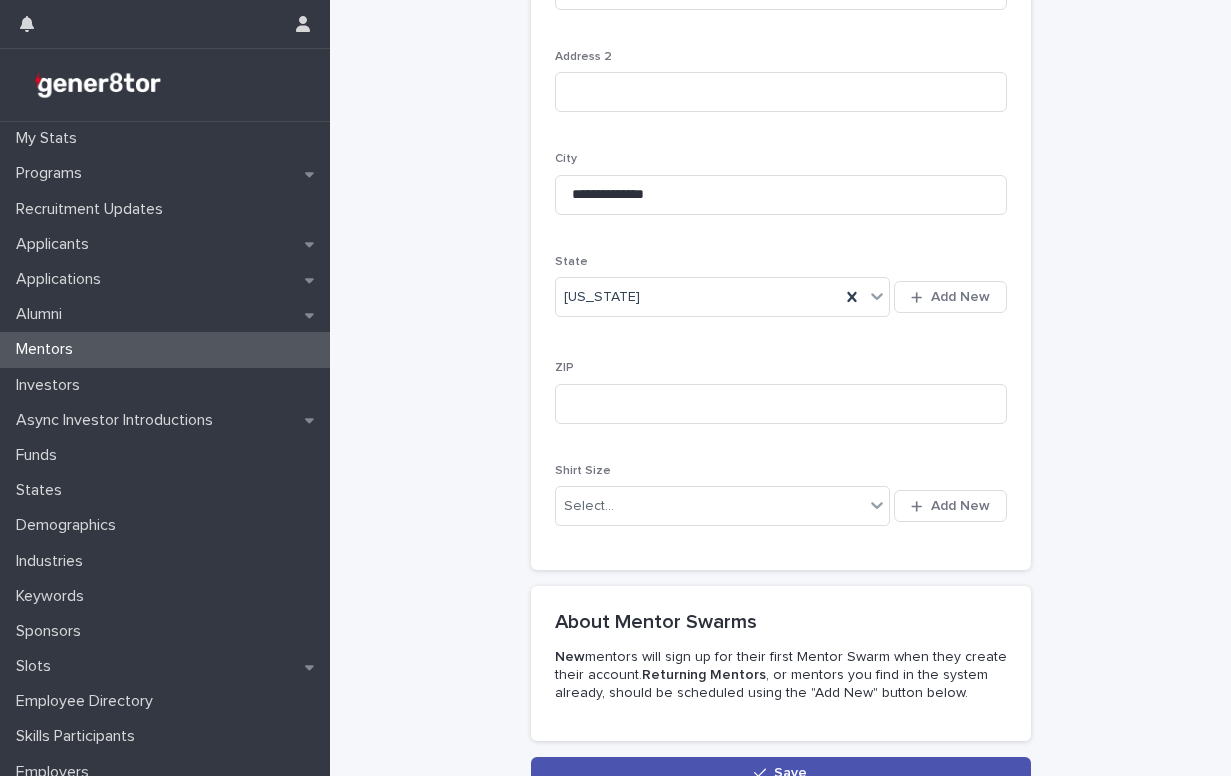 scroll, scrollTop: 1670, scrollLeft: 0, axis: vertical 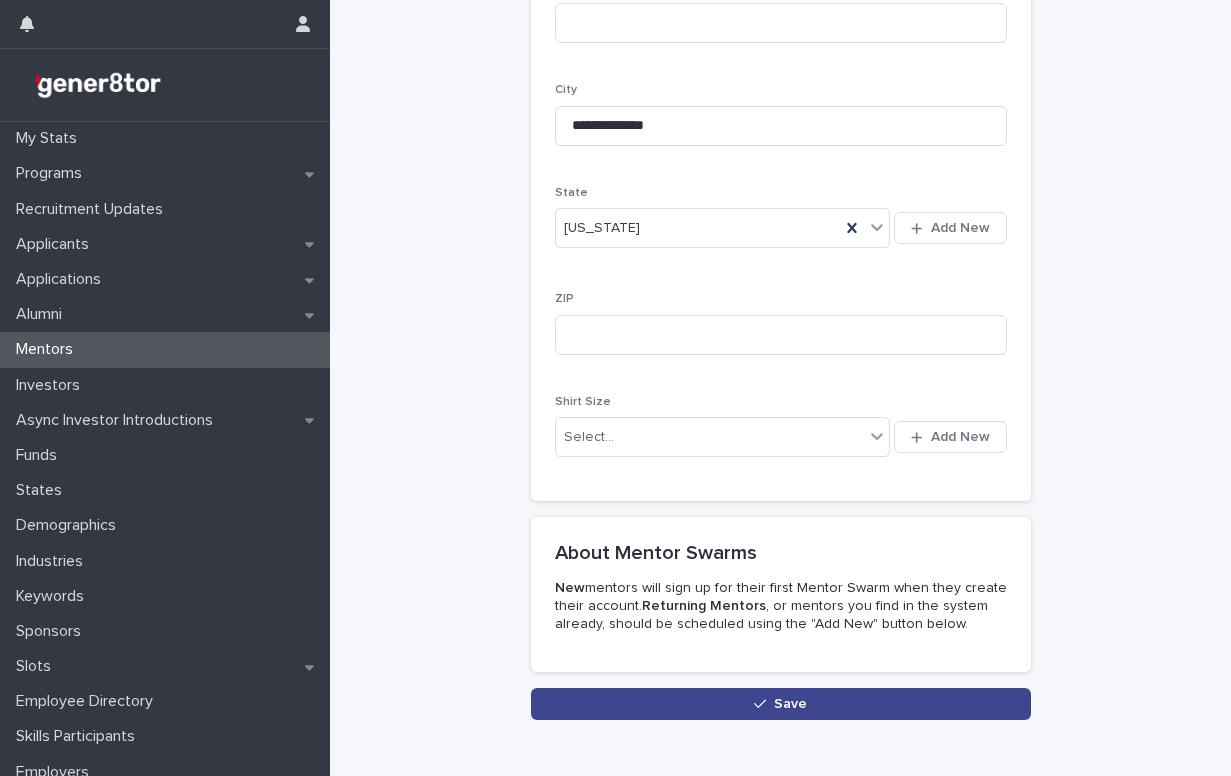 click on "Save" at bounding box center [781, 704] 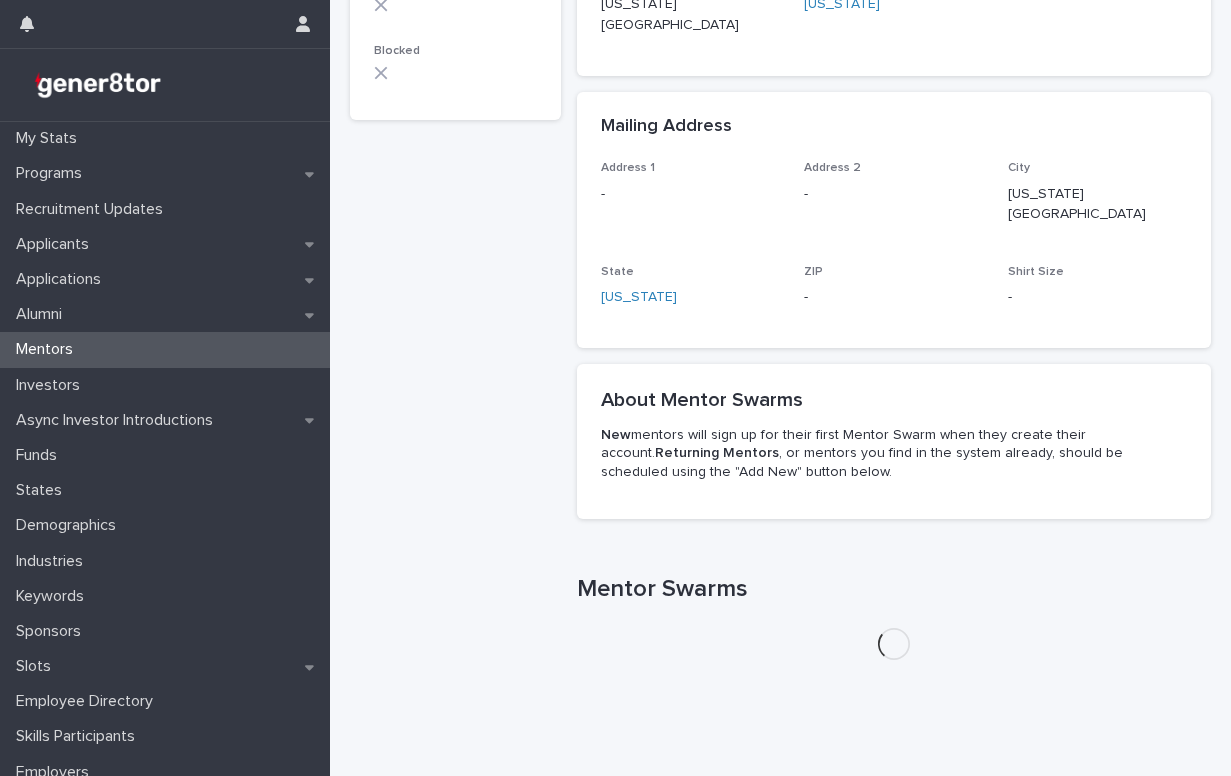 scroll, scrollTop: 0, scrollLeft: 0, axis: both 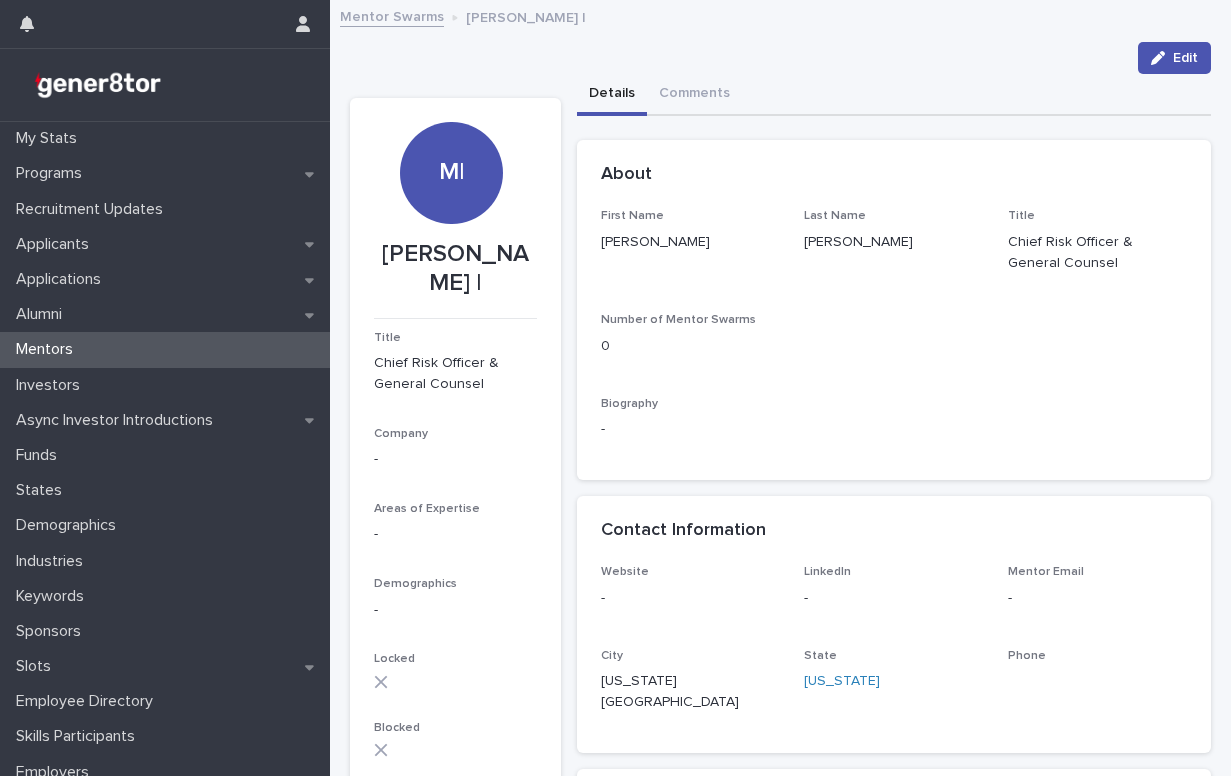 click on "Mentor Swarms" at bounding box center [392, 15] 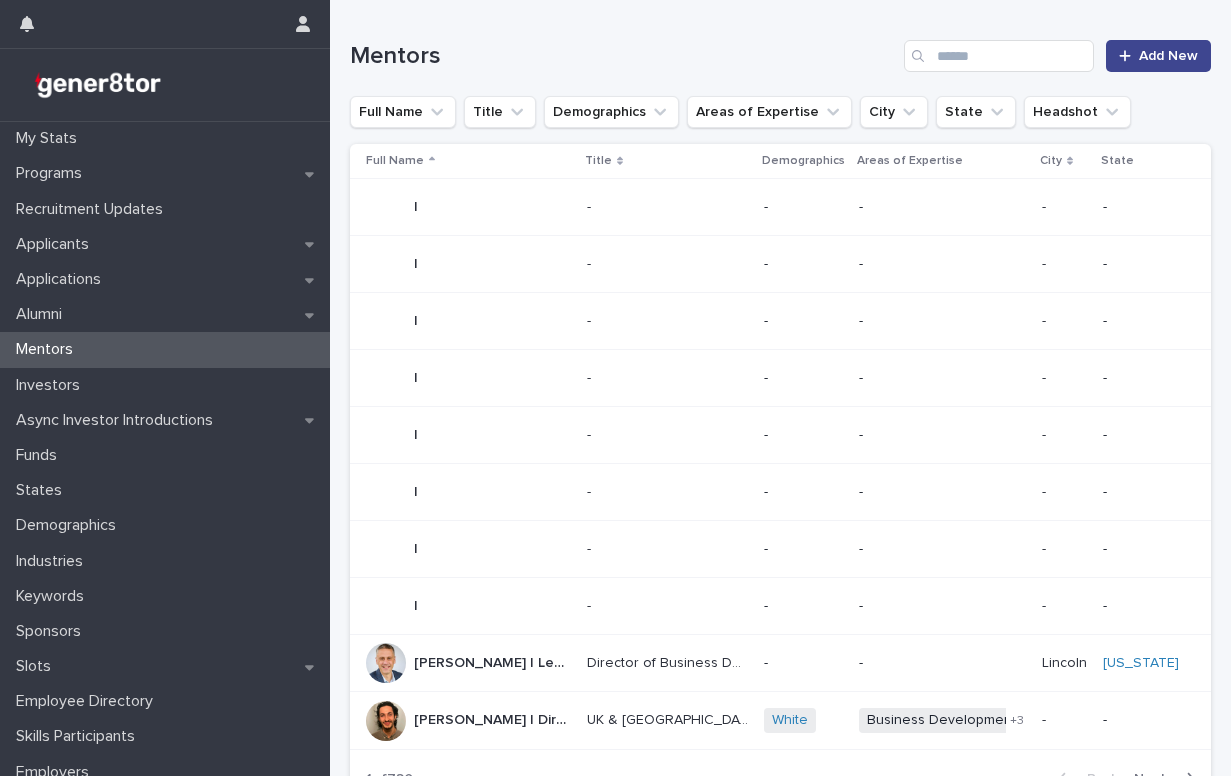 click on "Add New" at bounding box center (1168, 56) 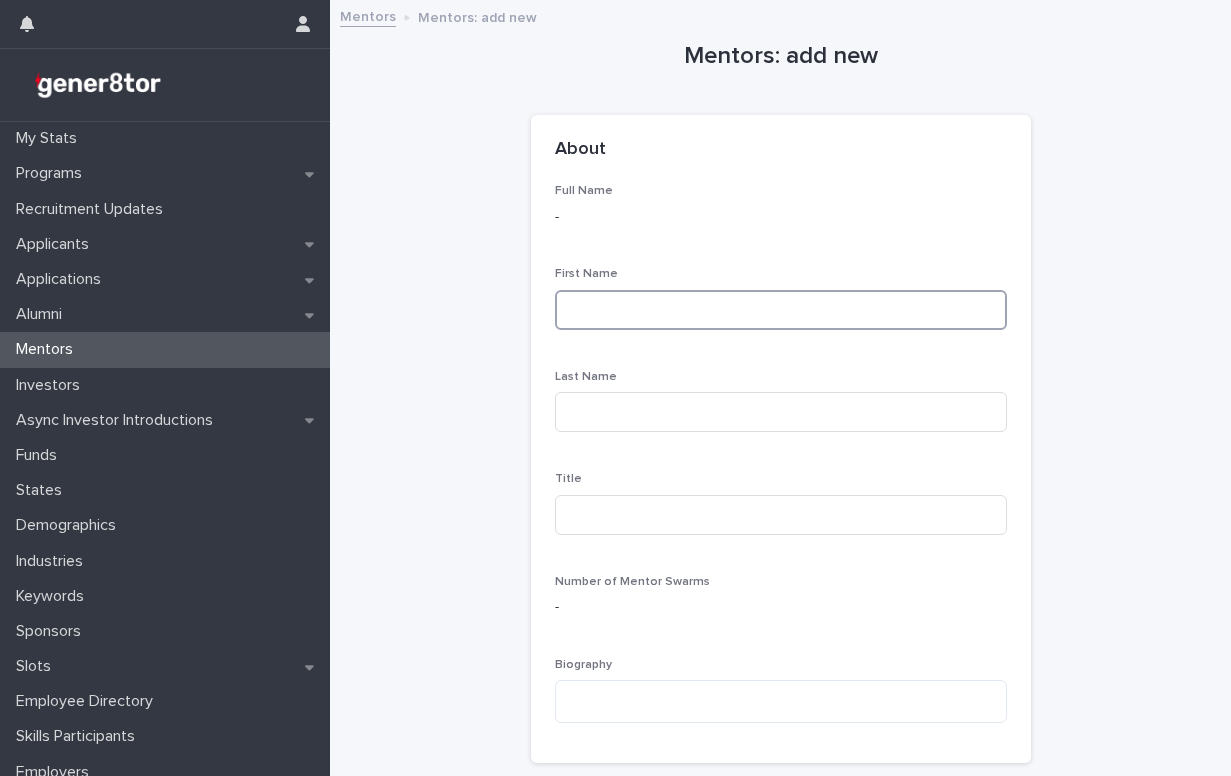 click at bounding box center [781, 310] 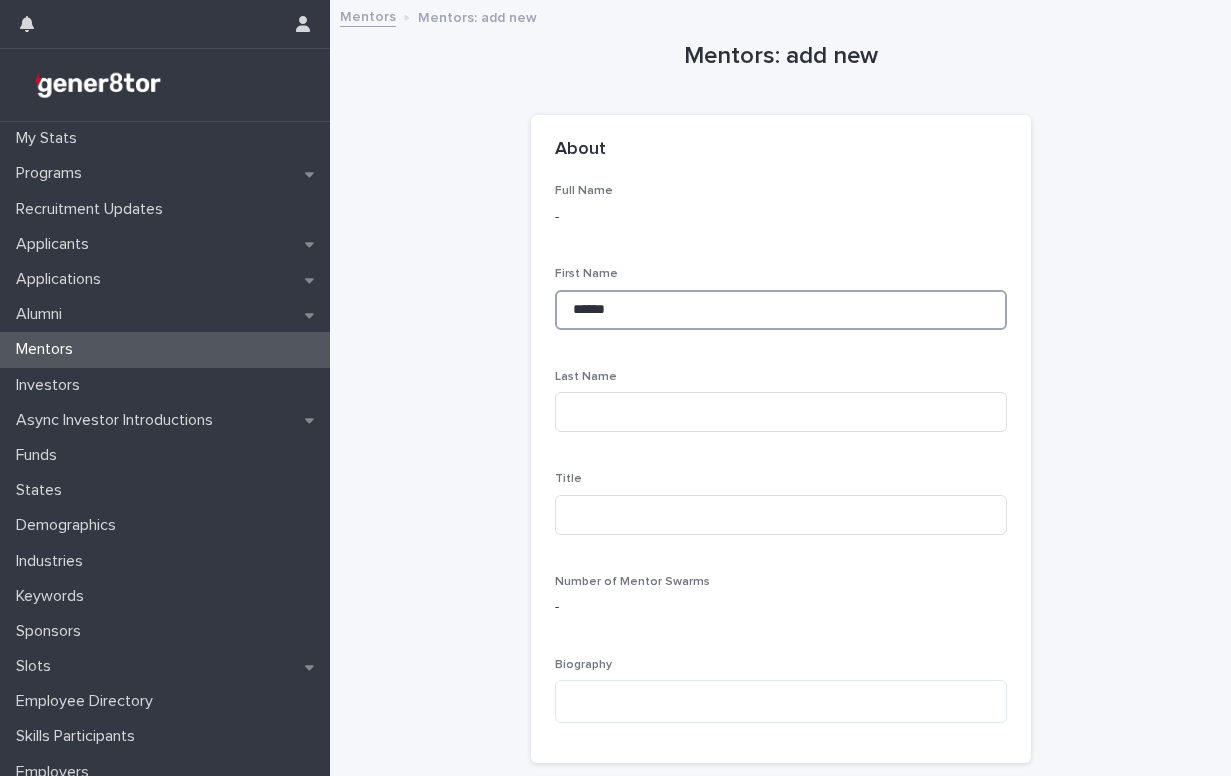type on "******" 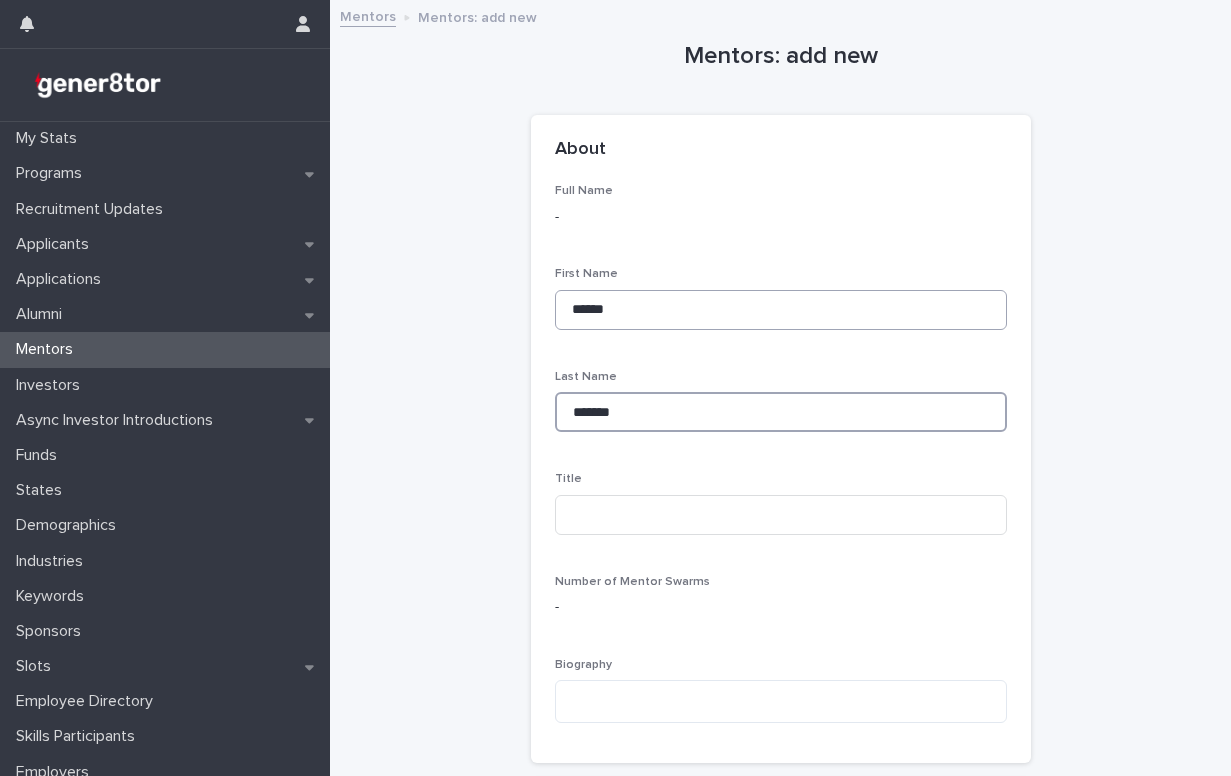 type on "*******" 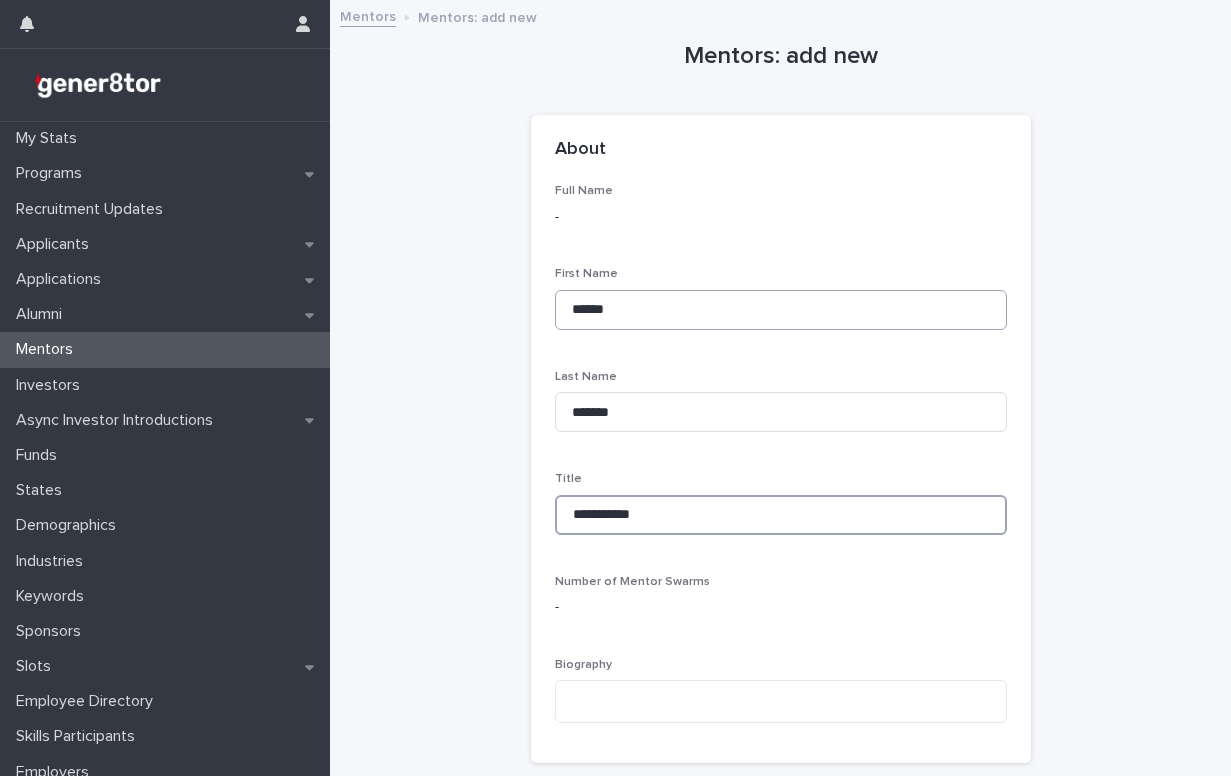 type on "**********" 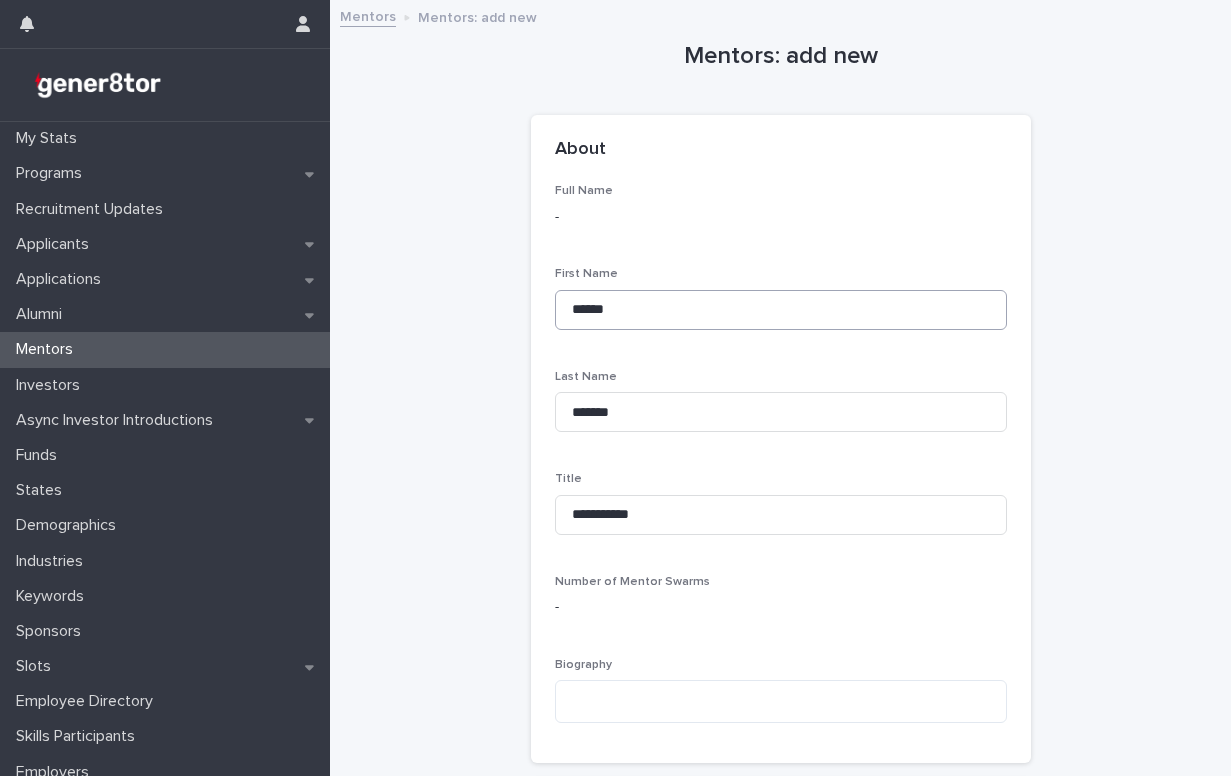 scroll, scrollTop: 503, scrollLeft: 0, axis: vertical 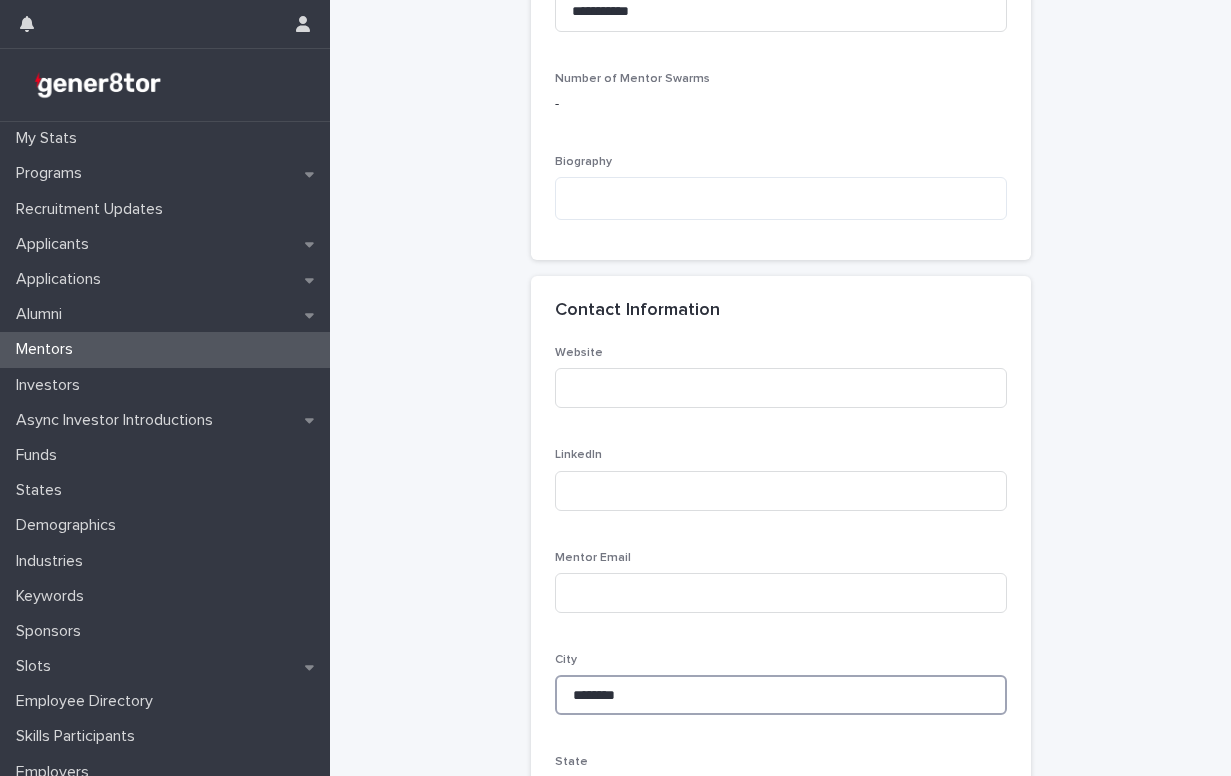 type on "********" 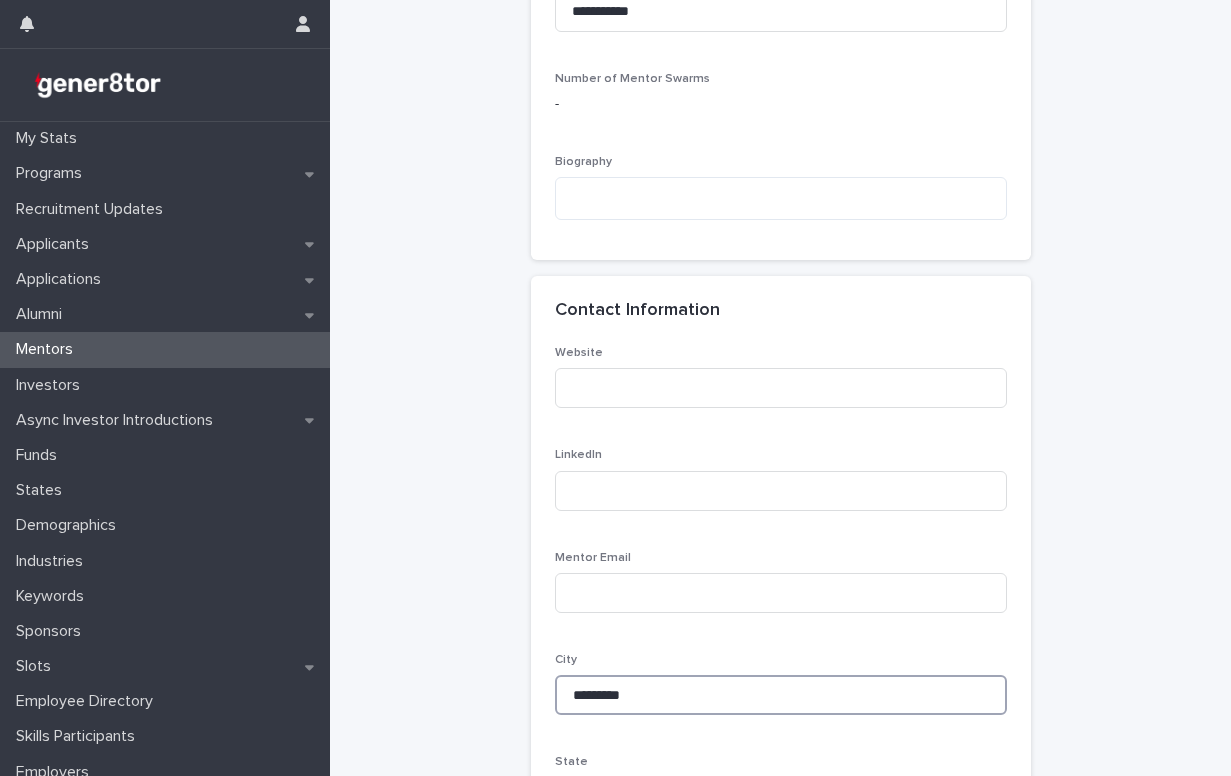 type on "********" 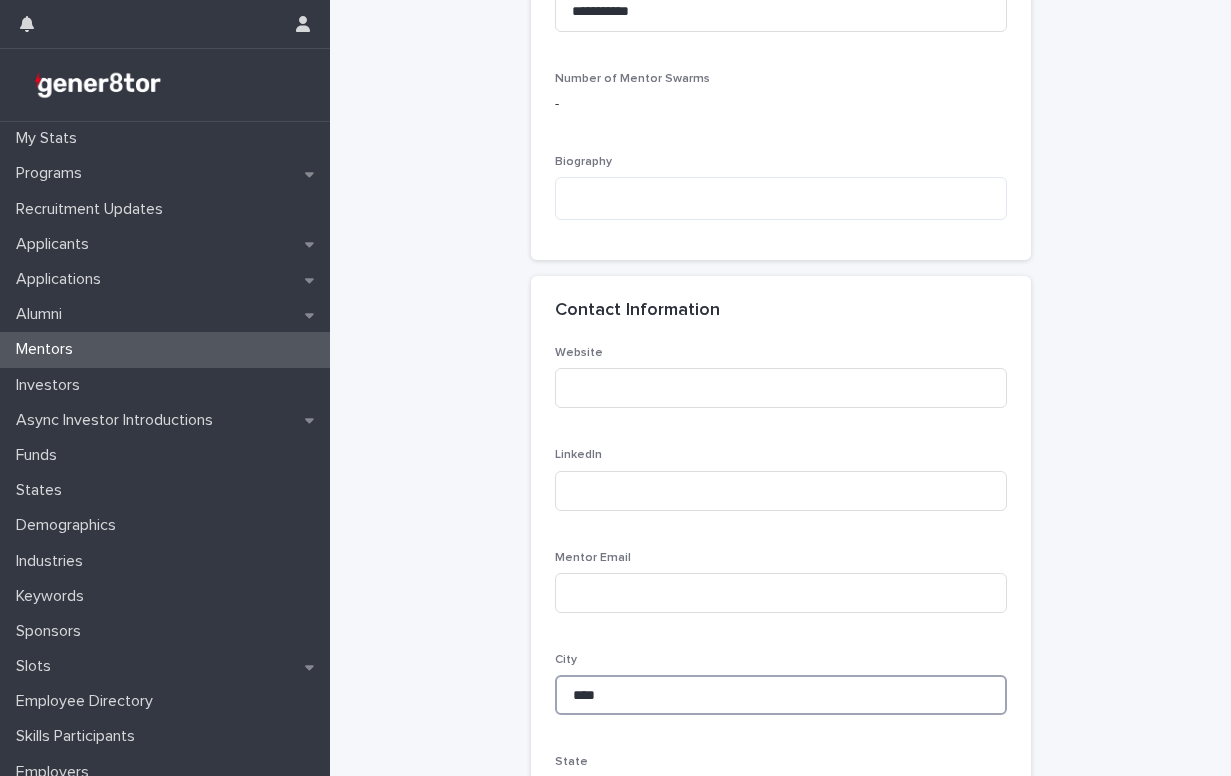 type on "***" 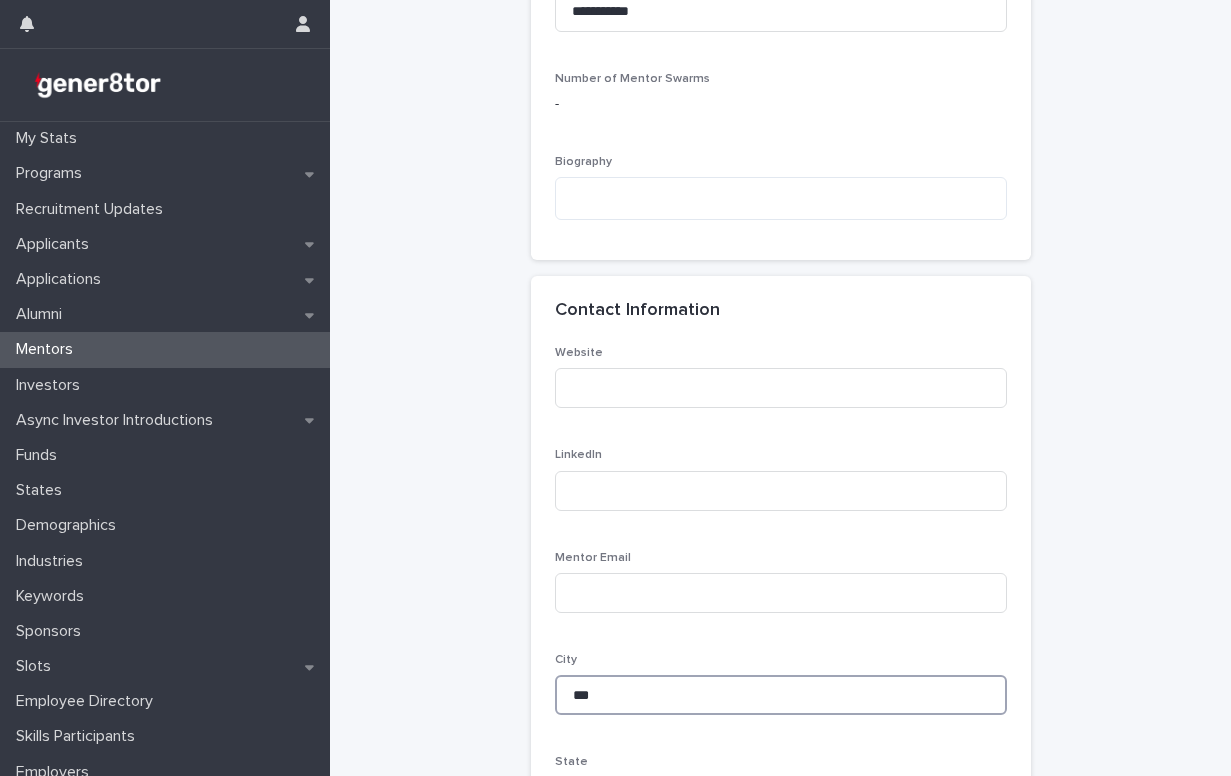 type on "***" 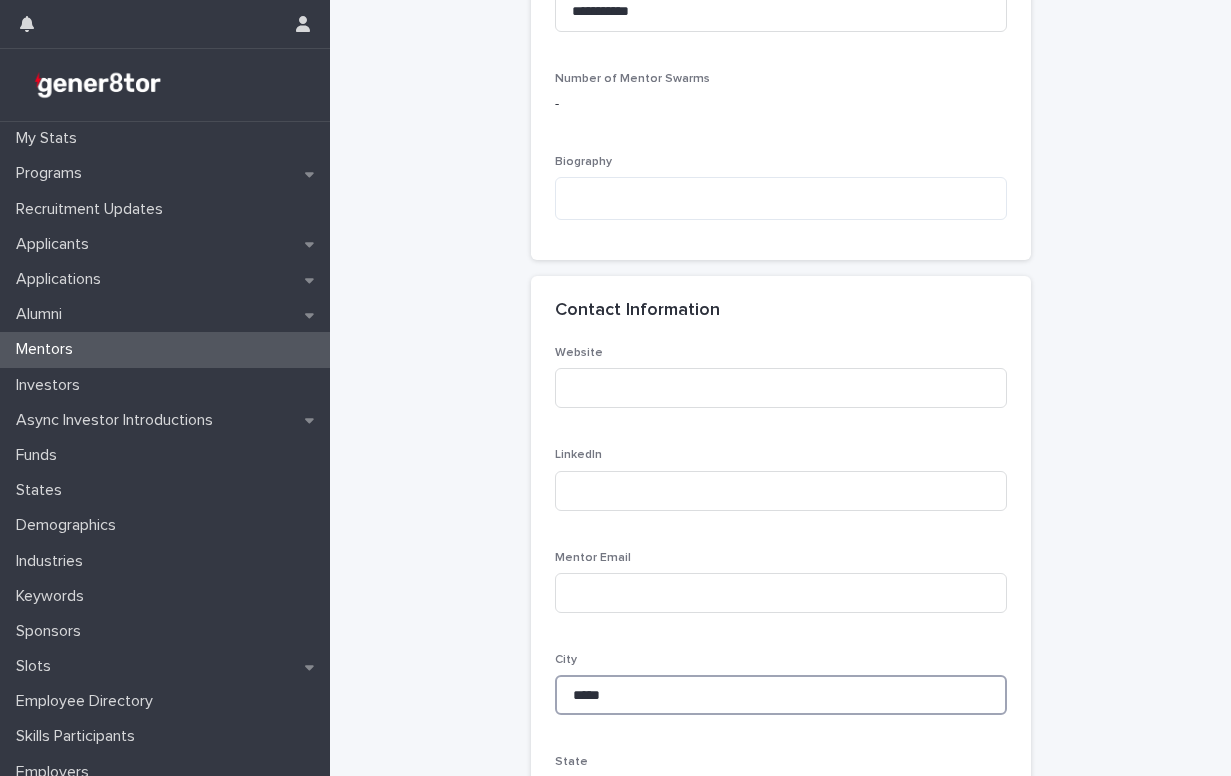 type on "******" 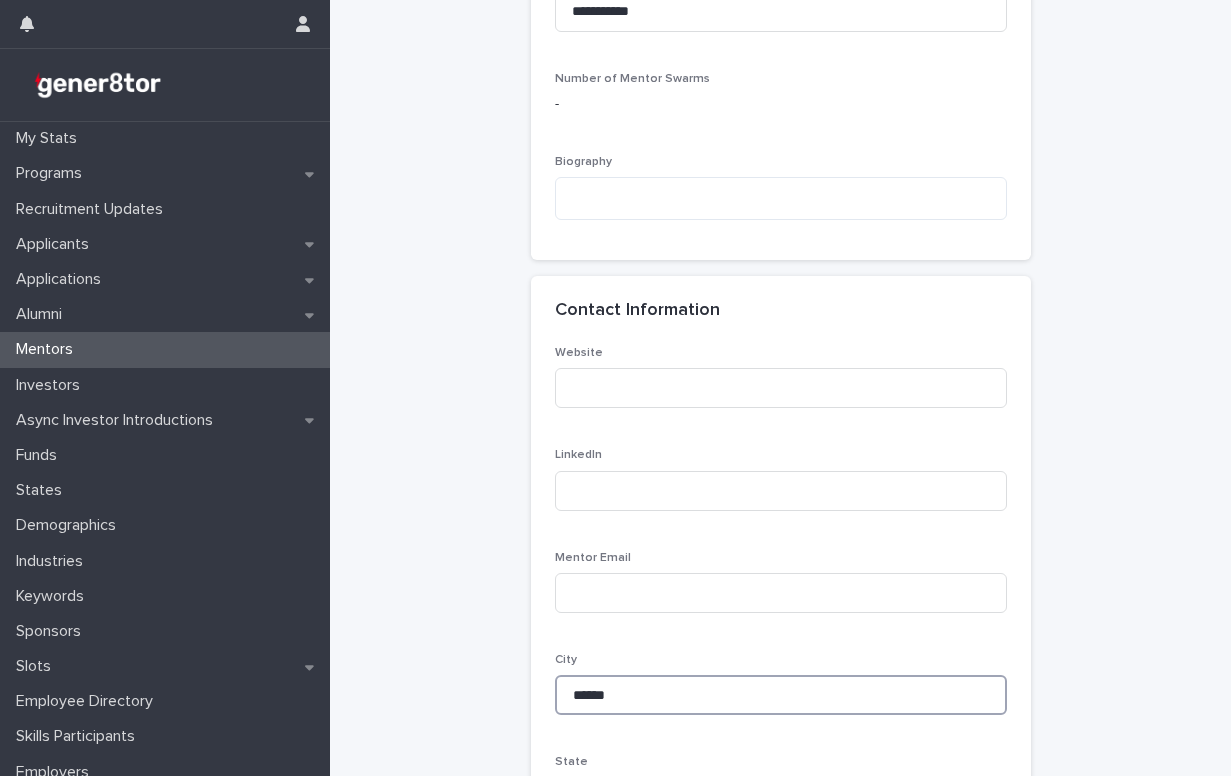 type on "******" 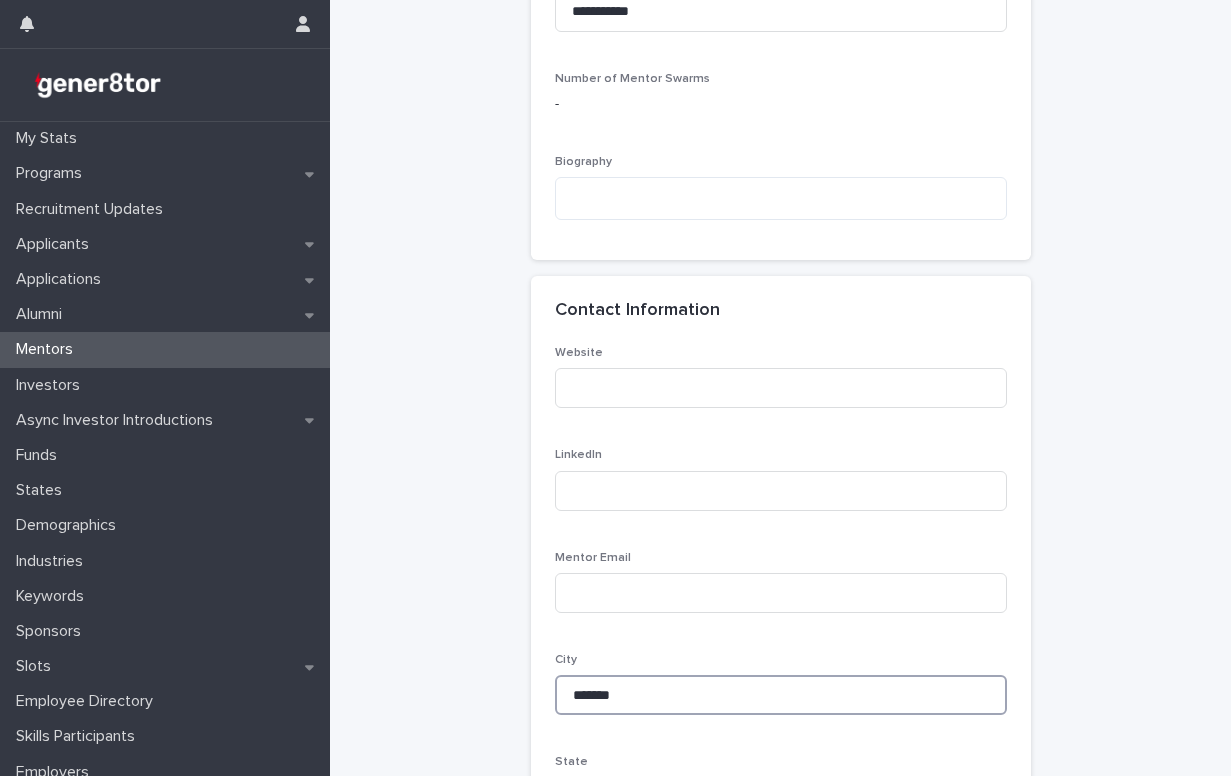 type on "********" 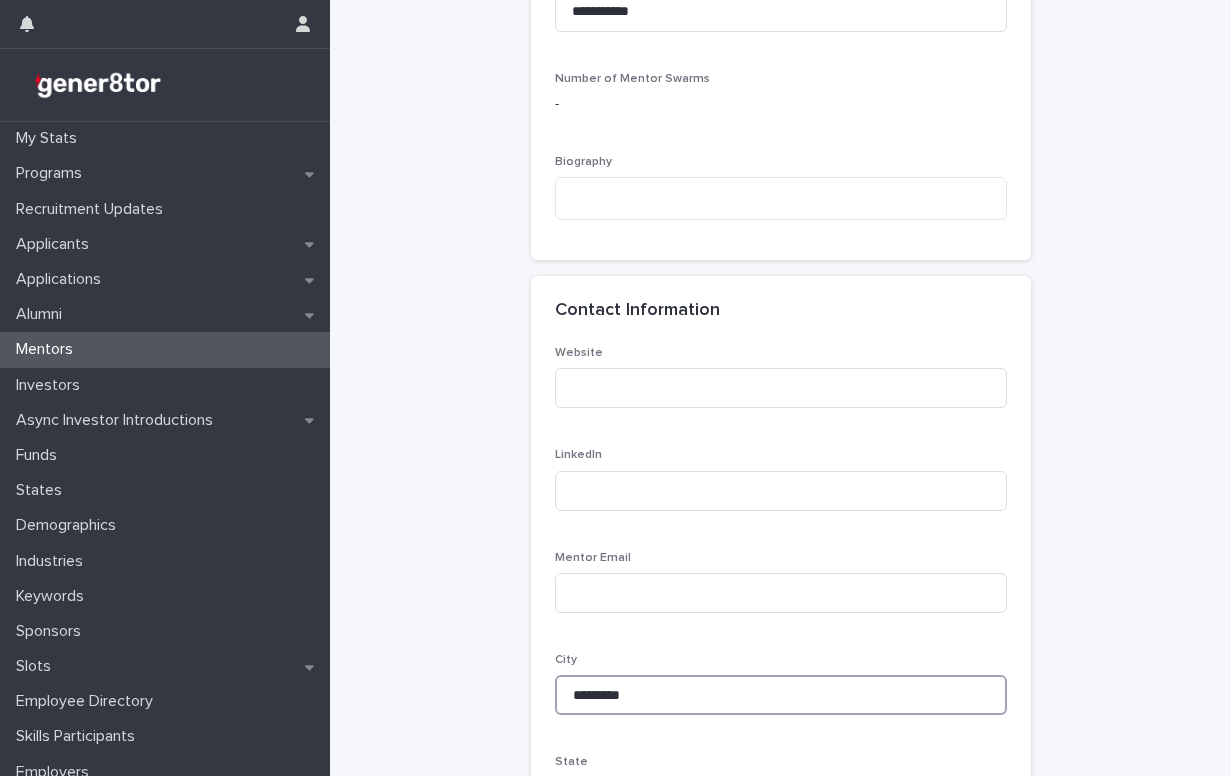 type on "**********" 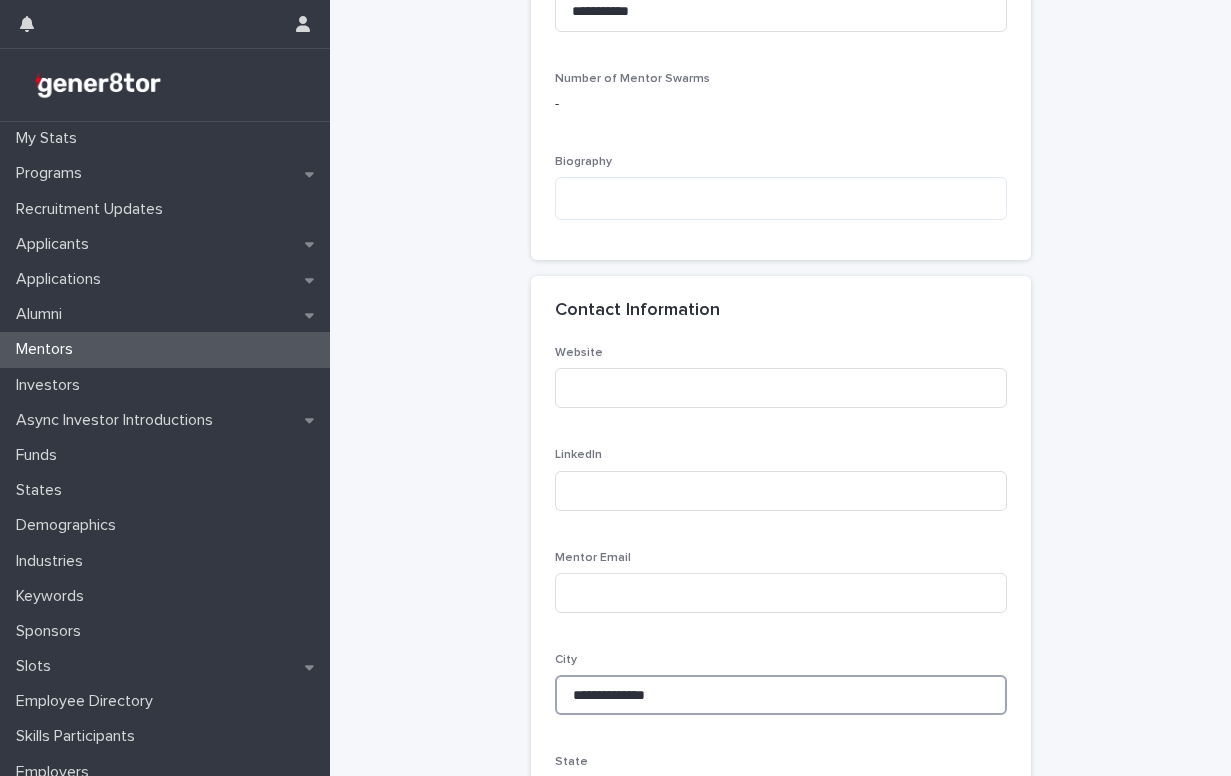 type on "**********" 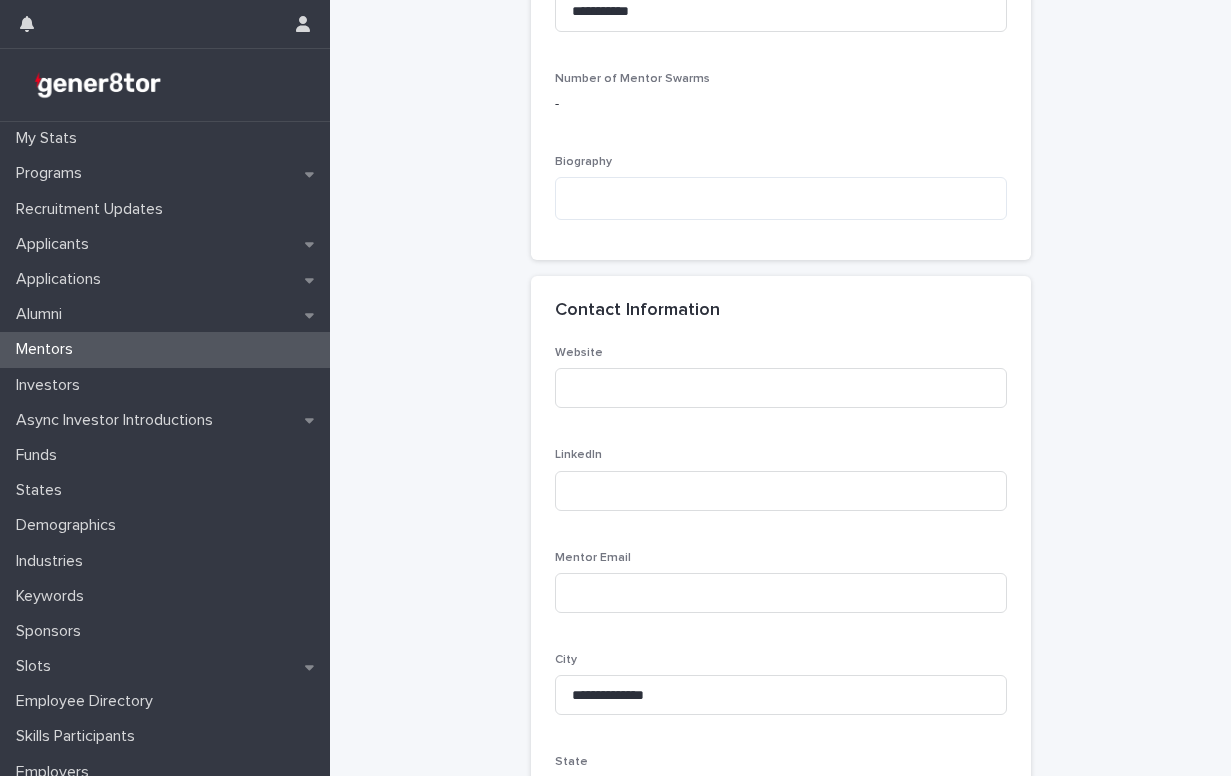 type on "**********" 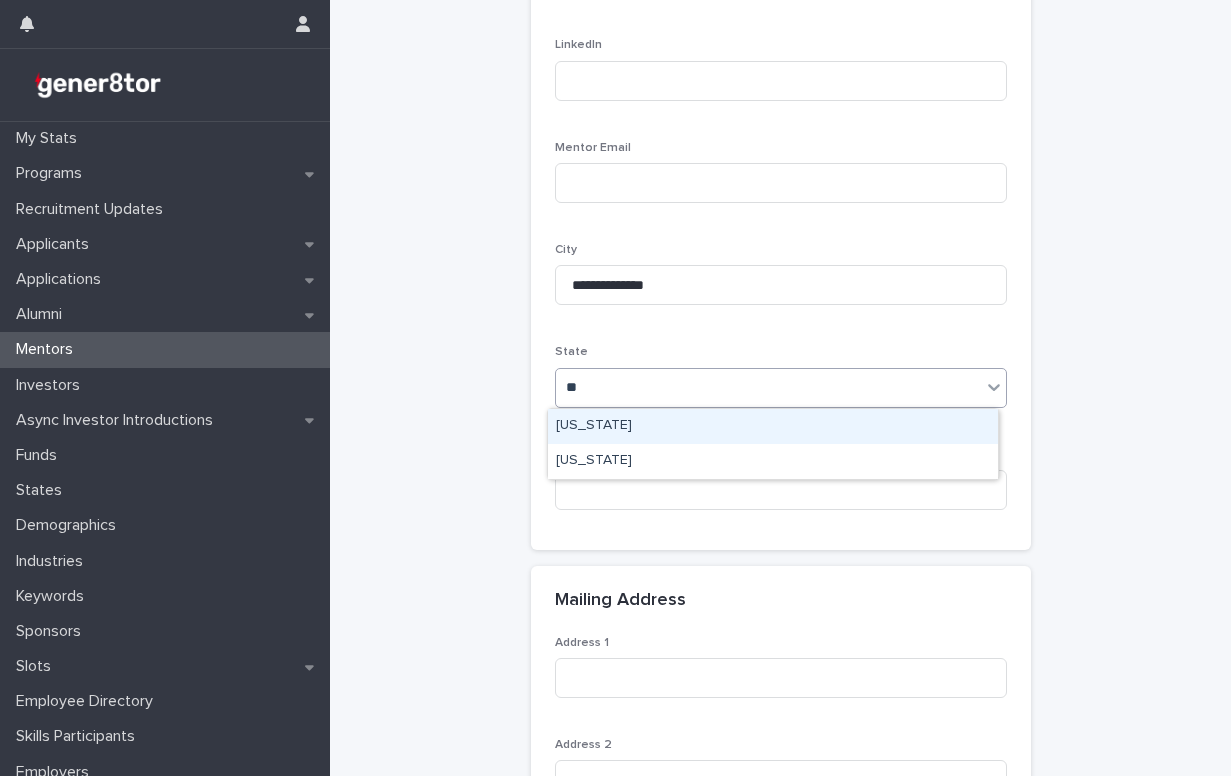 type on "***" 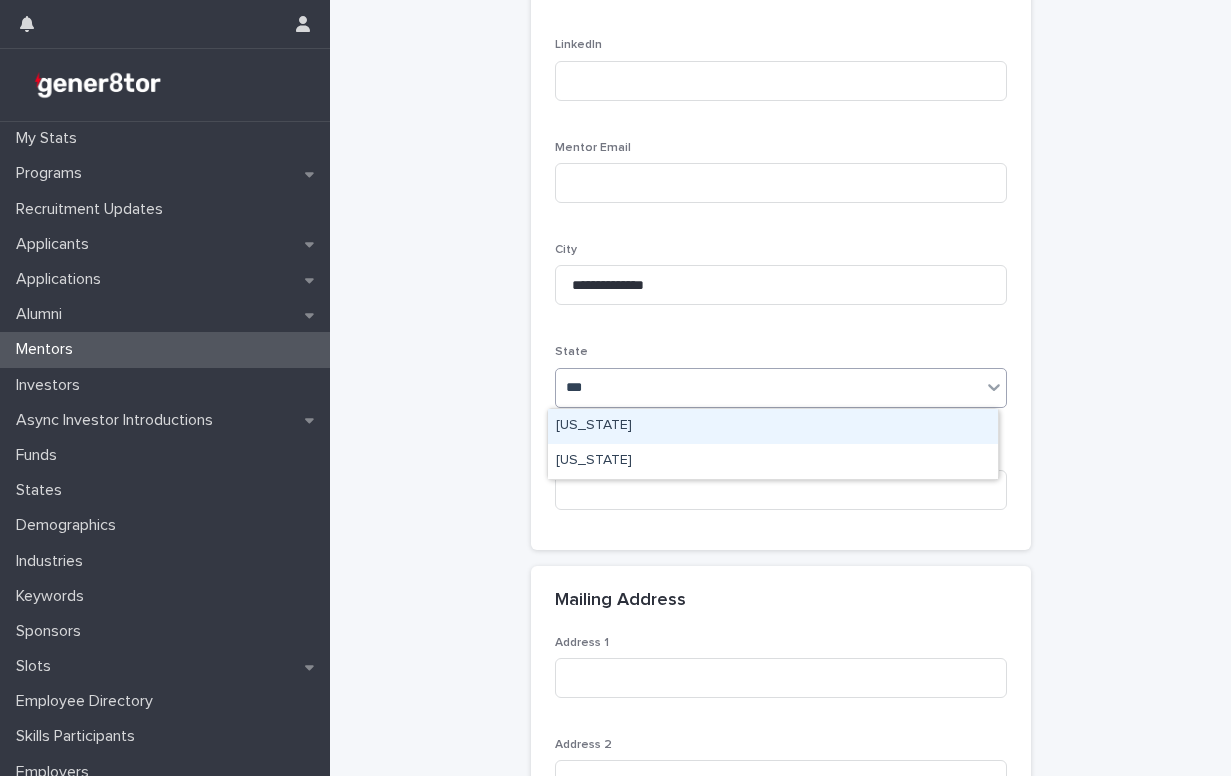 type 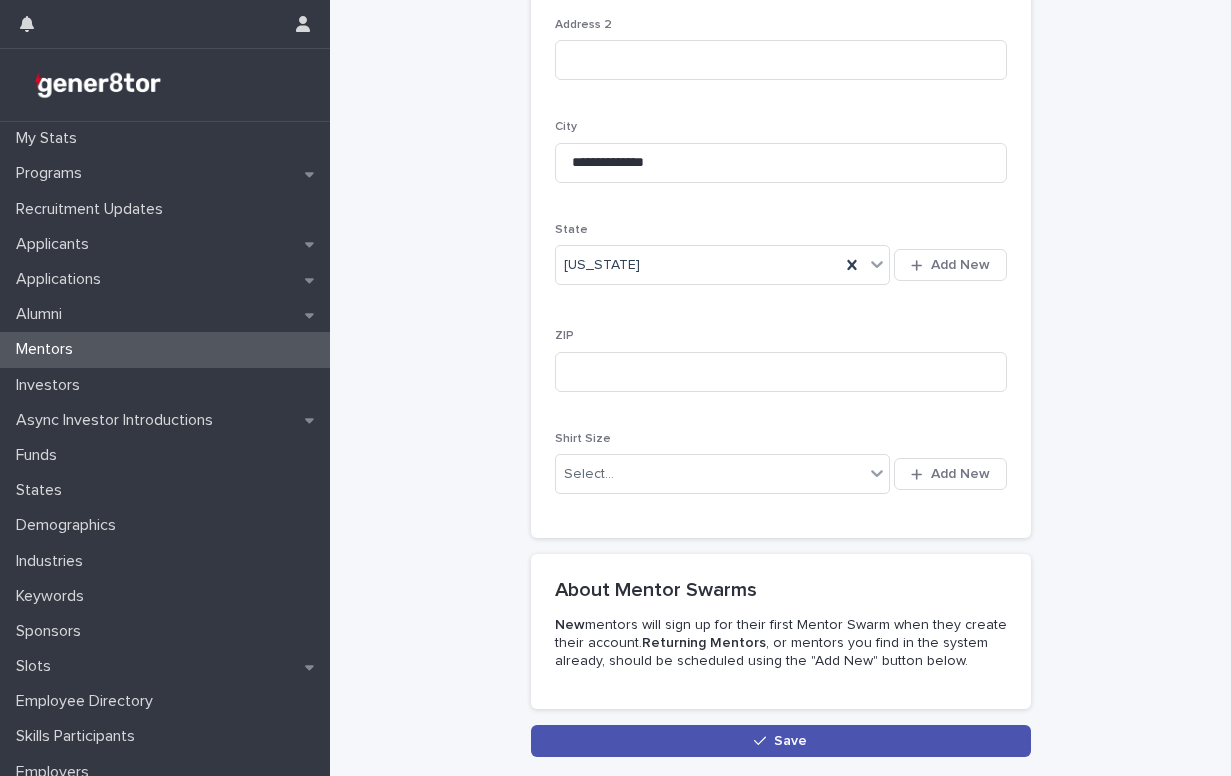 scroll, scrollTop: 1712, scrollLeft: 0, axis: vertical 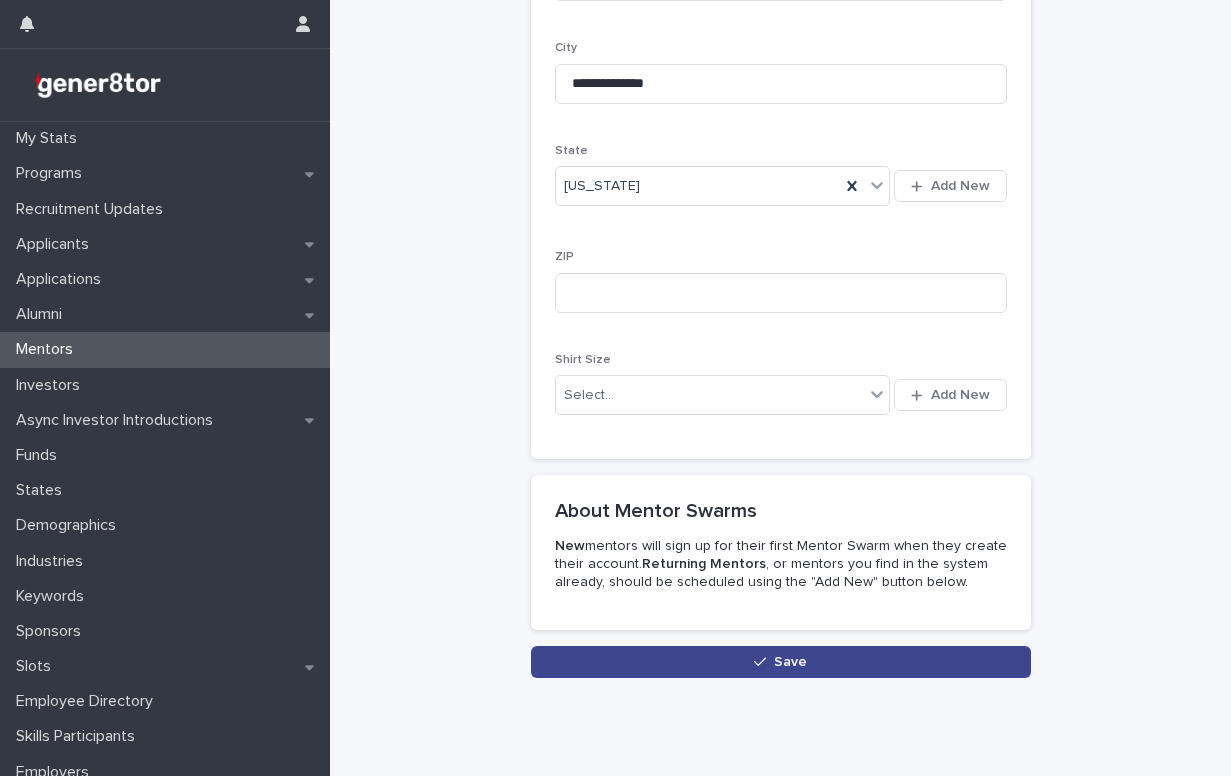 click on "Save" at bounding box center [781, 662] 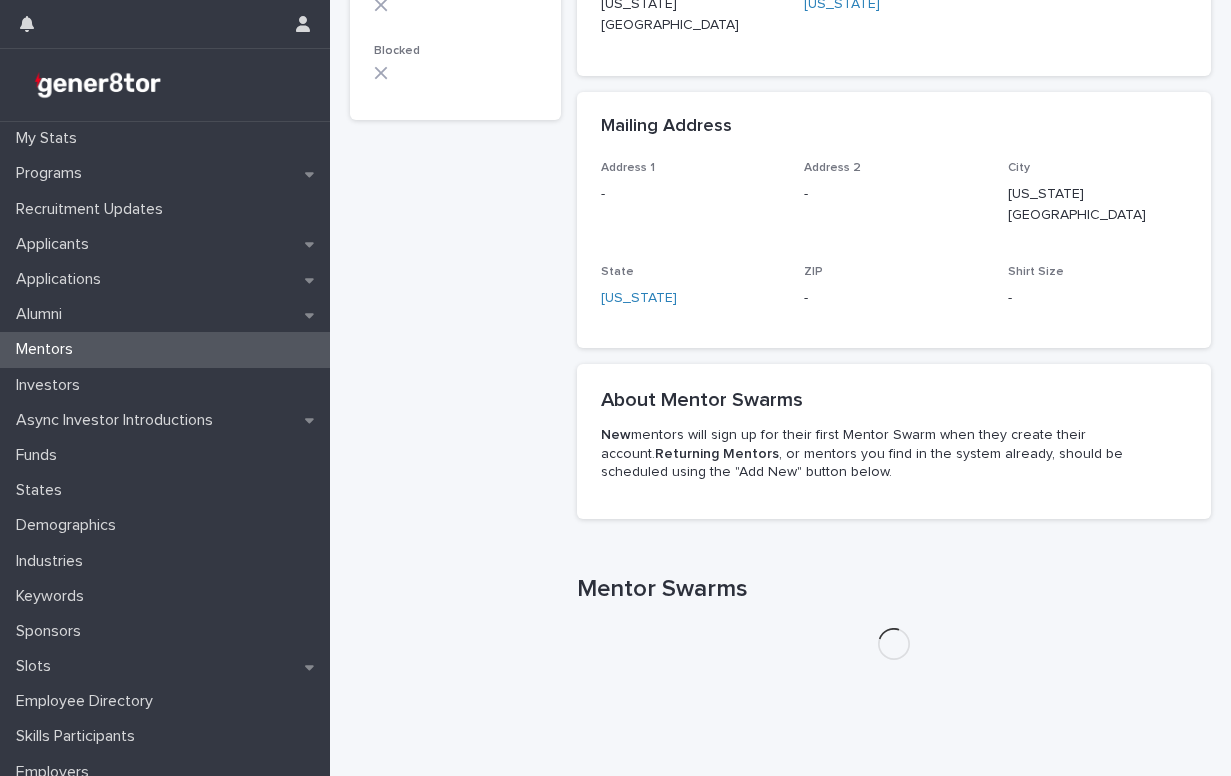 scroll, scrollTop: 0, scrollLeft: 0, axis: both 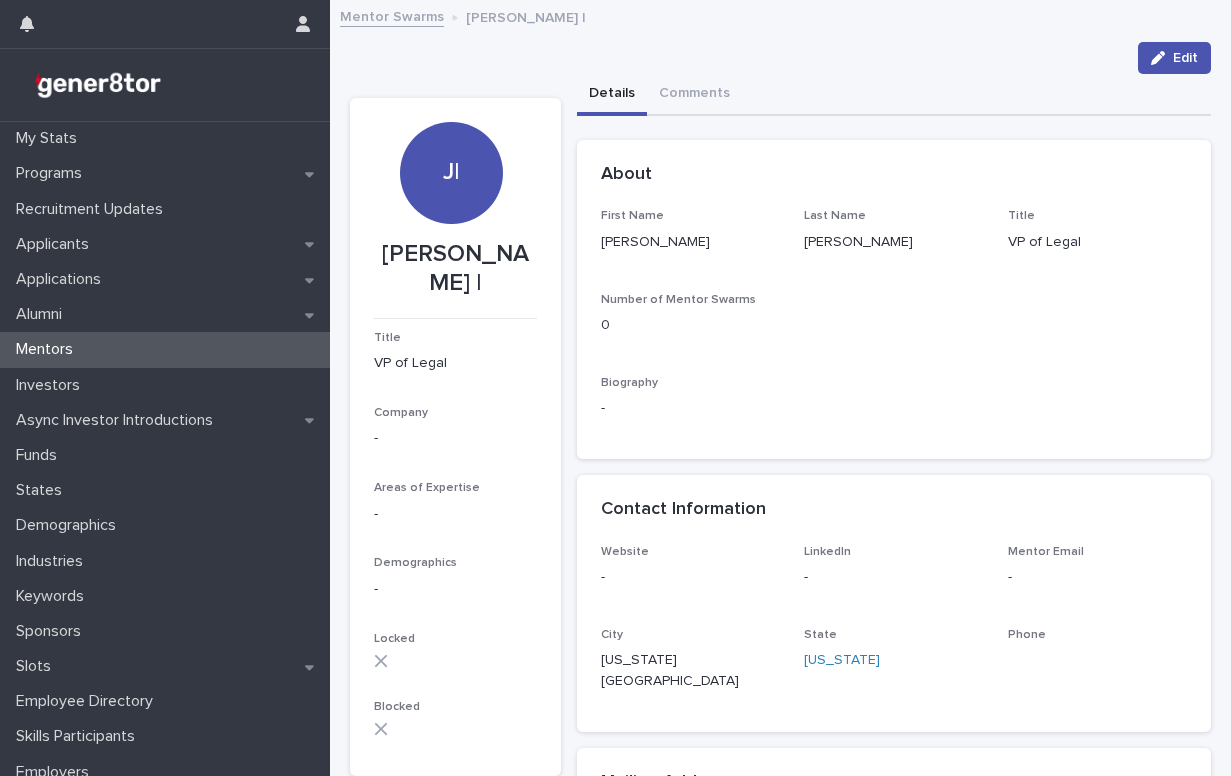 click on "Mentor Swarms" at bounding box center [392, 15] 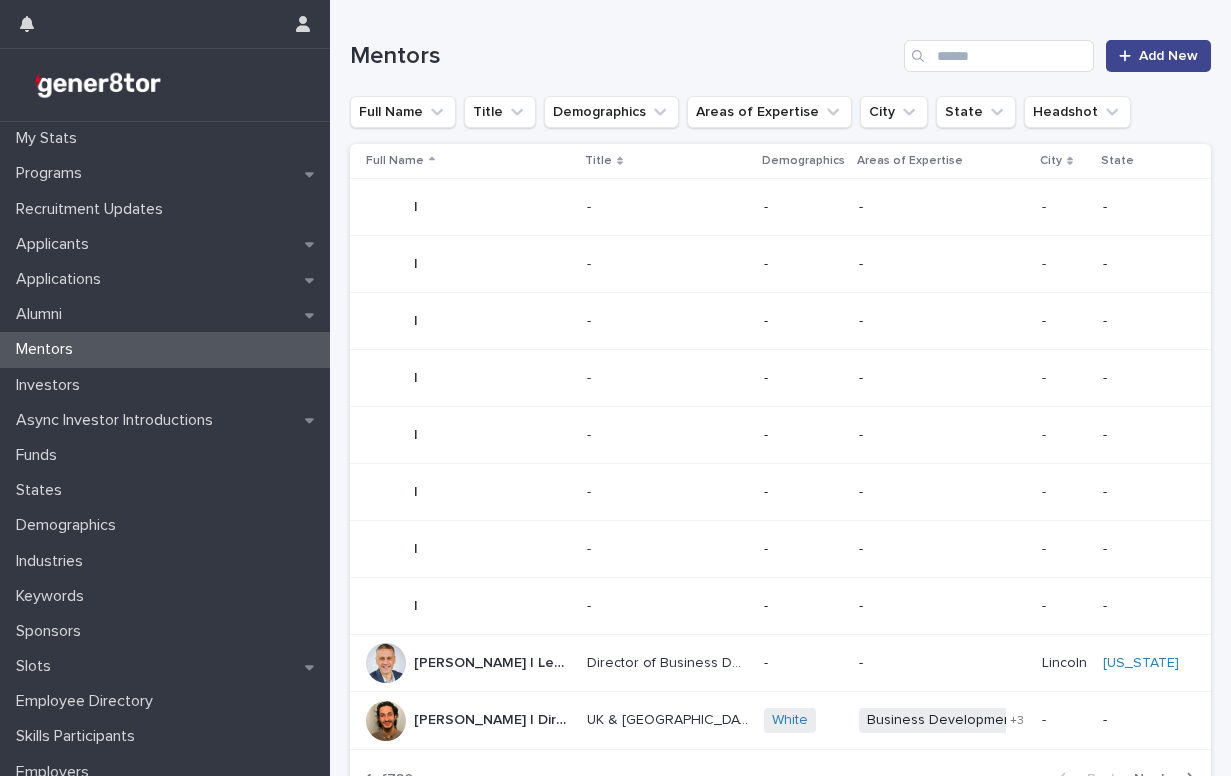 click on "Add New" at bounding box center (1168, 56) 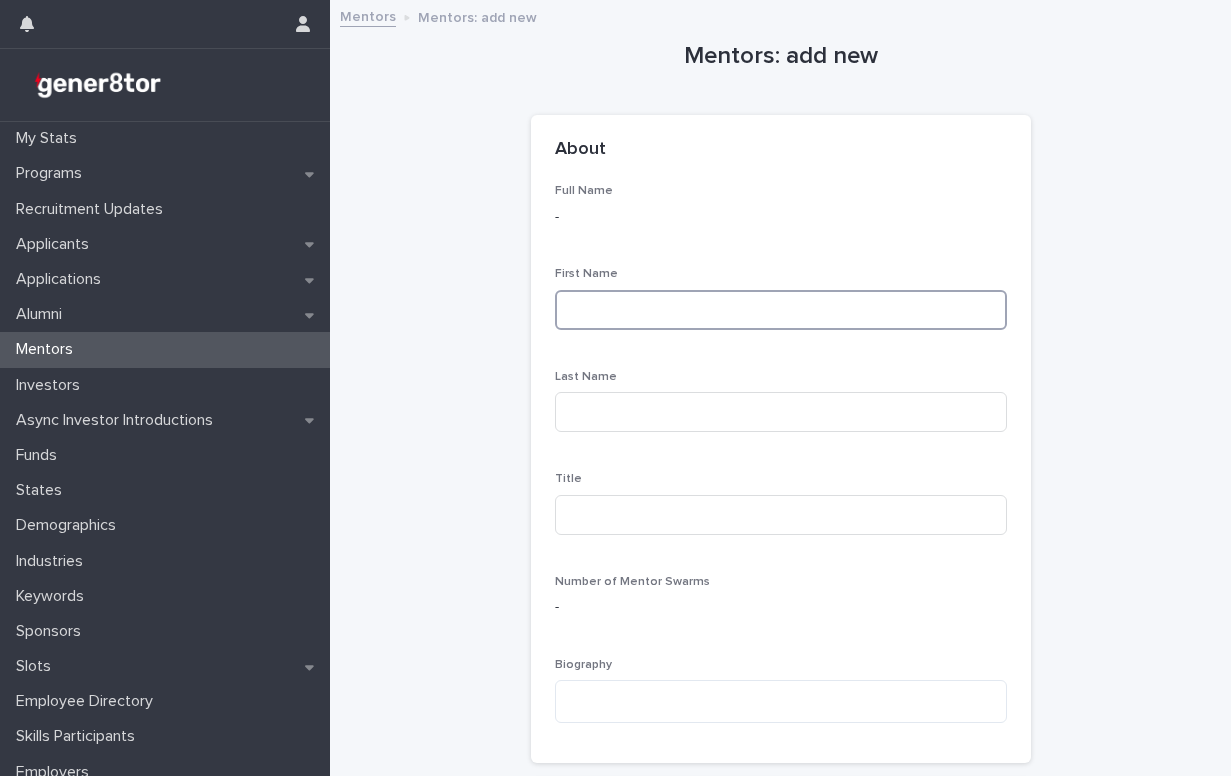 click at bounding box center [781, 310] 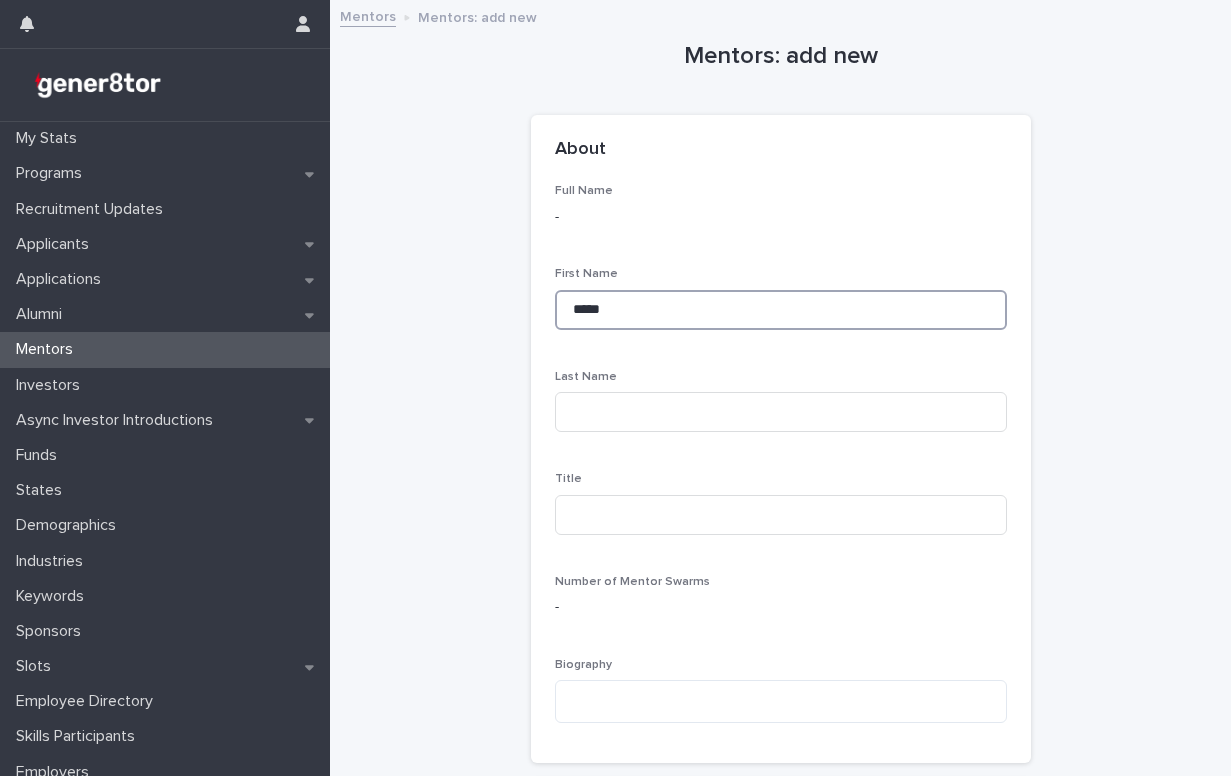 type on "*****" 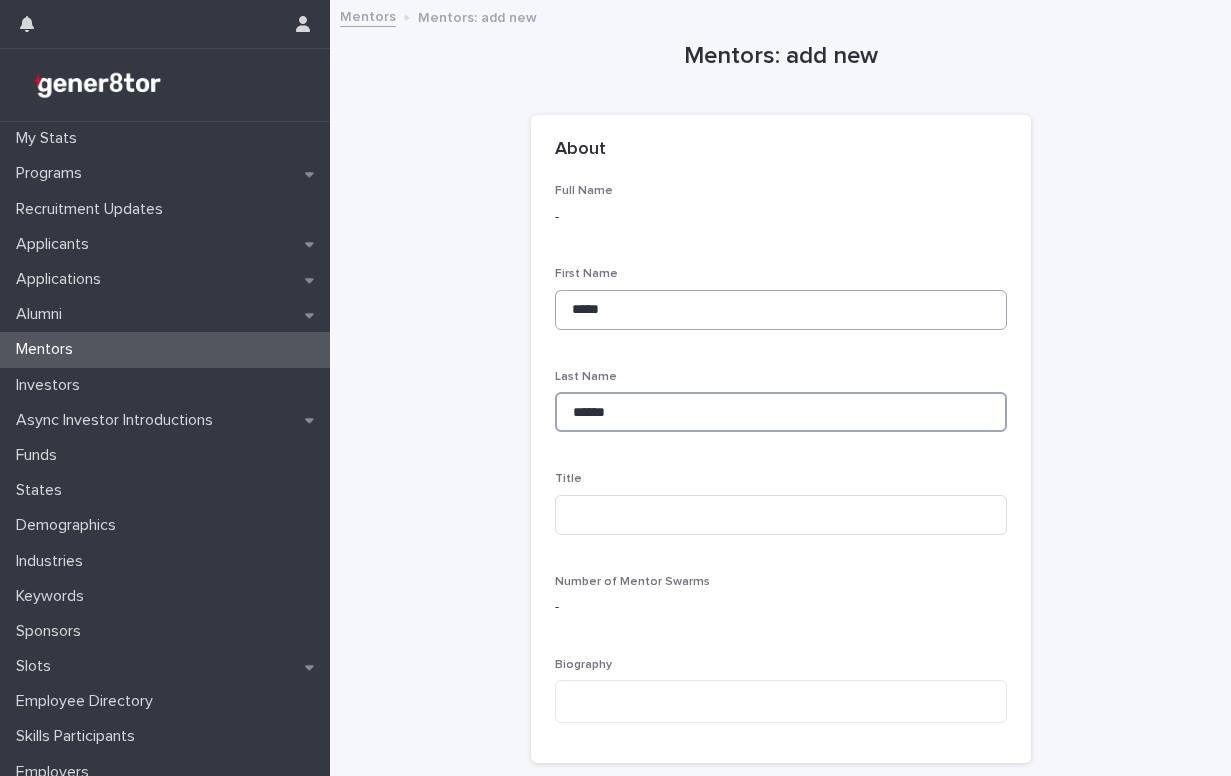 type on "******" 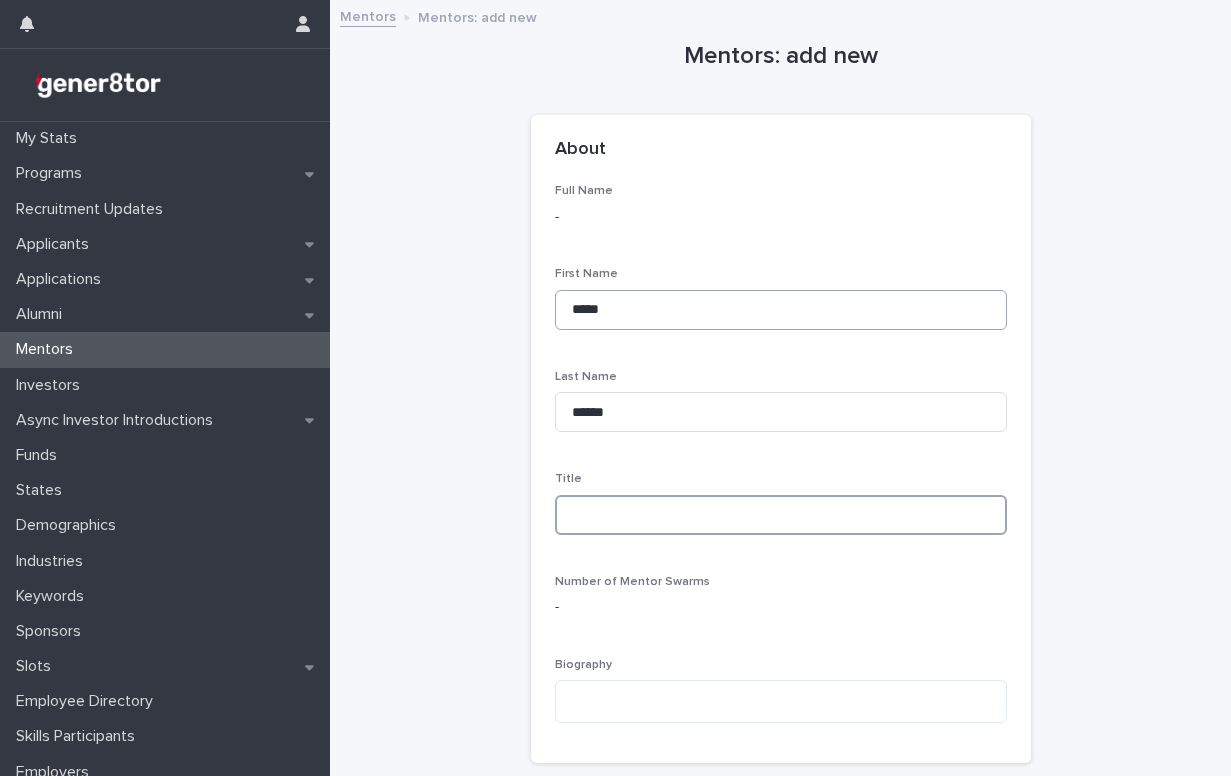 type on "*" 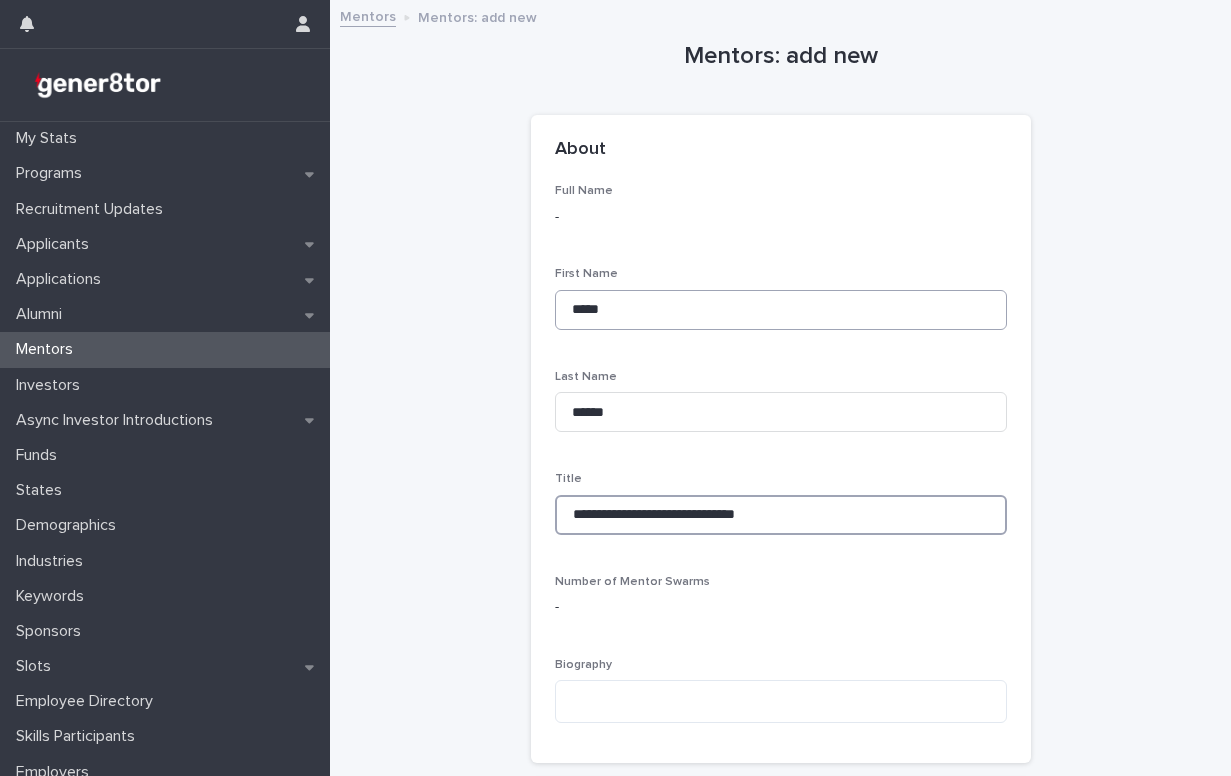 type on "**********" 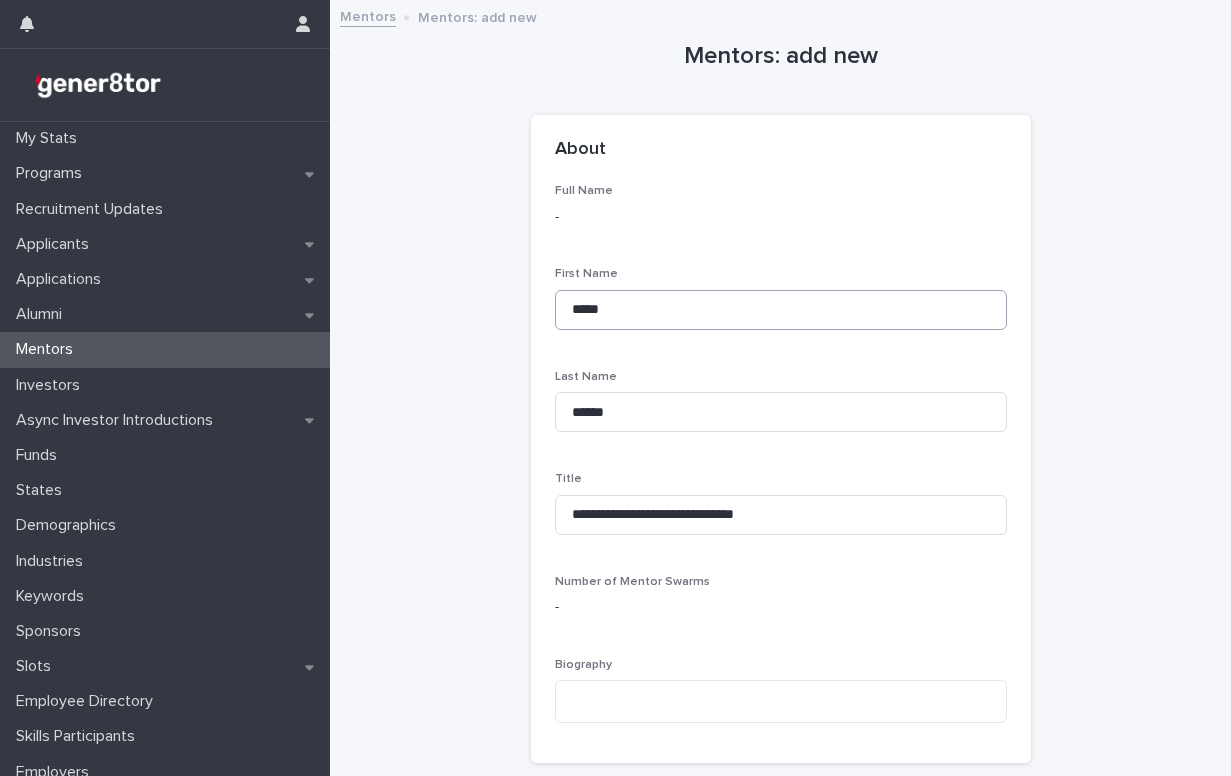 scroll, scrollTop: 503, scrollLeft: 0, axis: vertical 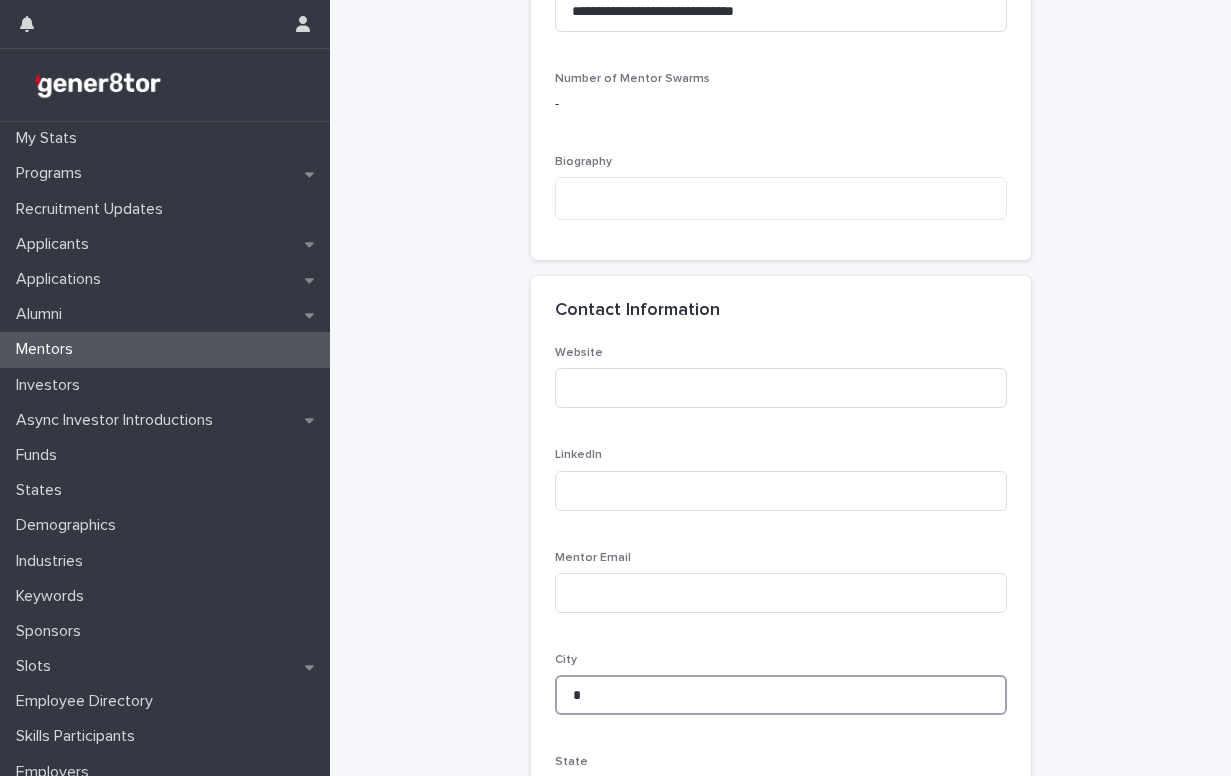 type on "**" 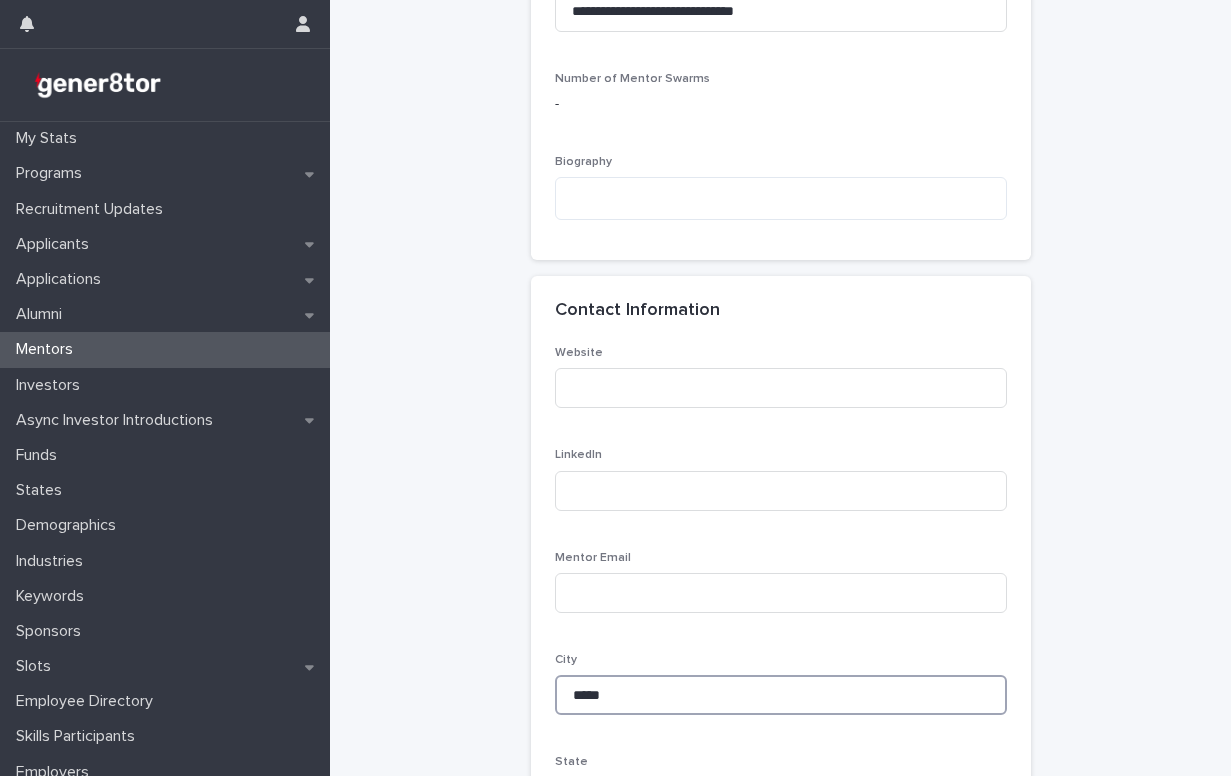 type on "******" 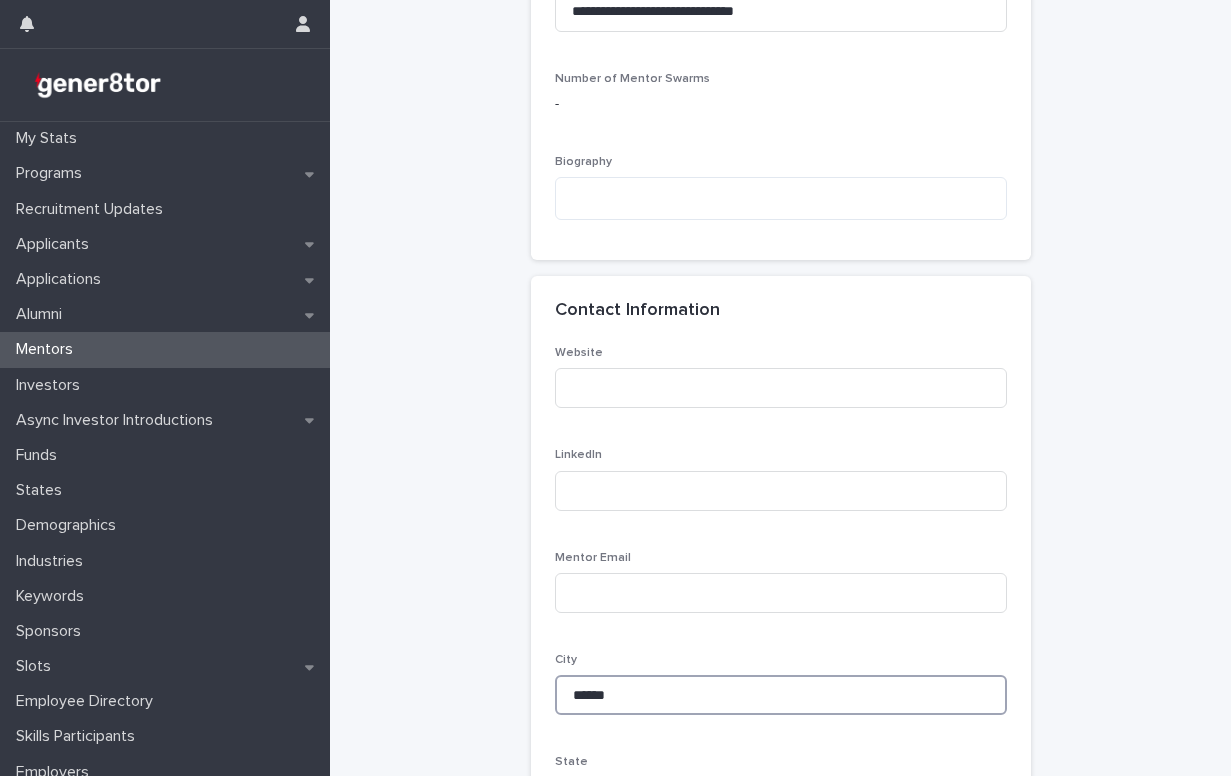 type on "******" 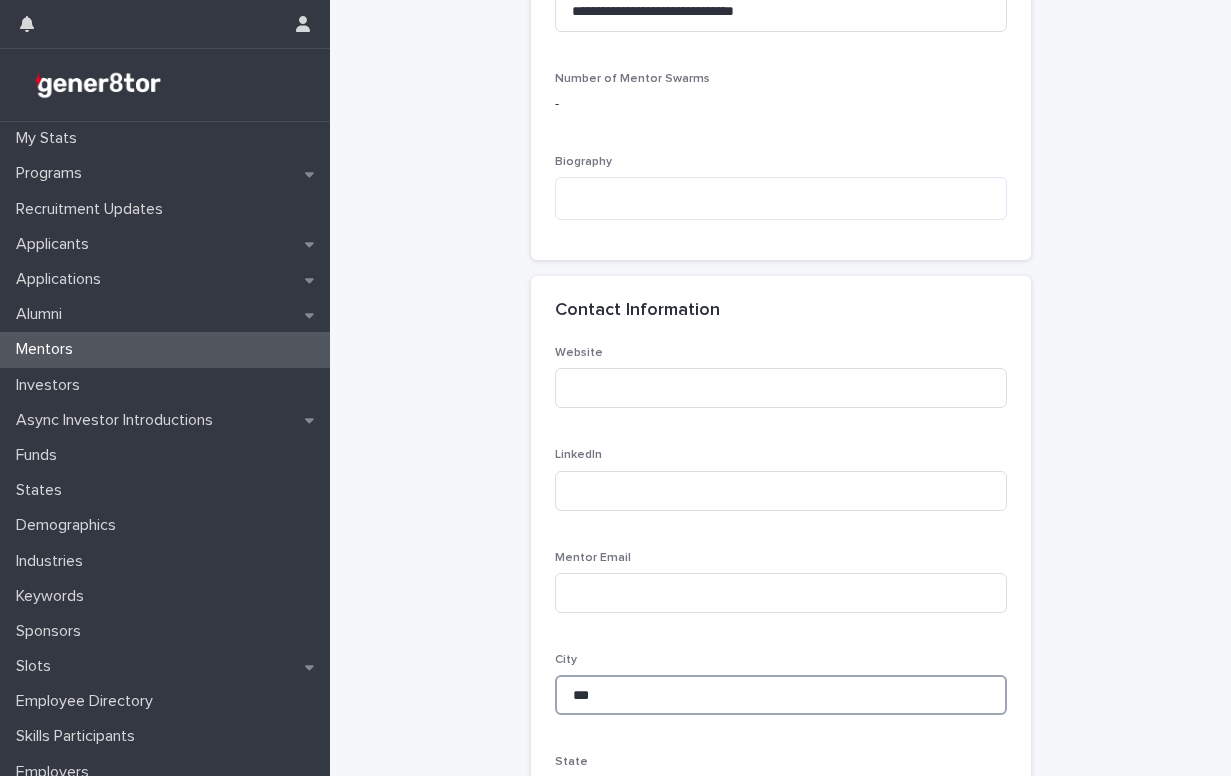 type on "*****" 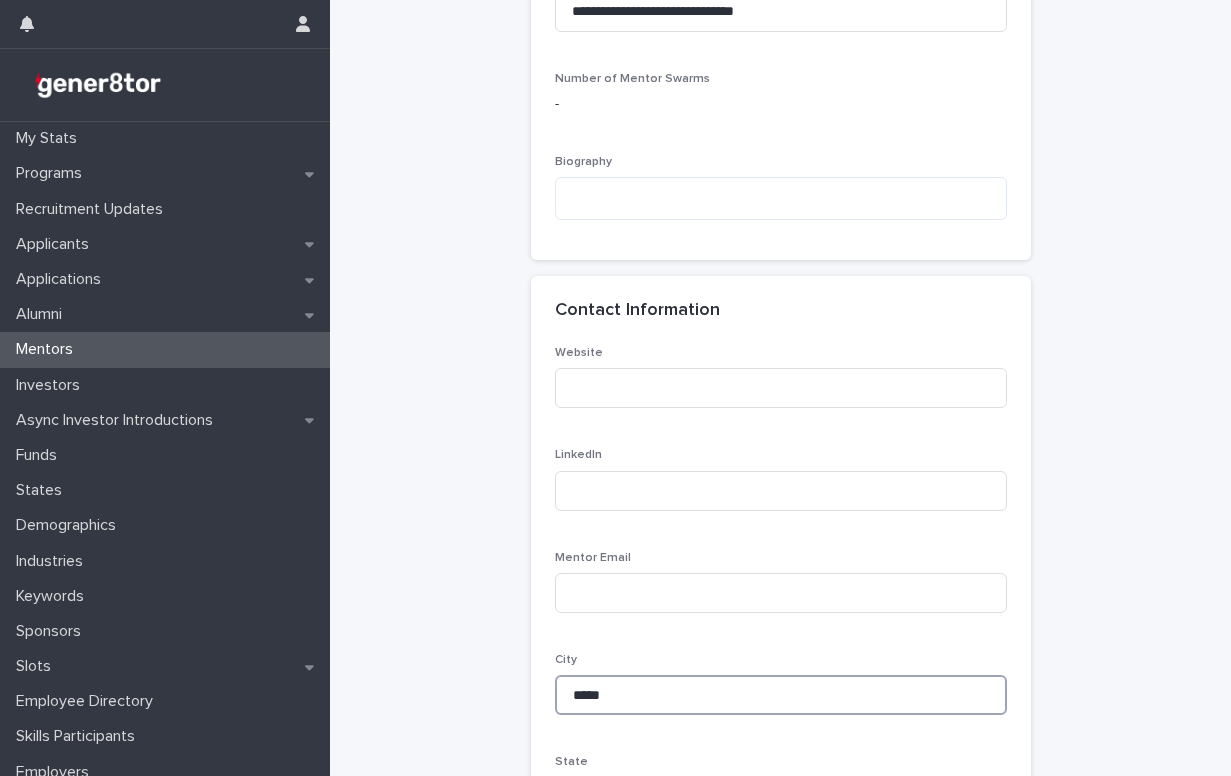 type on "***" 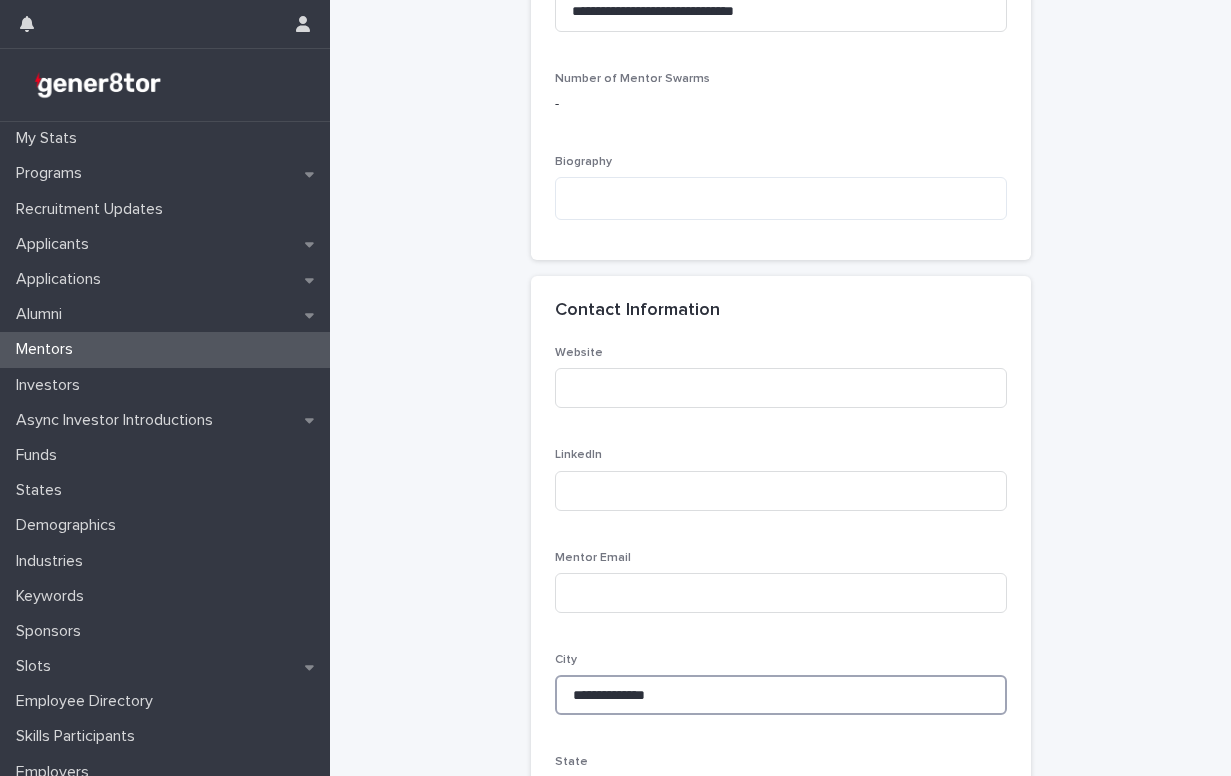 type on "**********" 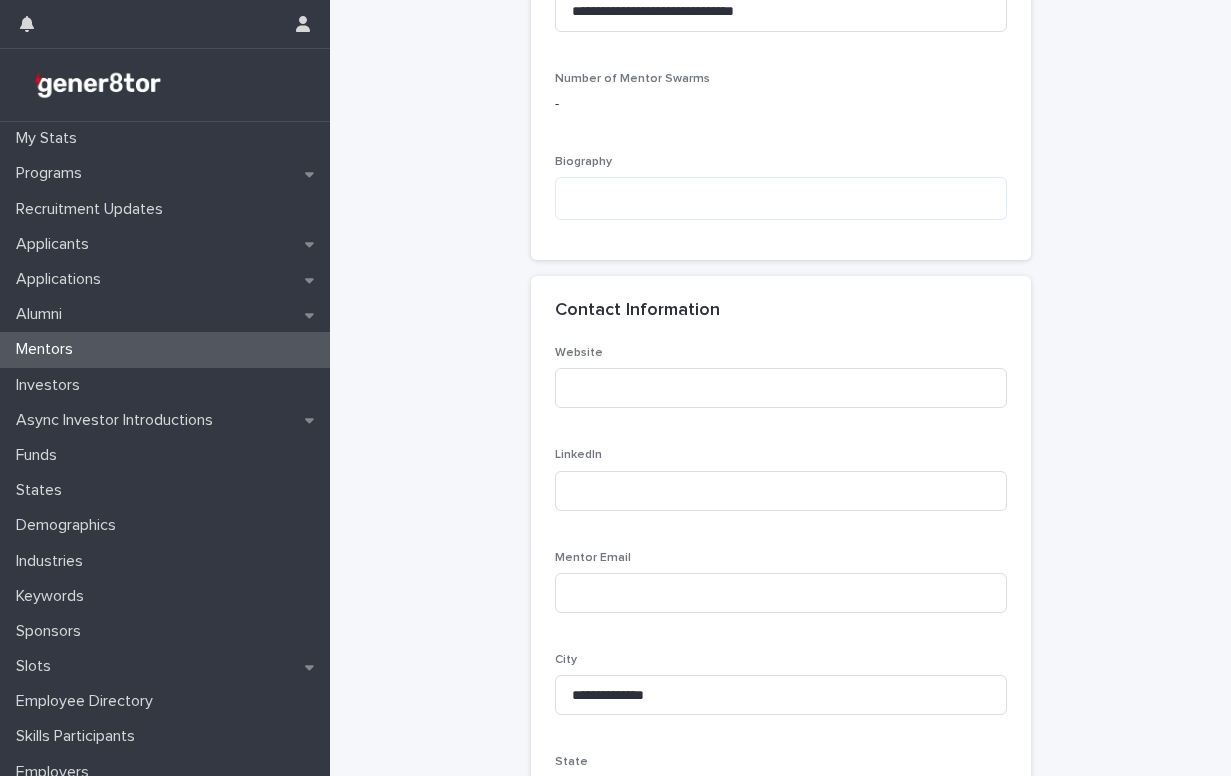 type on "**********" 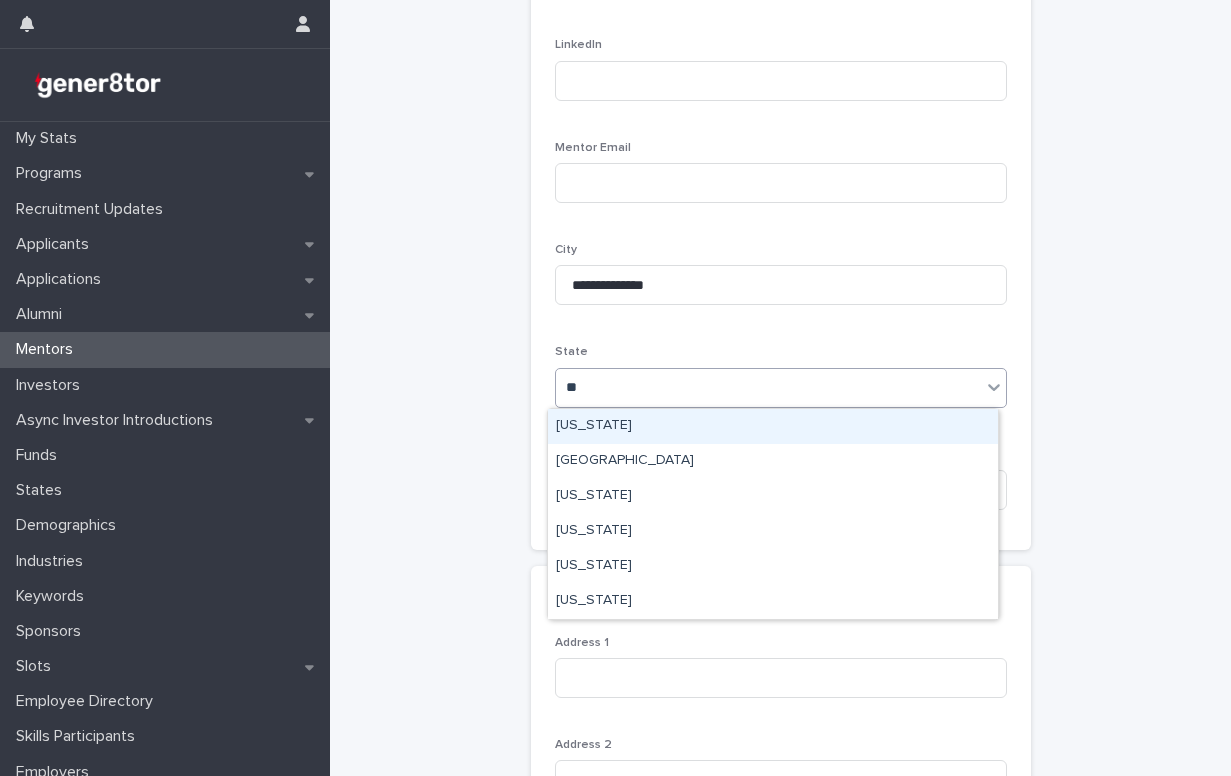 type on "***" 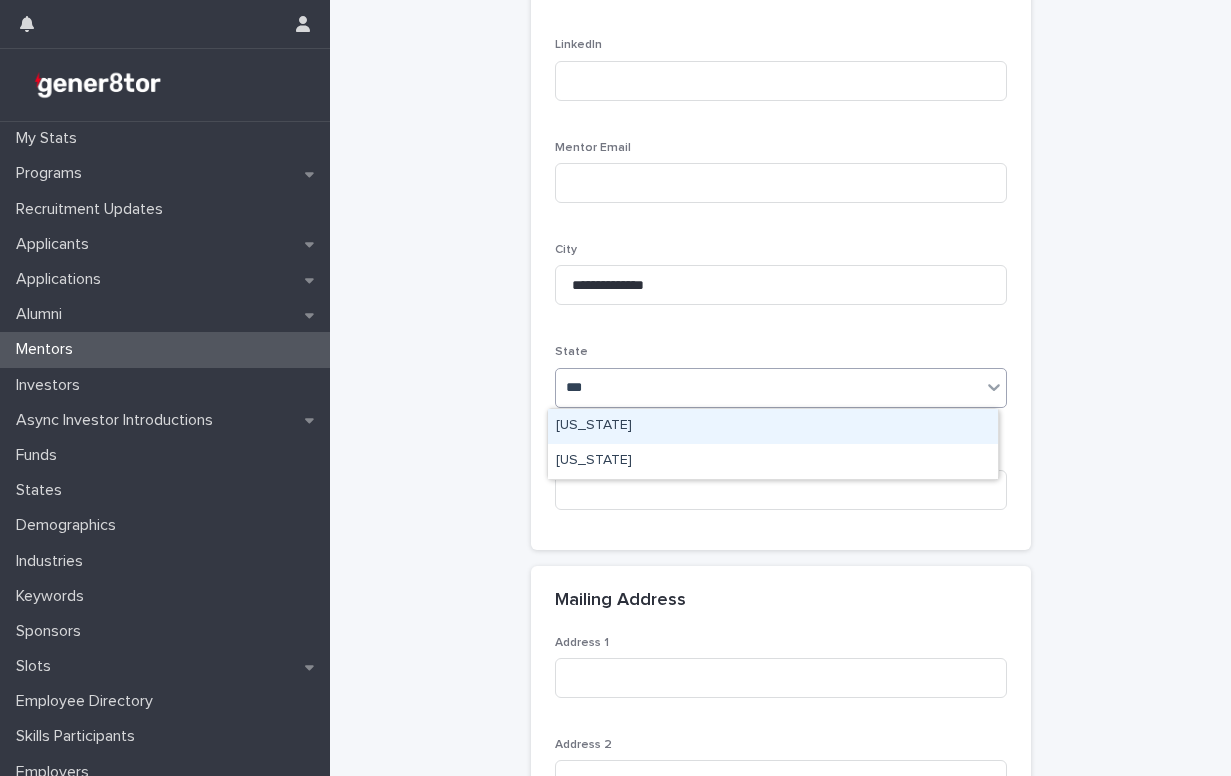 type 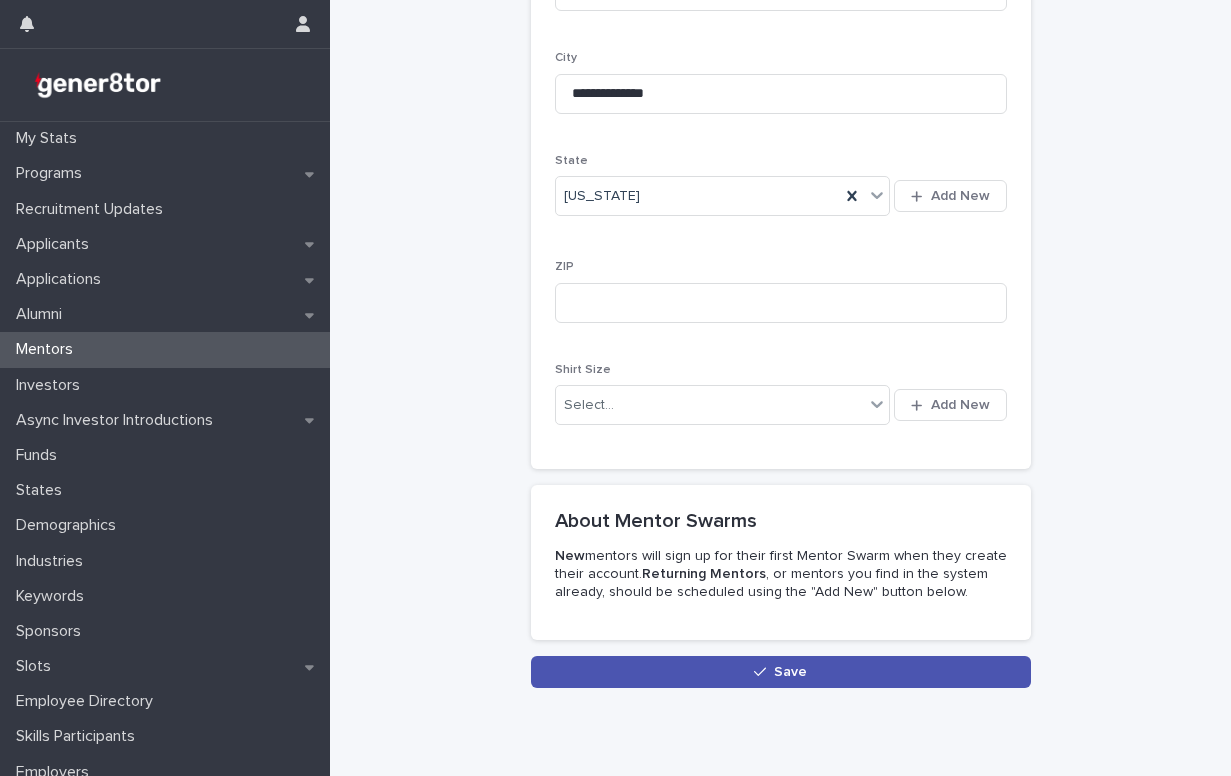 scroll, scrollTop: 1714, scrollLeft: 0, axis: vertical 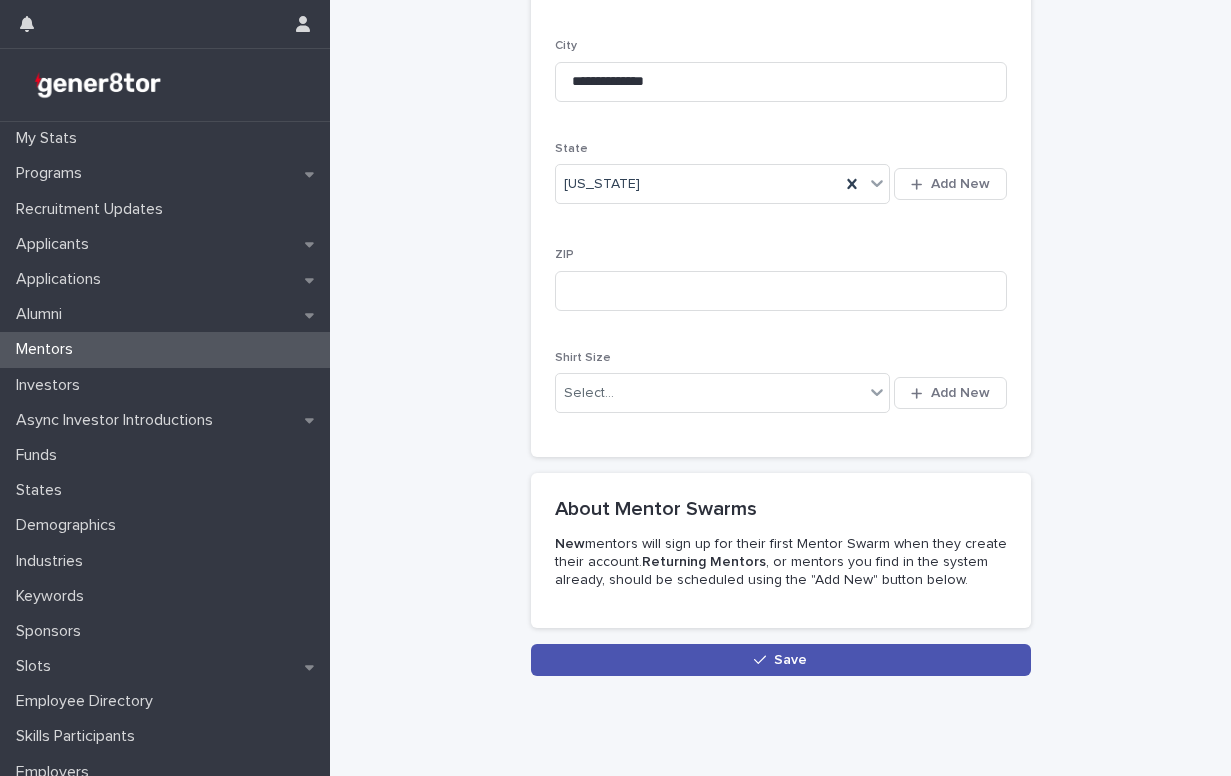click on "Save" at bounding box center (781, 660) 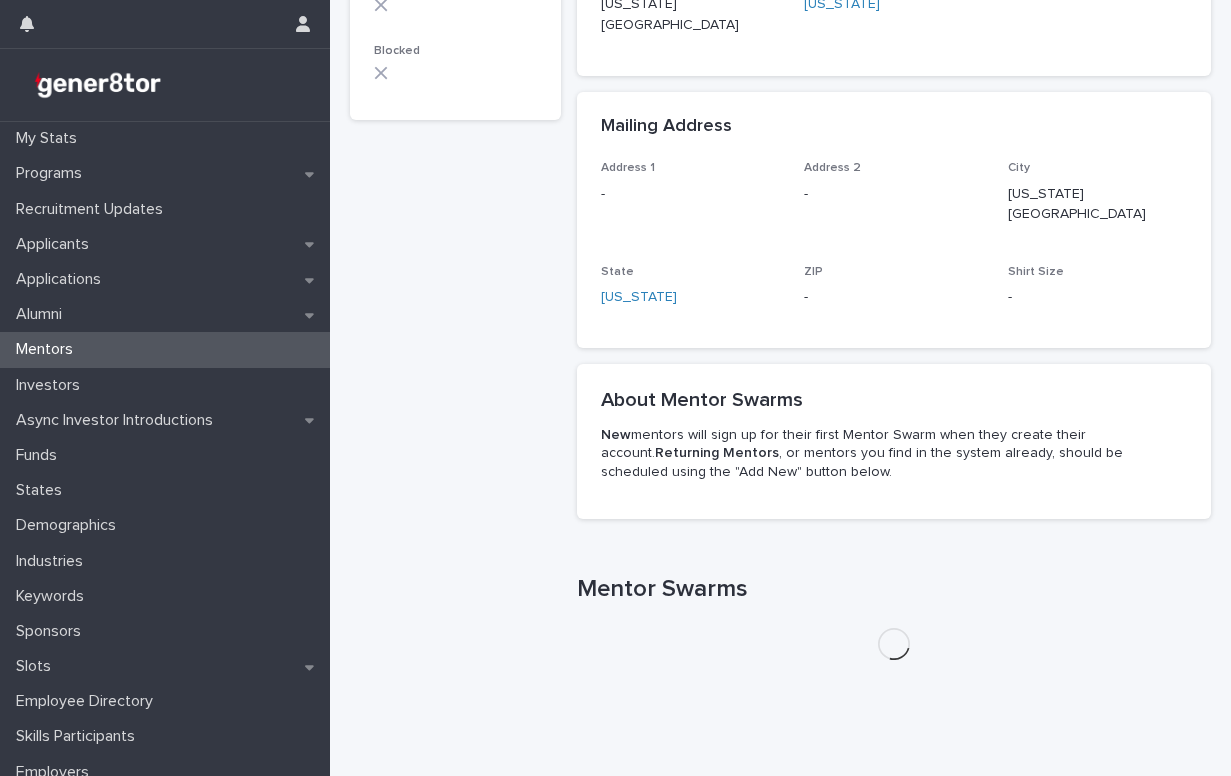 scroll, scrollTop: 0, scrollLeft: 0, axis: both 